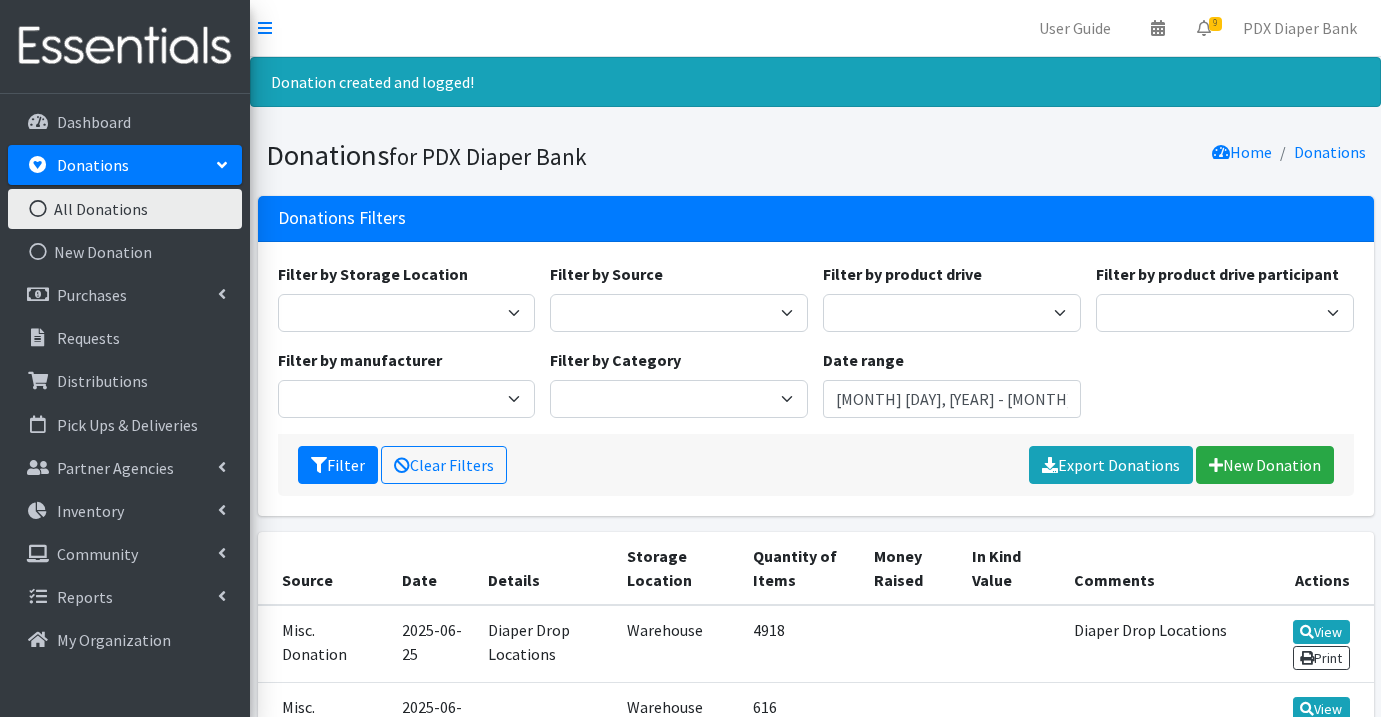 scroll, scrollTop: 0, scrollLeft: 0, axis: both 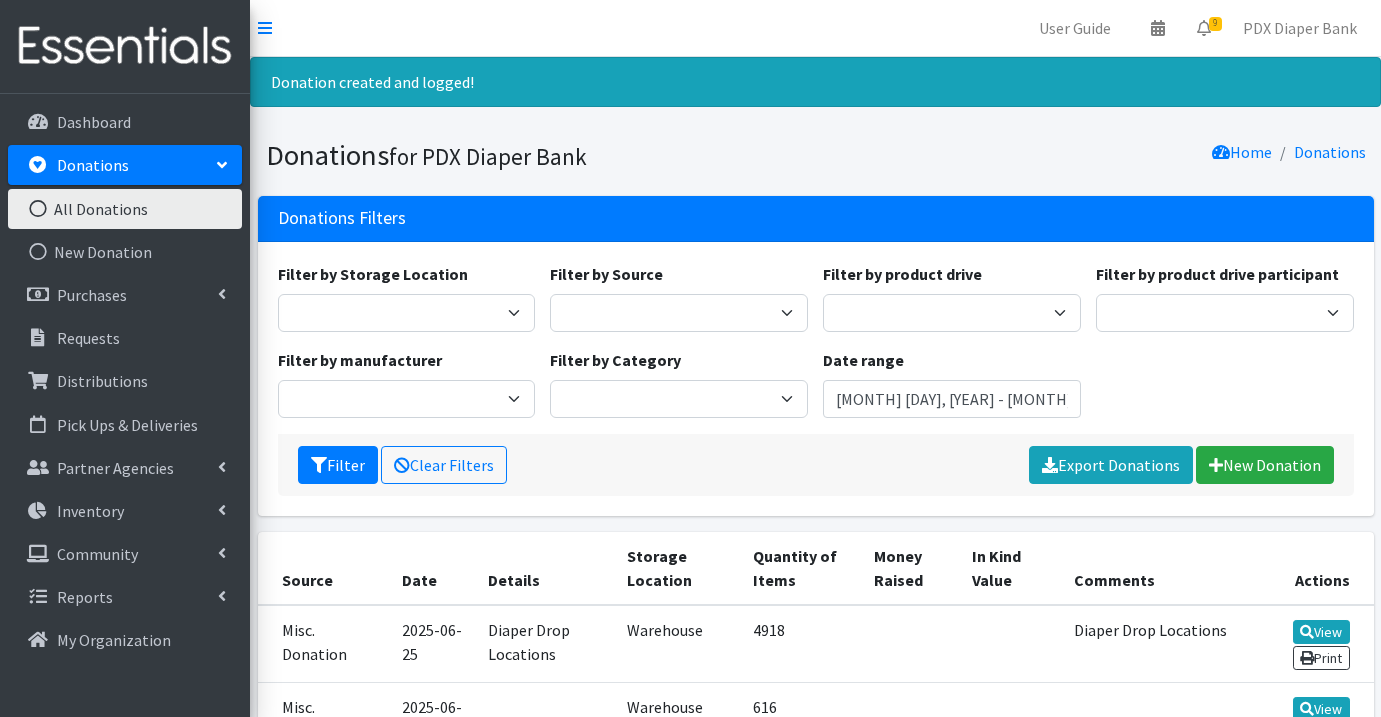 click on "Donations" at bounding box center [125, 165] 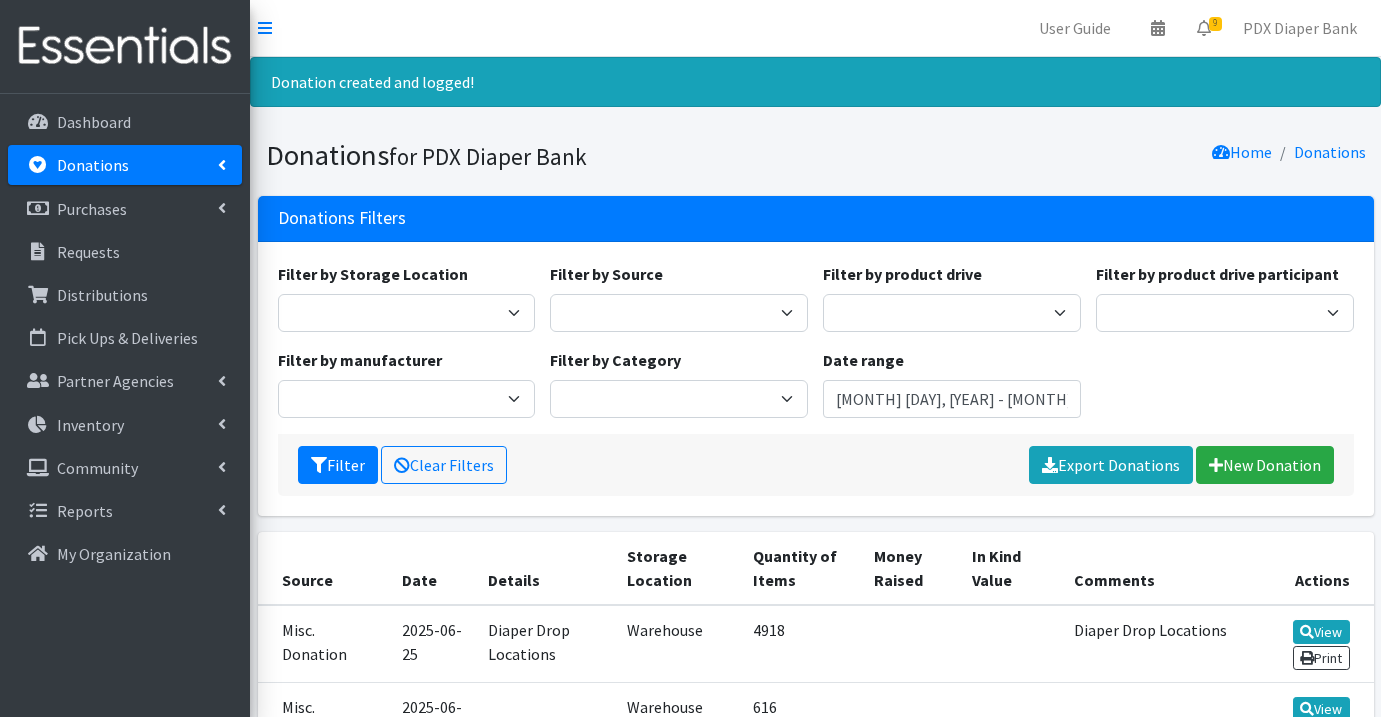click on "Donations" at bounding box center (125, 165) 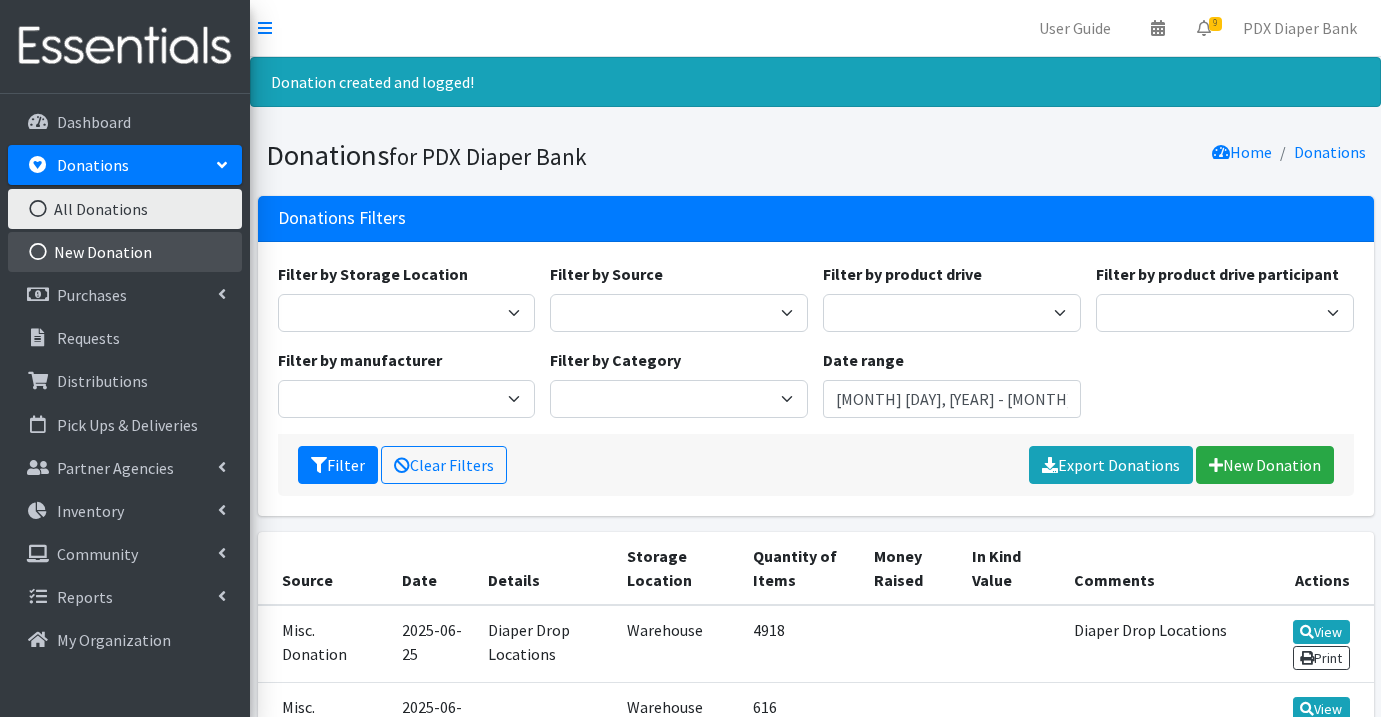 click on "New Donation" at bounding box center [125, 252] 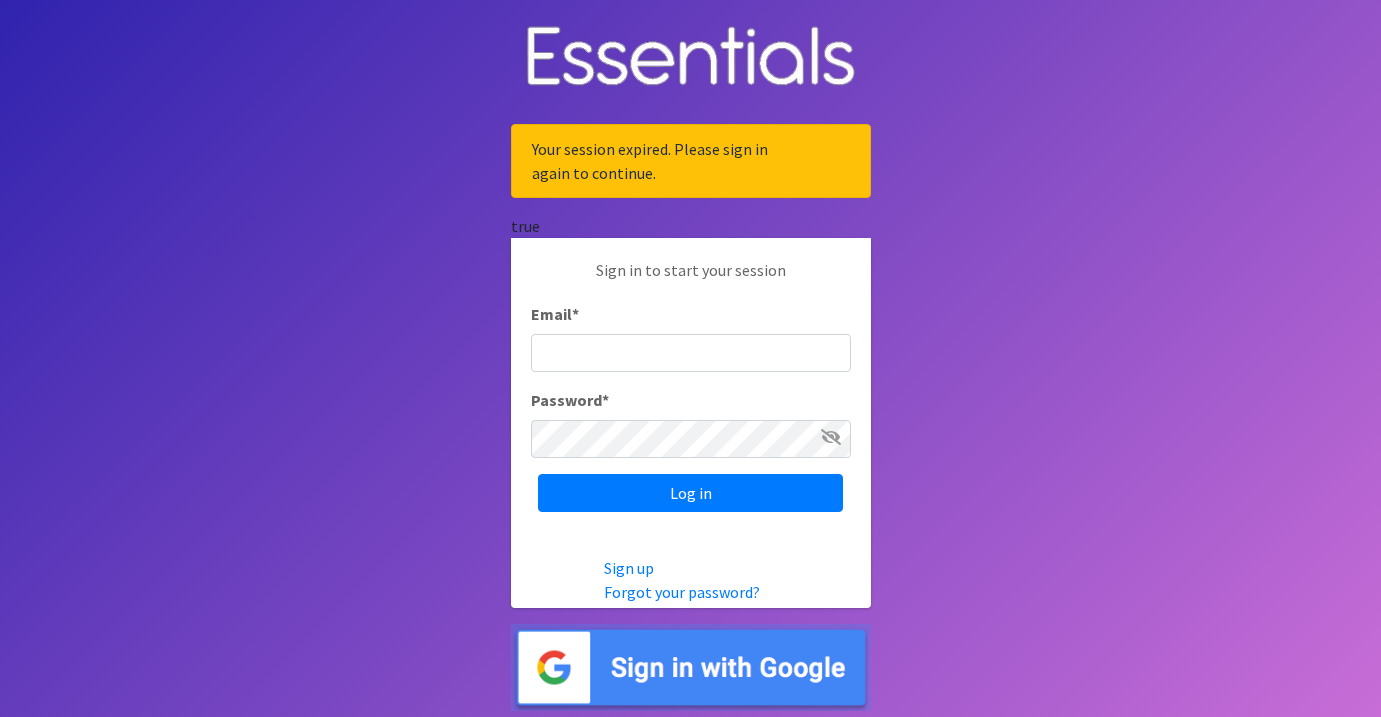 scroll, scrollTop: 0, scrollLeft: 0, axis: both 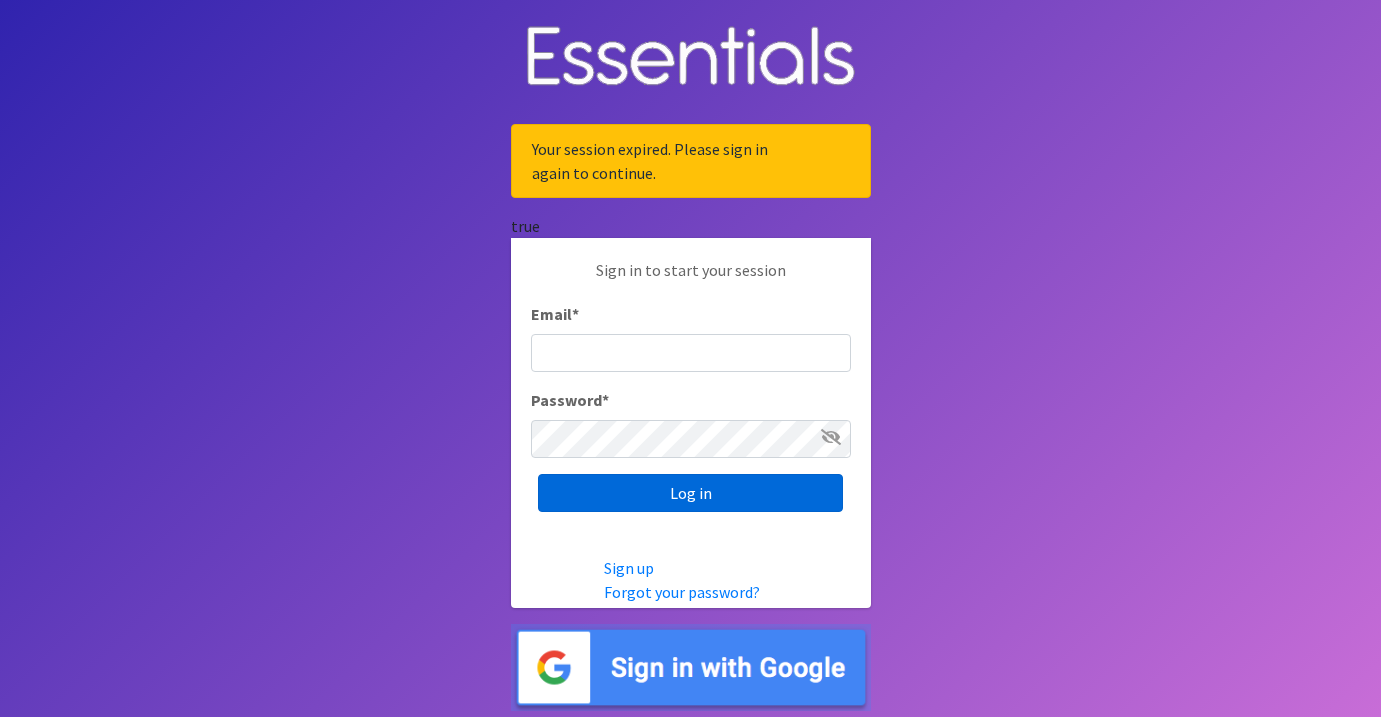 type on "info@example.com" 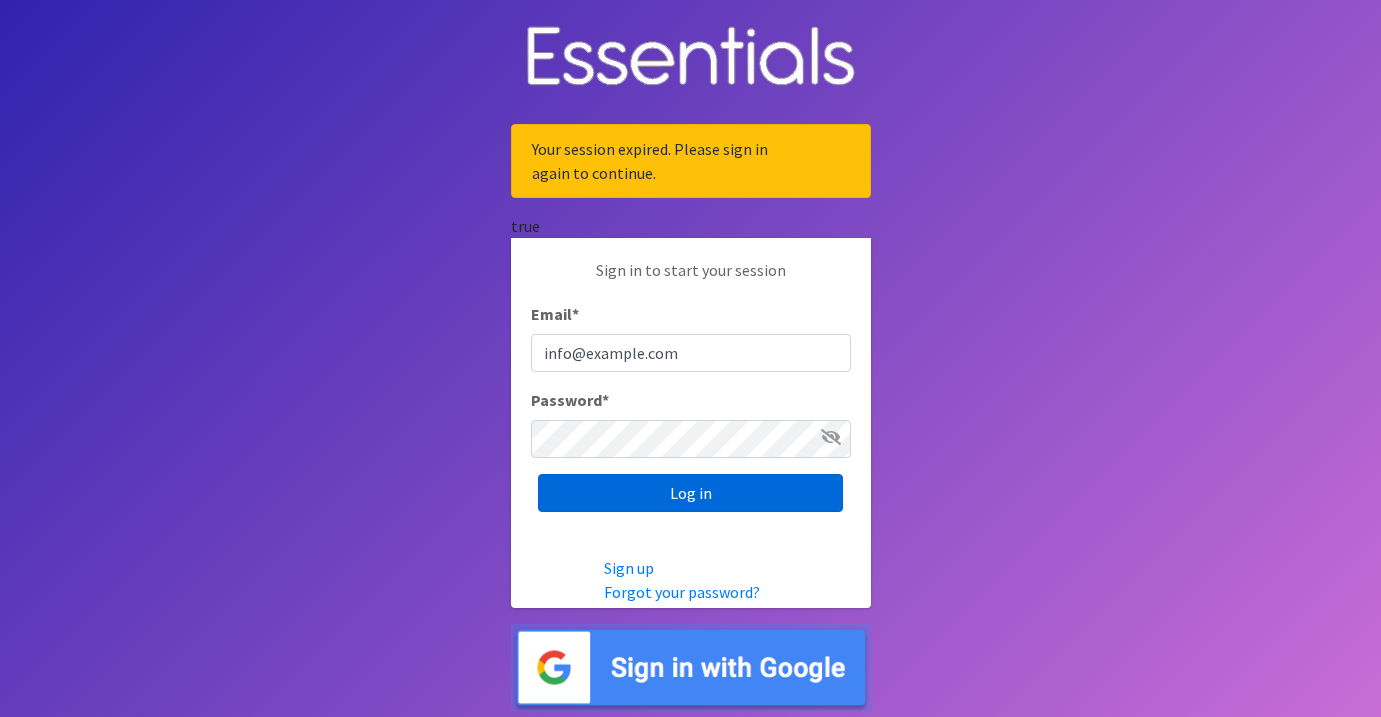 click on "Log in" at bounding box center (690, 493) 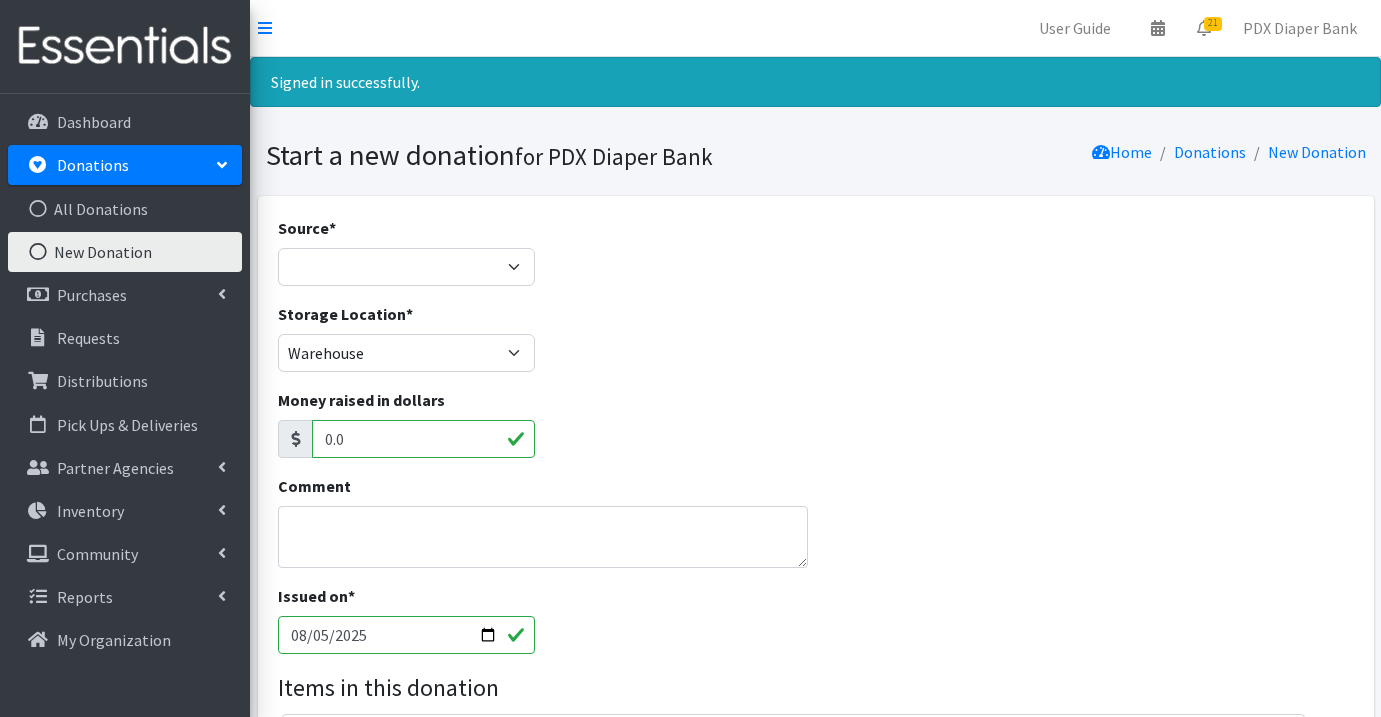 scroll, scrollTop: 0, scrollLeft: 0, axis: both 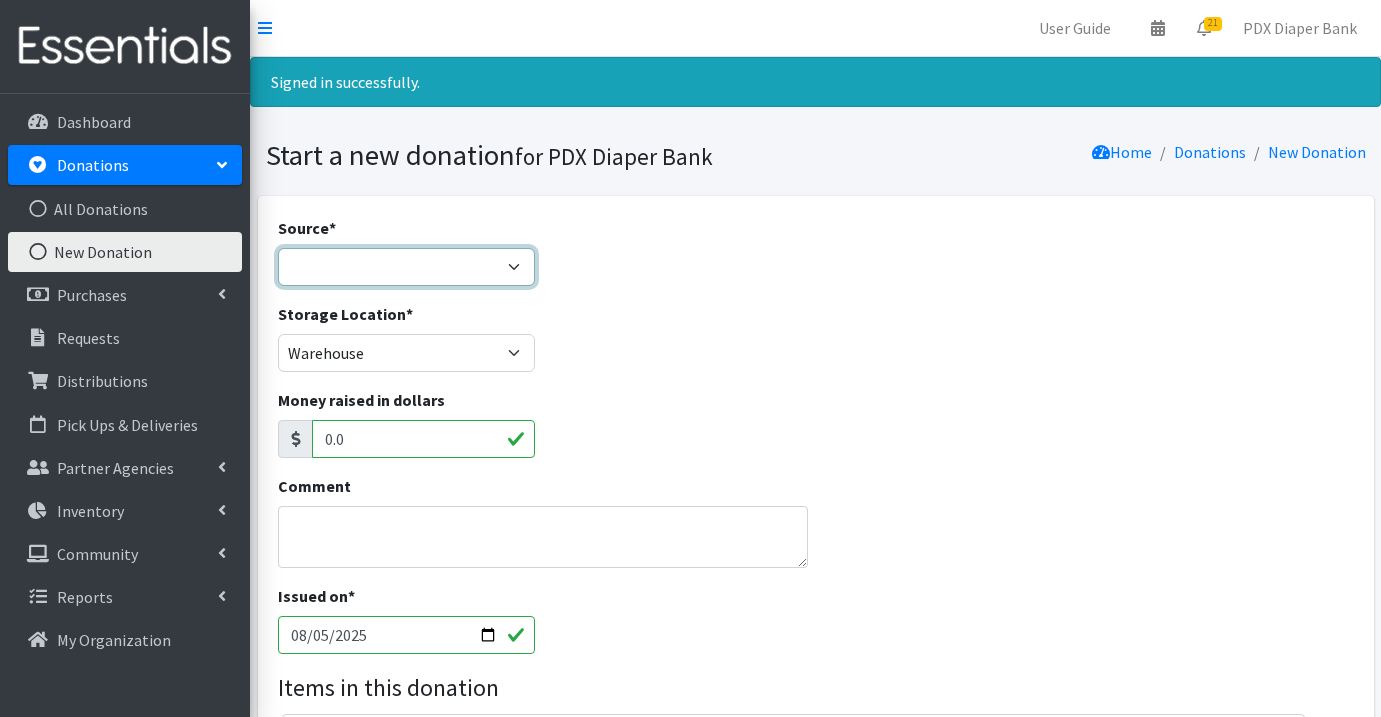 click on "Product Drive
Manufacturer
Donation Site
Misc. Donation" at bounding box center [407, 267] 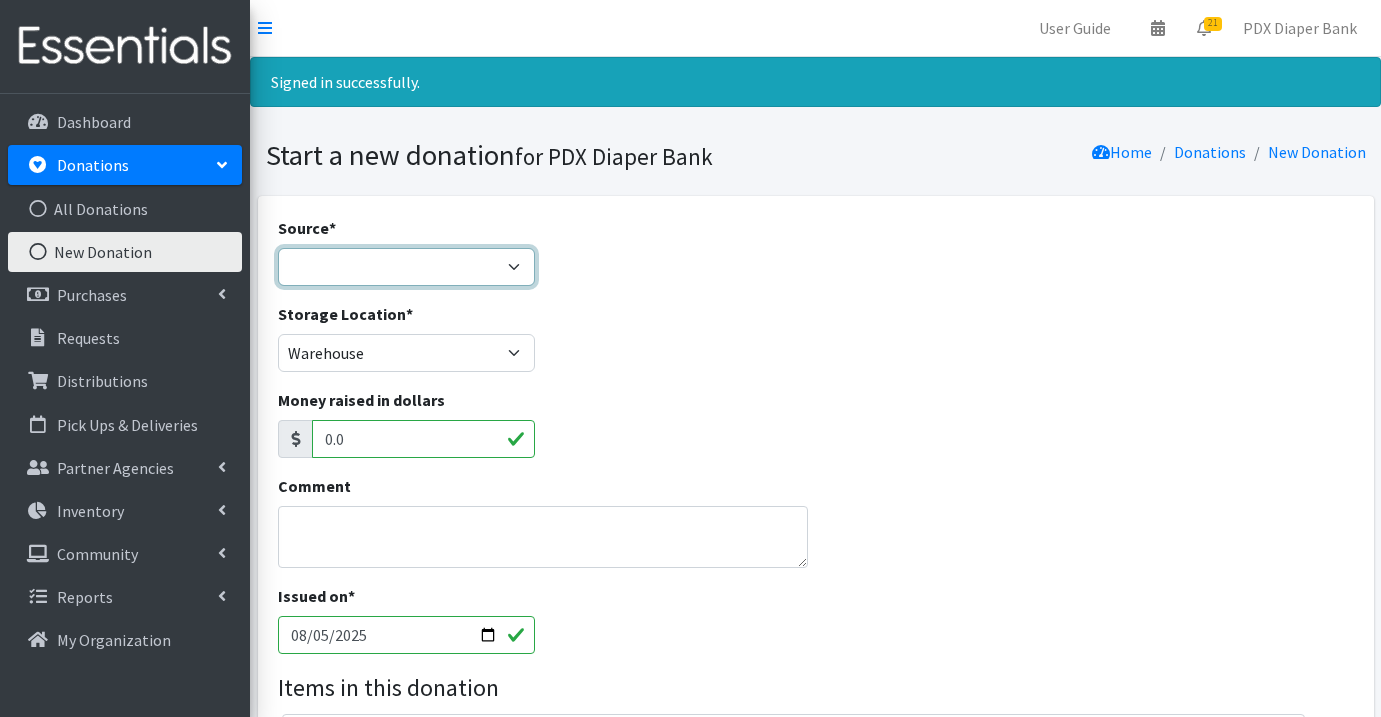 select on "Misc. Donation" 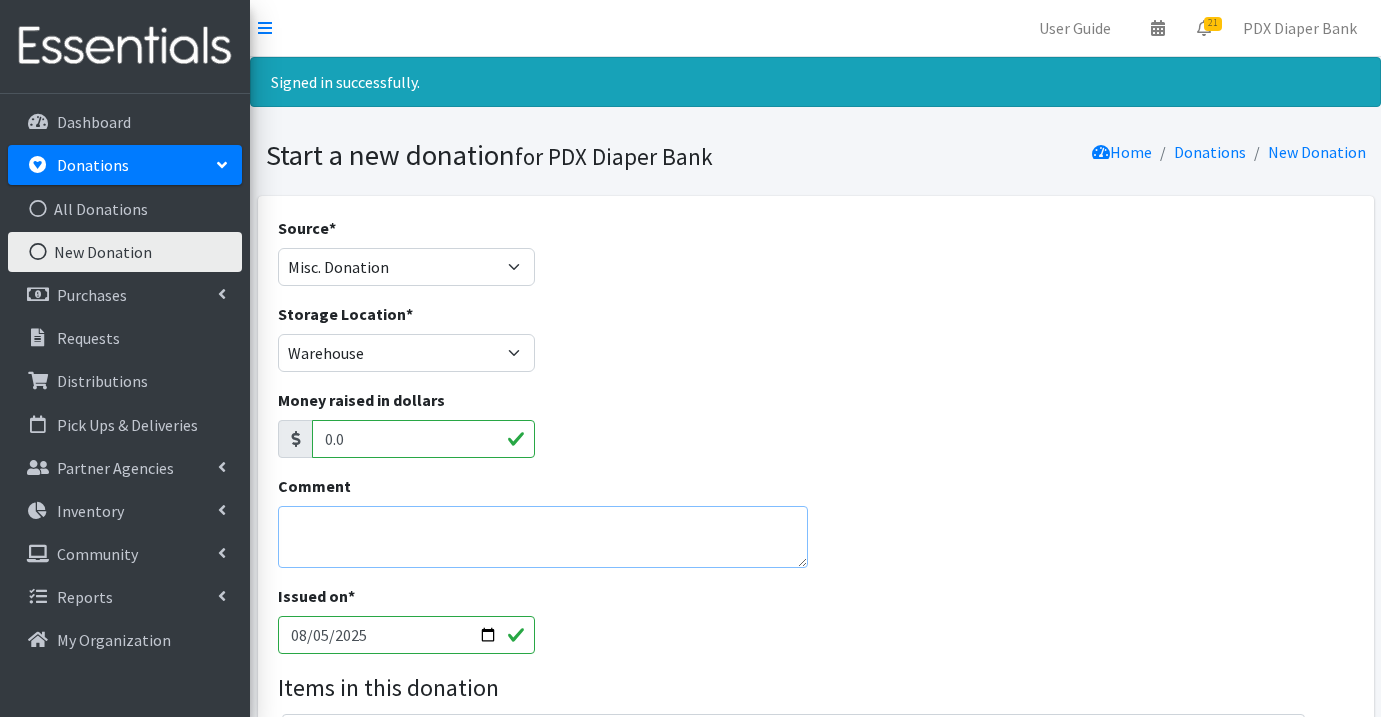 click on "Comment" at bounding box center (543, 537) 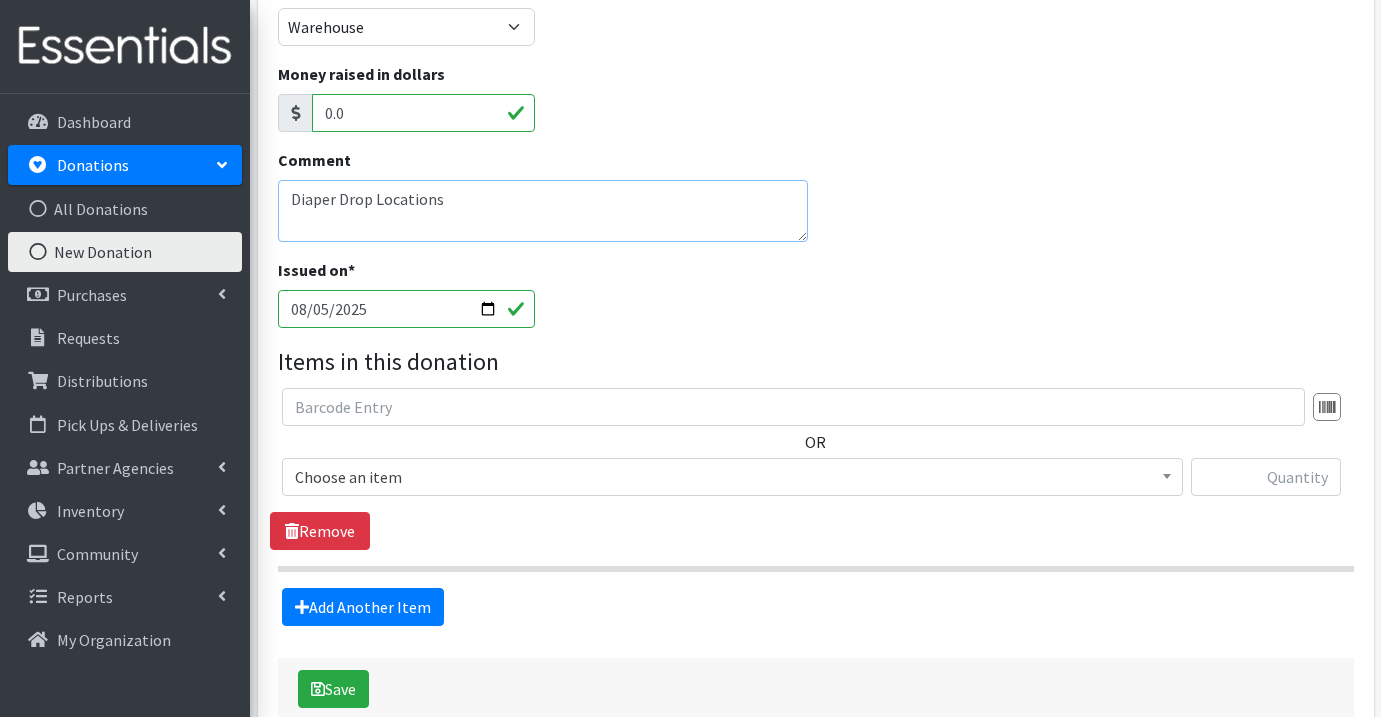 scroll, scrollTop: 440, scrollLeft: 0, axis: vertical 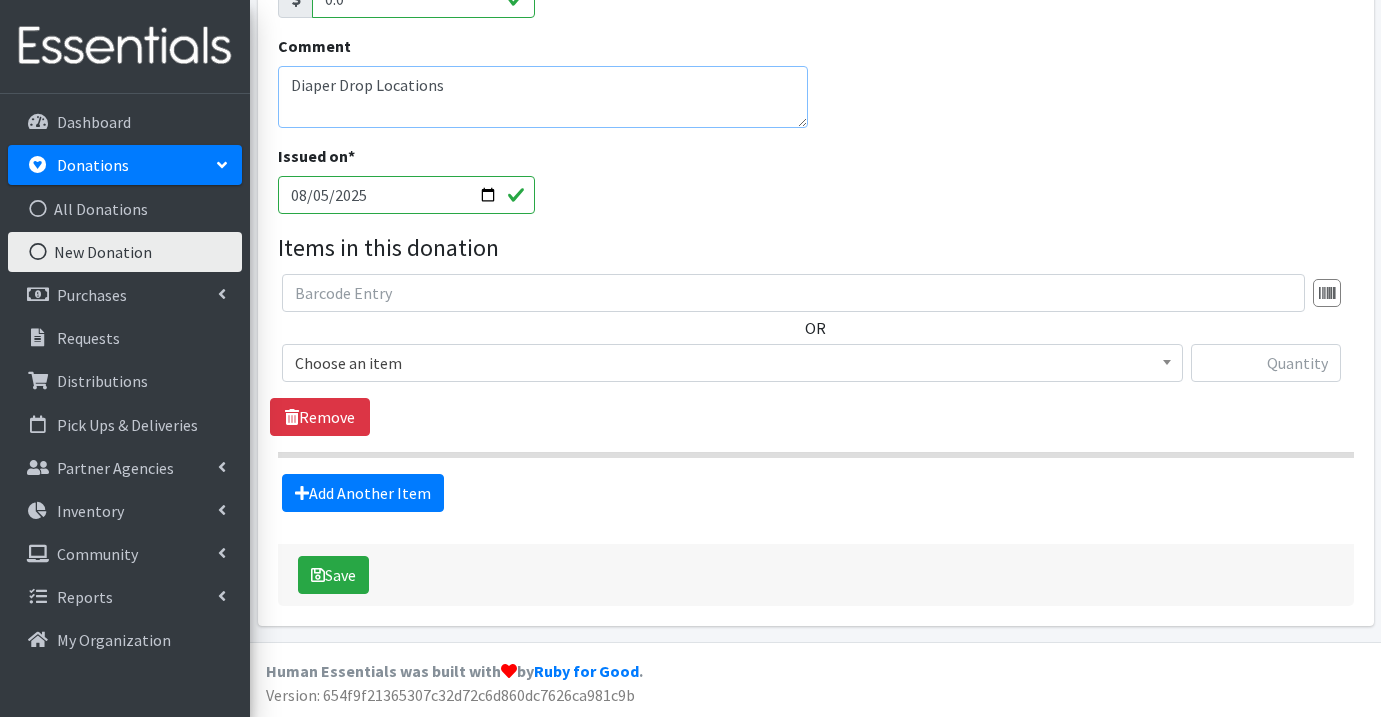 type on "Diaper Drop Locations" 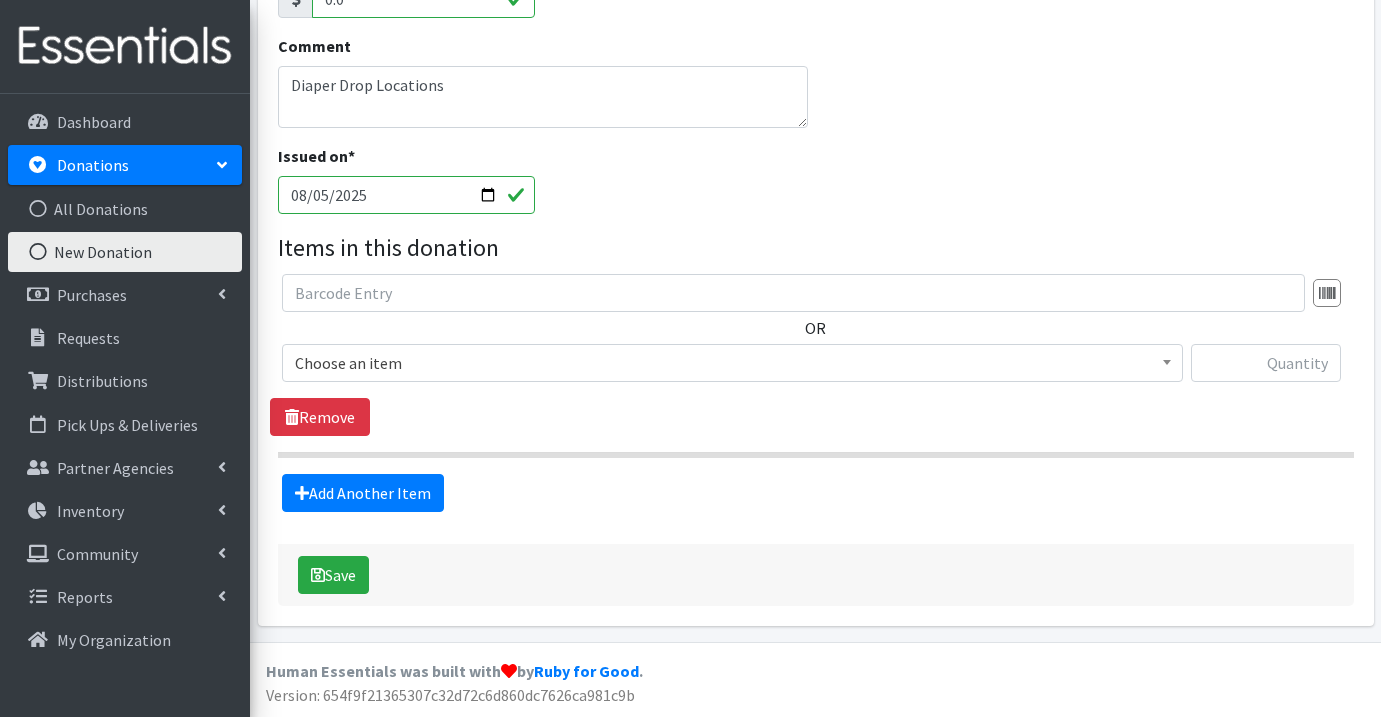 click on "Choose an item" at bounding box center [732, 363] 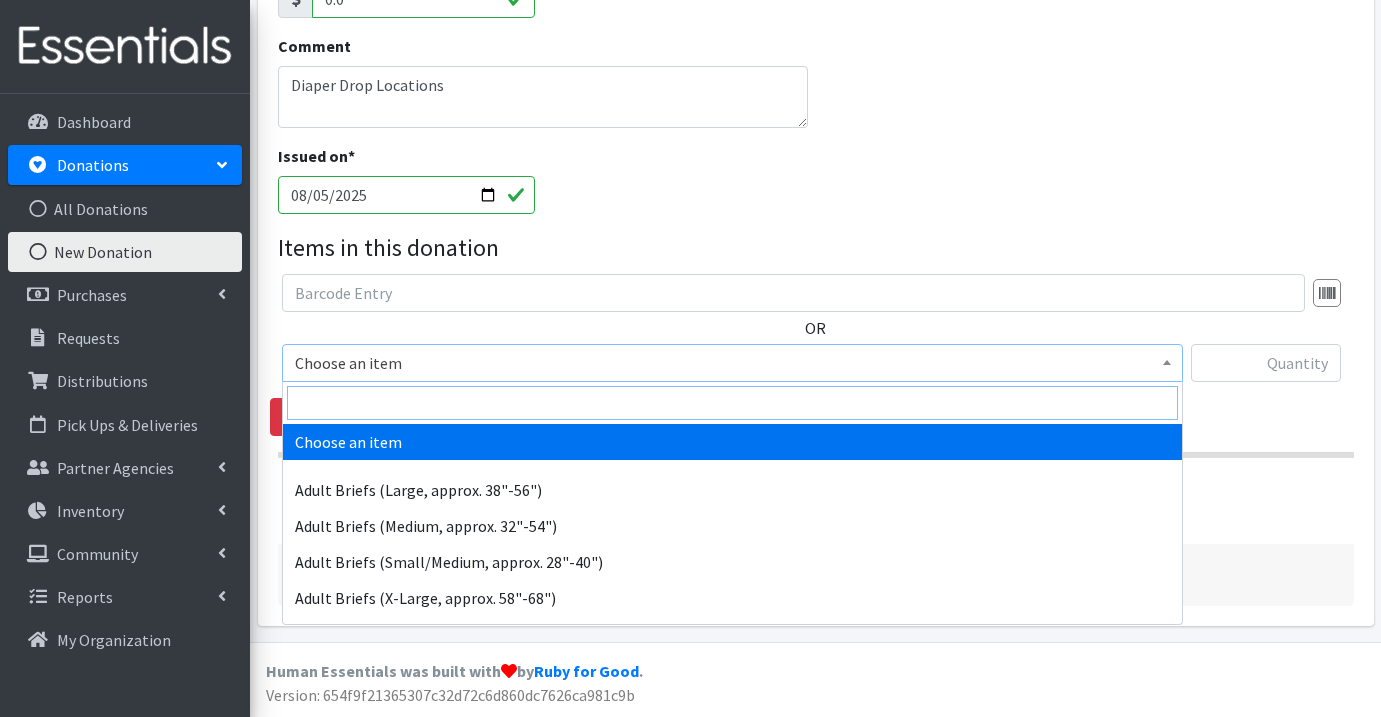 click at bounding box center [732, 403] 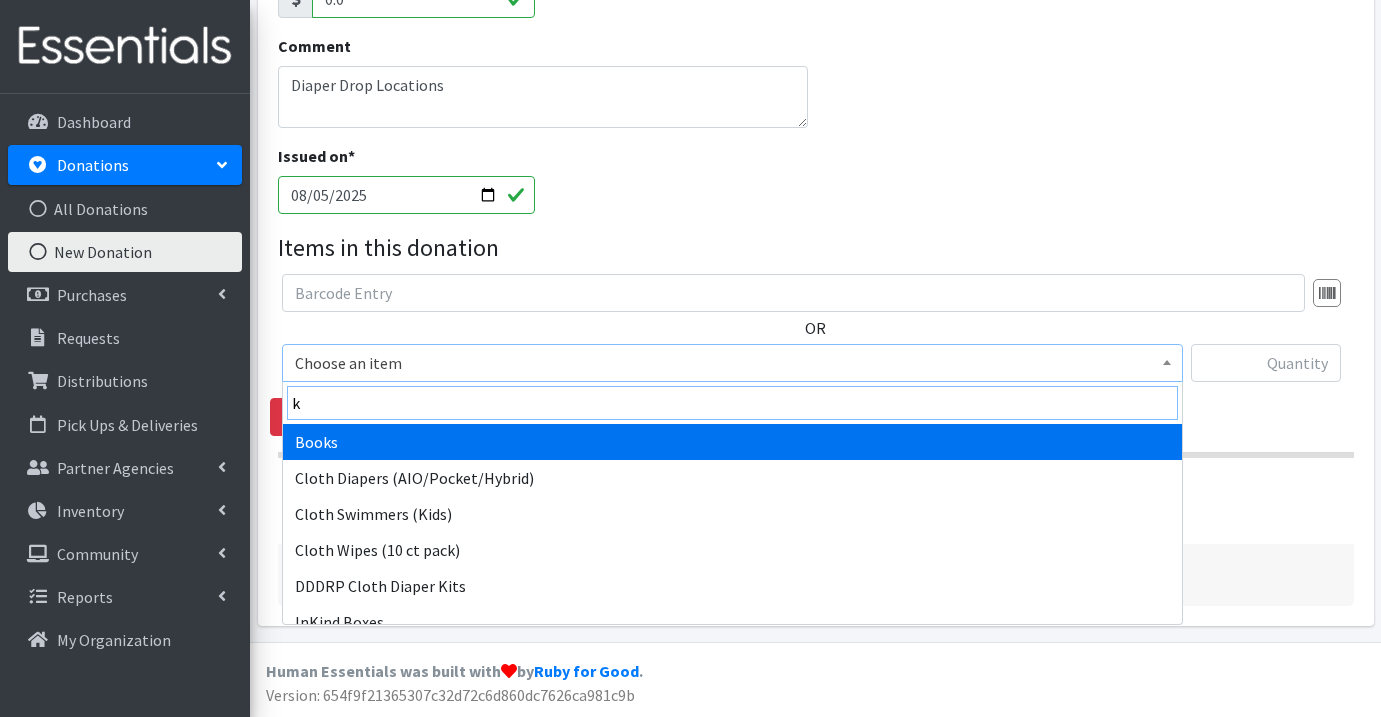 type on "k" 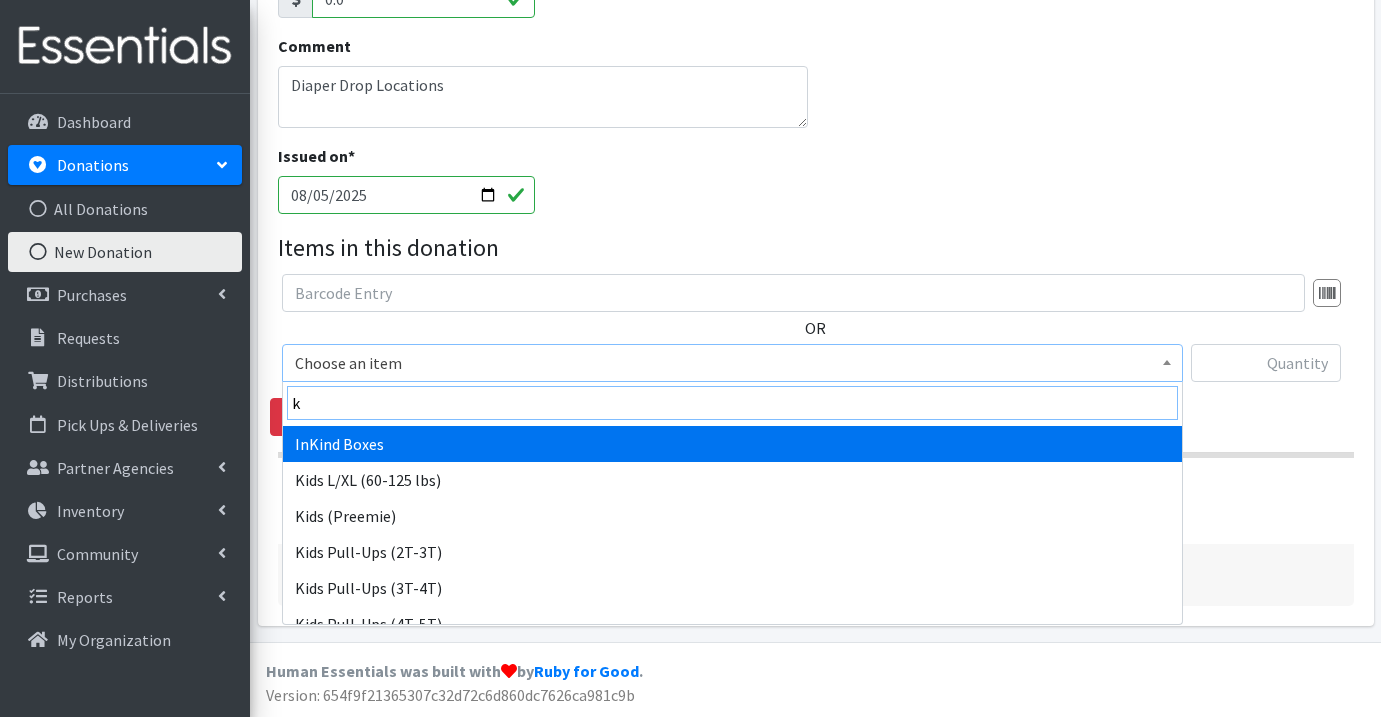scroll, scrollTop: 192, scrollLeft: 0, axis: vertical 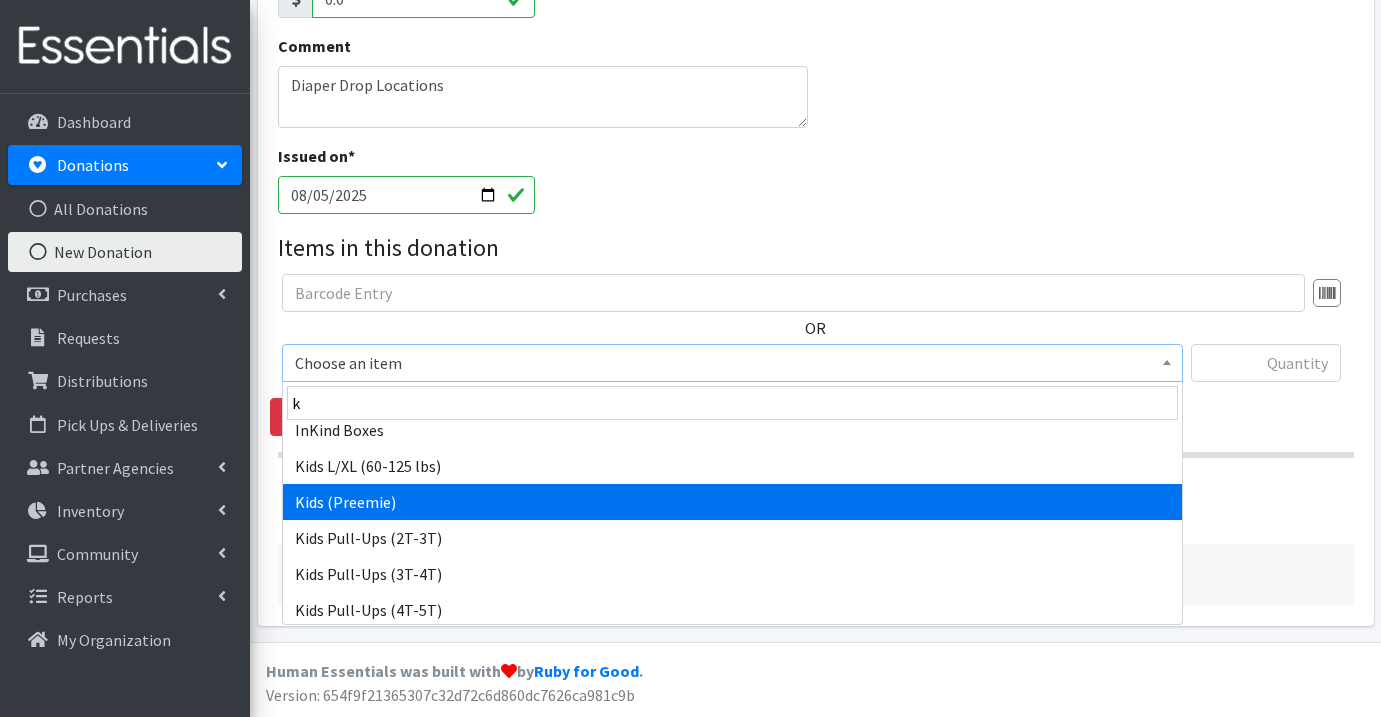 select on "1188" 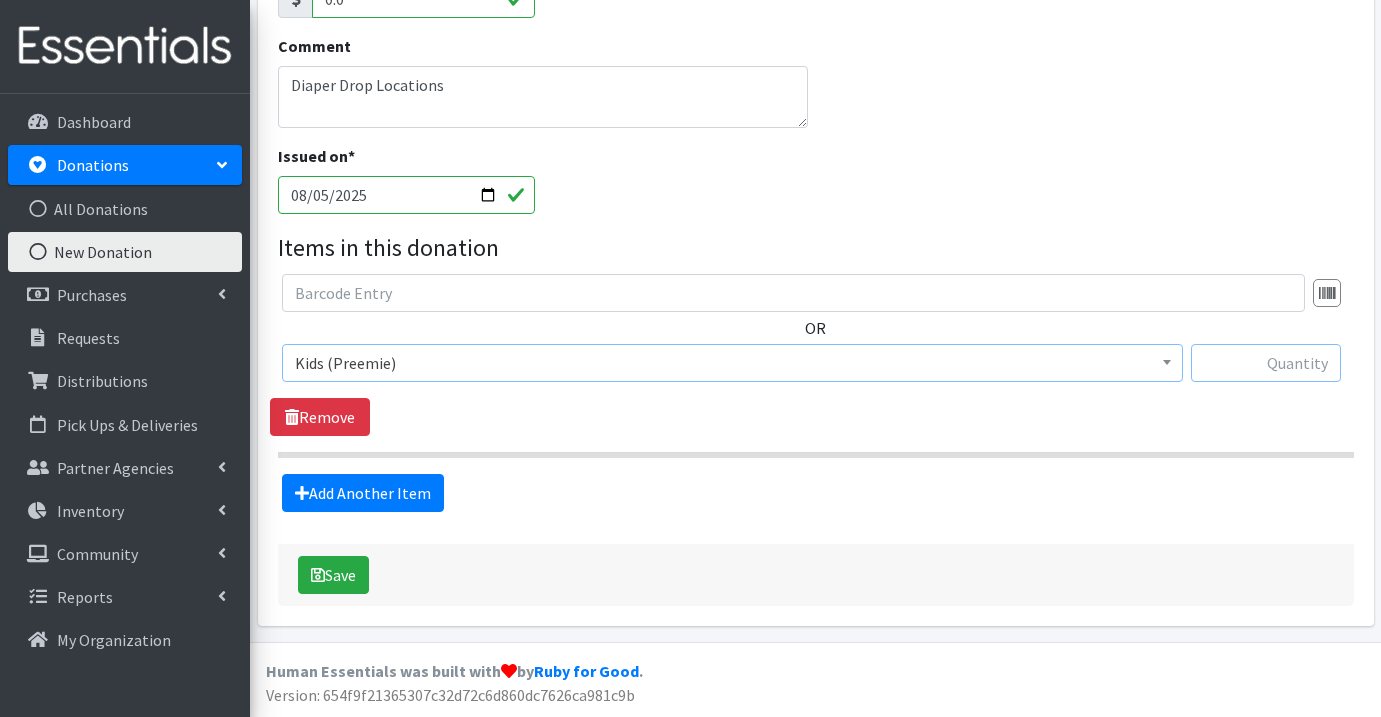 click at bounding box center (1266, 363) 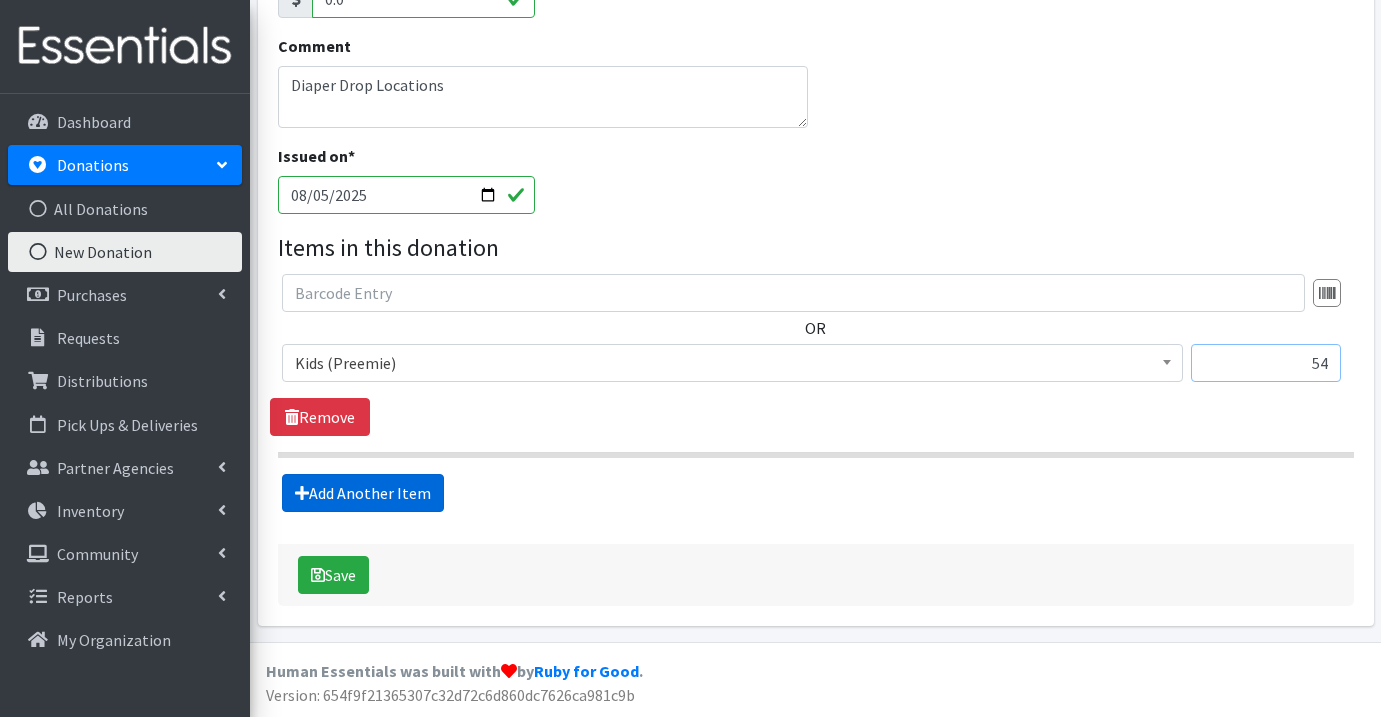 type on "54" 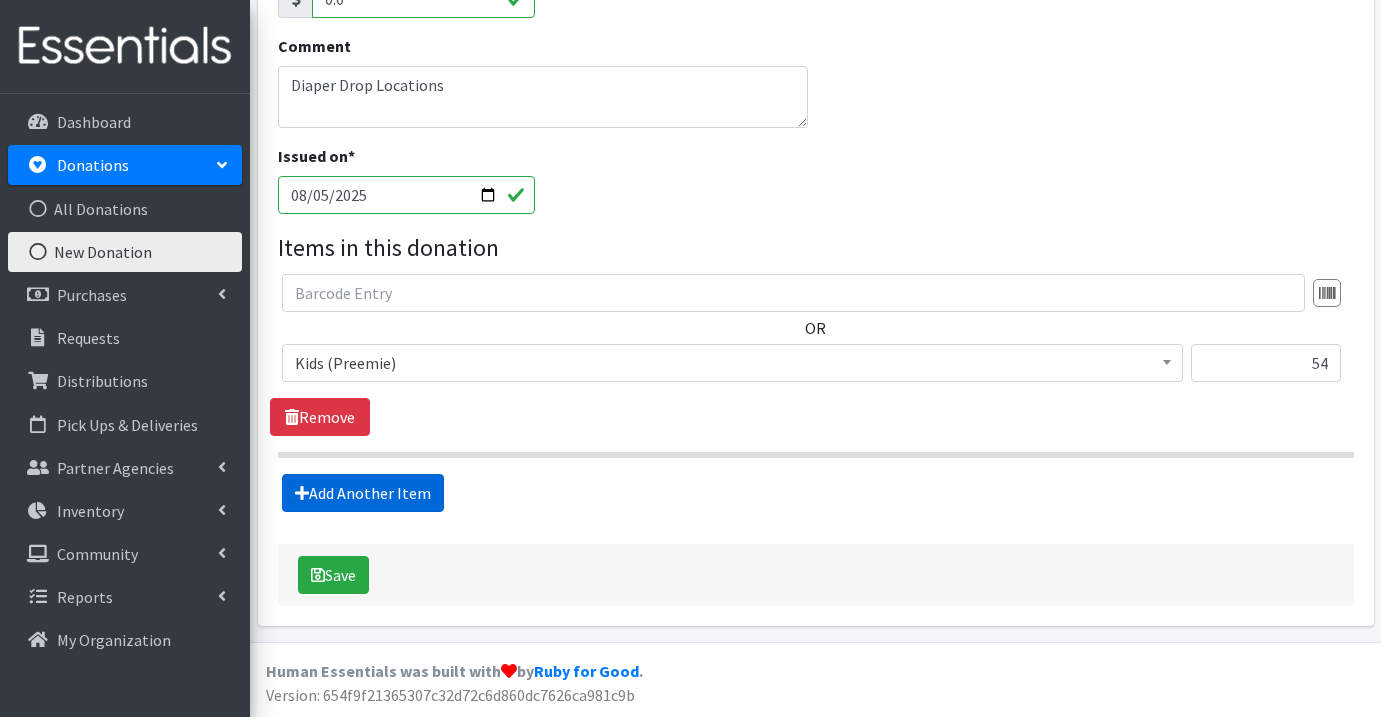 click on "Add Another Item" at bounding box center [363, 493] 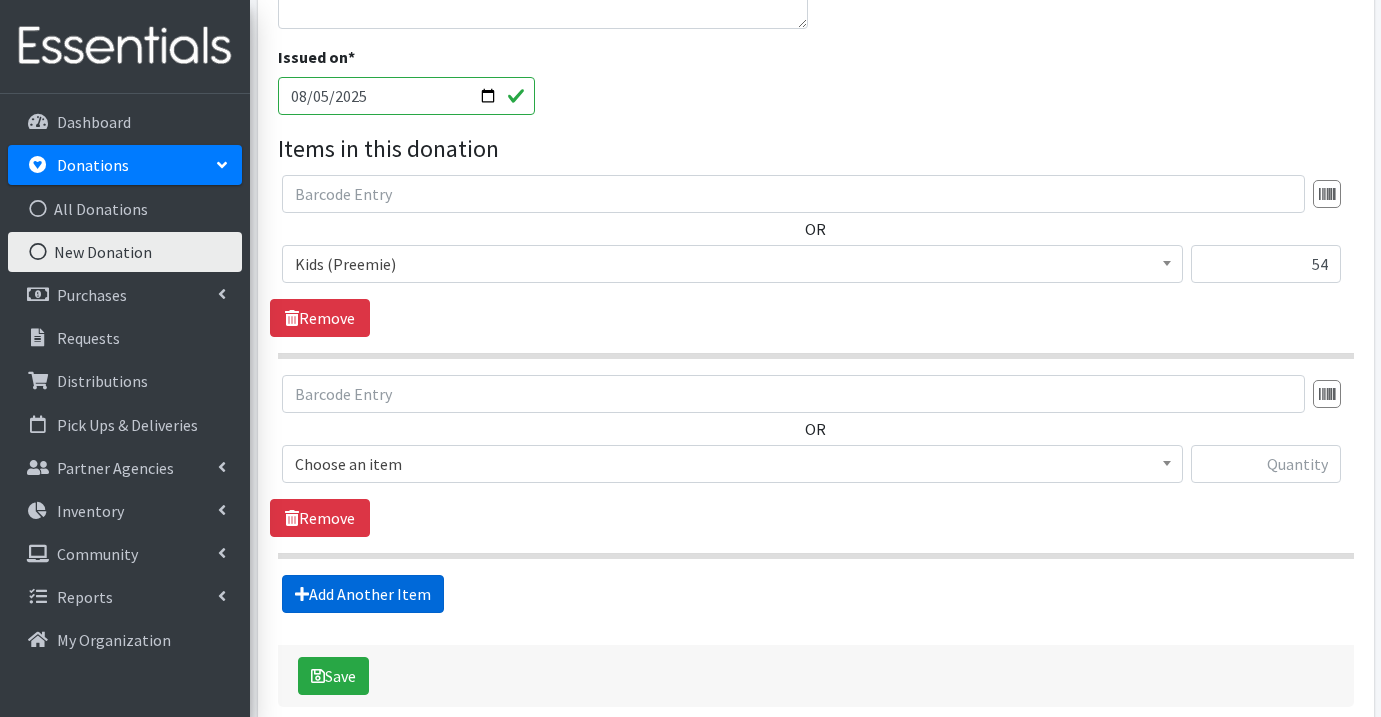 scroll, scrollTop: 640, scrollLeft: 0, axis: vertical 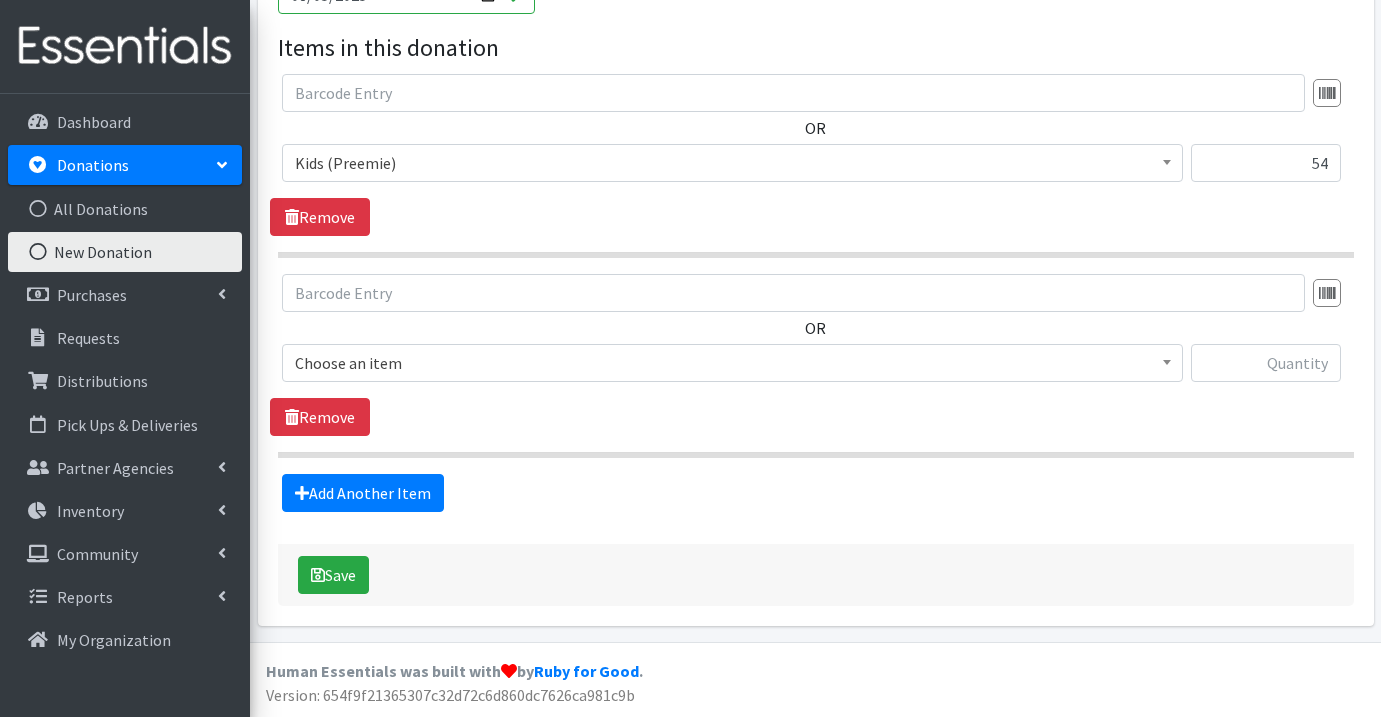 click on "Choose an item" at bounding box center (732, 363) 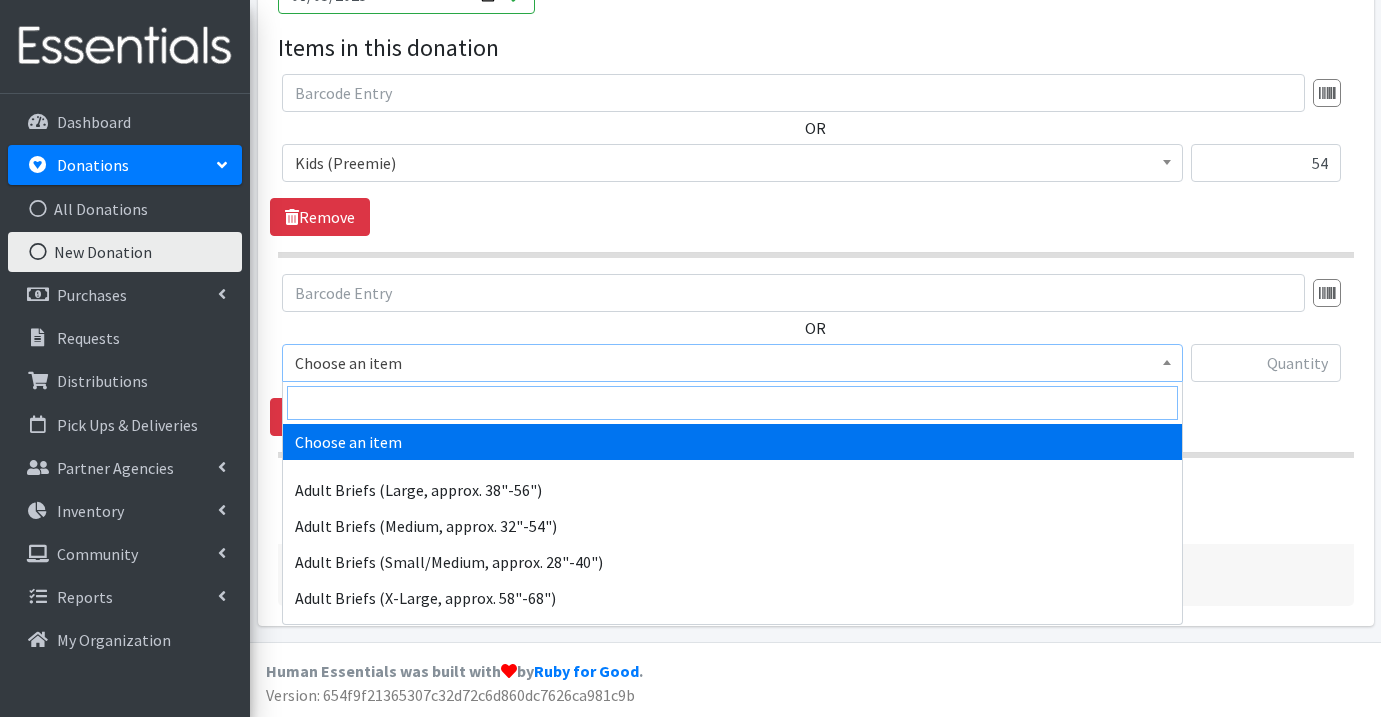 click at bounding box center [732, 403] 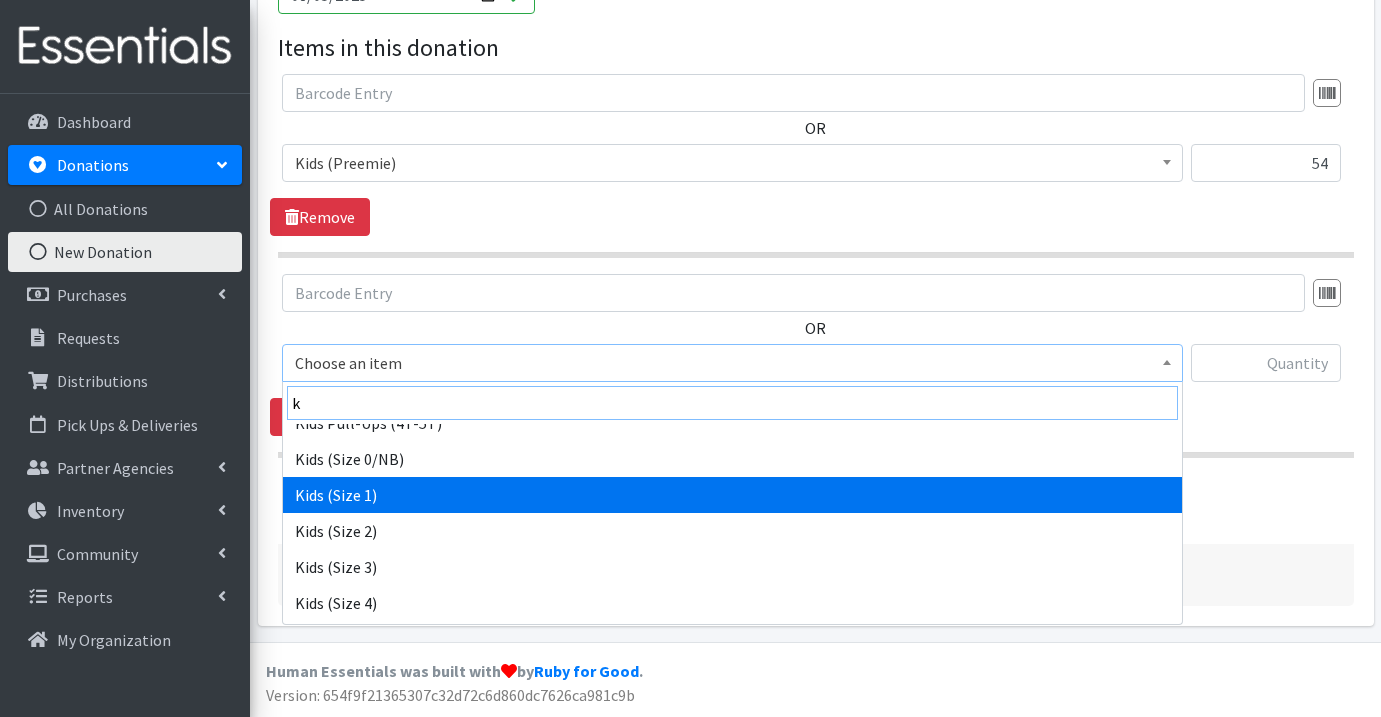 scroll, scrollTop: 382, scrollLeft: 0, axis: vertical 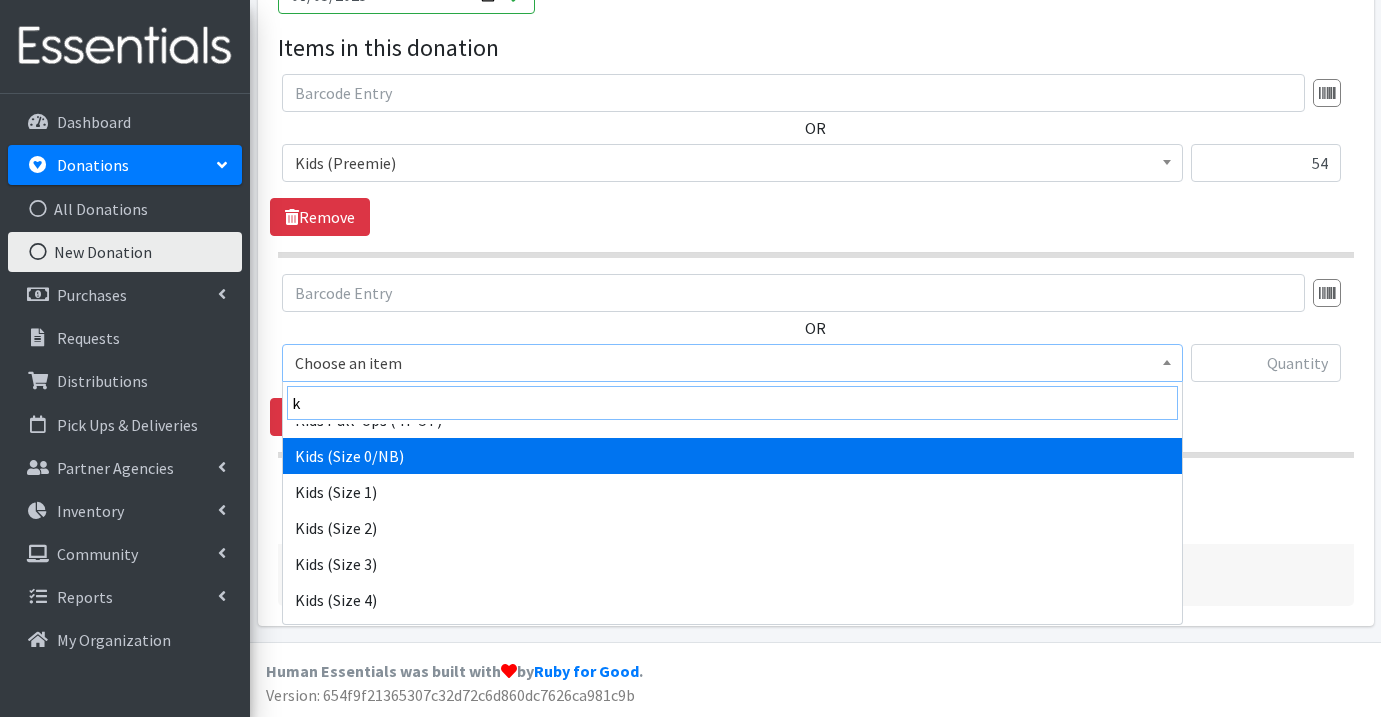 type on "k" 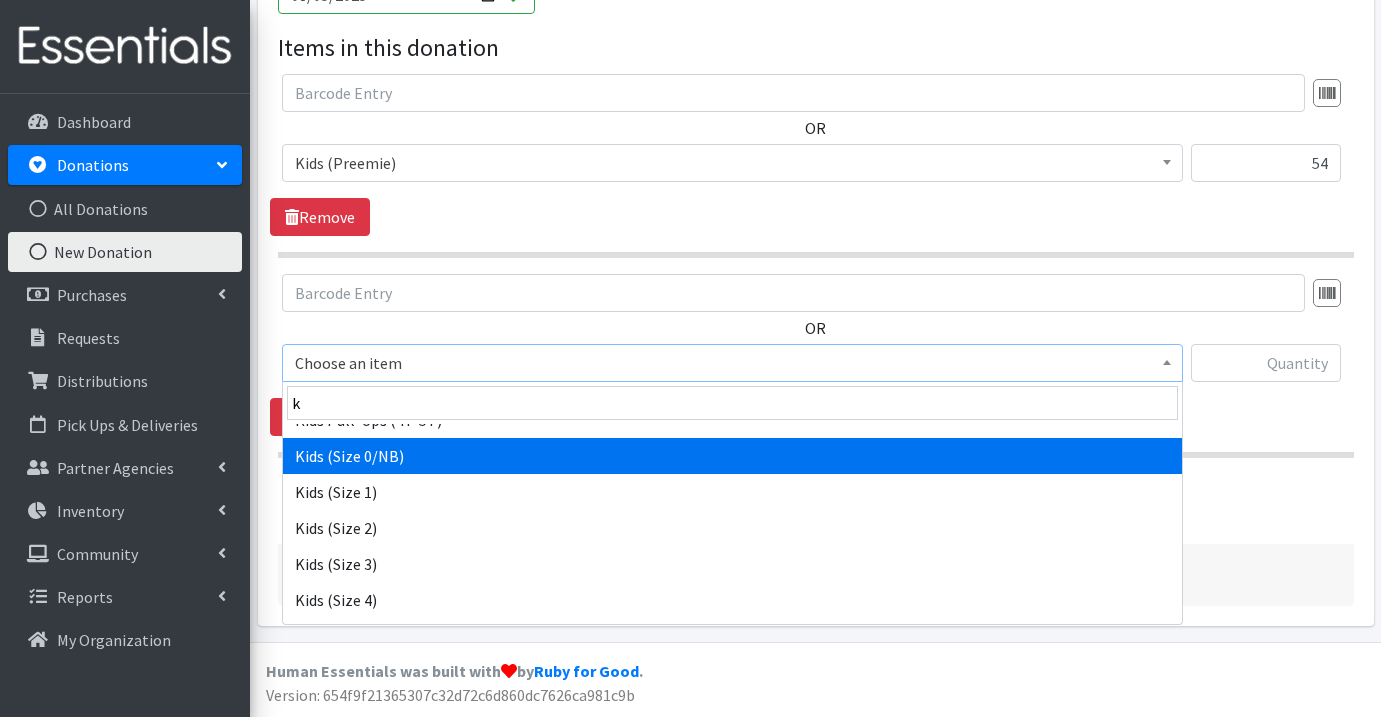 select on "1187" 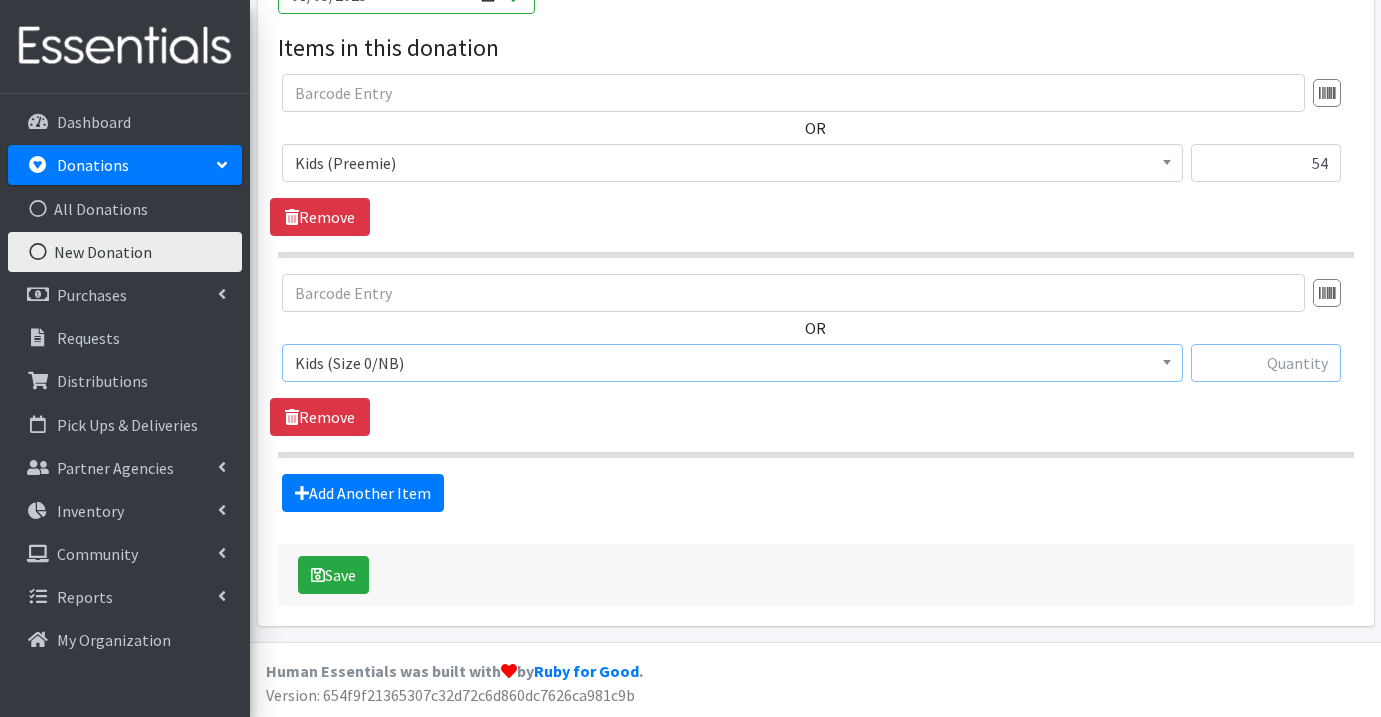 click at bounding box center (1266, 363) 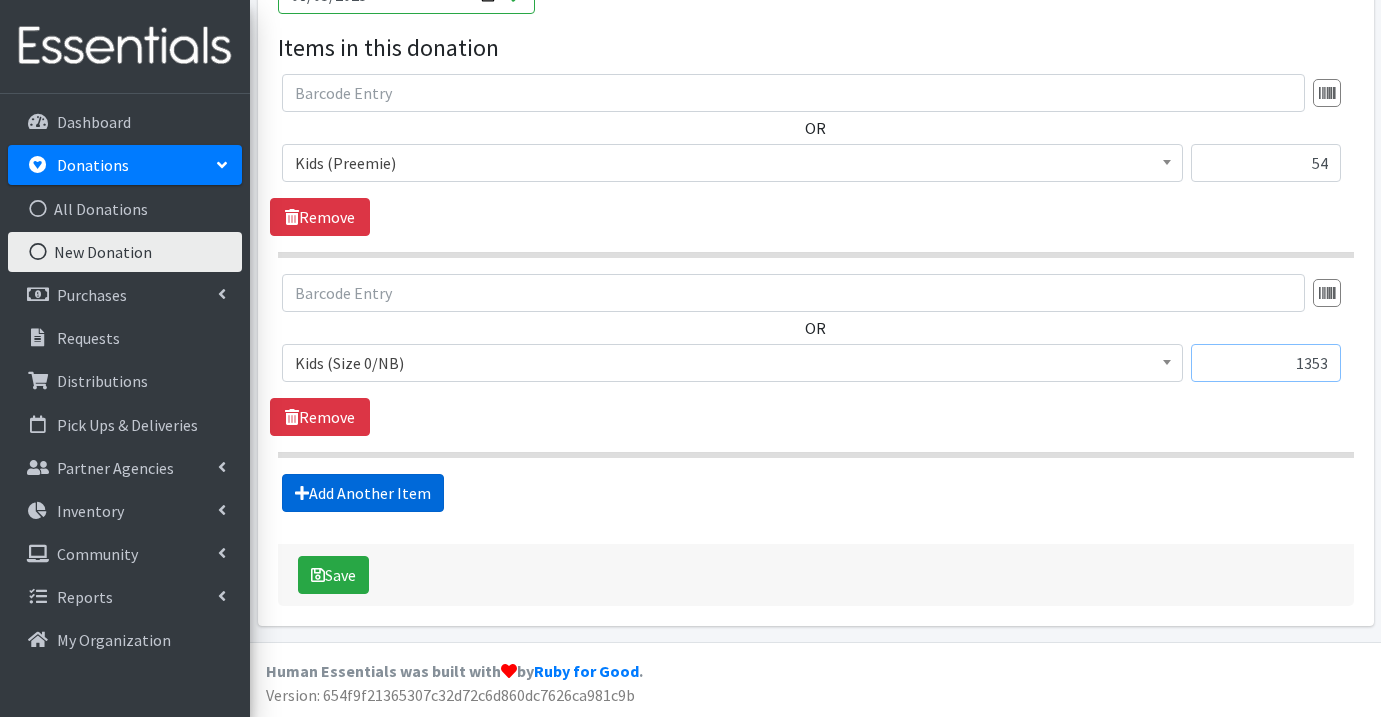 type on "1353" 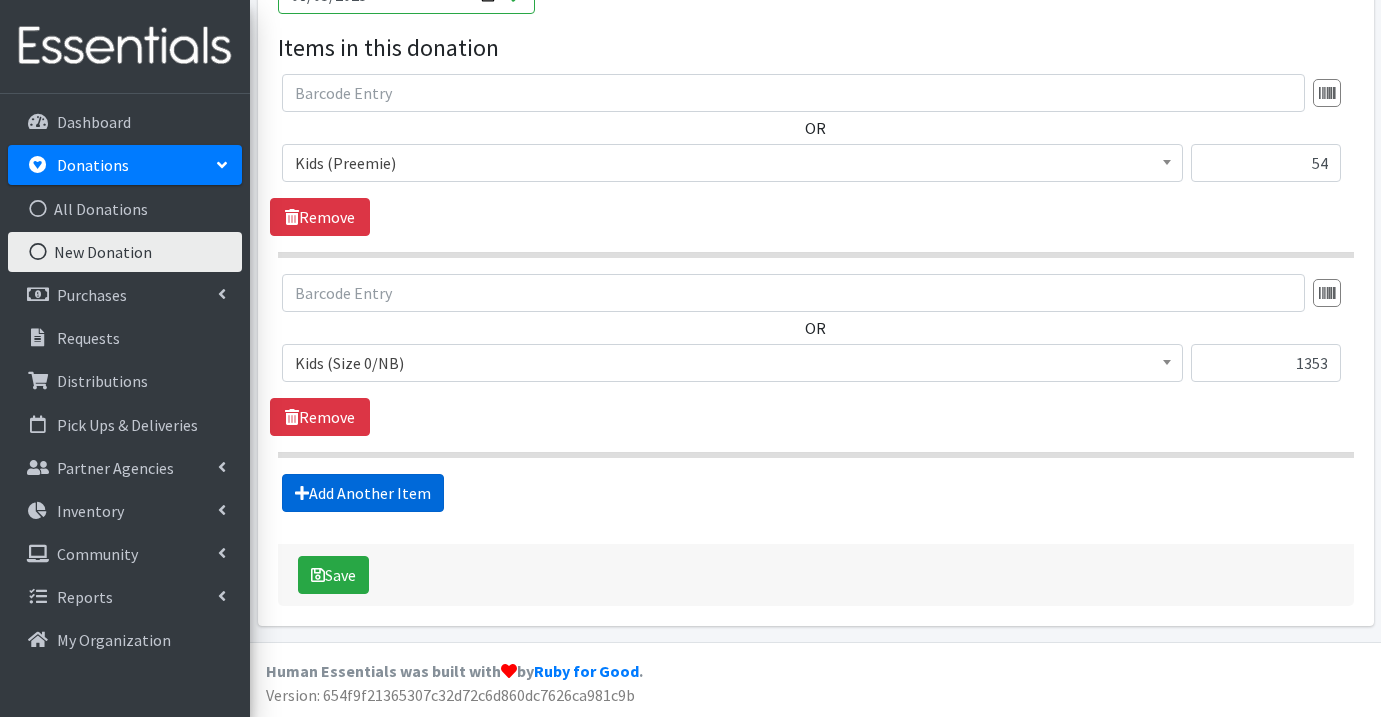 click on "Add Another Item" at bounding box center [363, 493] 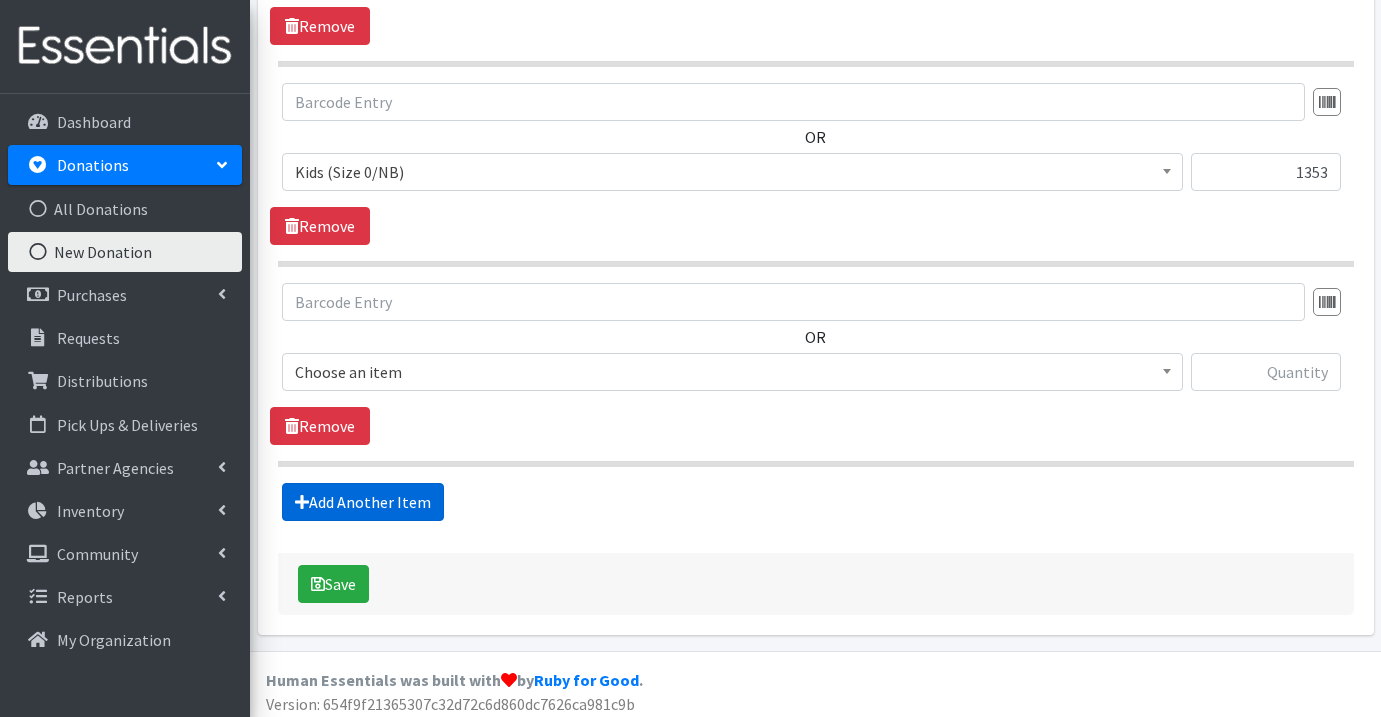 scroll, scrollTop: 840, scrollLeft: 0, axis: vertical 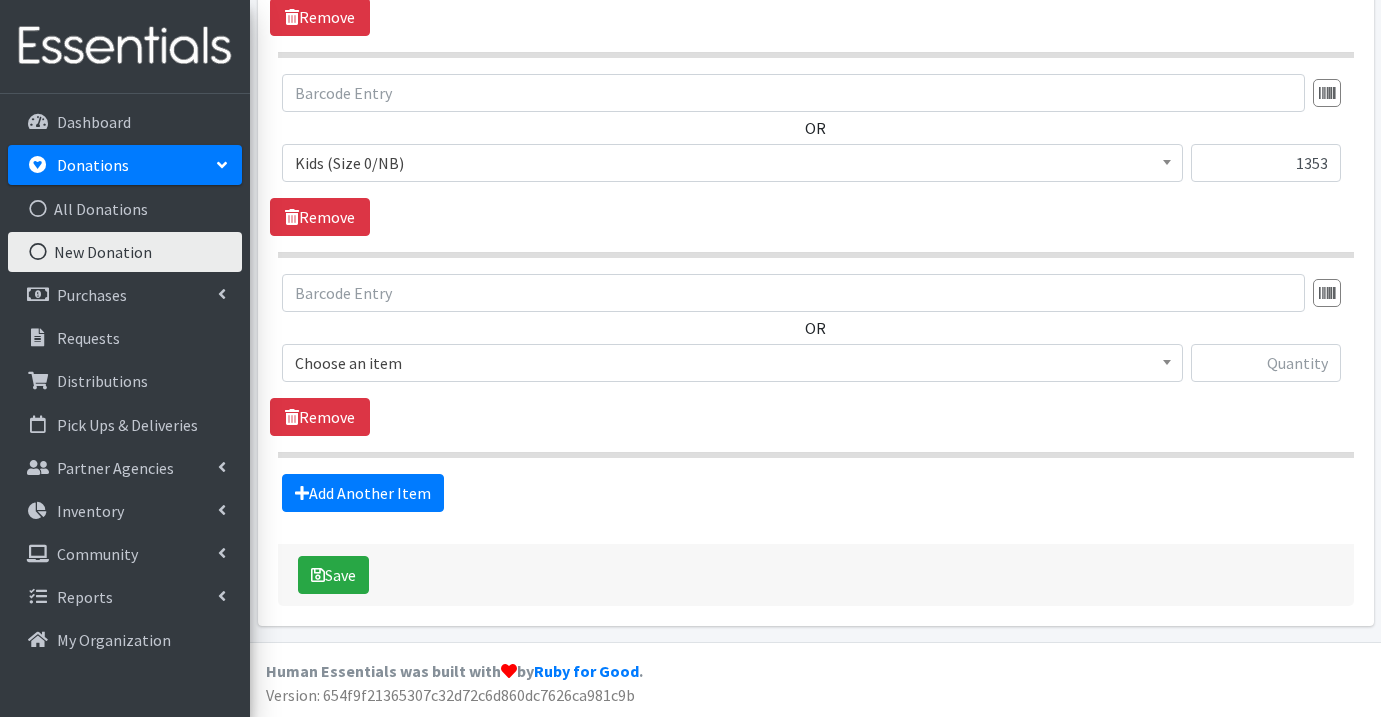 click on "Choose an item" at bounding box center [732, 363] 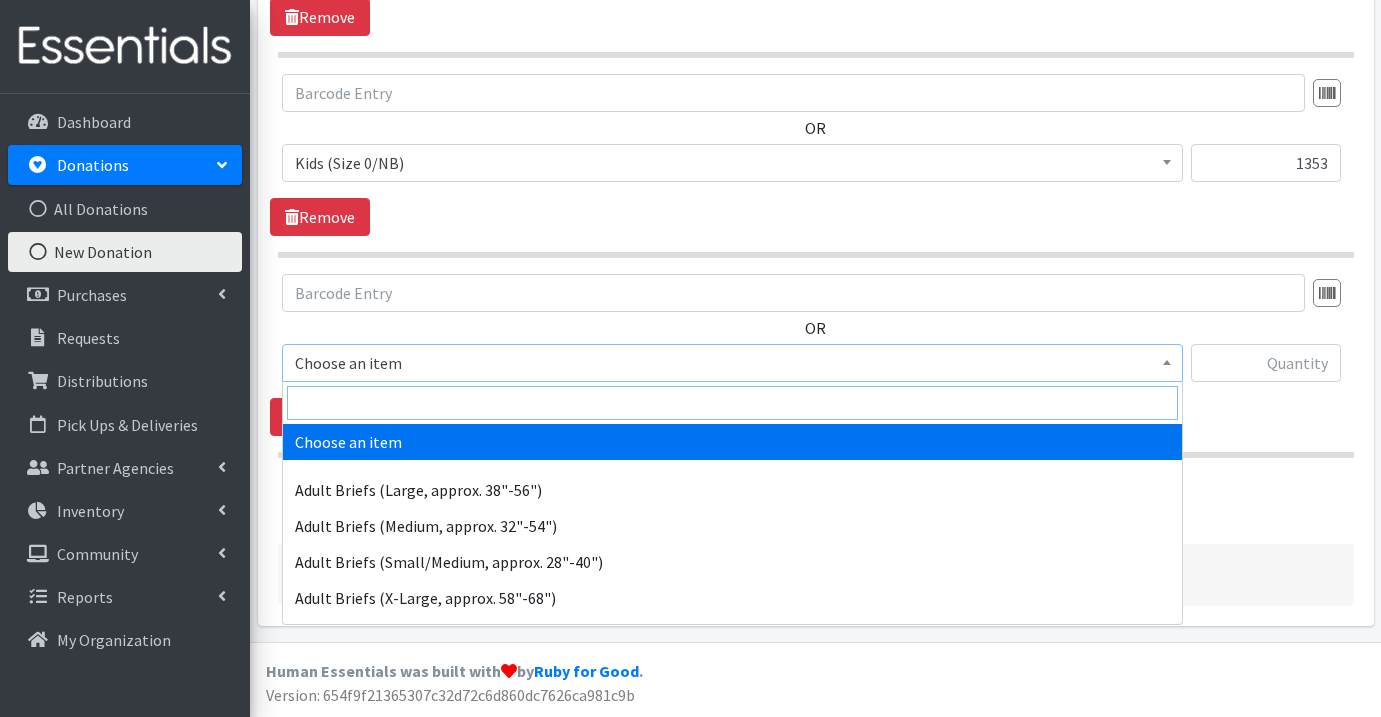 click at bounding box center (732, 403) 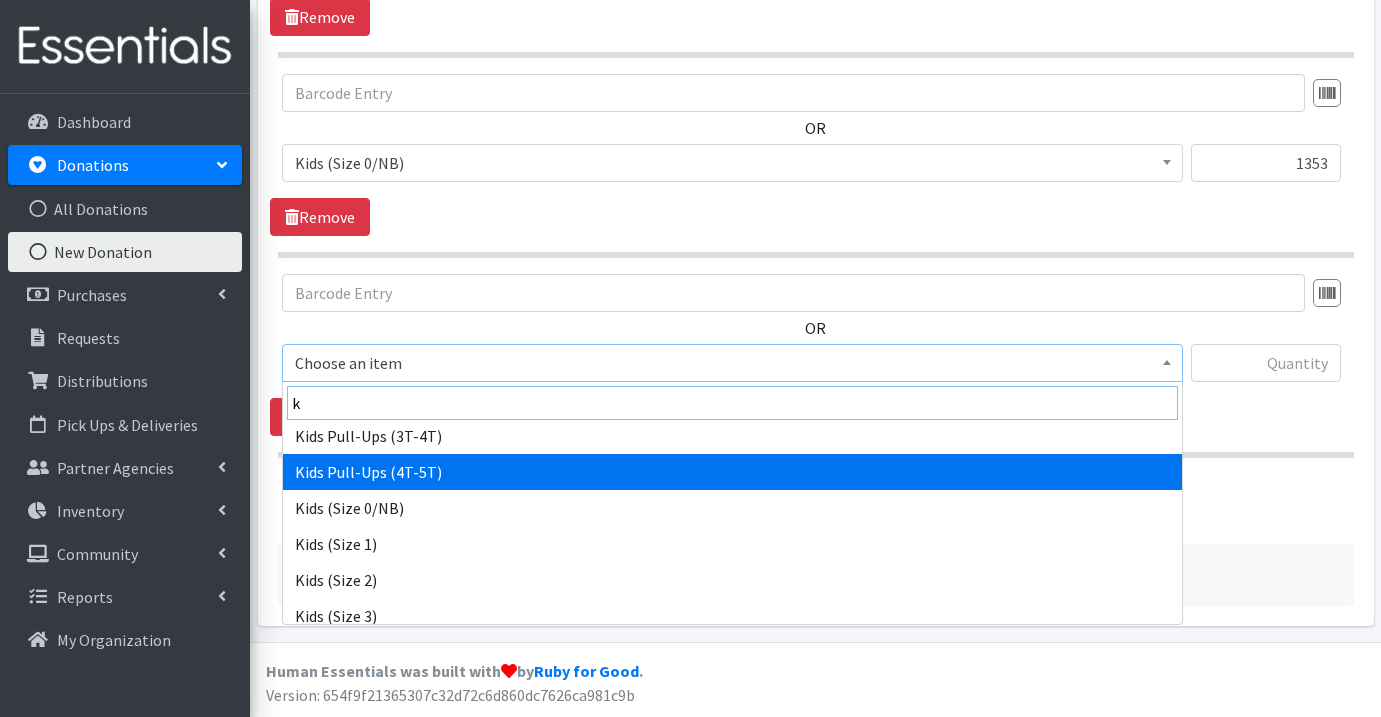 scroll, scrollTop: 351, scrollLeft: 0, axis: vertical 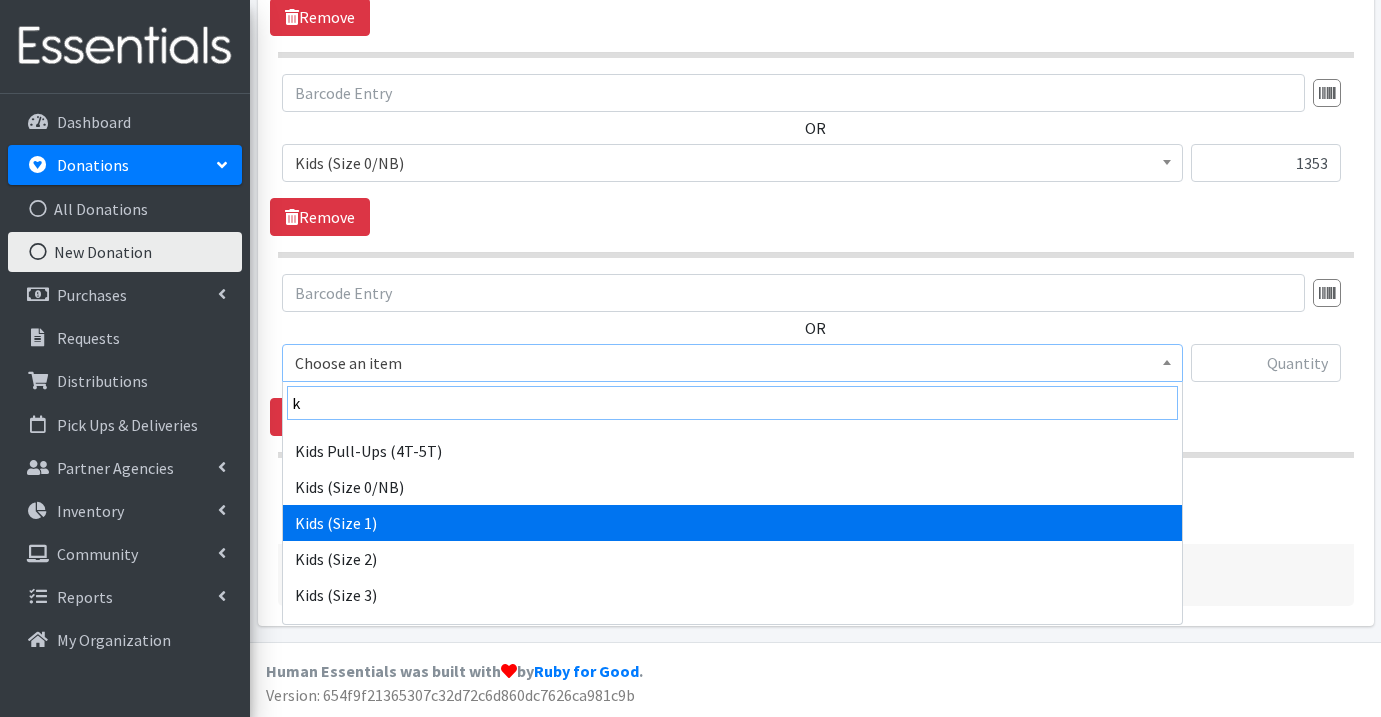 type on "k" 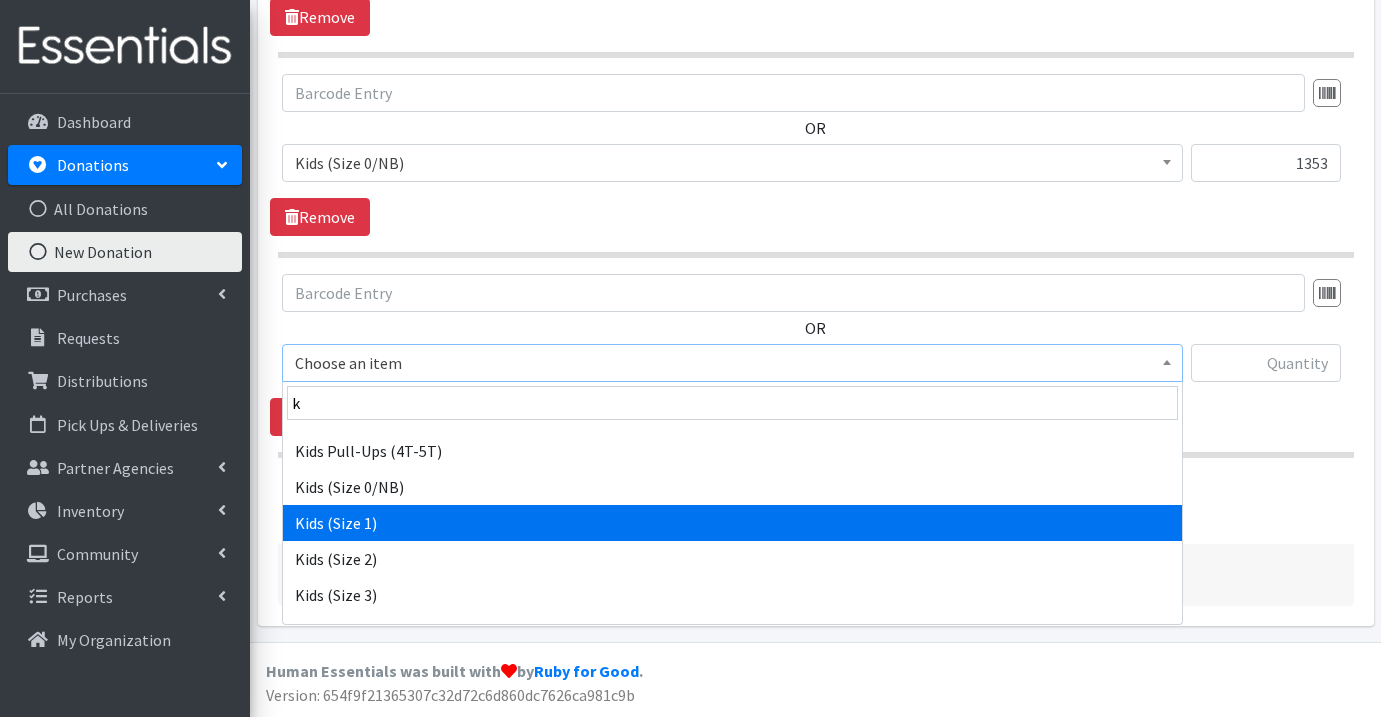 select on "1182" 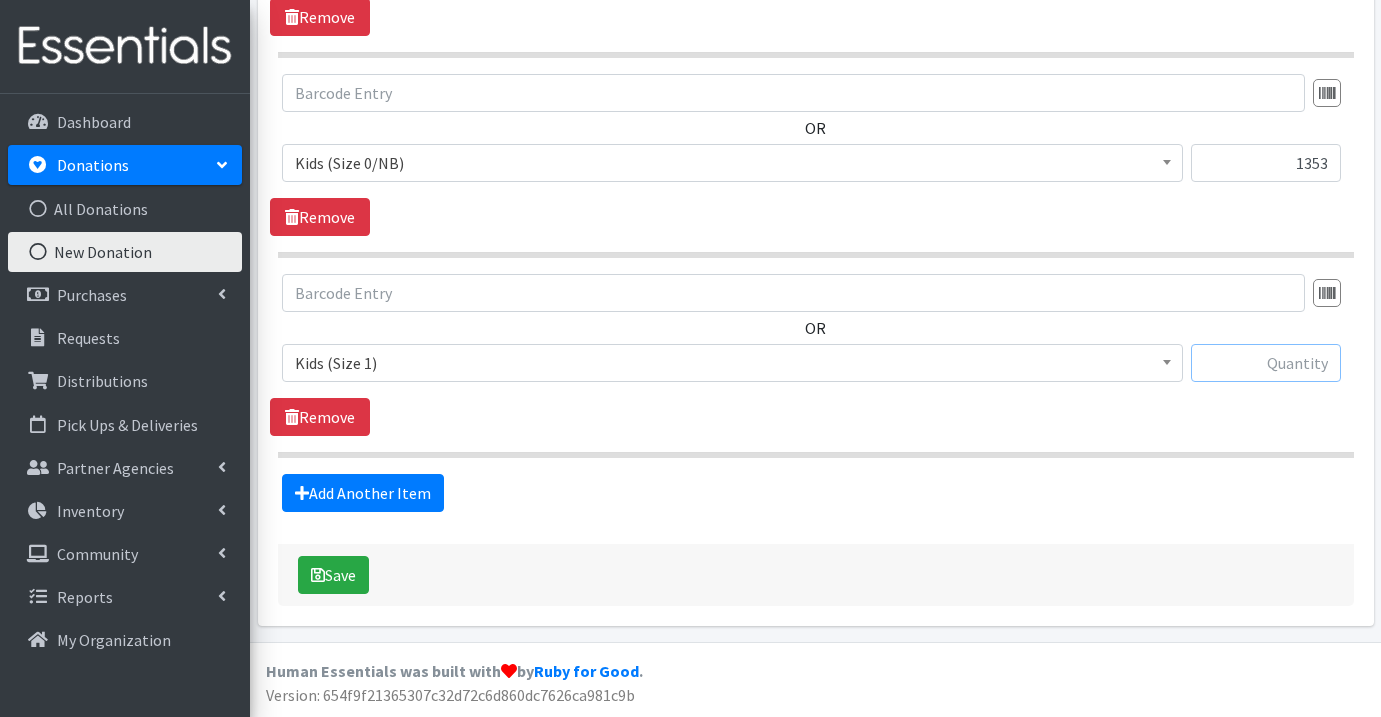 click at bounding box center [1266, 363] 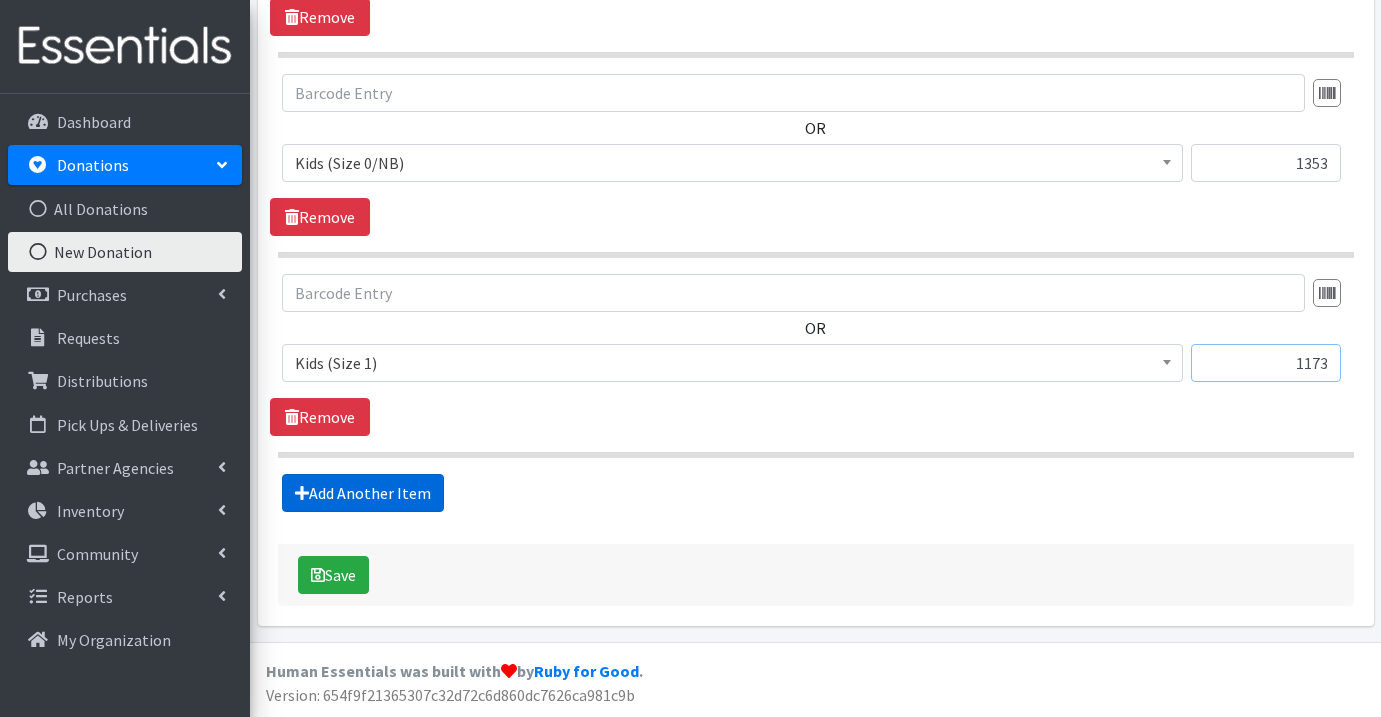 type on "1173" 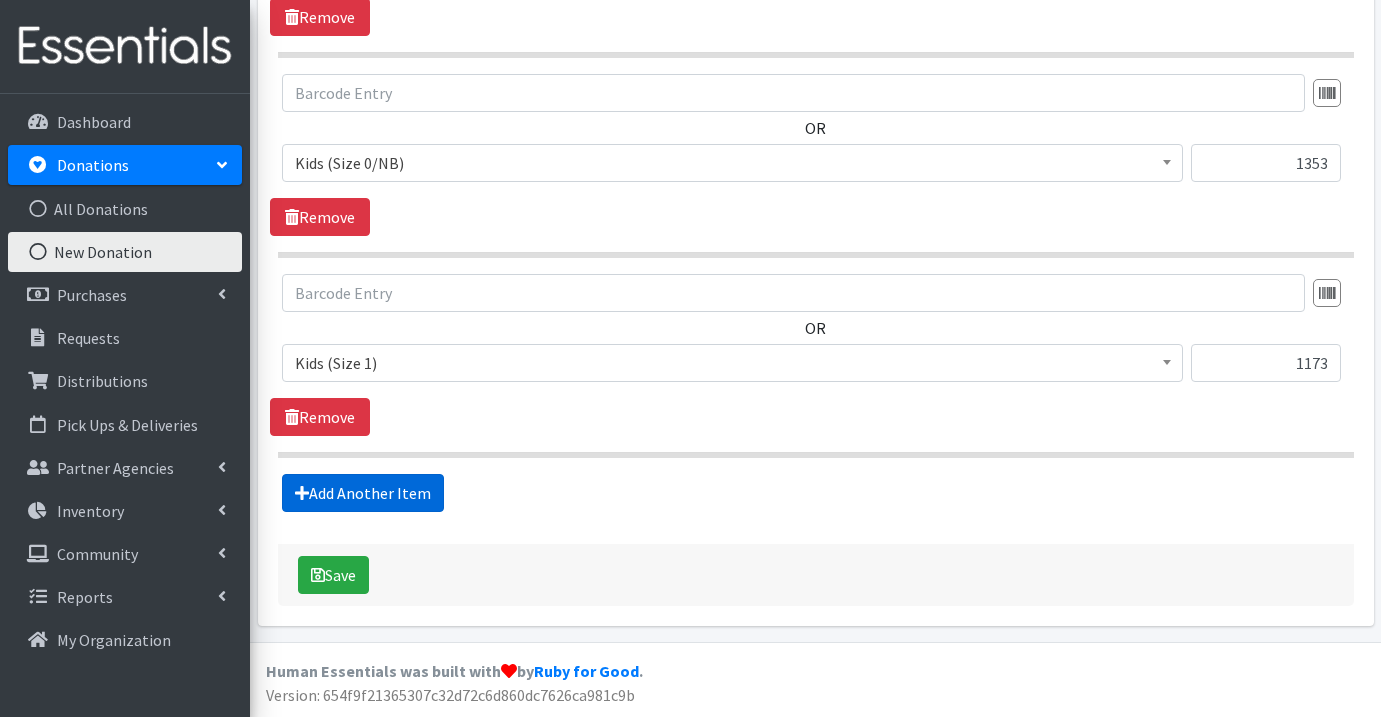 click on "Add Another Item" at bounding box center (363, 493) 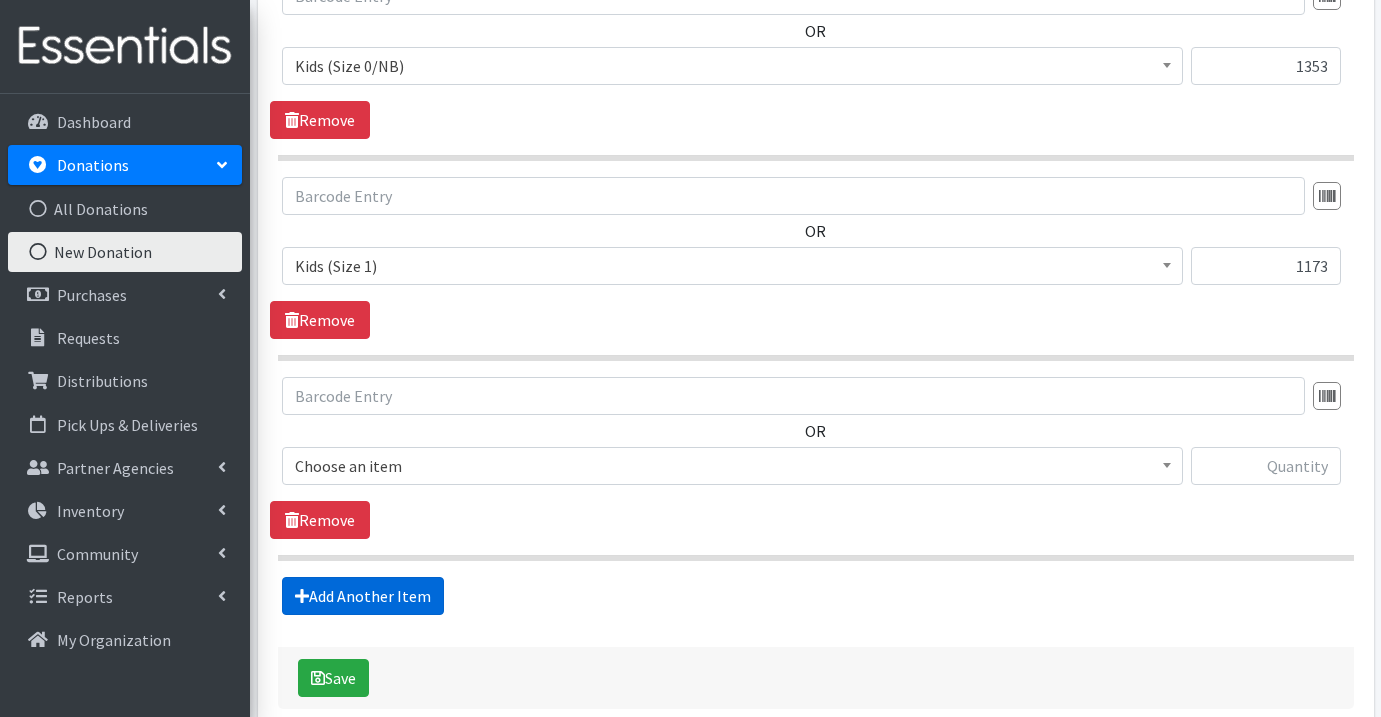 scroll, scrollTop: 1040, scrollLeft: 0, axis: vertical 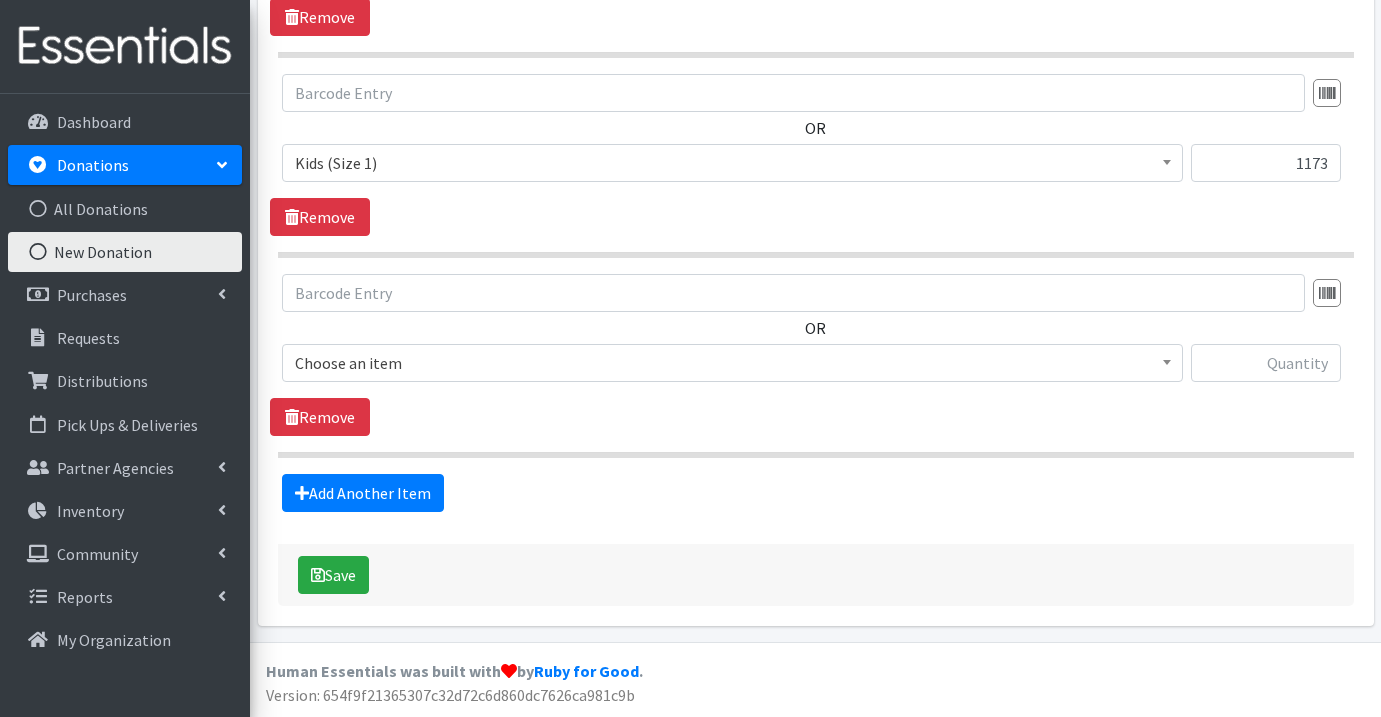click on "Choose an item" at bounding box center [732, 363] 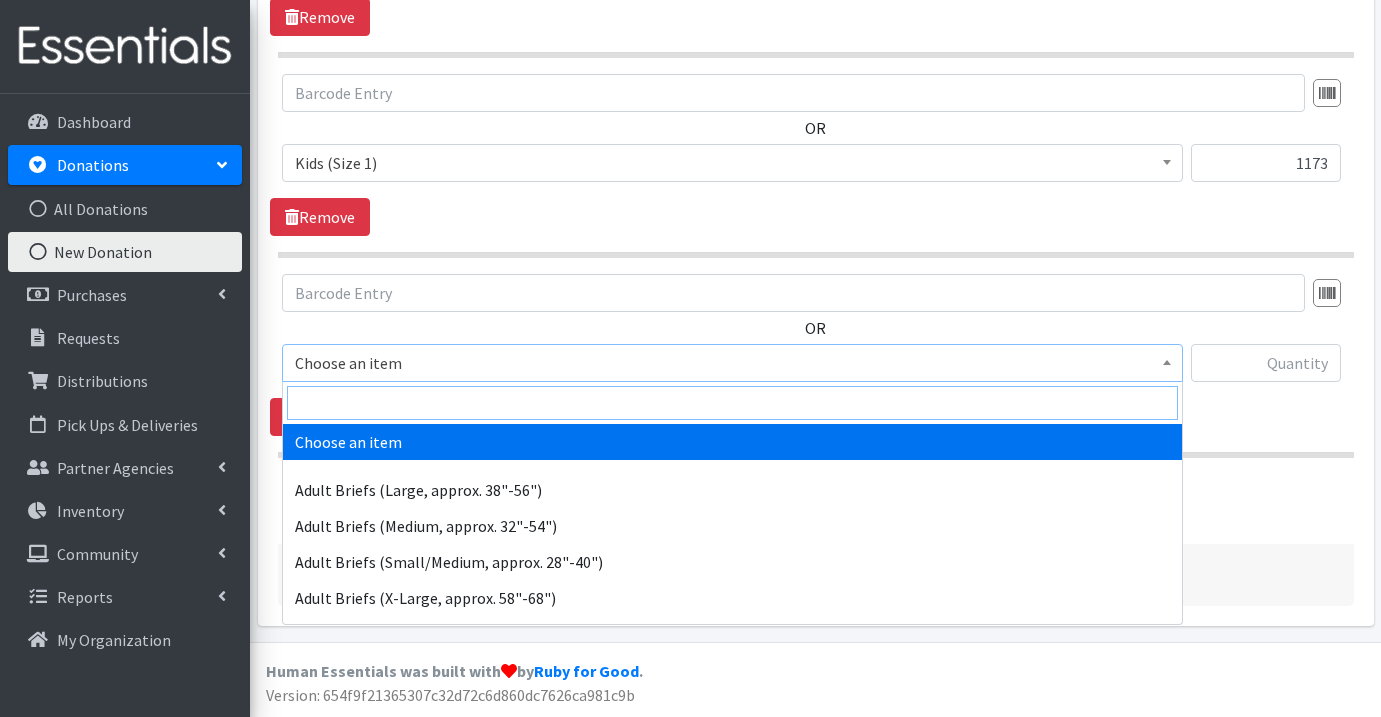 click at bounding box center (732, 403) 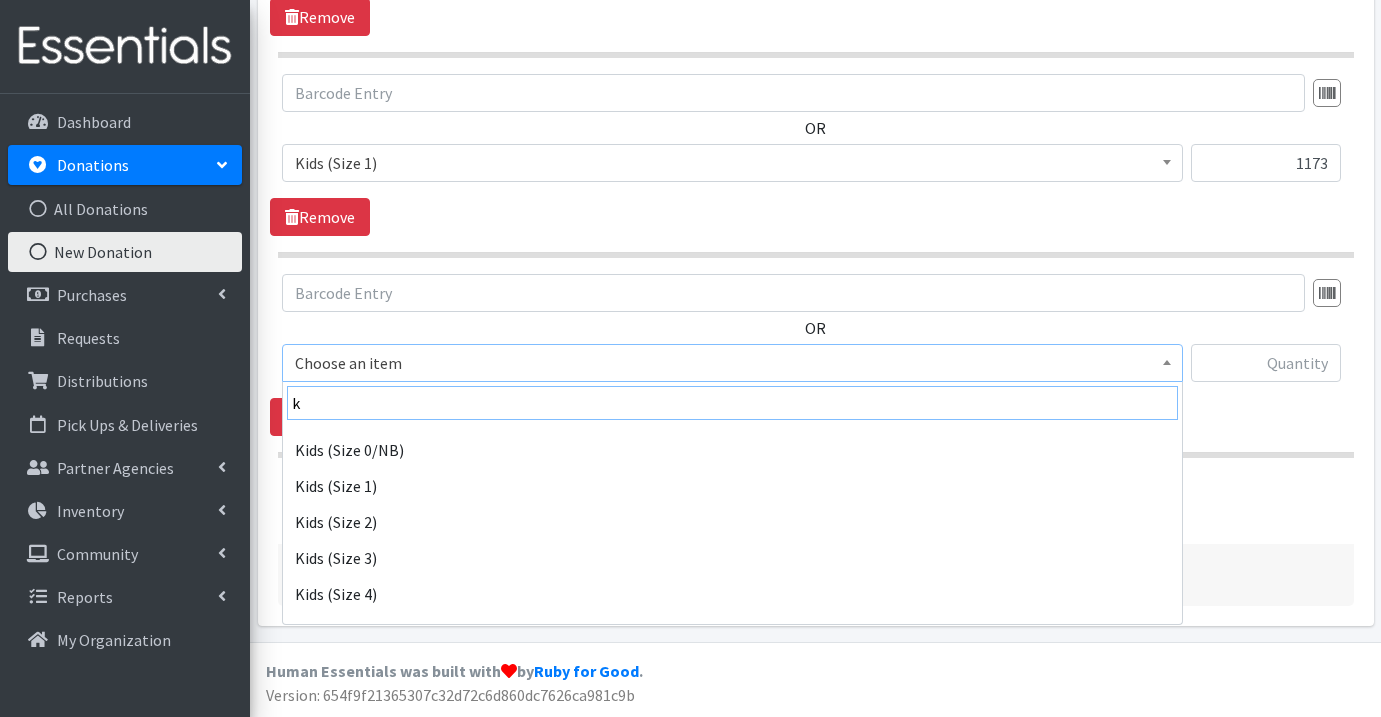 scroll, scrollTop: 390, scrollLeft: 0, axis: vertical 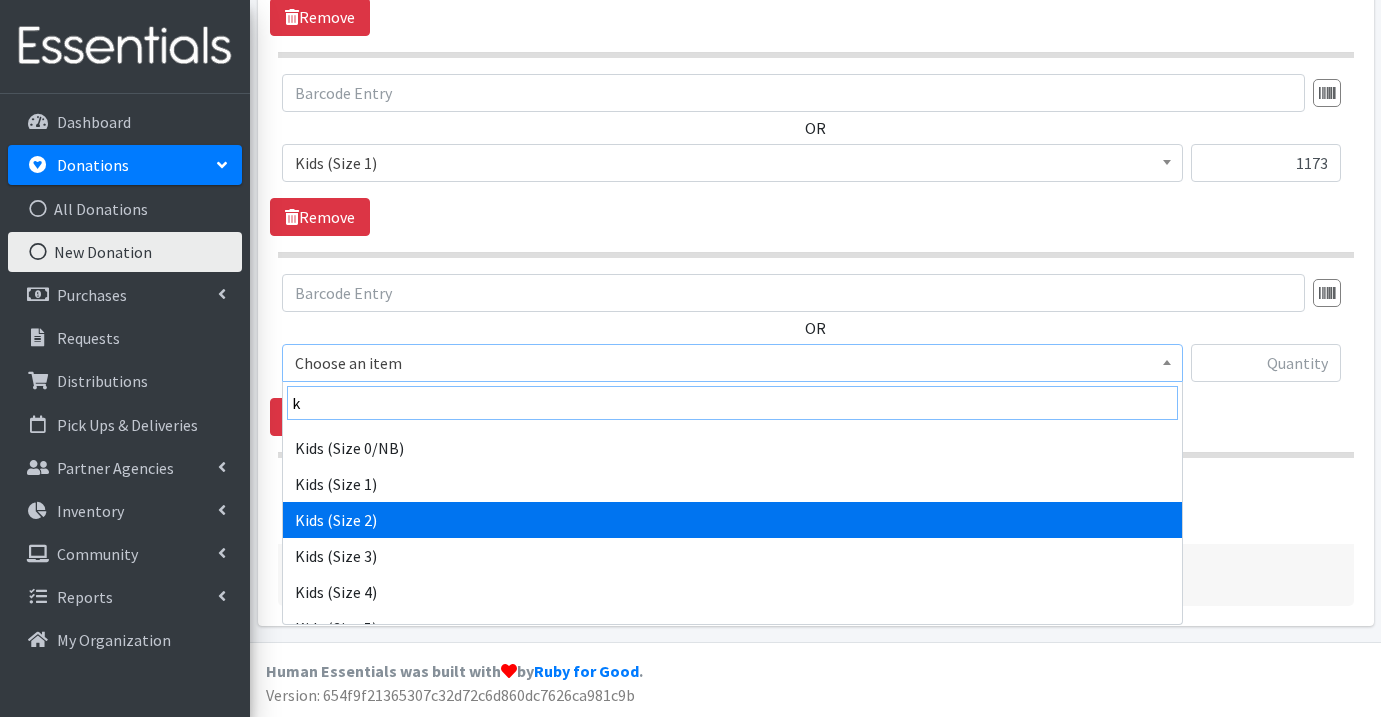 type on "k" 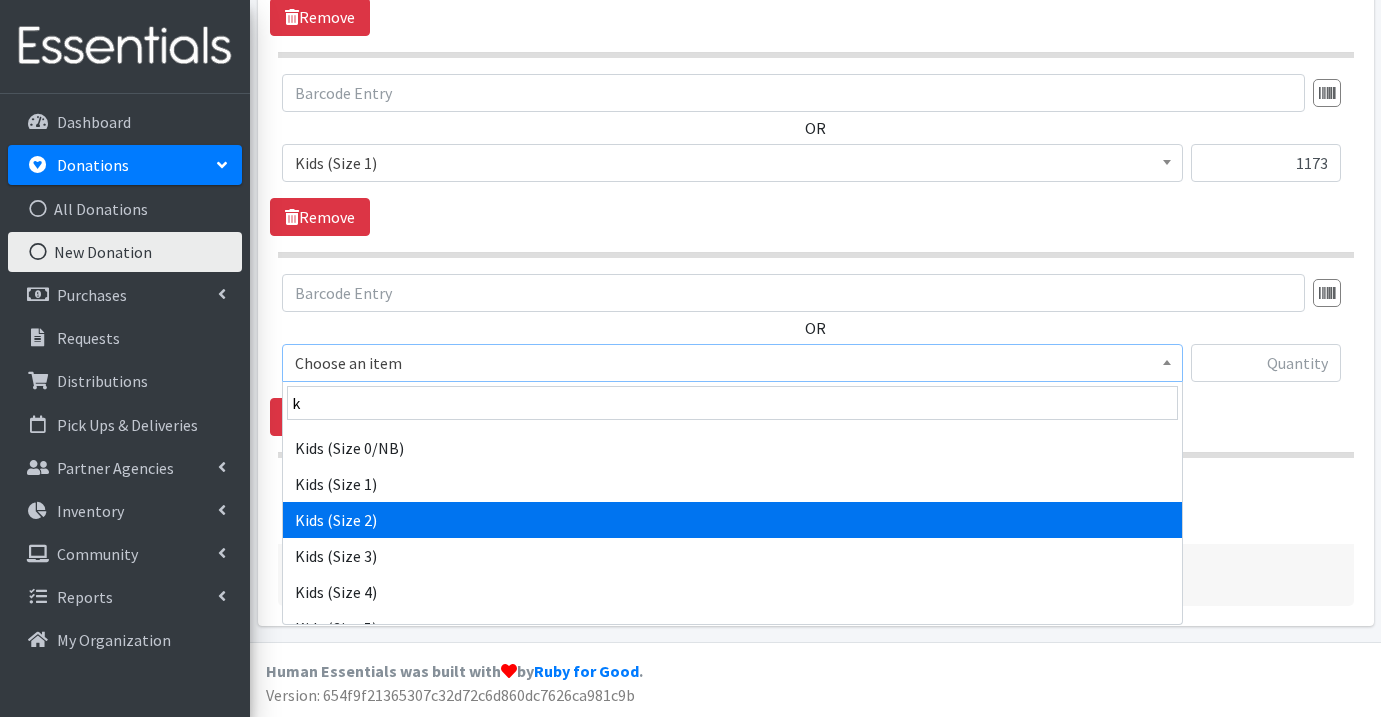 select on "1183" 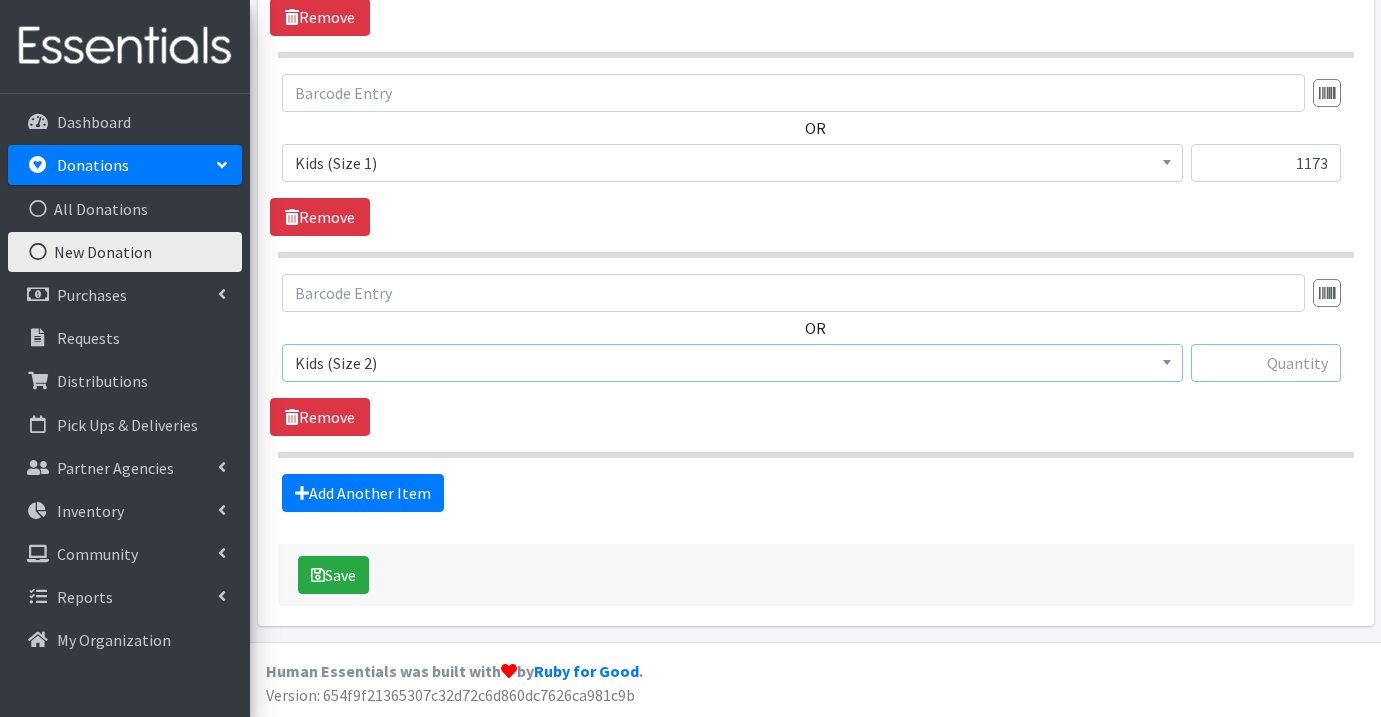 click at bounding box center (1266, 363) 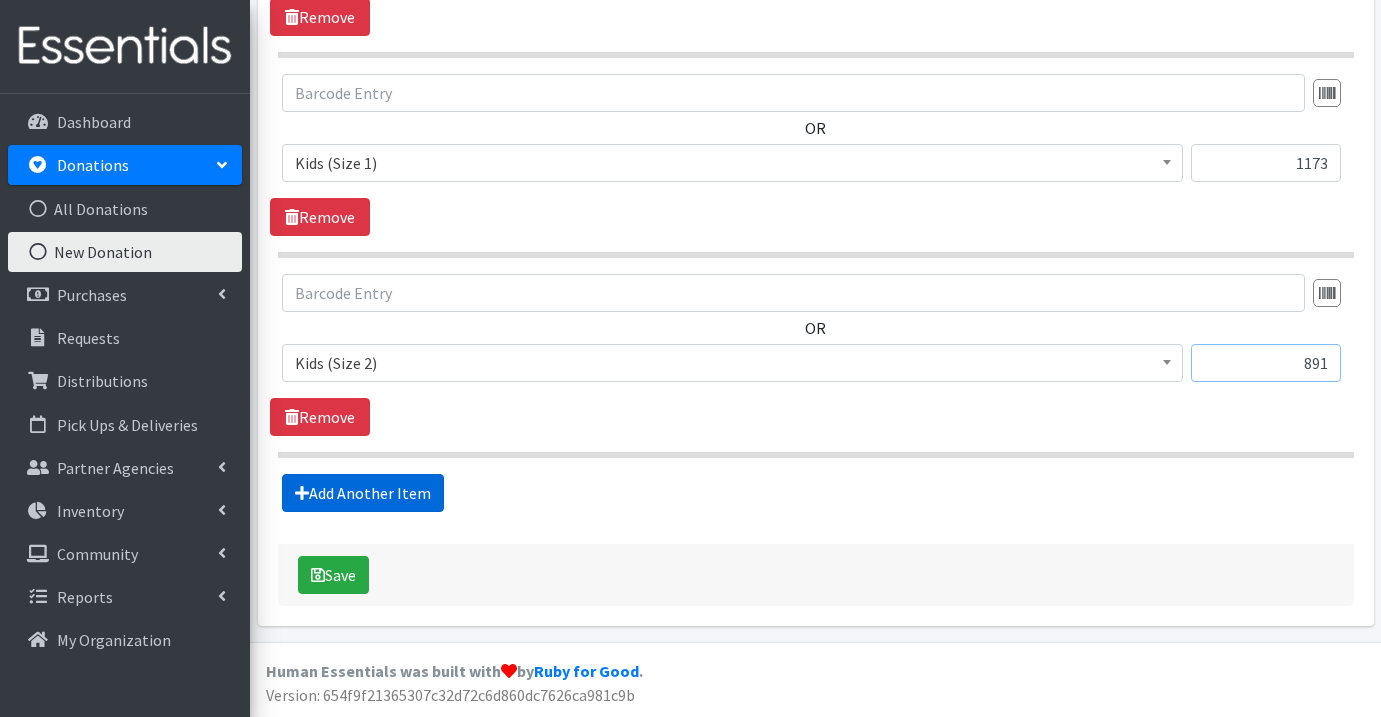 type on "891" 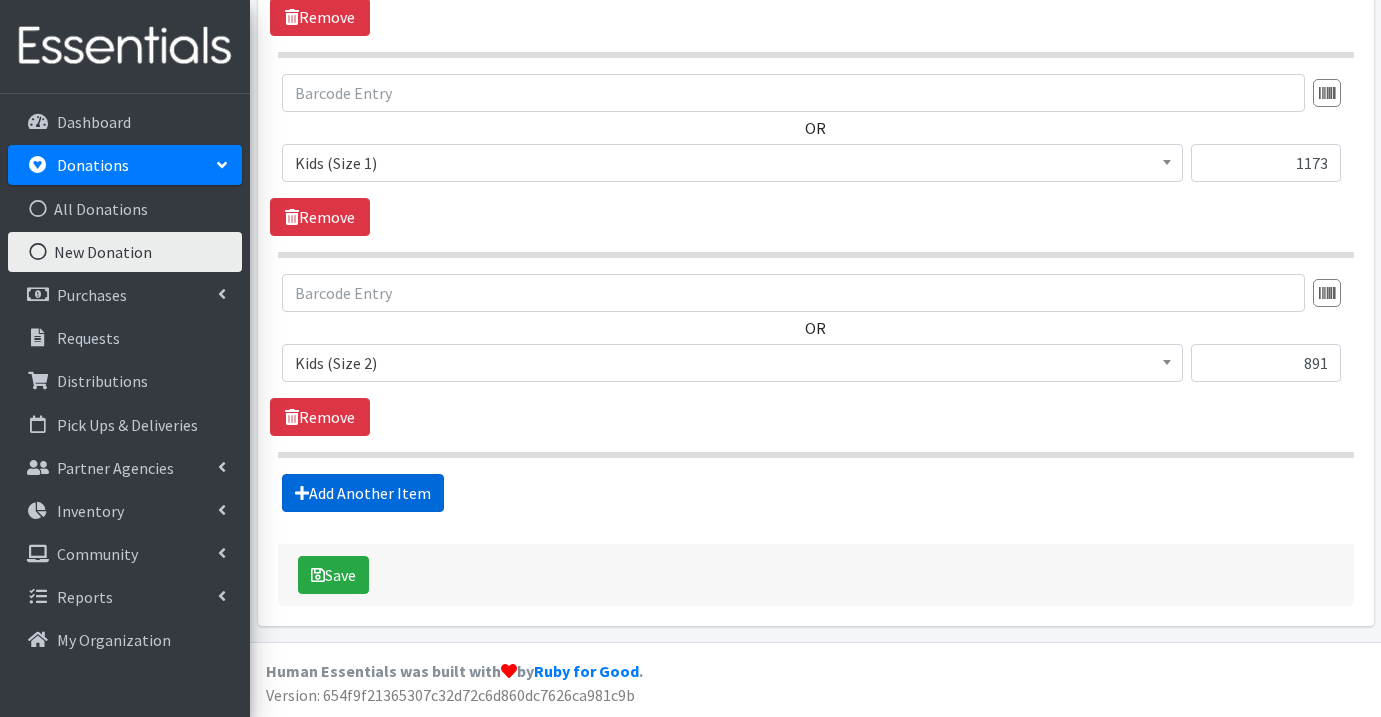 click on "Add Another Item" at bounding box center (363, 493) 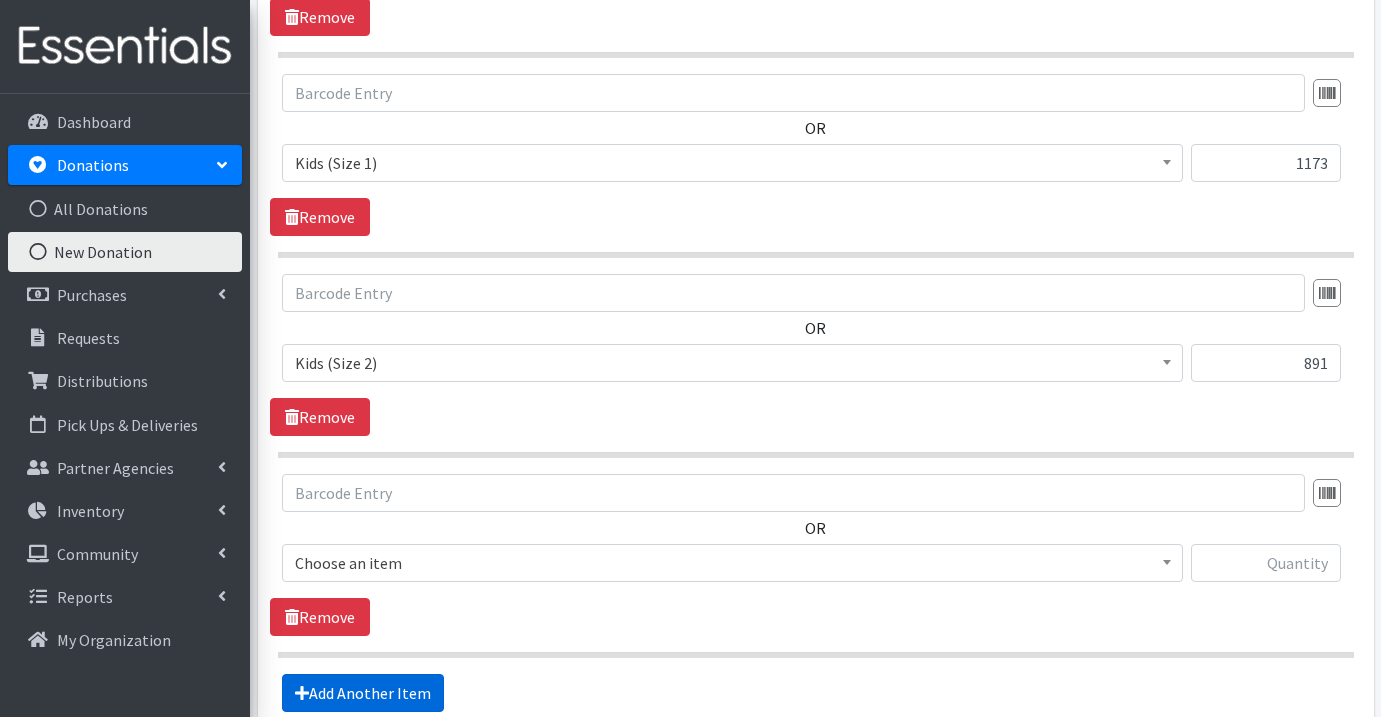 scroll, scrollTop: 1240, scrollLeft: 0, axis: vertical 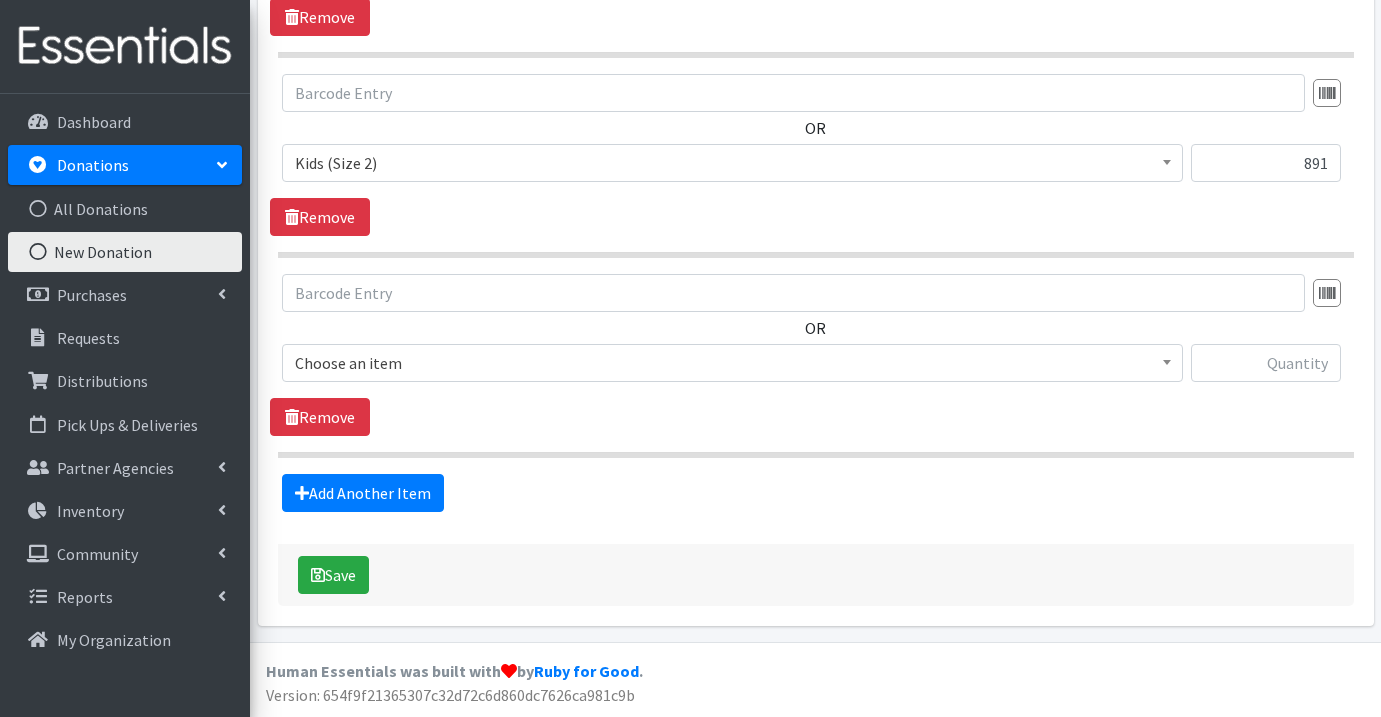 click on "Choose an item" at bounding box center [732, 363] 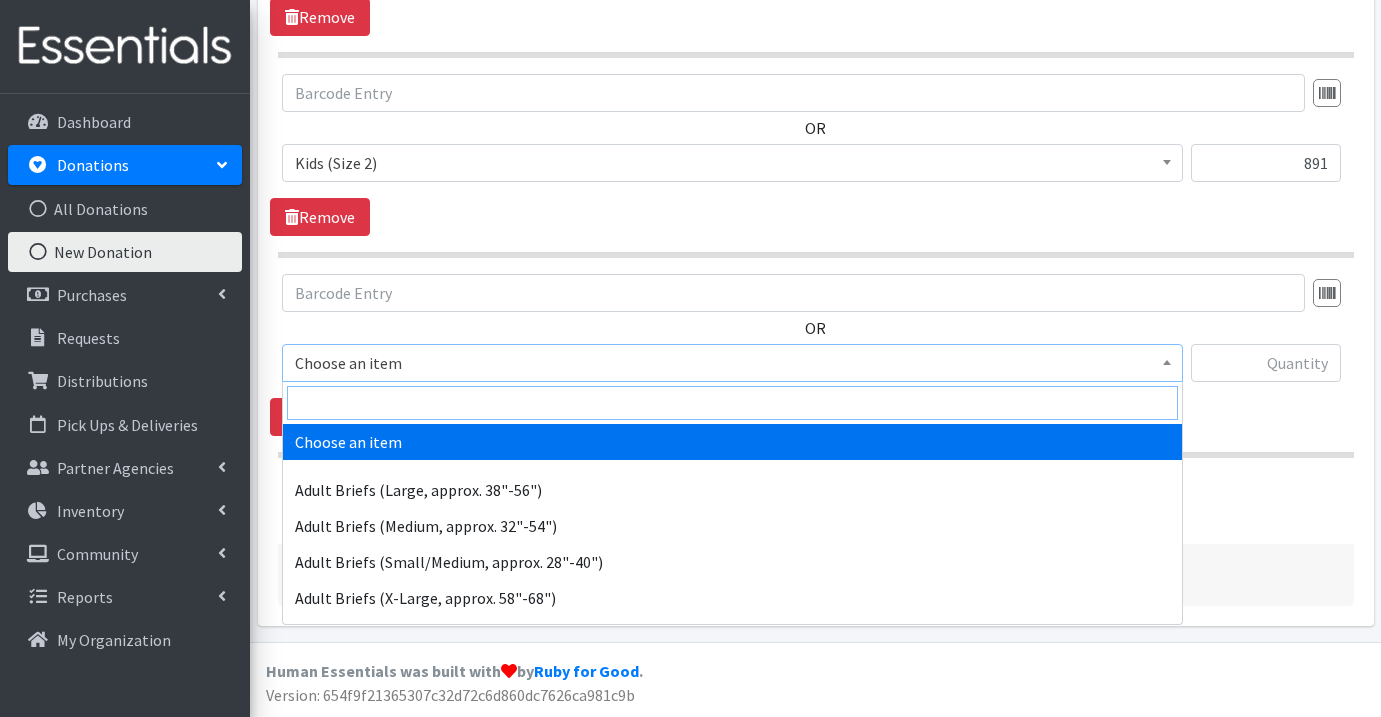 click at bounding box center [732, 403] 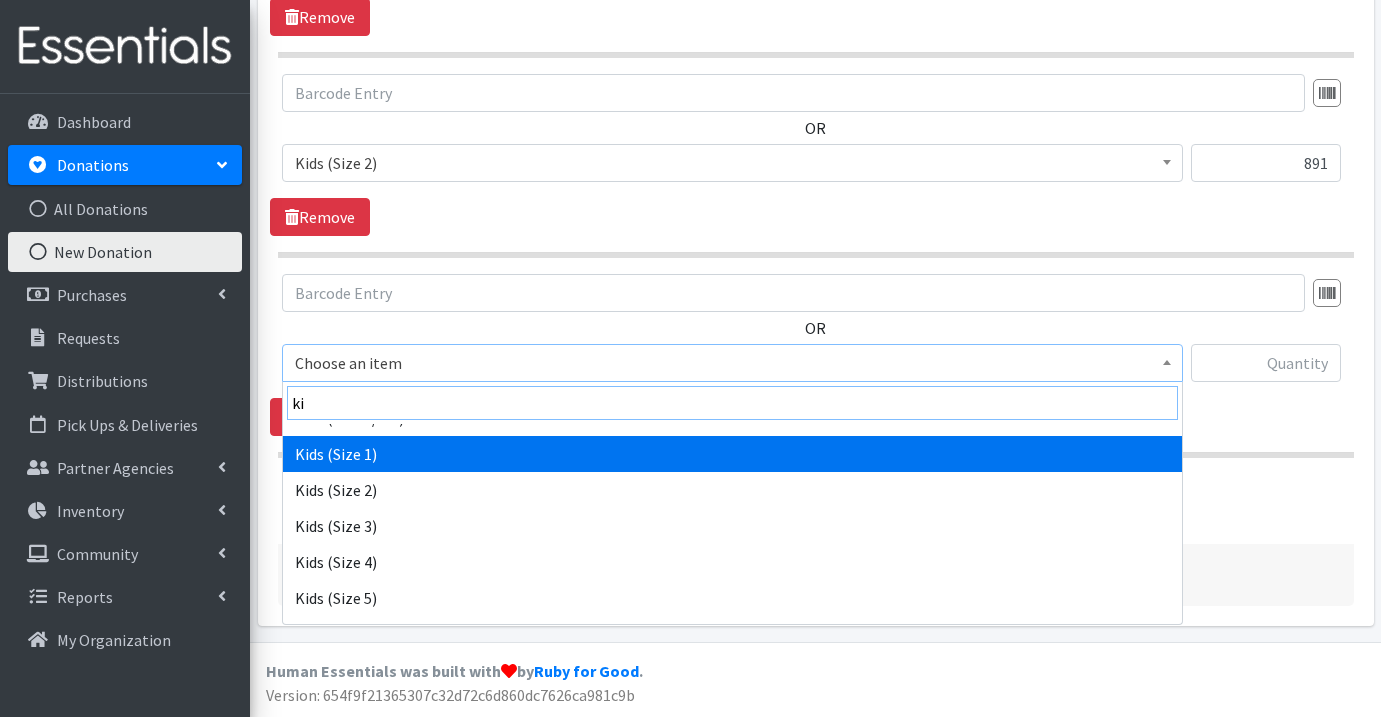 scroll, scrollTop: 314, scrollLeft: 0, axis: vertical 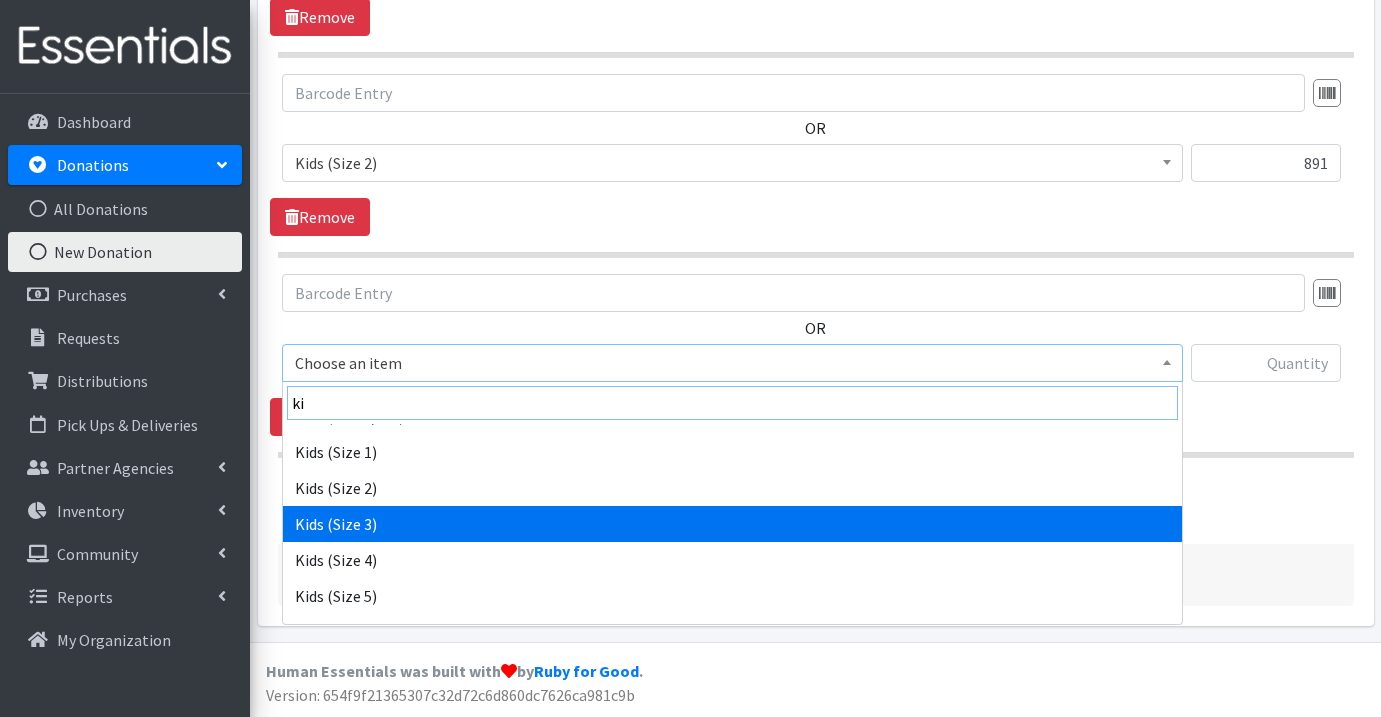 type on "ki" 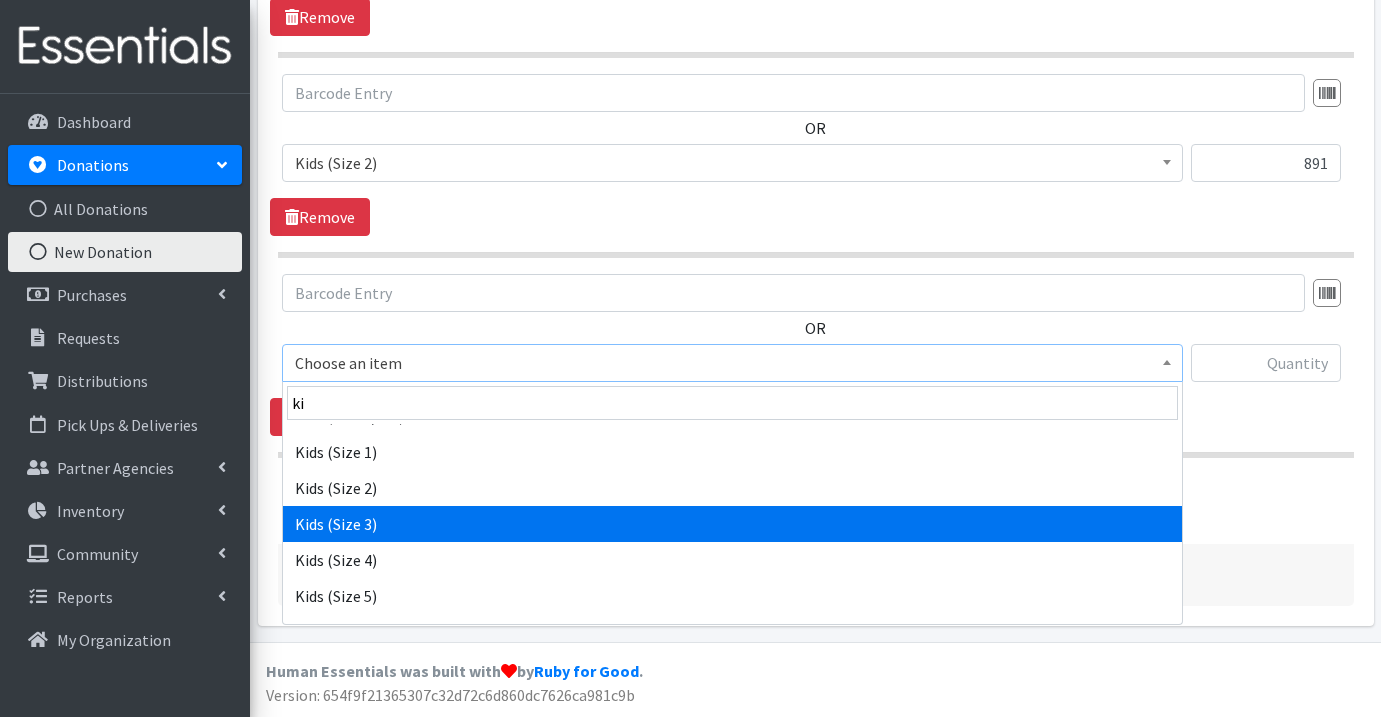 select on "1186" 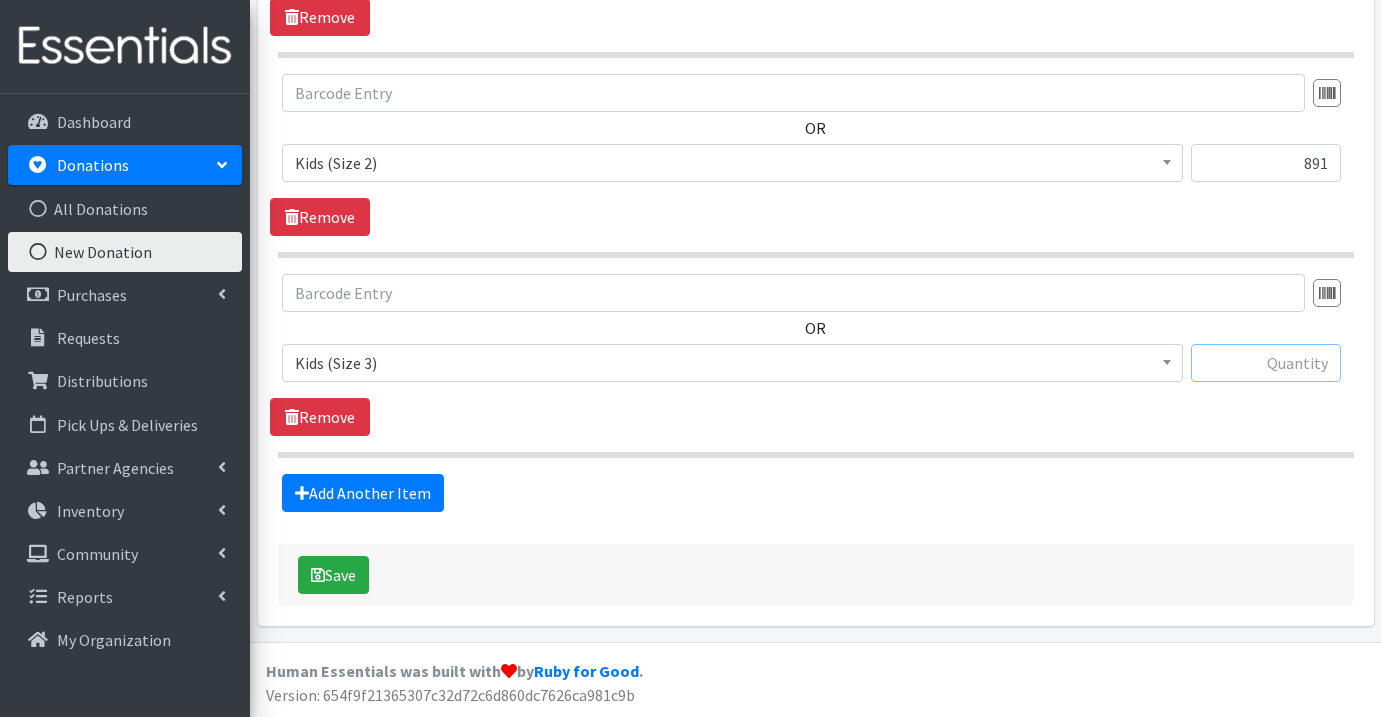 click at bounding box center (1266, 363) 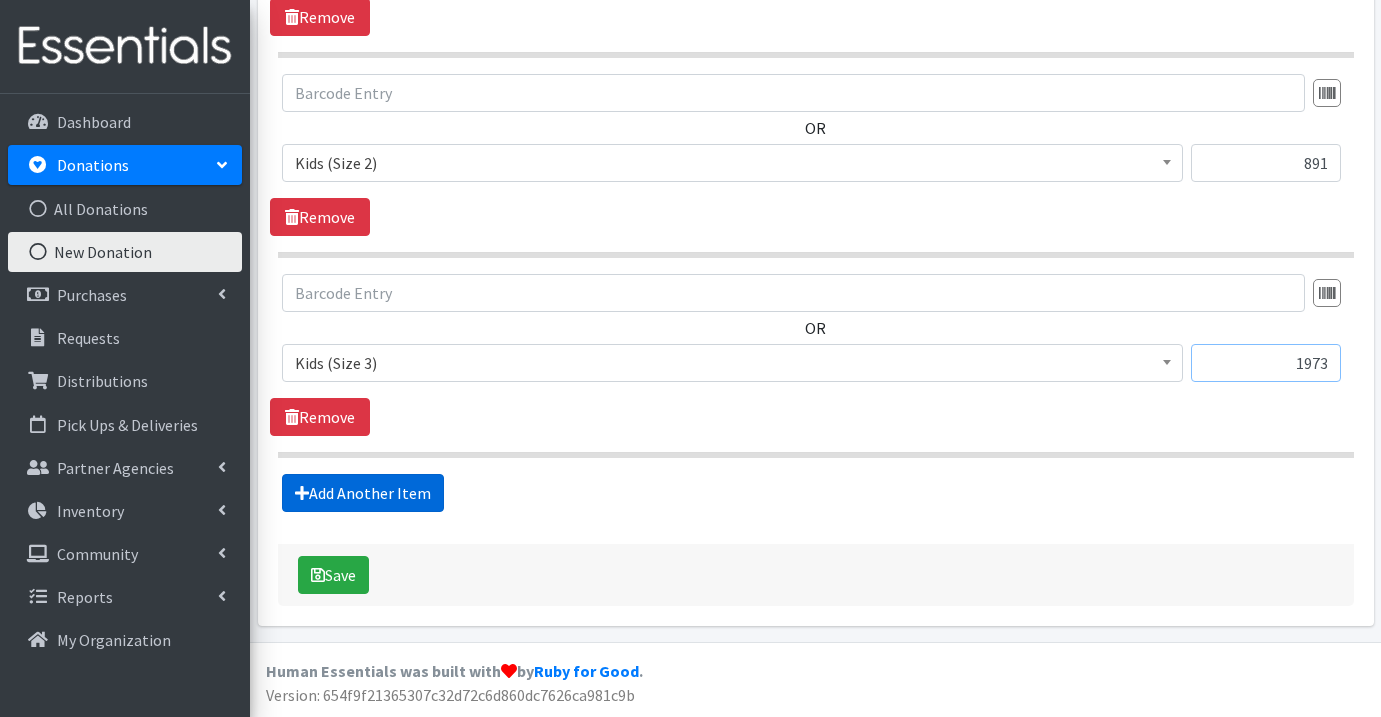 type on "1973" 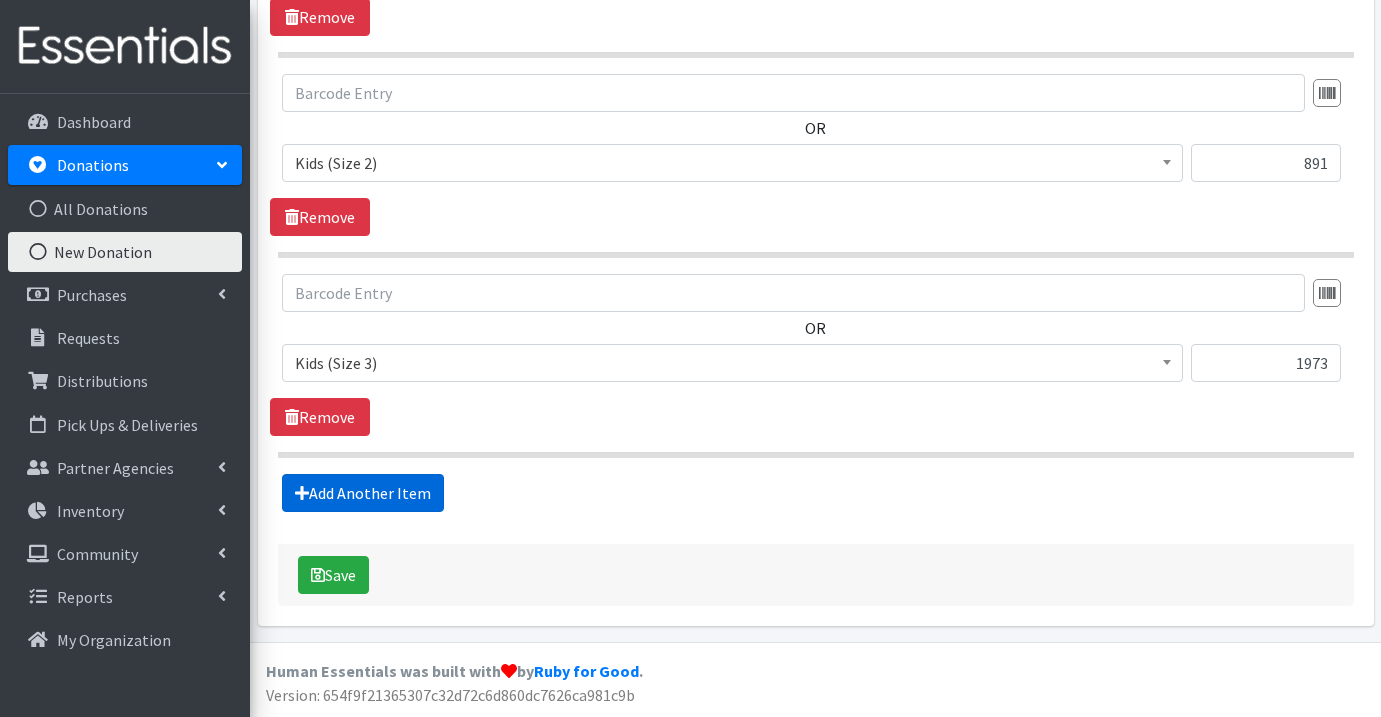 click on "Add Another Item" at bounding box center [363, 493] 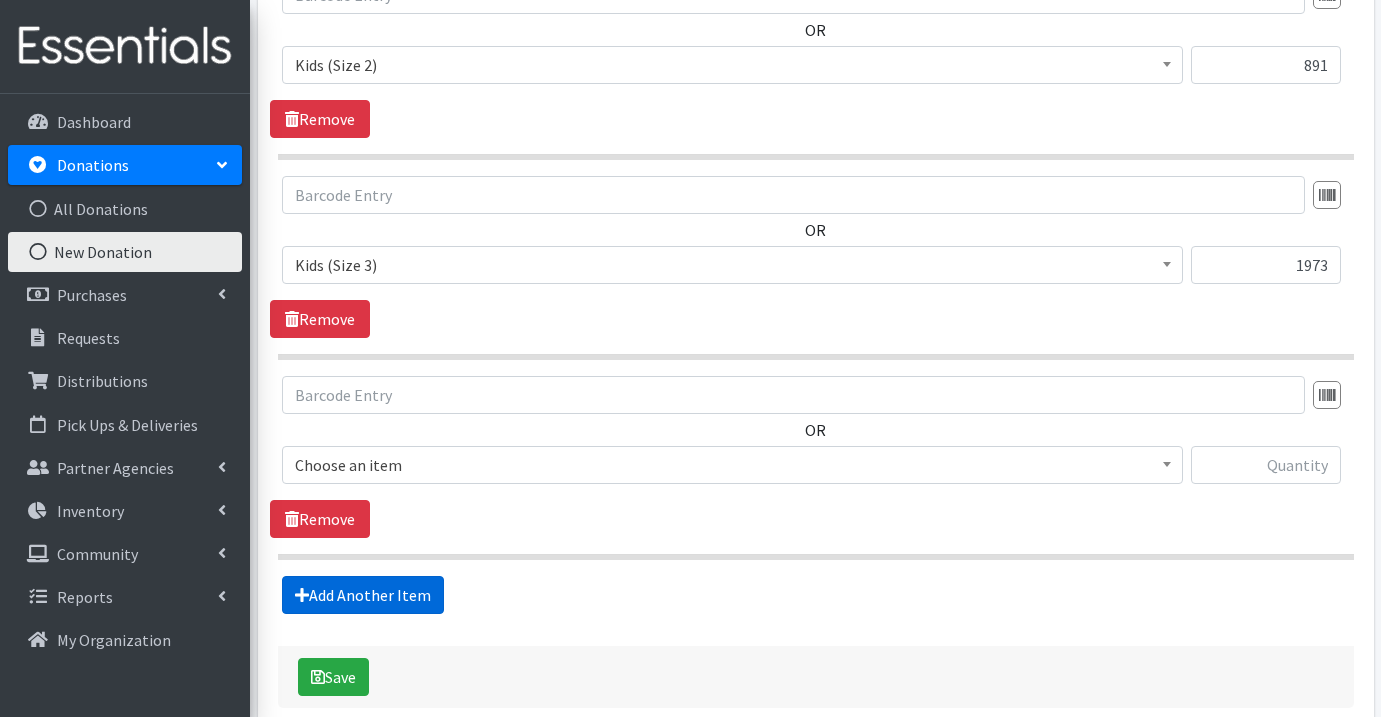 scroll, scrollTop: 1440, scrollLeft: 0, axis: vertical 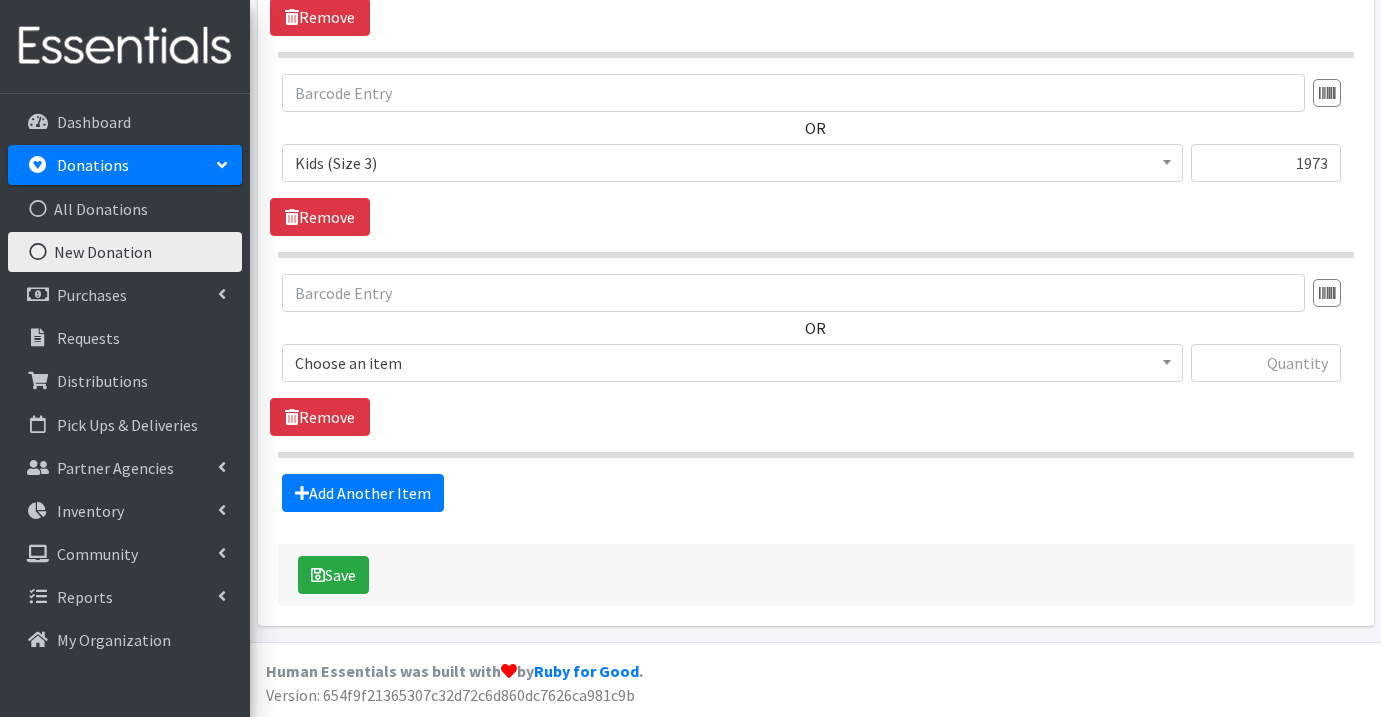 click on "Choose an item" at bounding box center (732, 363) 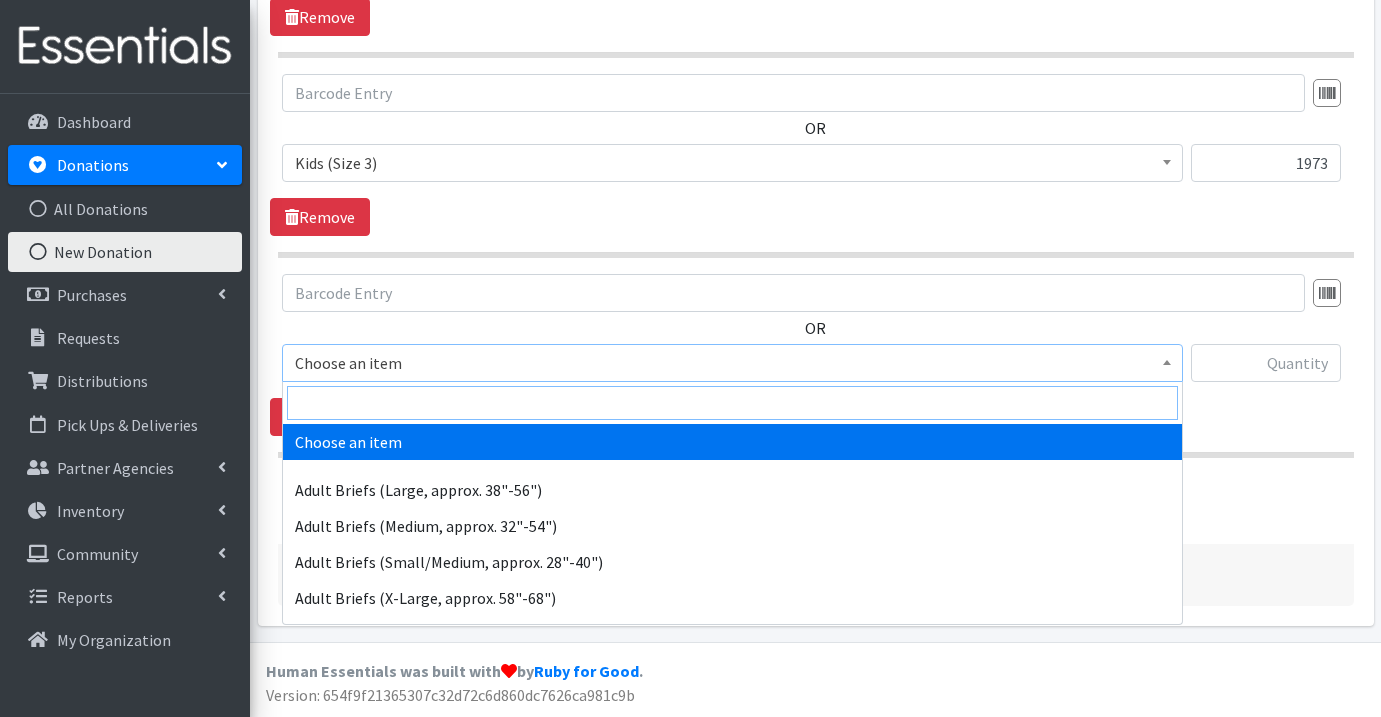 click at bounding box center (732, 403) 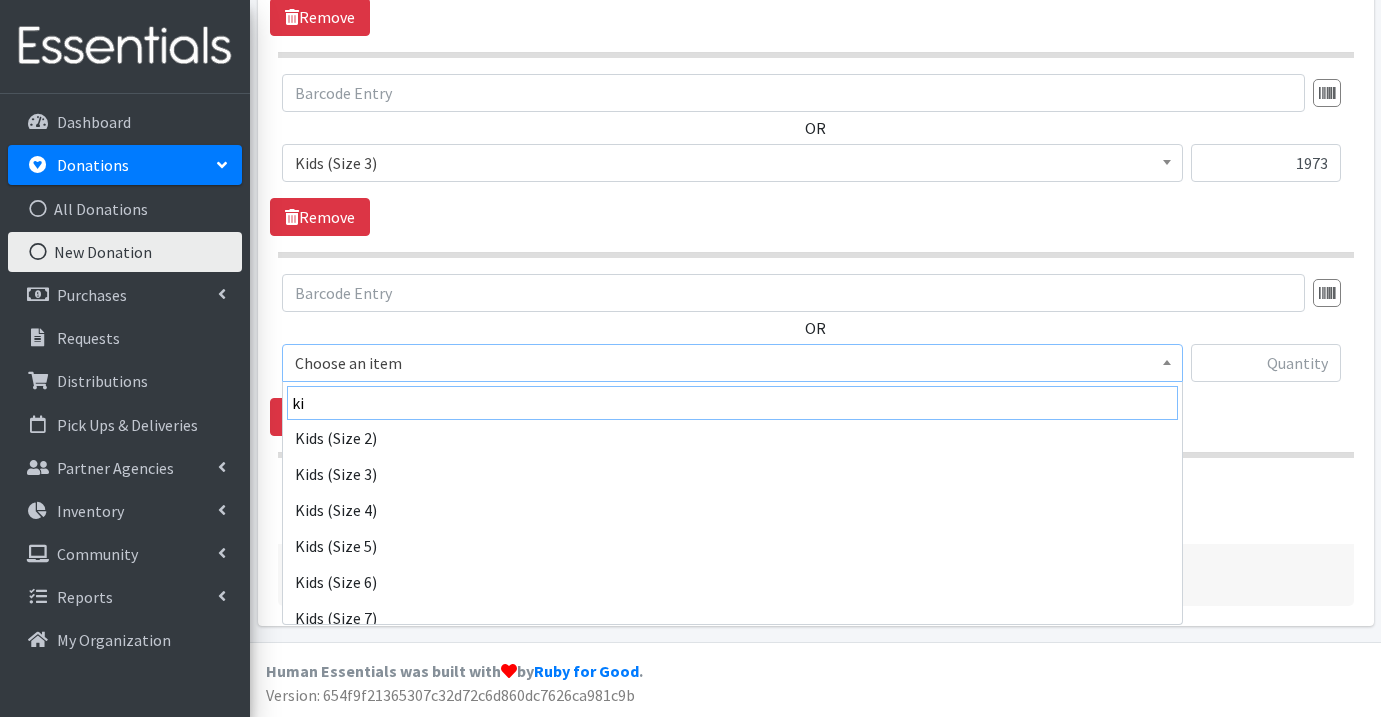 scroll, scrollTop: 365, scrollLeft: 0, axis: vertical 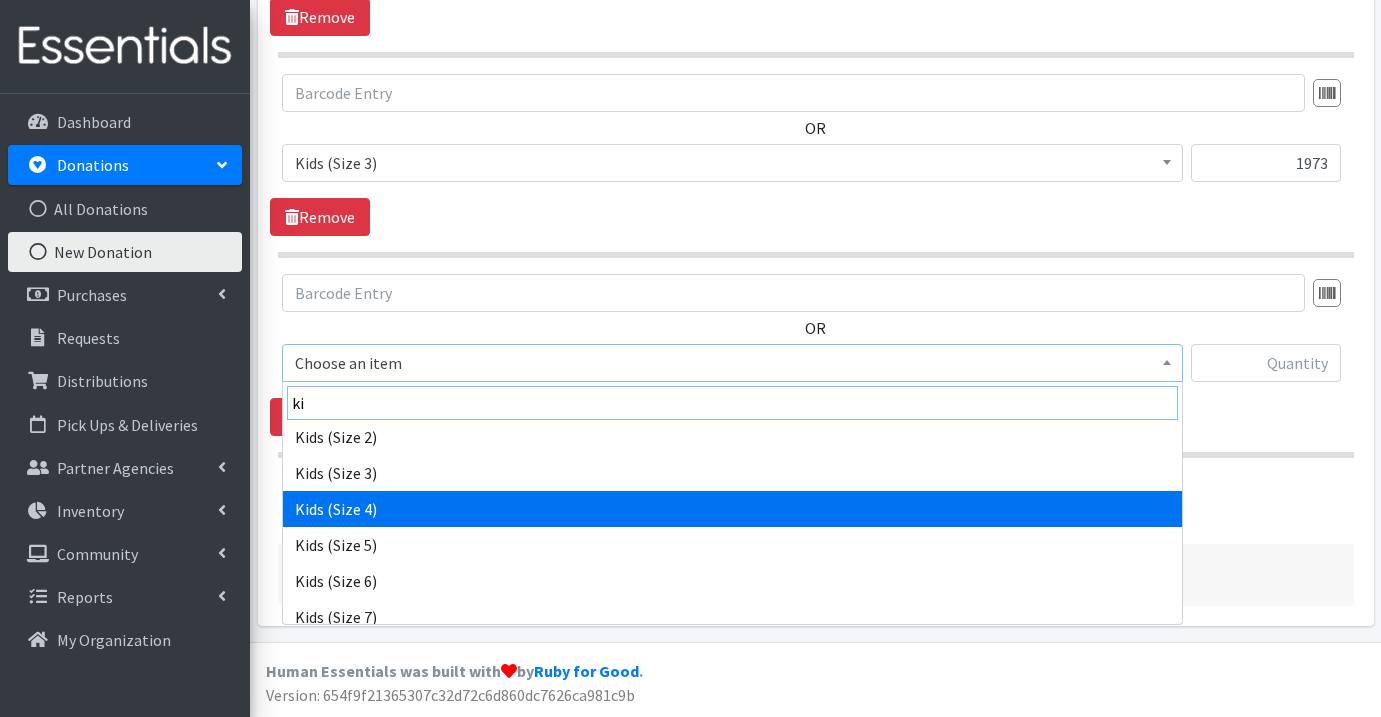 type on "ki" 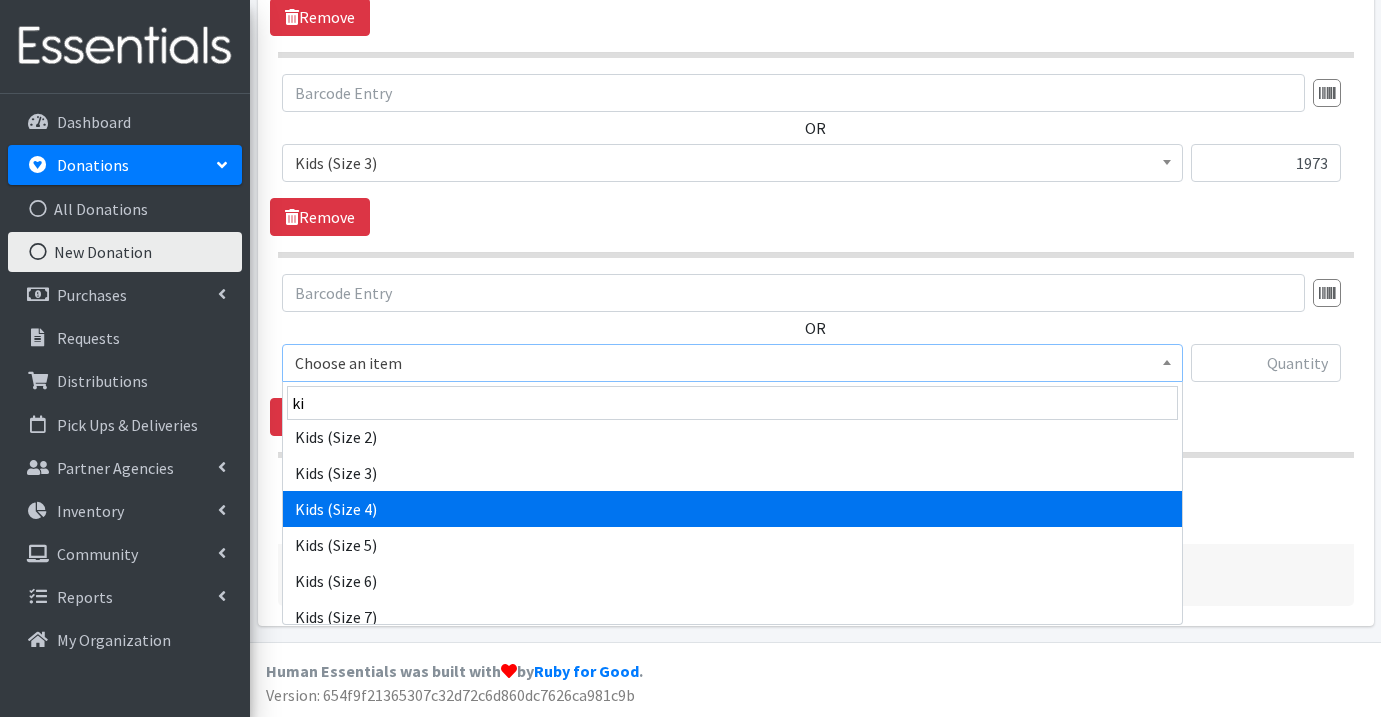 select on "1161" 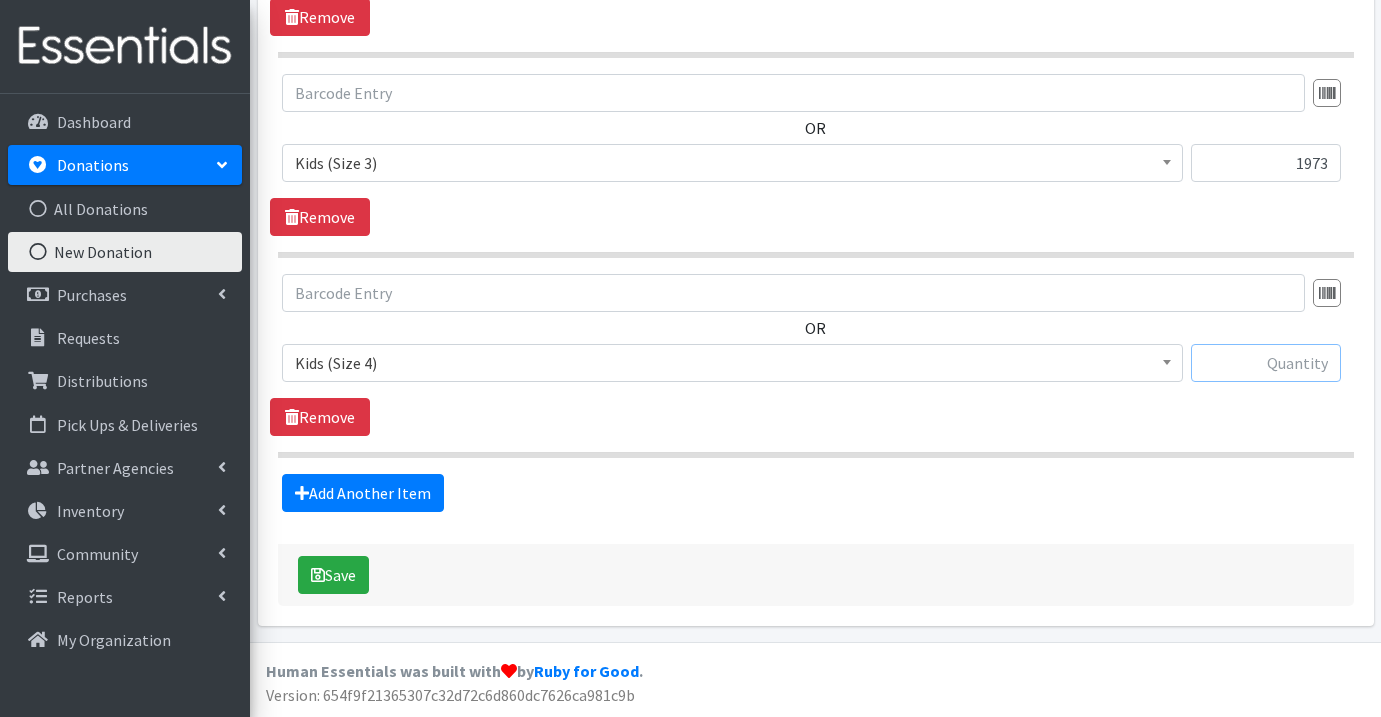 click at bounding box center [1266, 363] 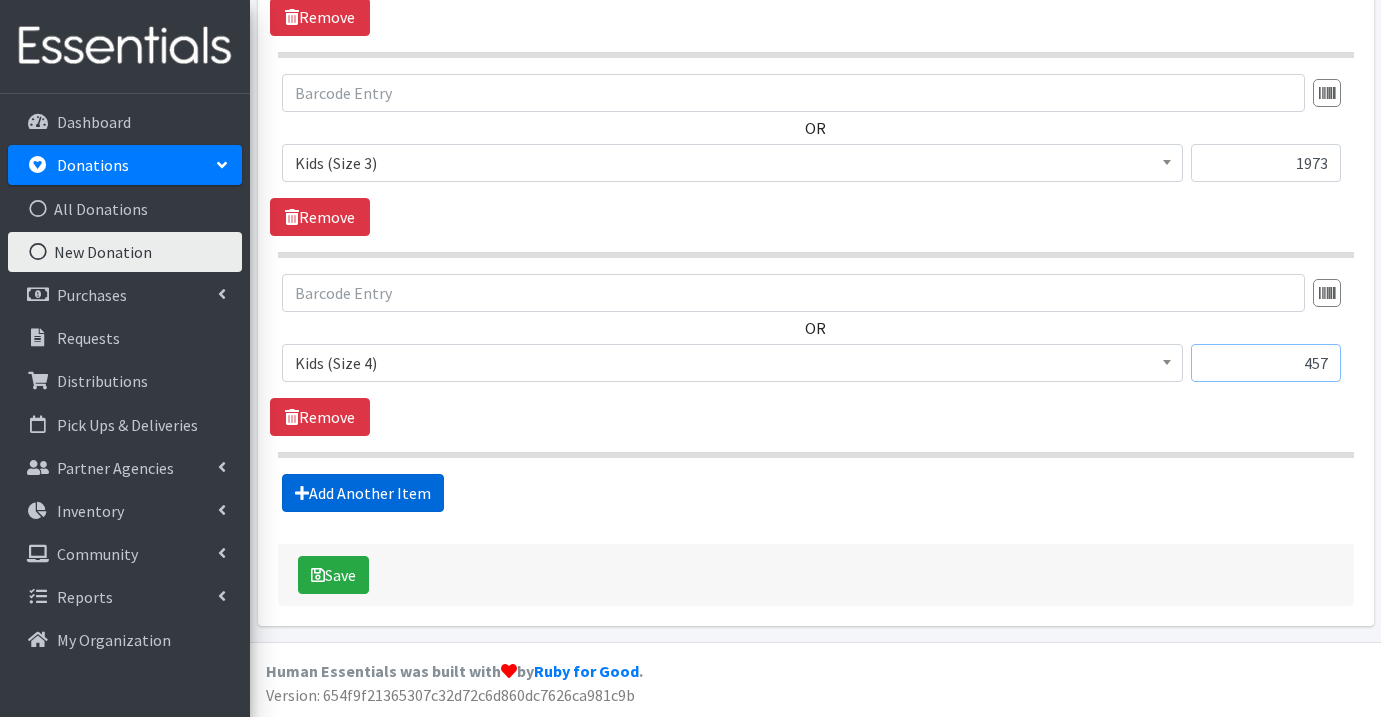 type on "457" 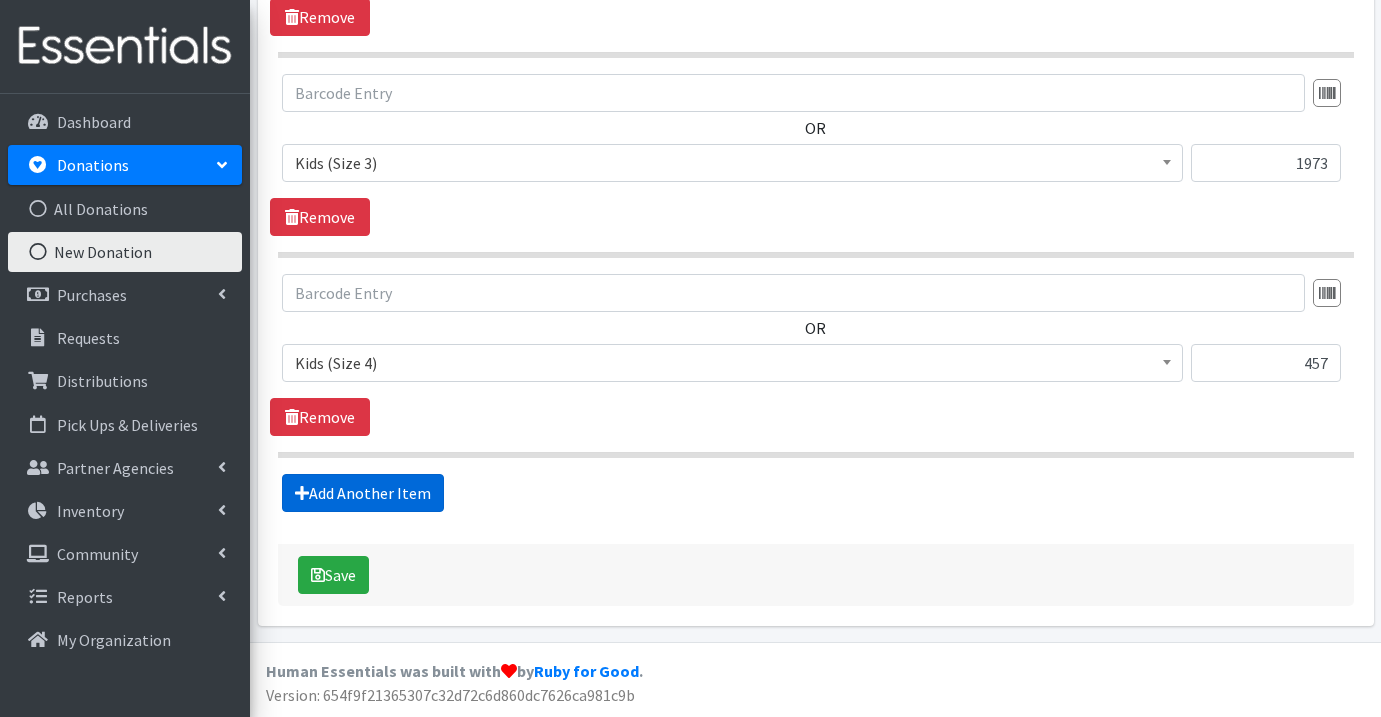 click on "Add Another Item" at bounding box center (363, 493) 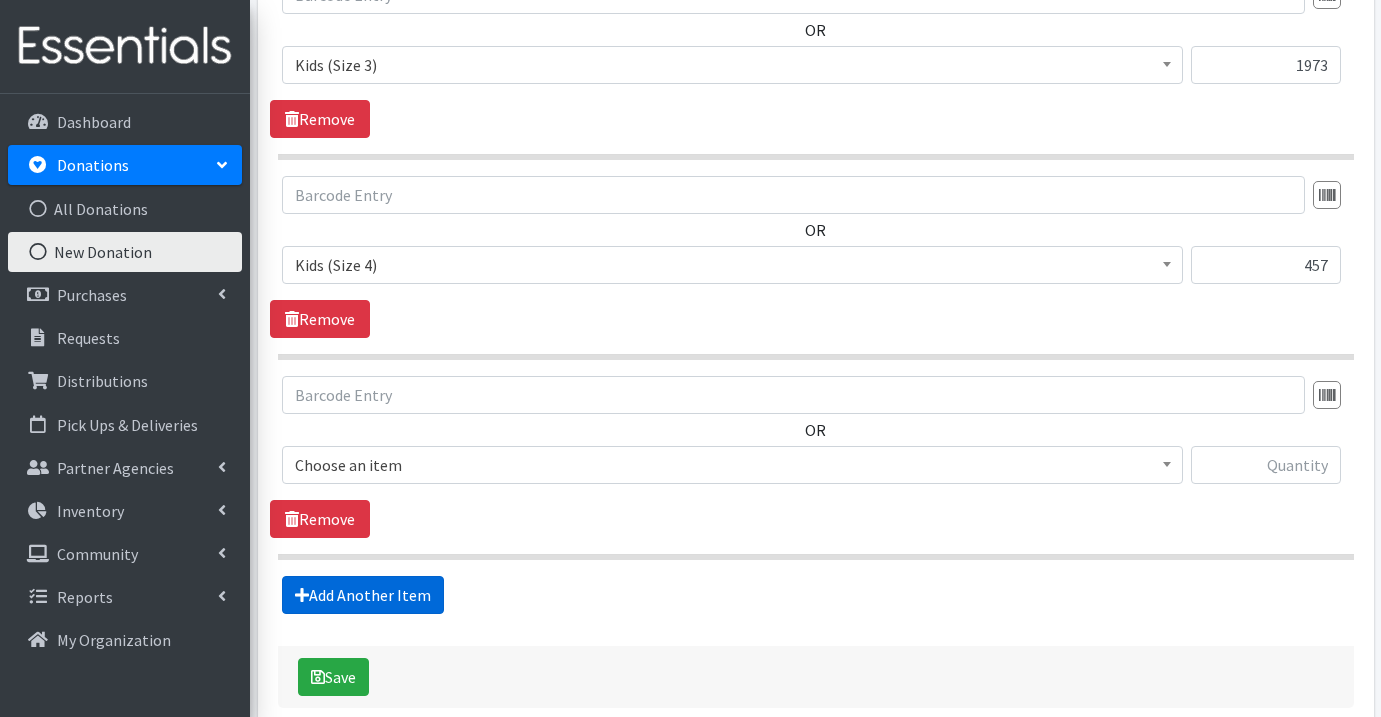 scroll, scrollTop: 1640, scrollLeft: 0, axis: vertical 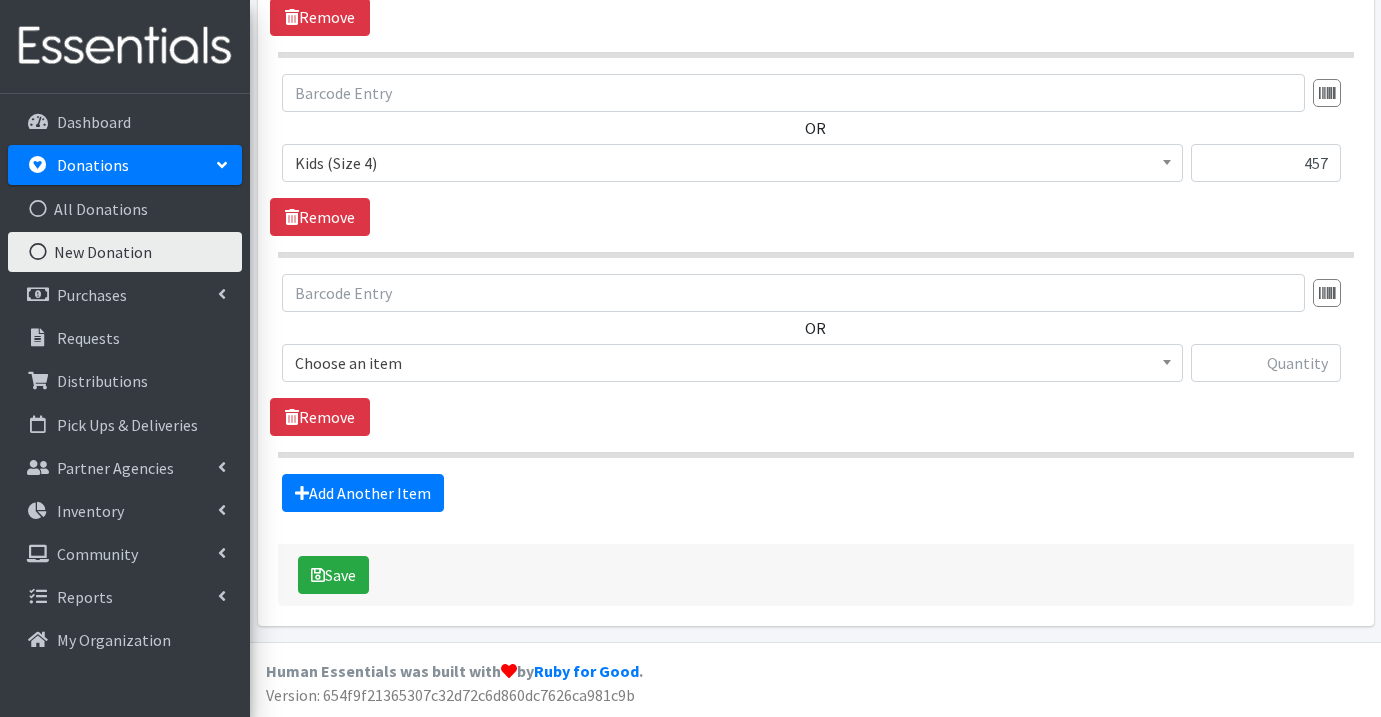 click on "Choose an item" at bounding box center (732, 363) 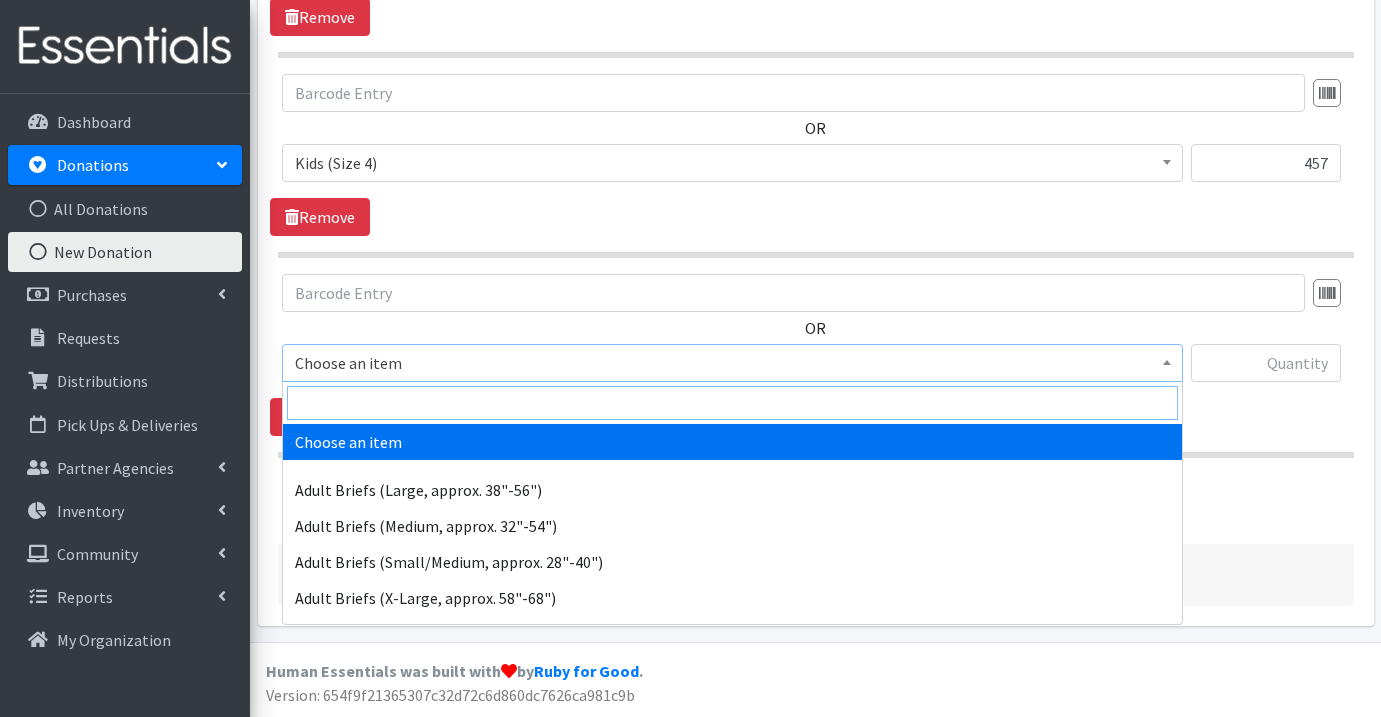 click at bounding box center [732, 403] 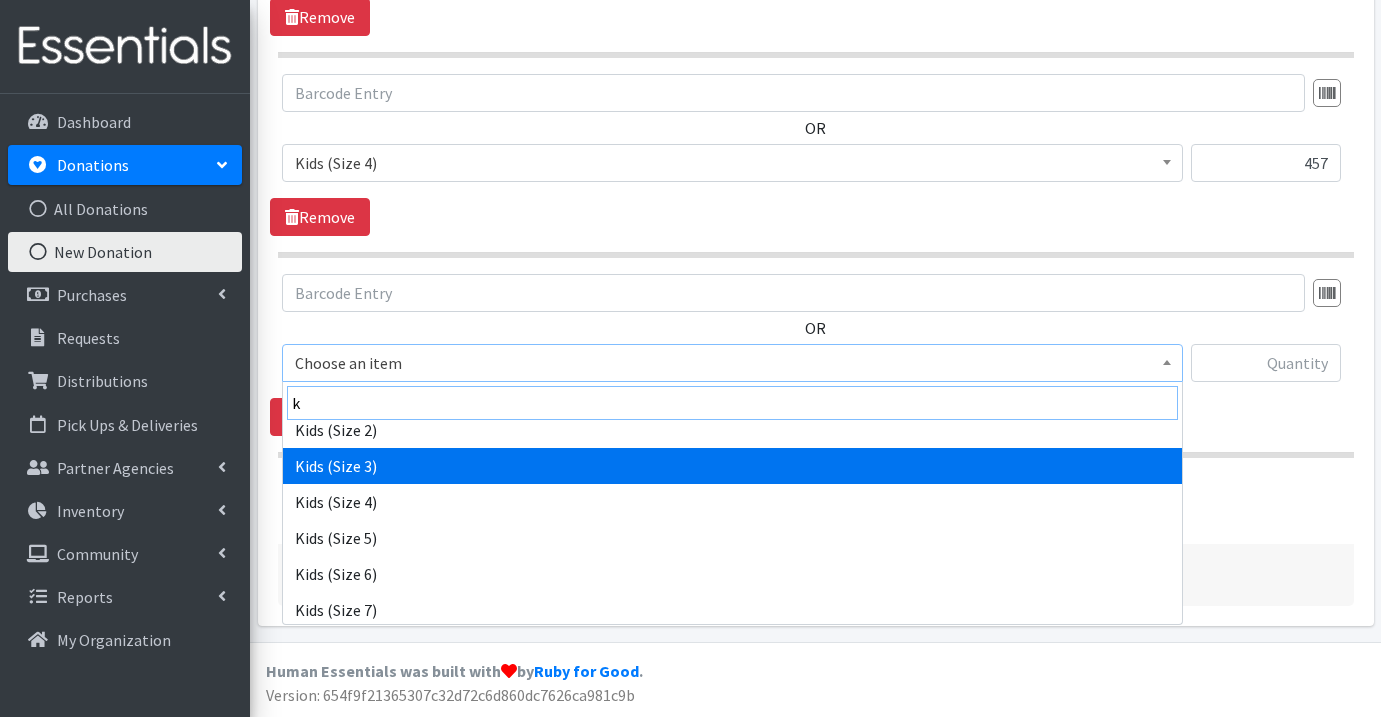 scroll, scrollTop: 497, scrollLeft: 0, axis: vertical 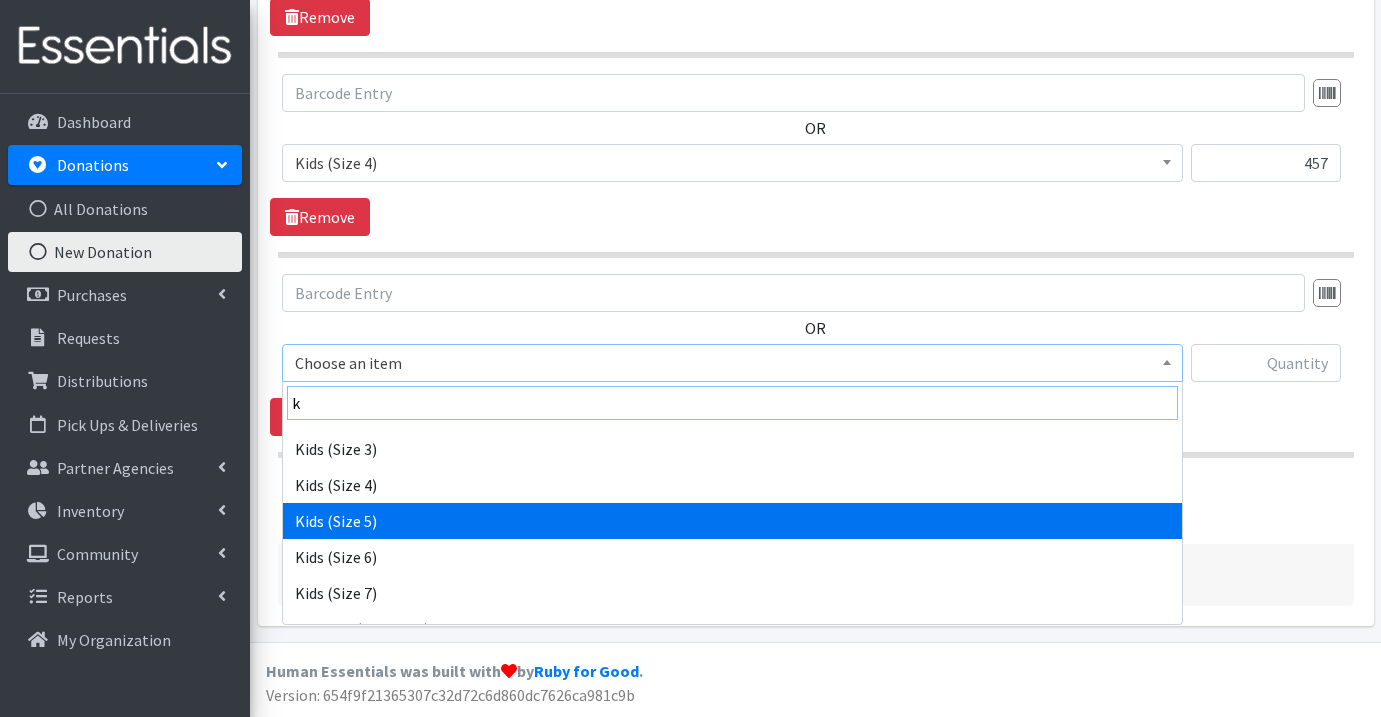type on "k" 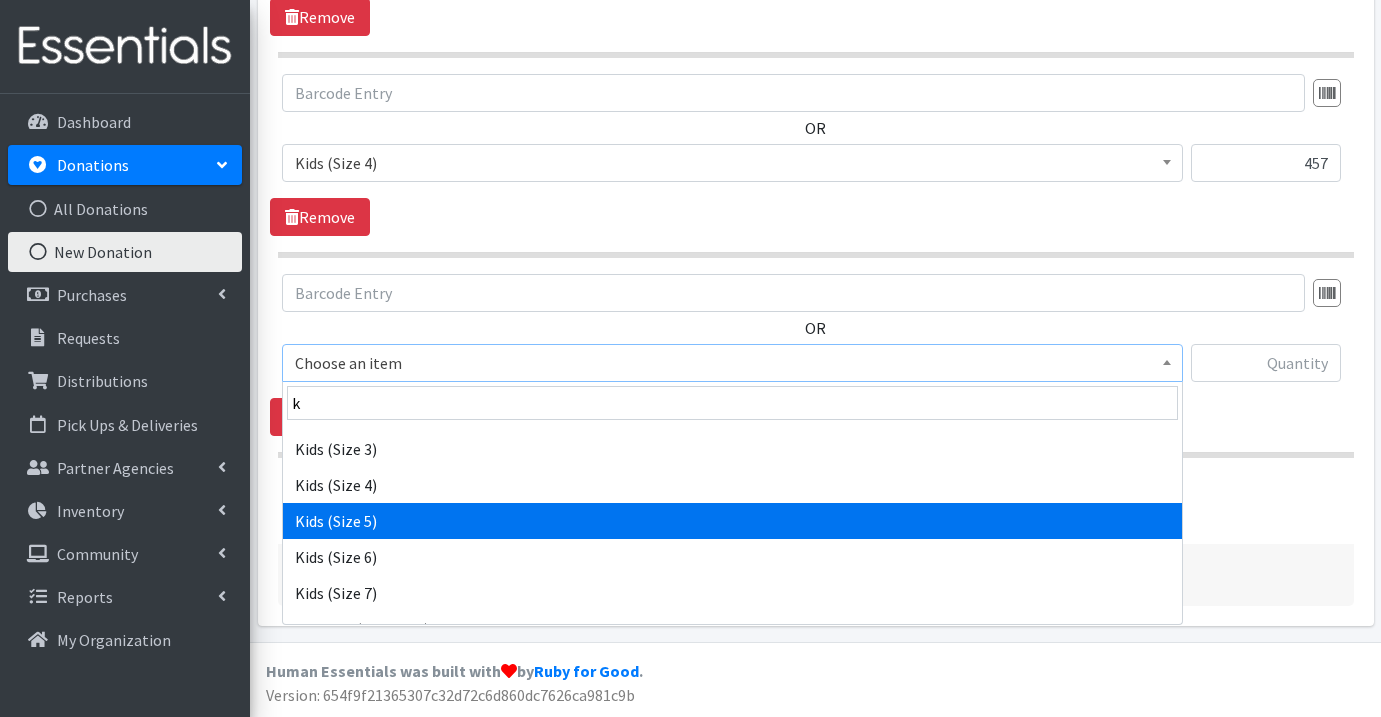 select on "1162" 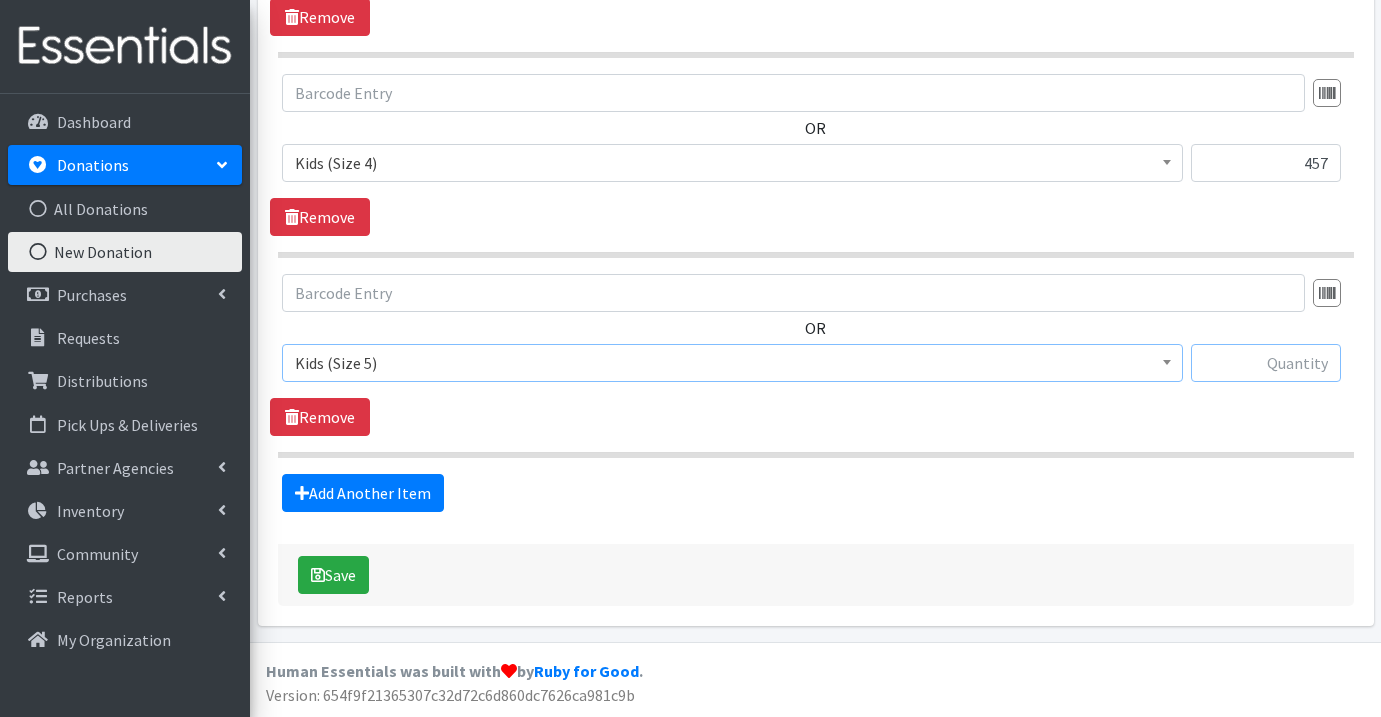 click at bounding box center (1266, 363) 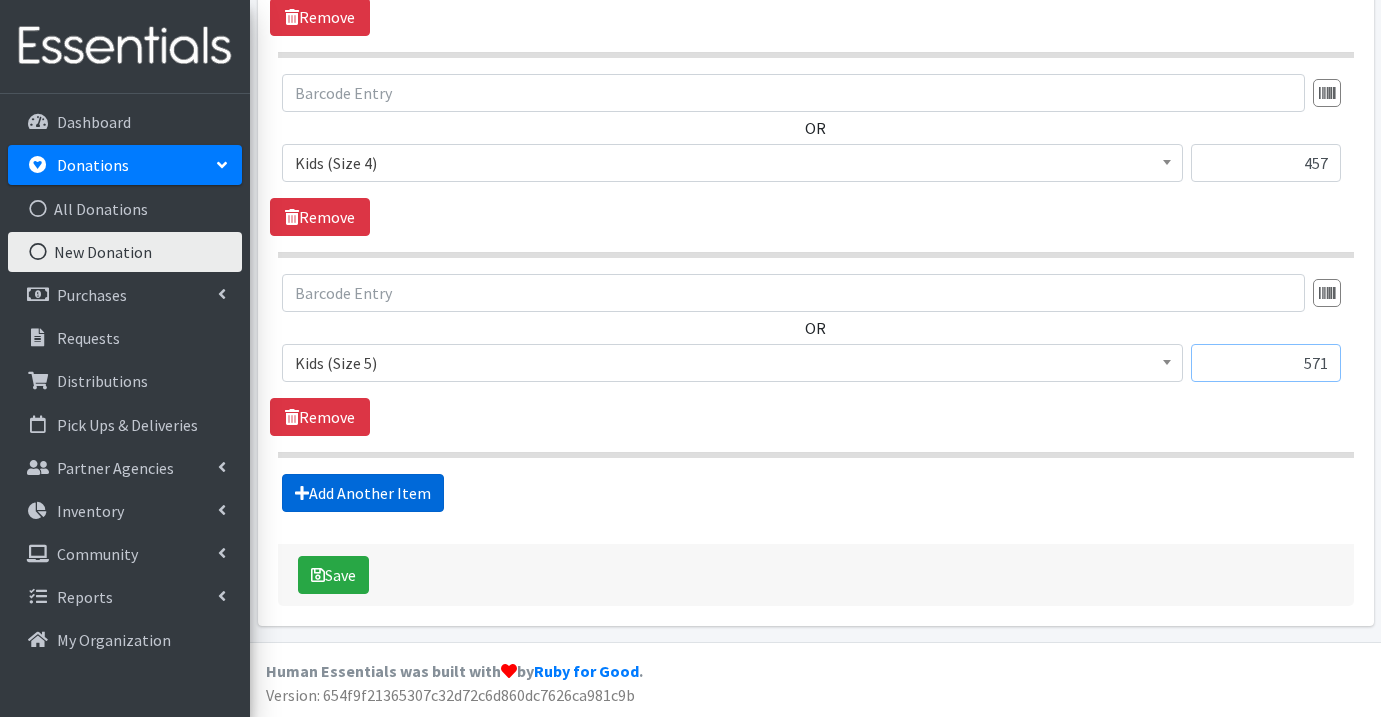 type on "571" 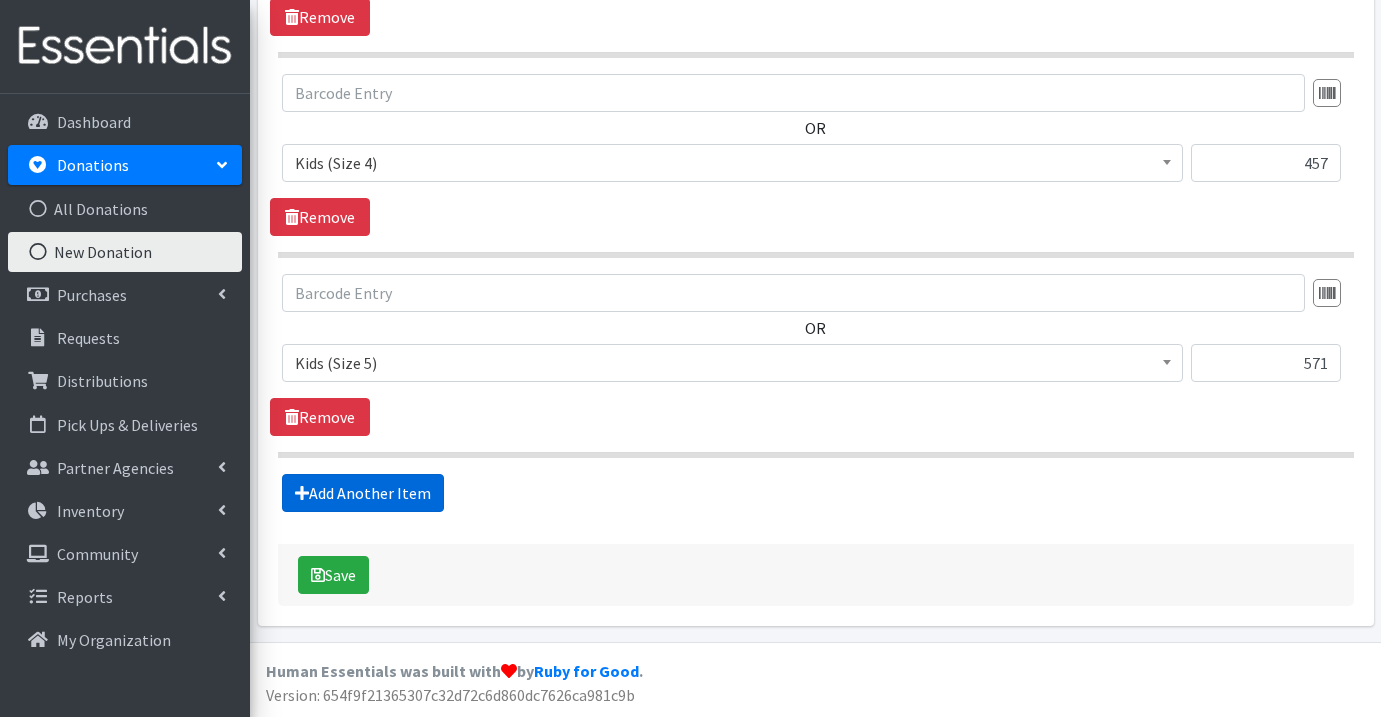 click on "Add Another Item" at bounding box center [363, 493] 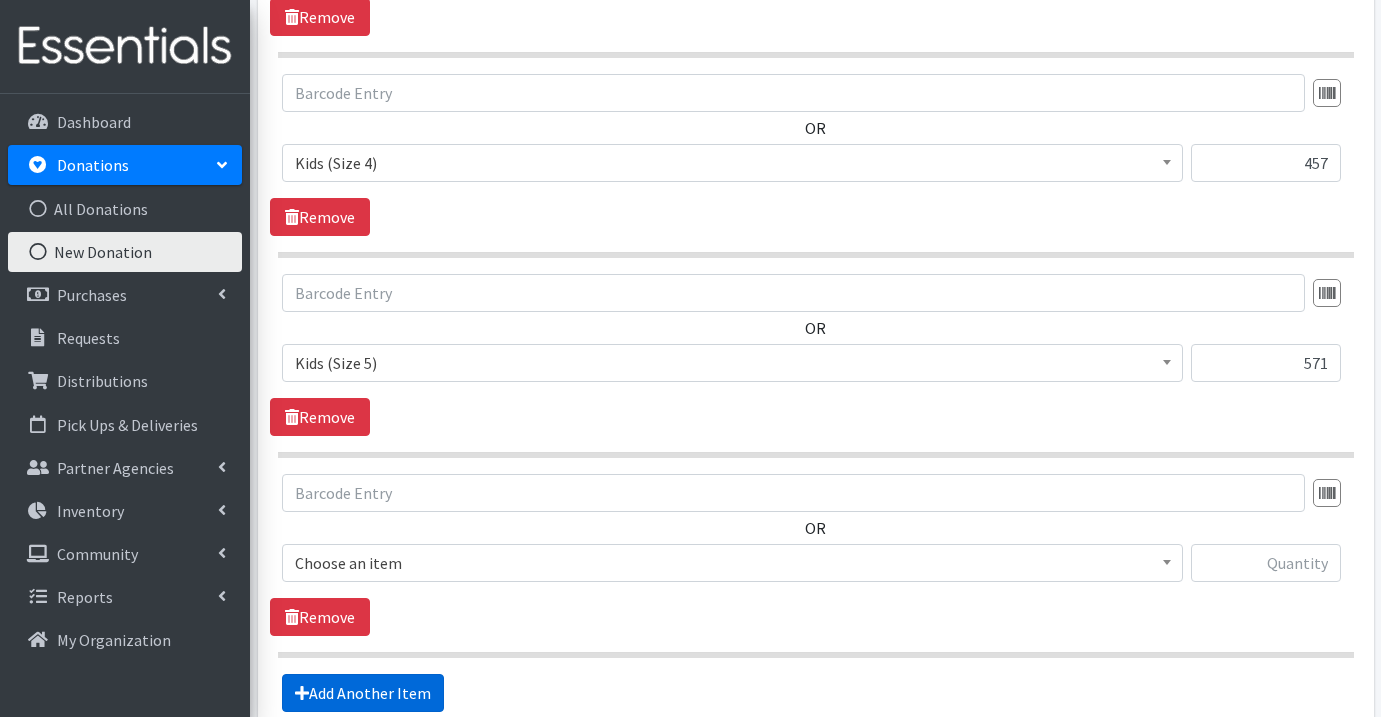 scroll, scrollTop: 1840, scrollLeft: 0, axis: vertical 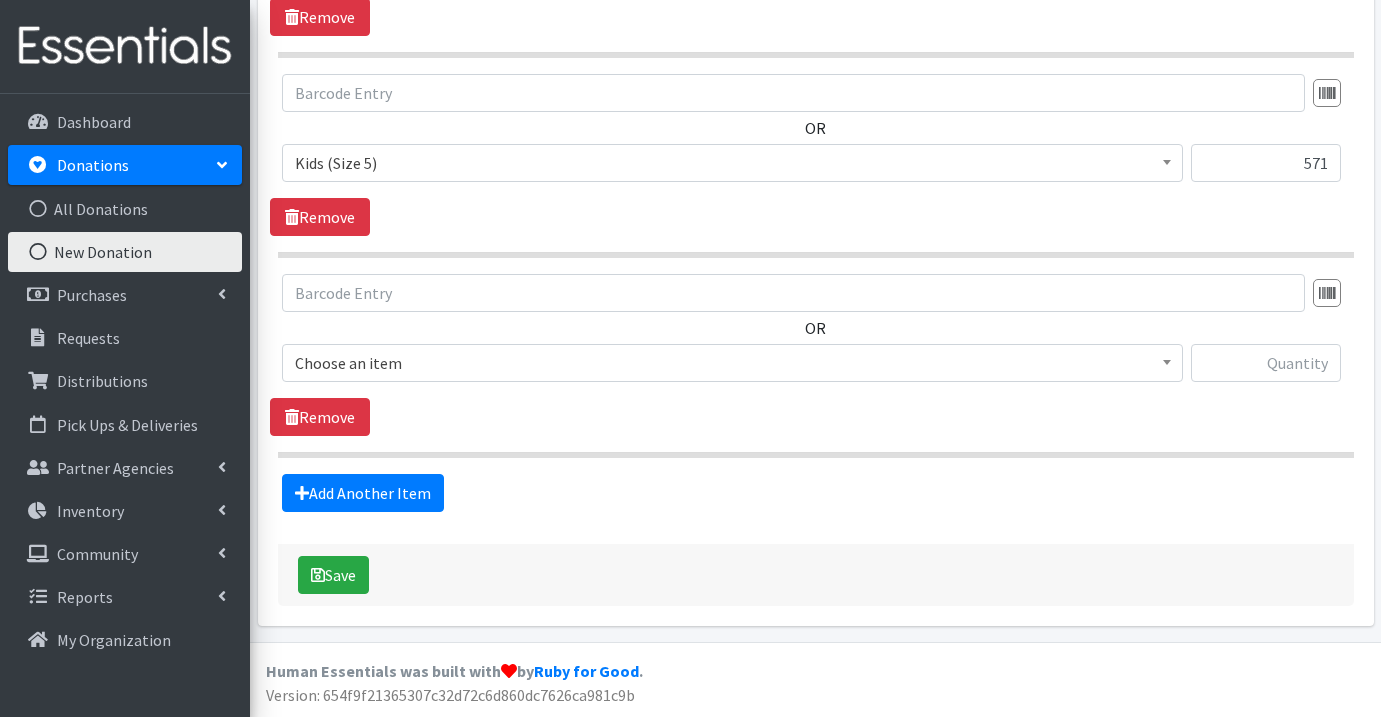 click on "Choose an item" at bounding box center (732, 363) 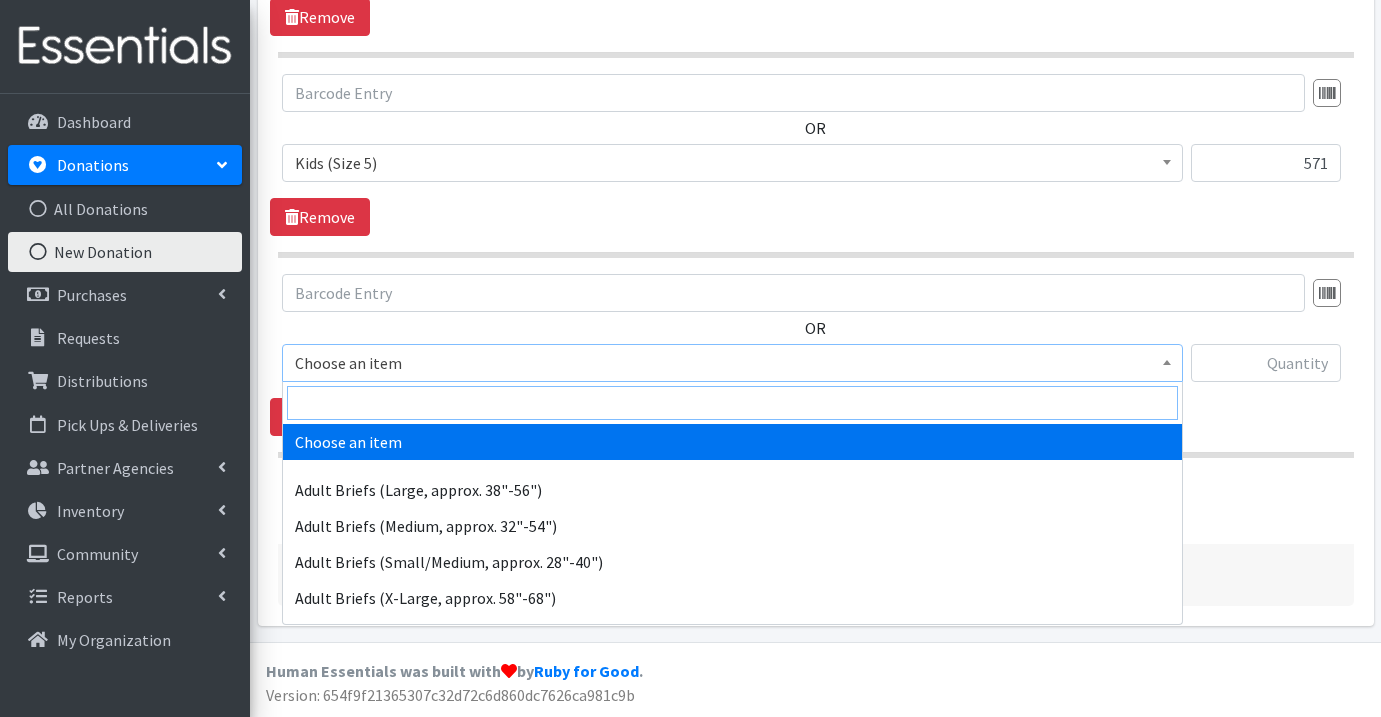 click at bounding box center (732, 403) 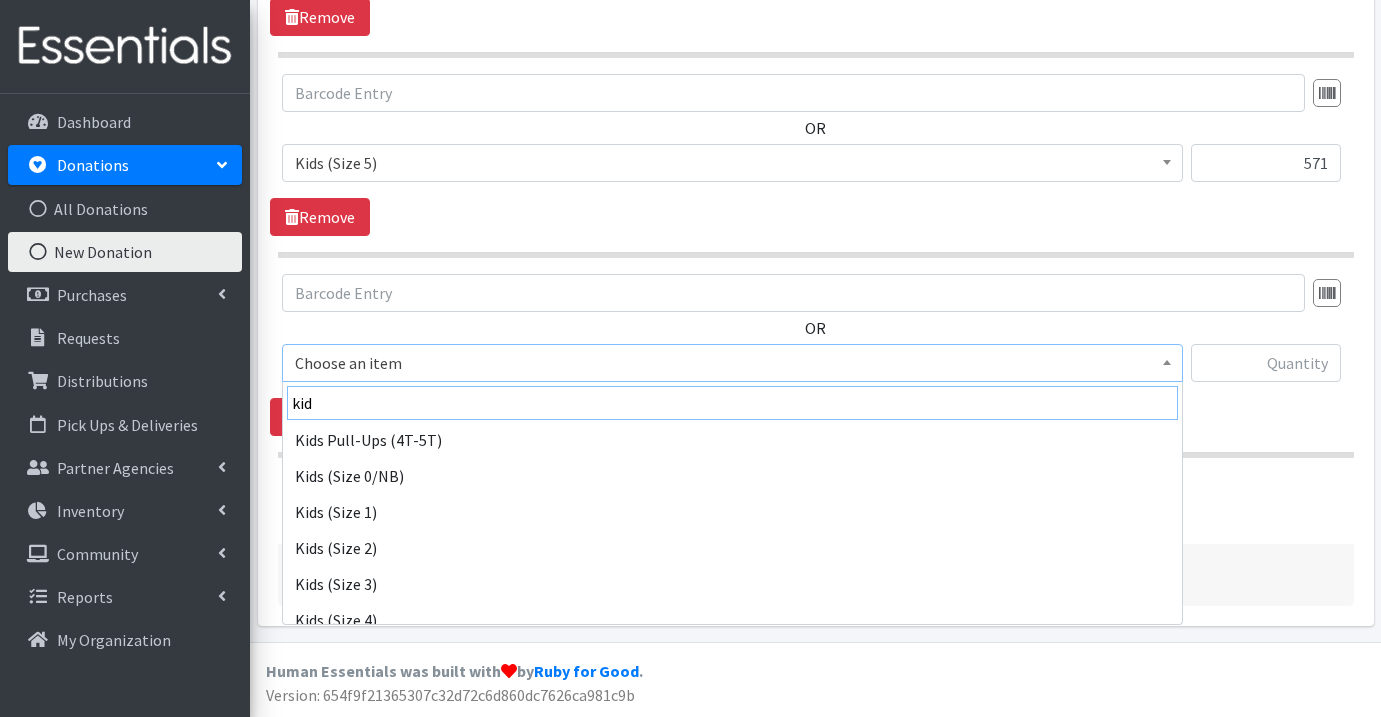 scroll, scrollTop: 312, scrollLeft: 0, axis: vertical 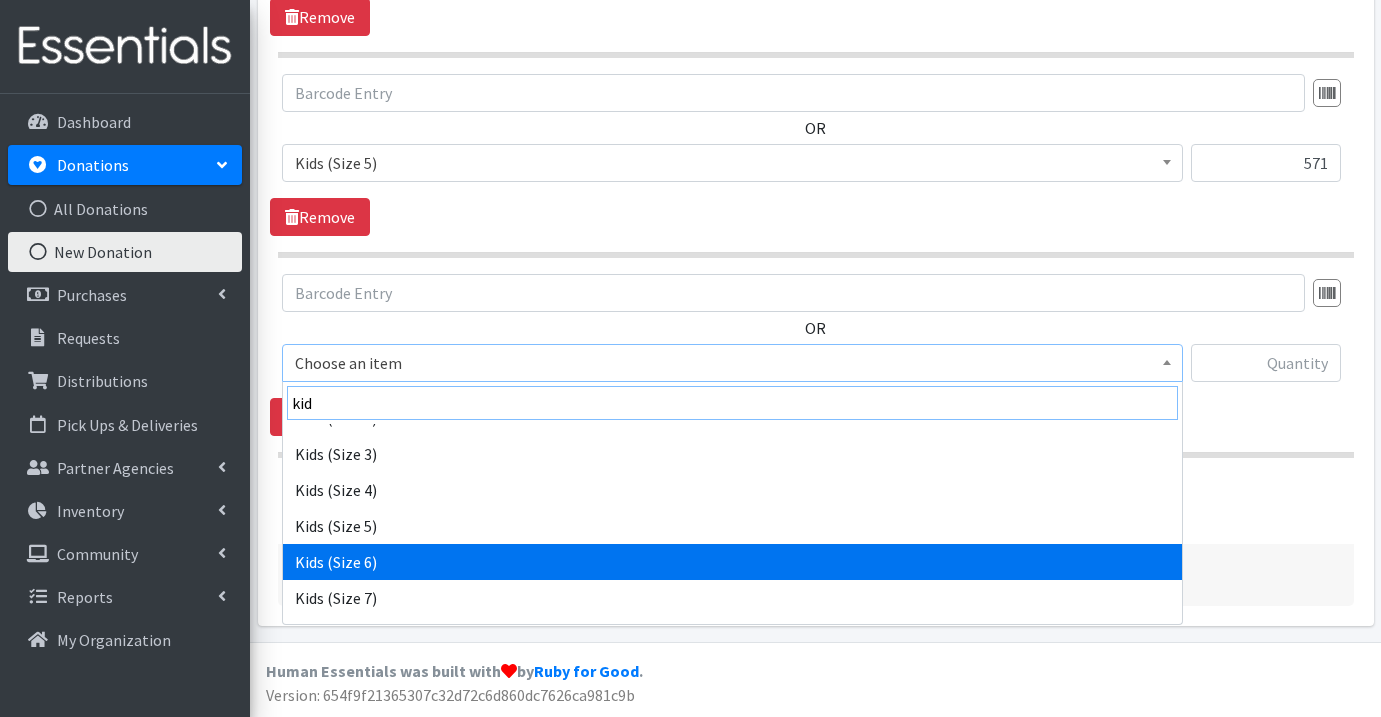 type on "kid" 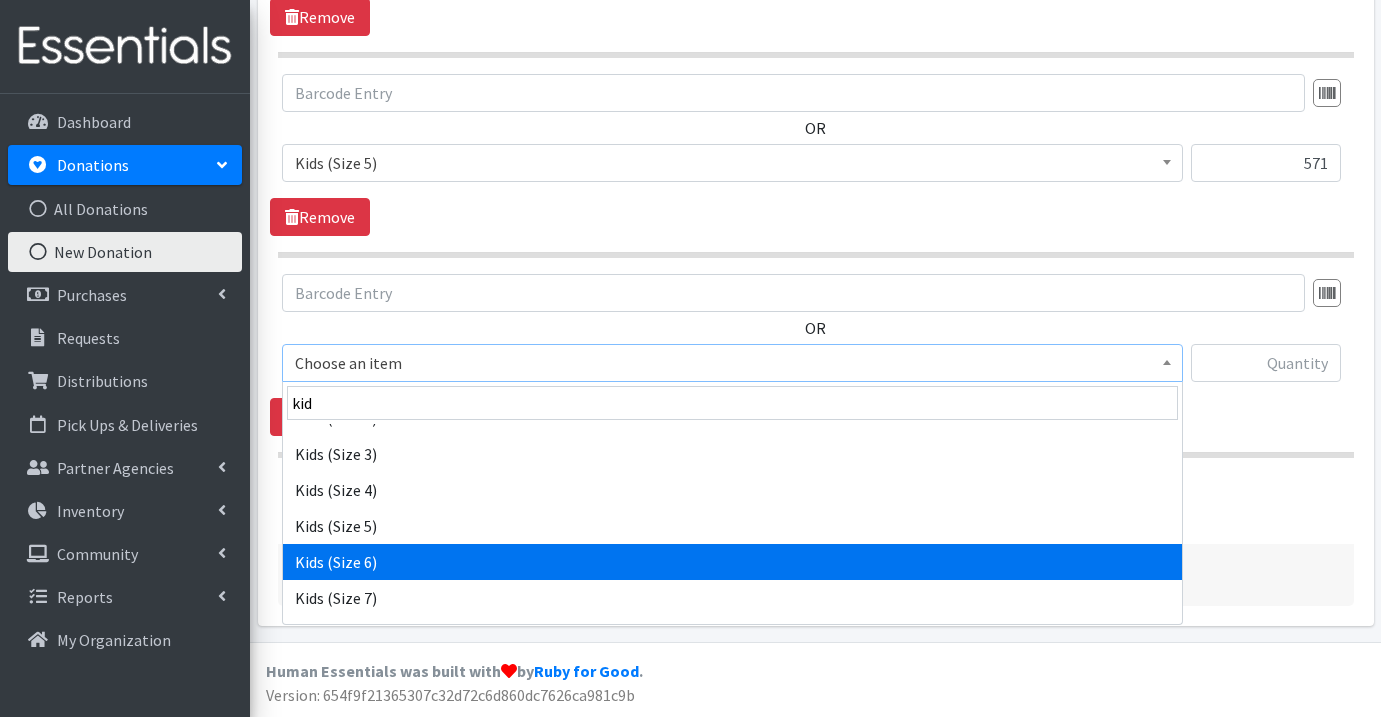 select on "1164" 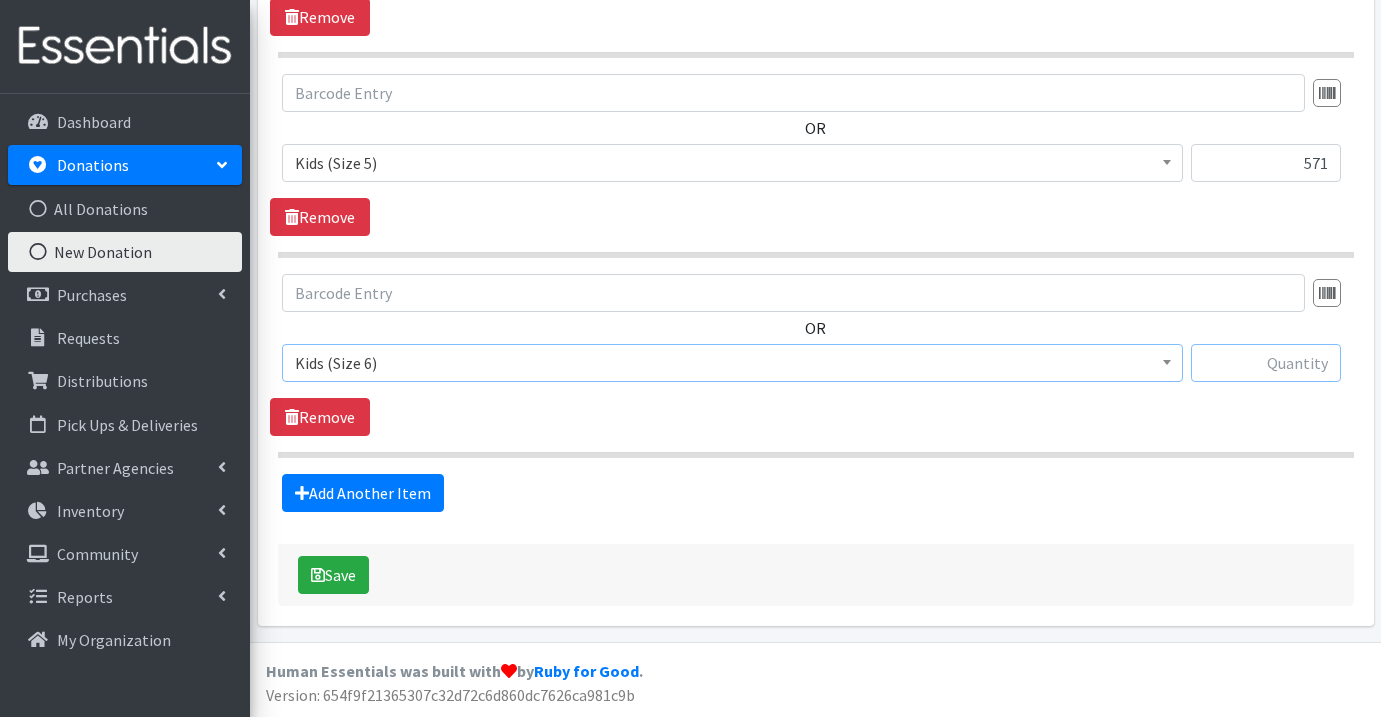 click at bounding box center [1266, 363] 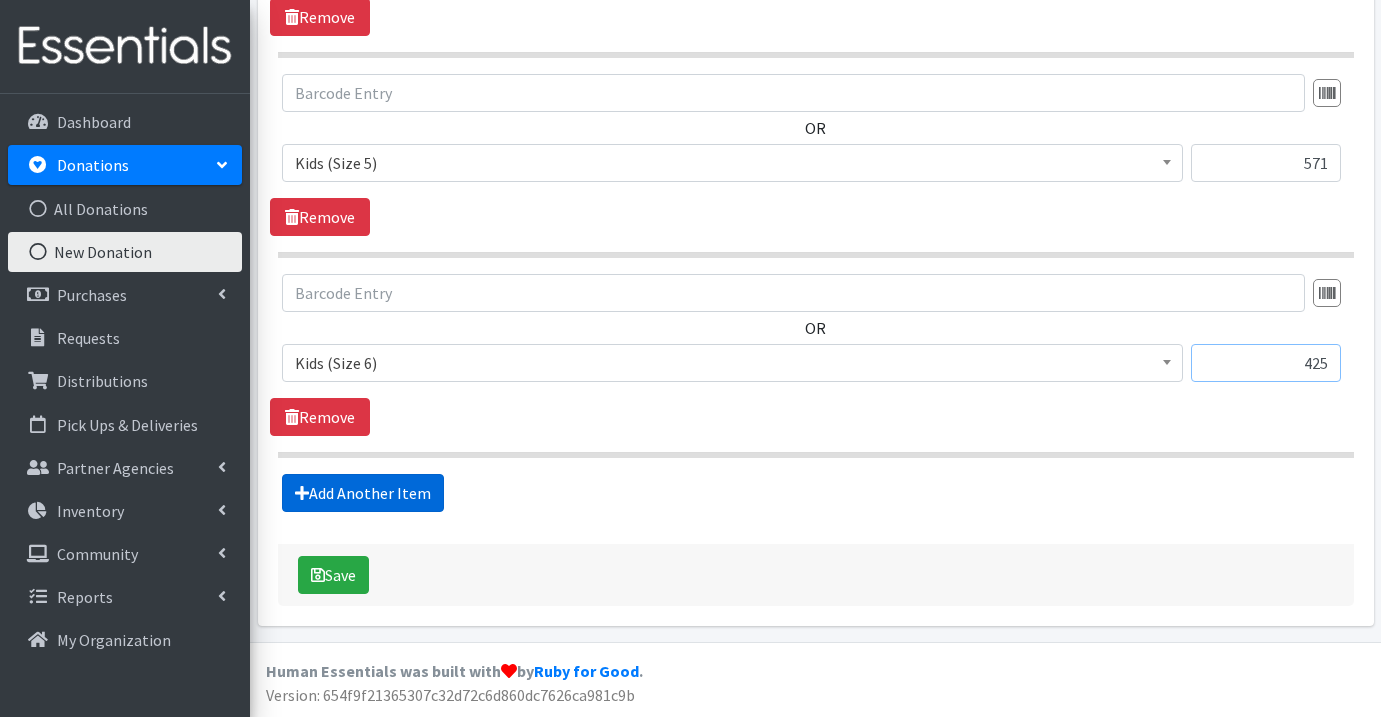 type on "425" 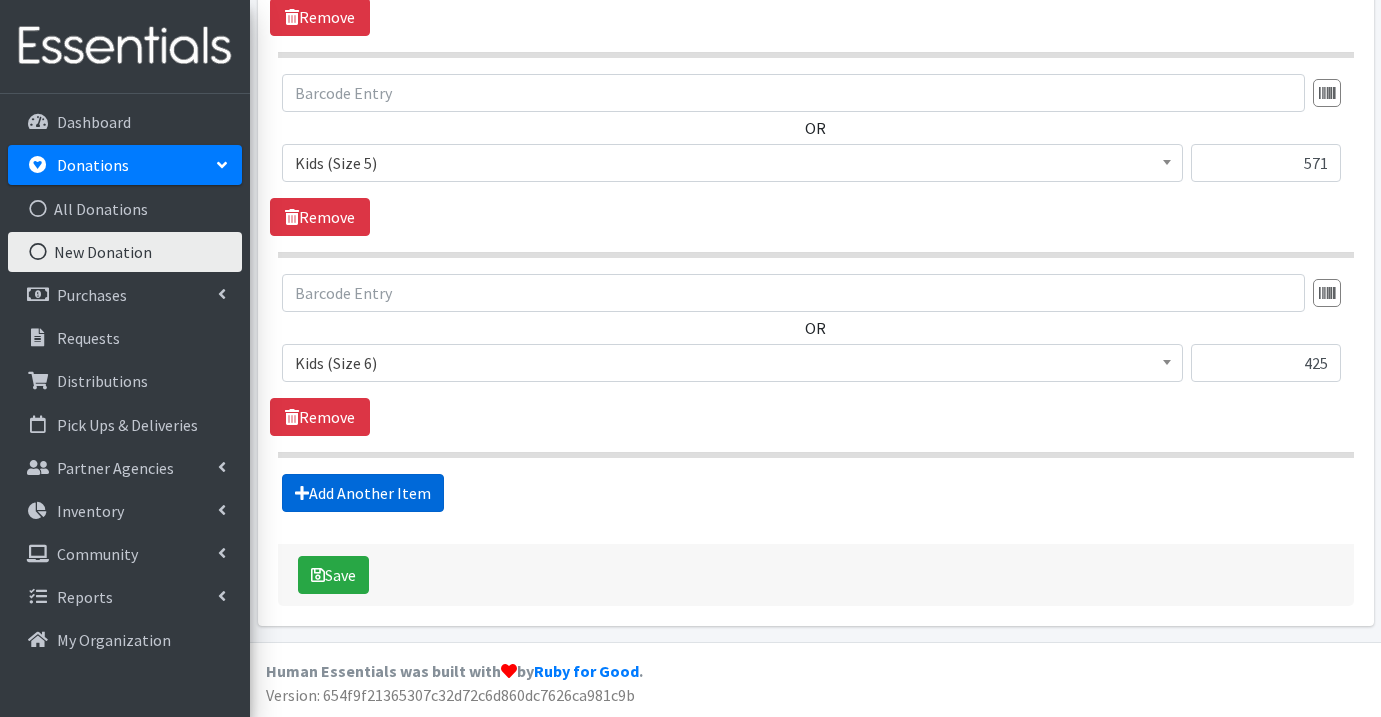 click on "Add Another Item" at bounding box center (363, 493) 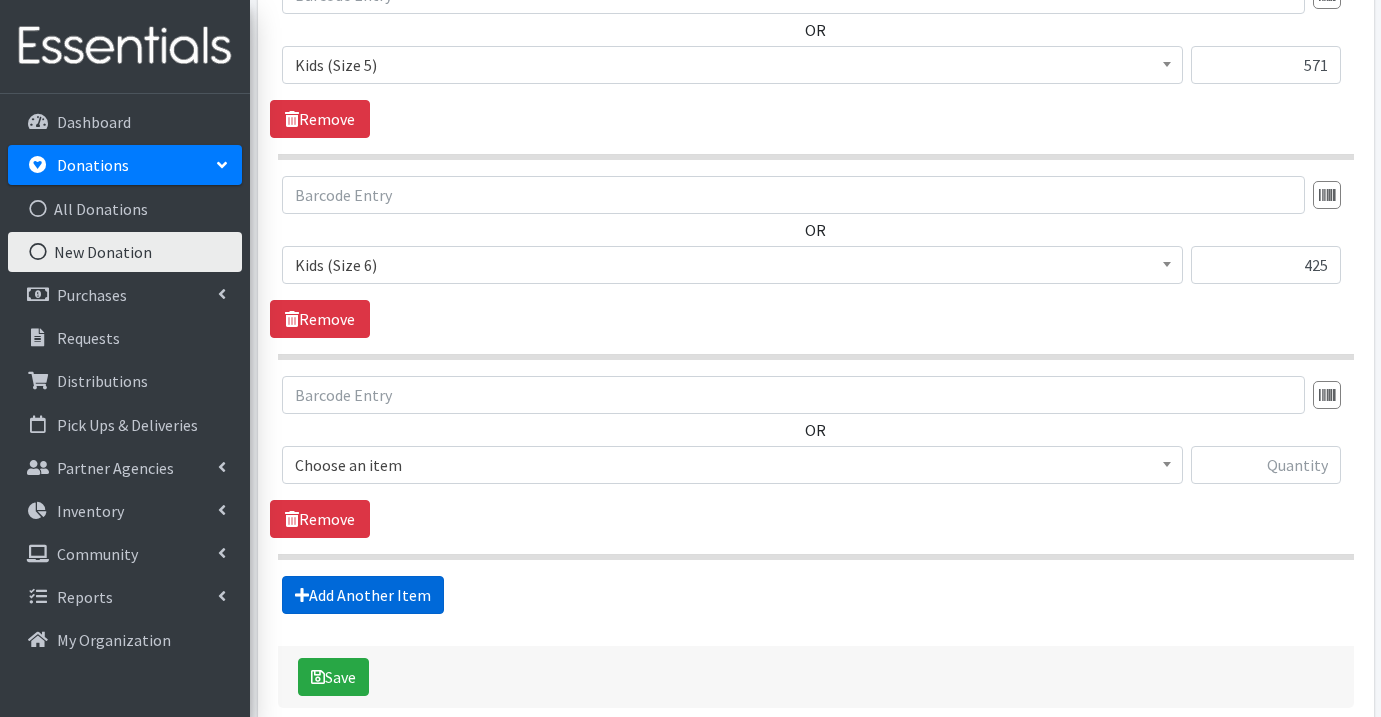 scroll, scrollTop: 2040, scrollLeft: 0, axis: vertical 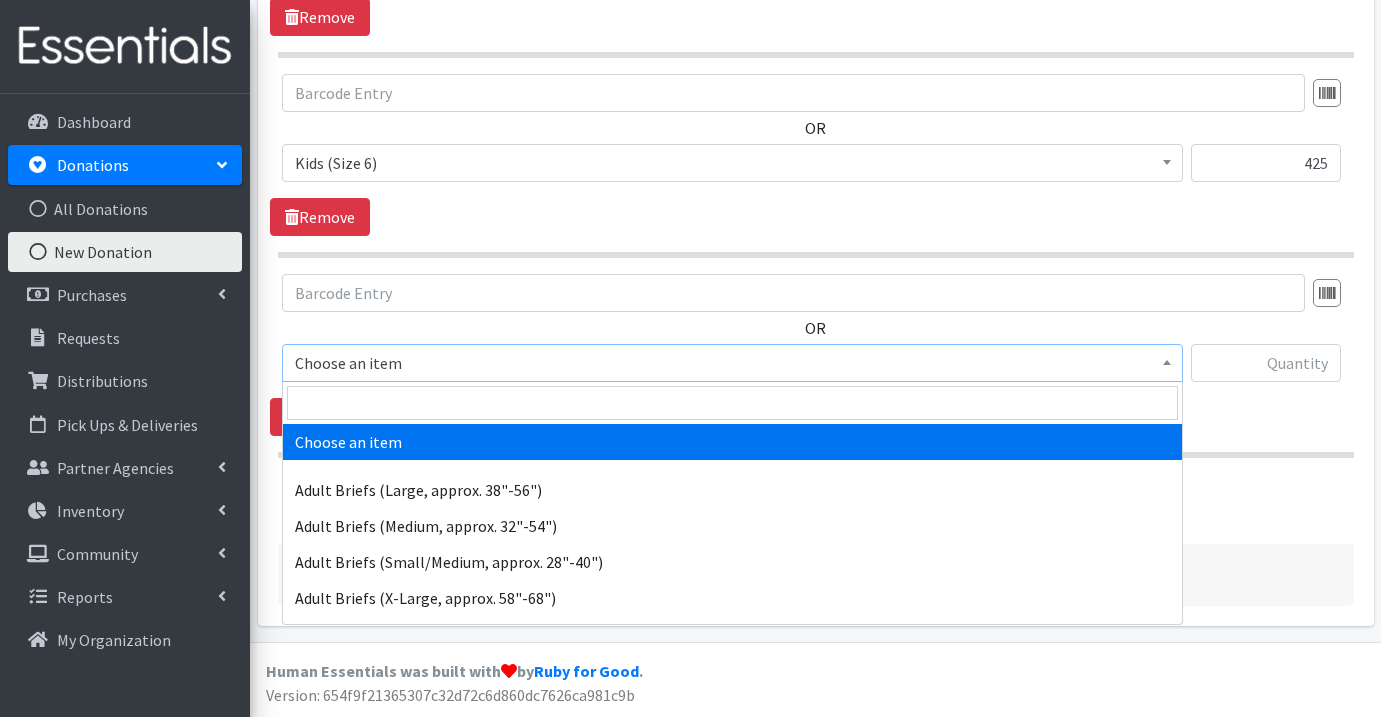 click on "Choose an item" at bounding box center [732, 363] 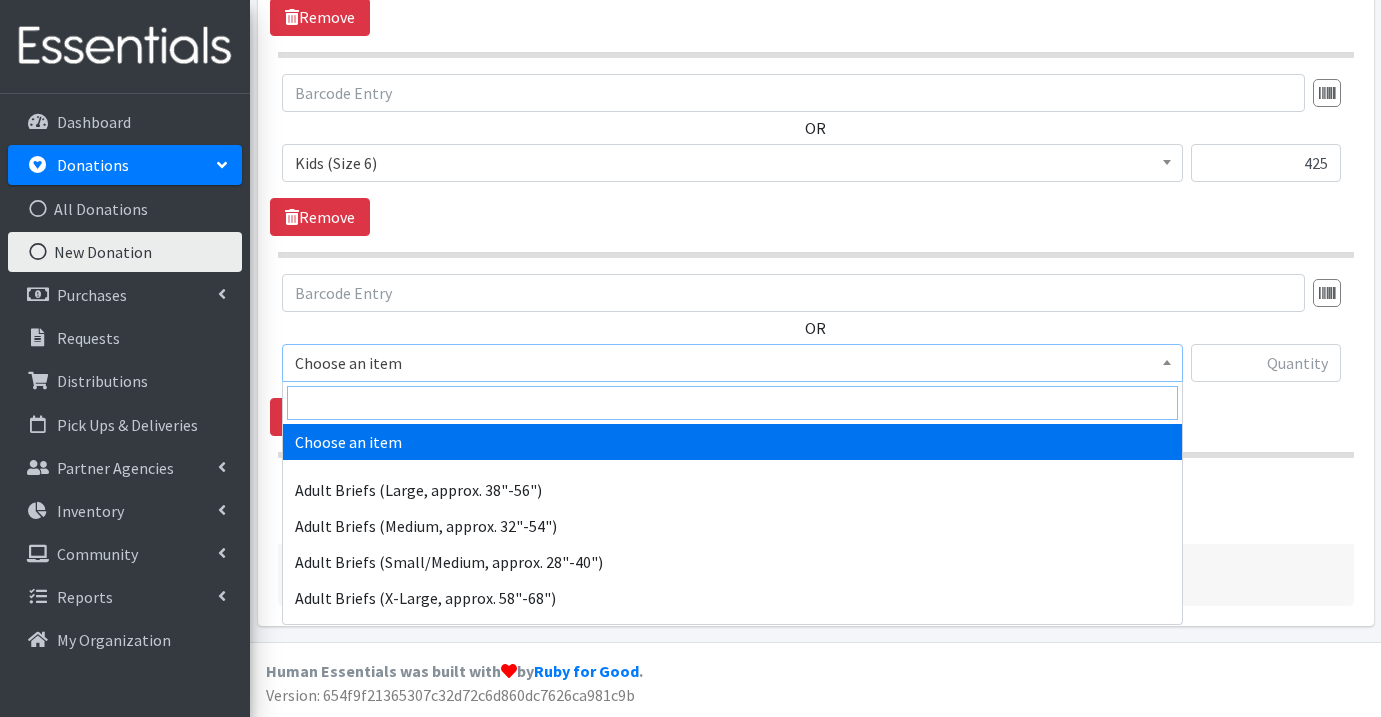 click at bounding box center (732, 403) 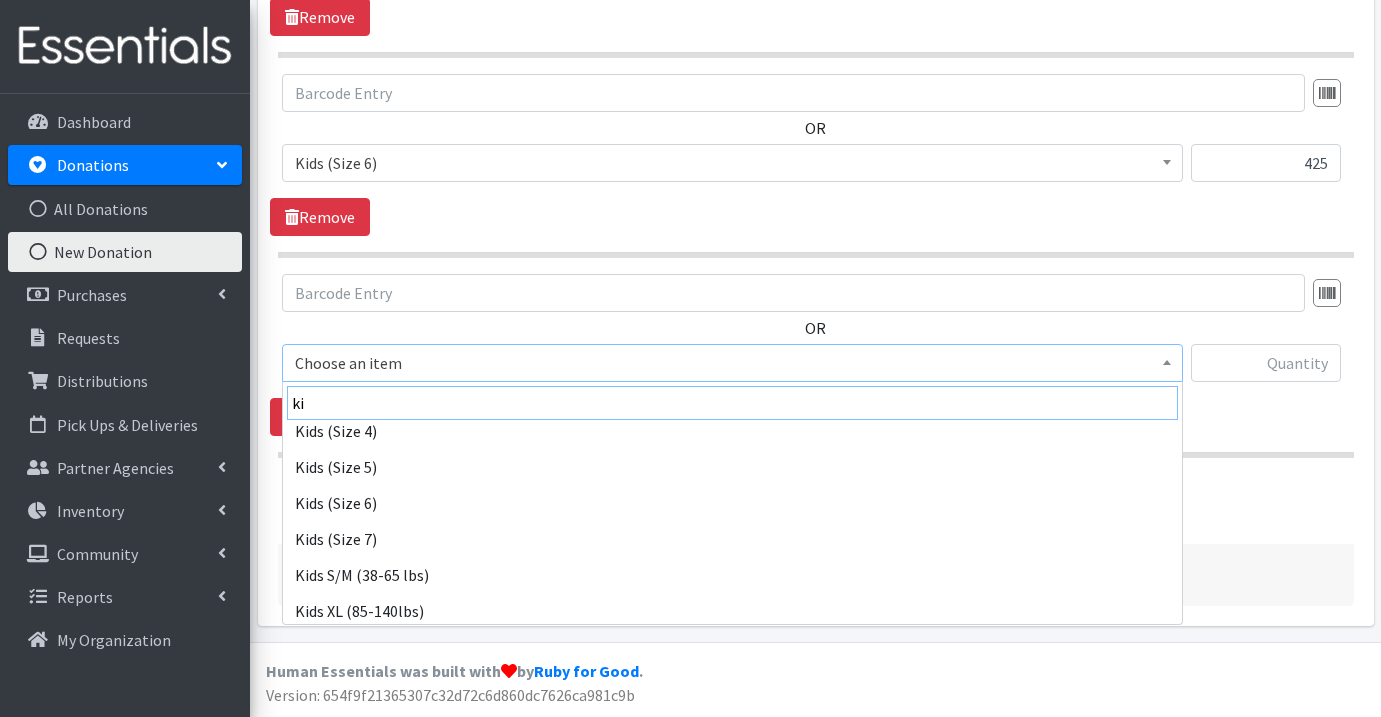 scroll, scrollTop: 448, scrollLeft: 0, axis: vertical 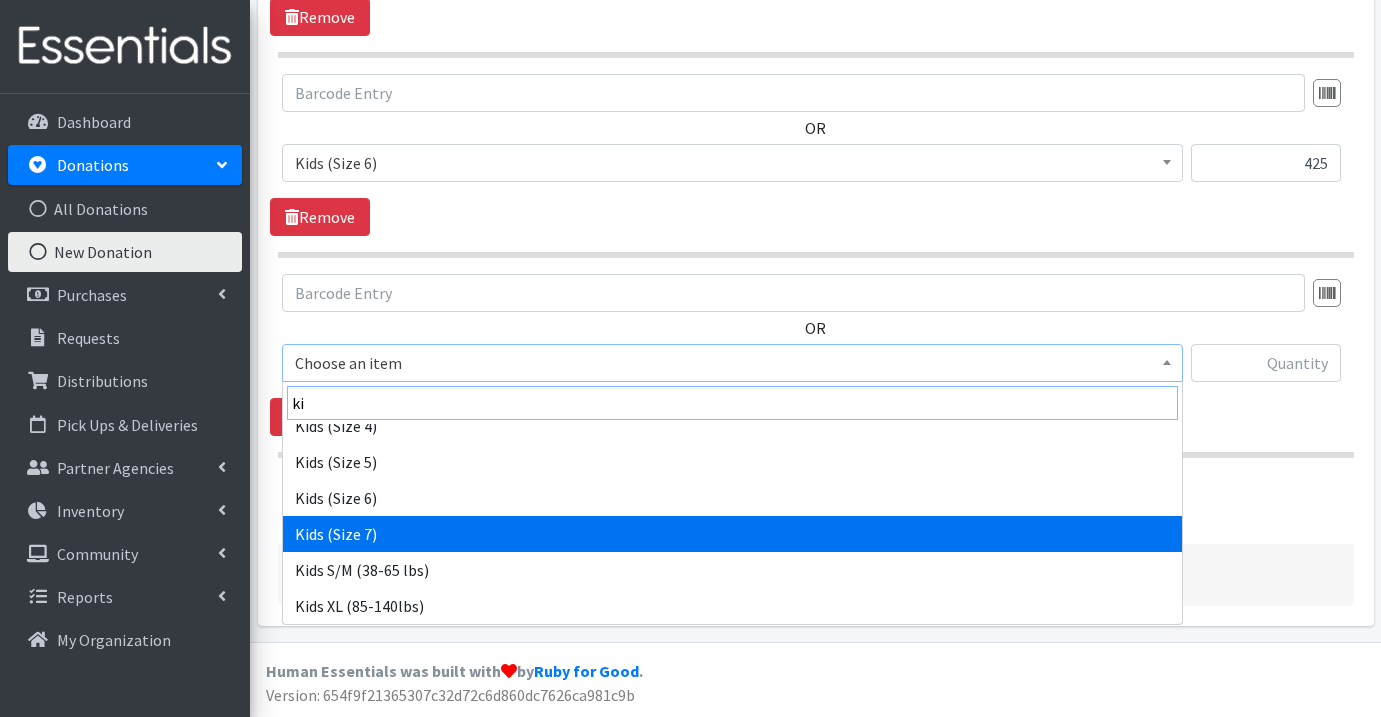 type on "ki" 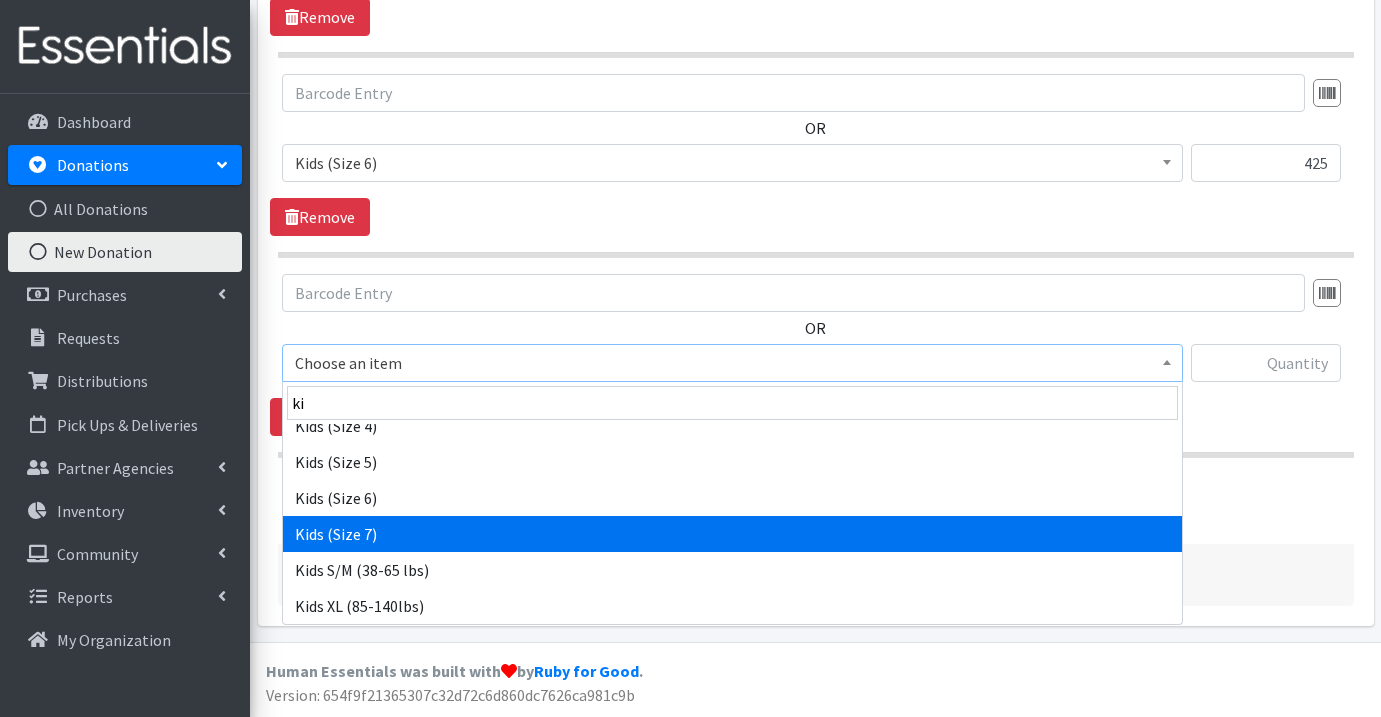 select on "1631" 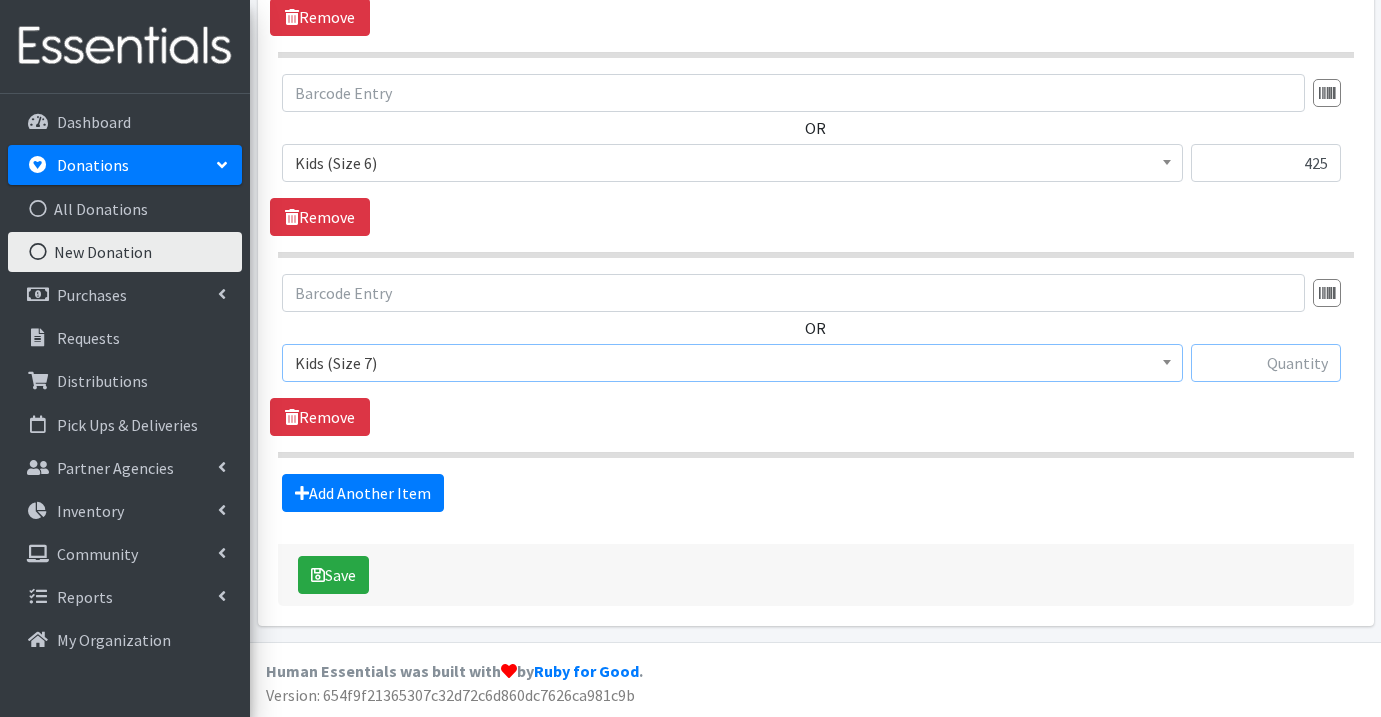 click at bounding box center (1266, 363) 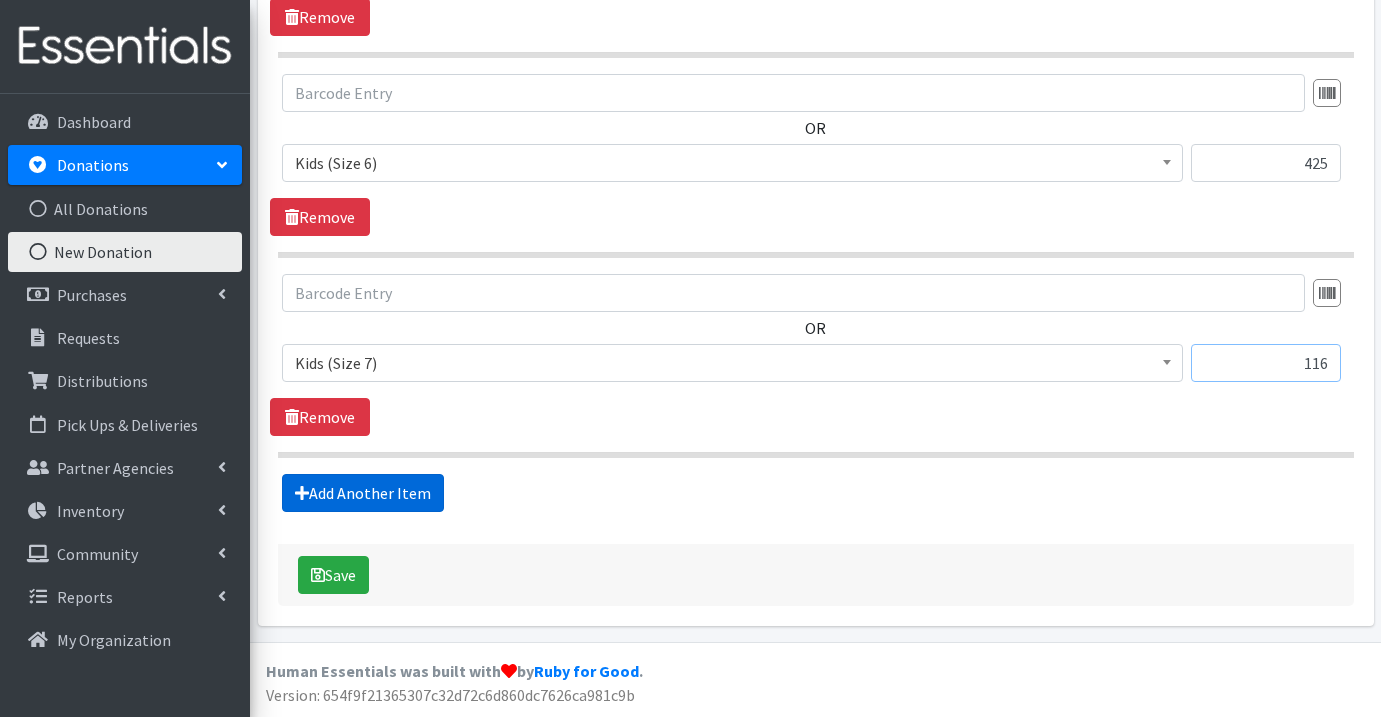 type on "116" 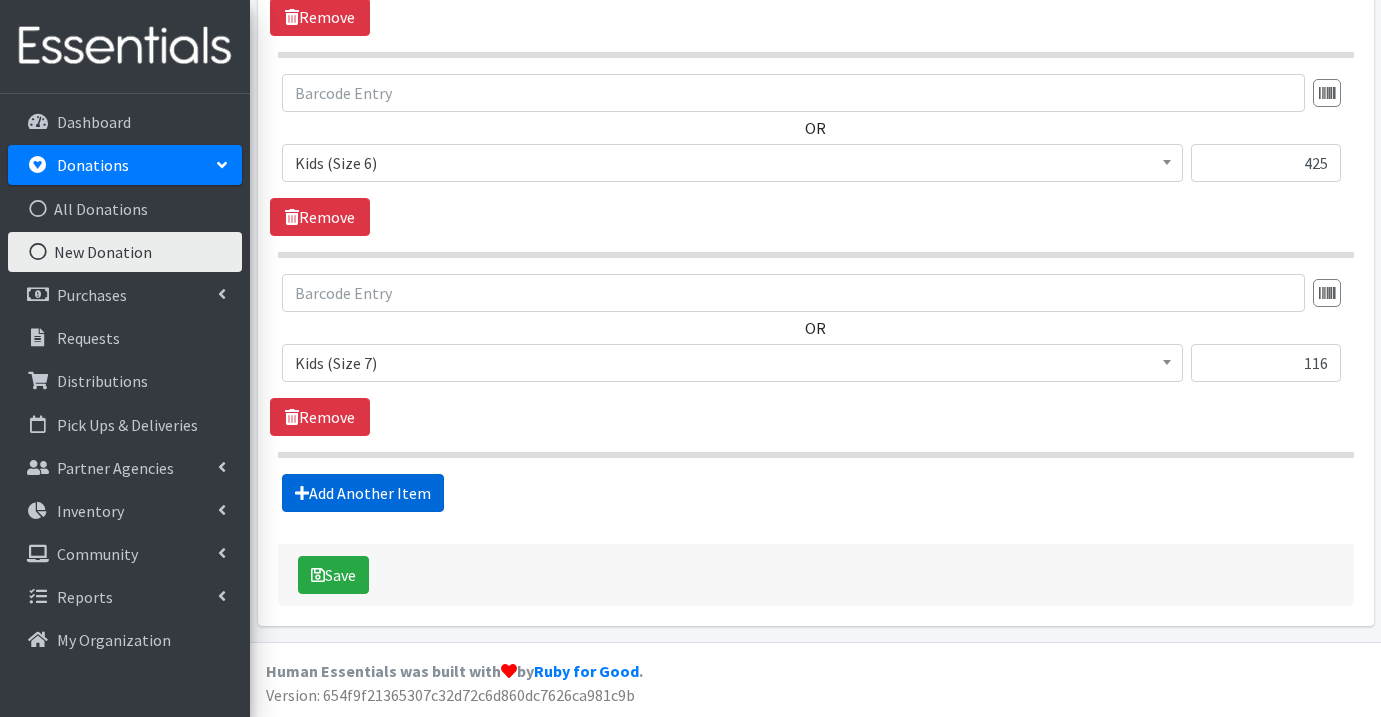 click on "Add Another Item" at bounding box center [363, 493] 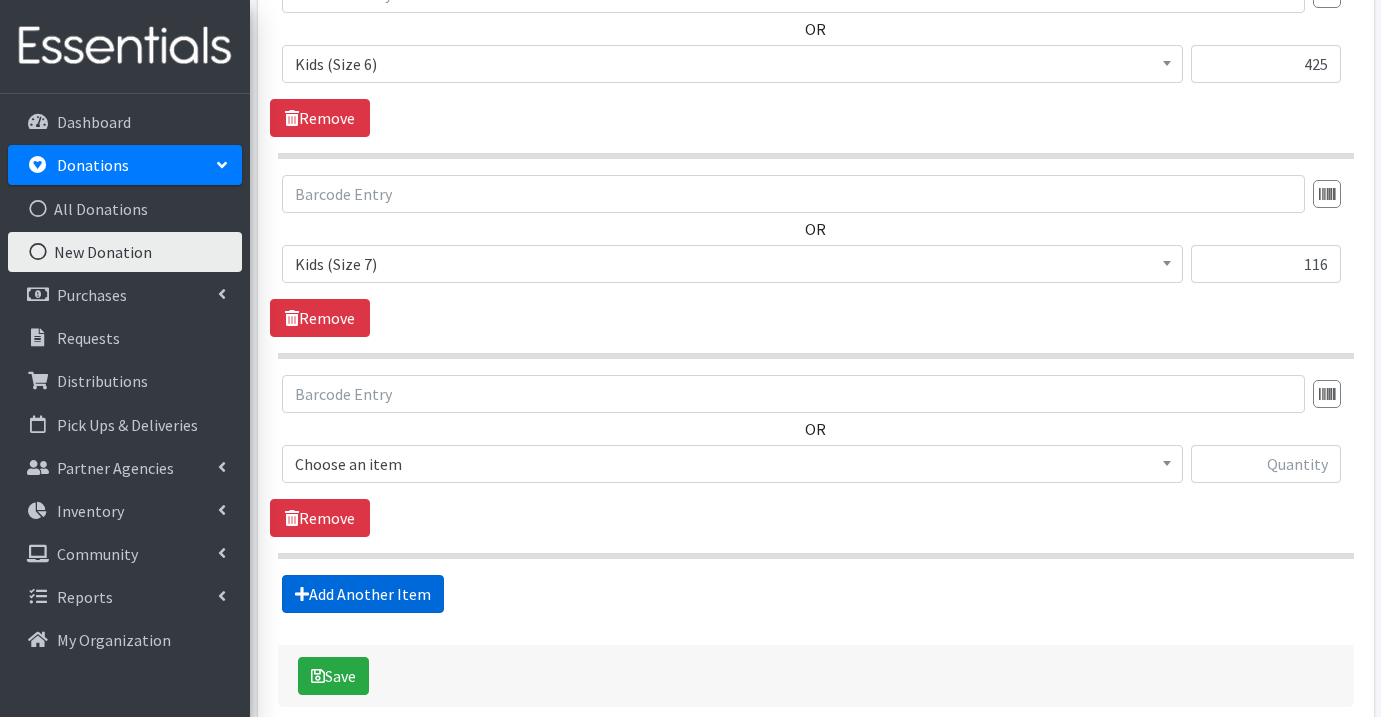 scroll, scrollTop: 2240, scrollLeft: 0, axis: vertical 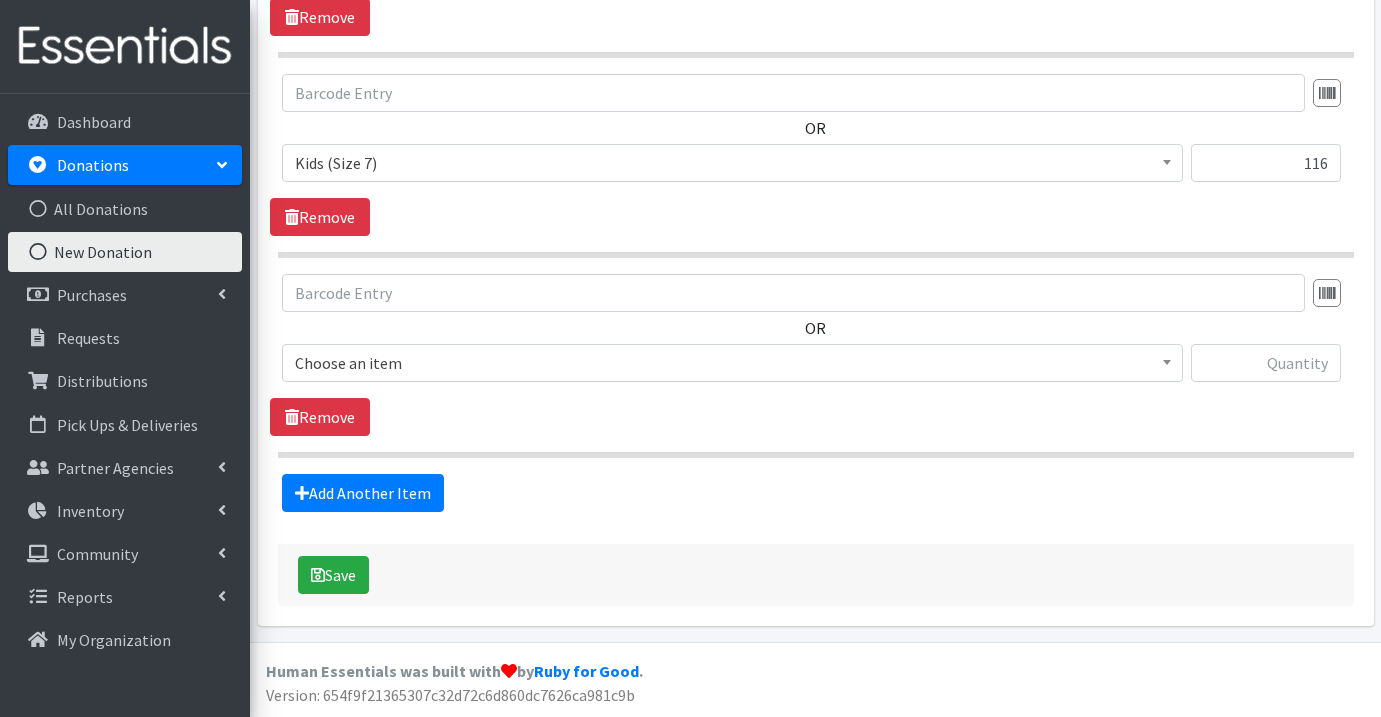 click on "Choose an item" at bounding box center [732, 363] 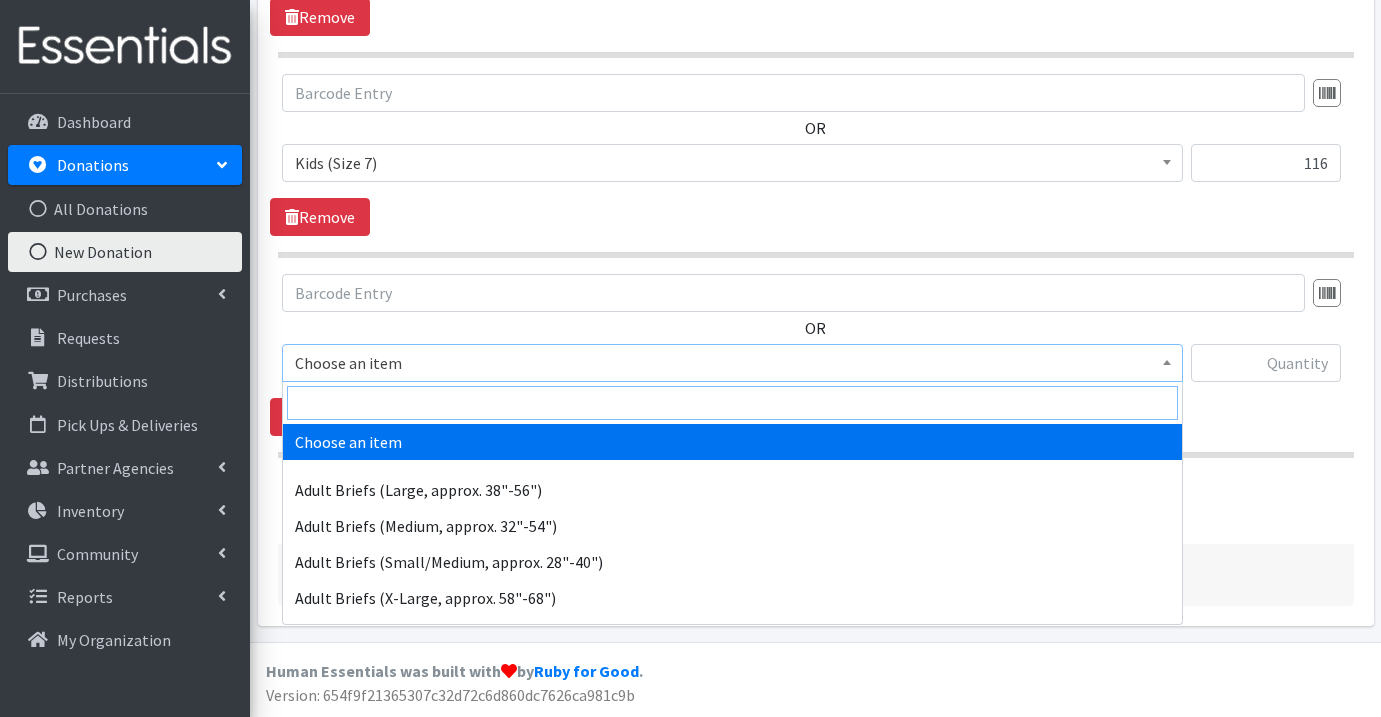 click at bounding box center [732, 403] 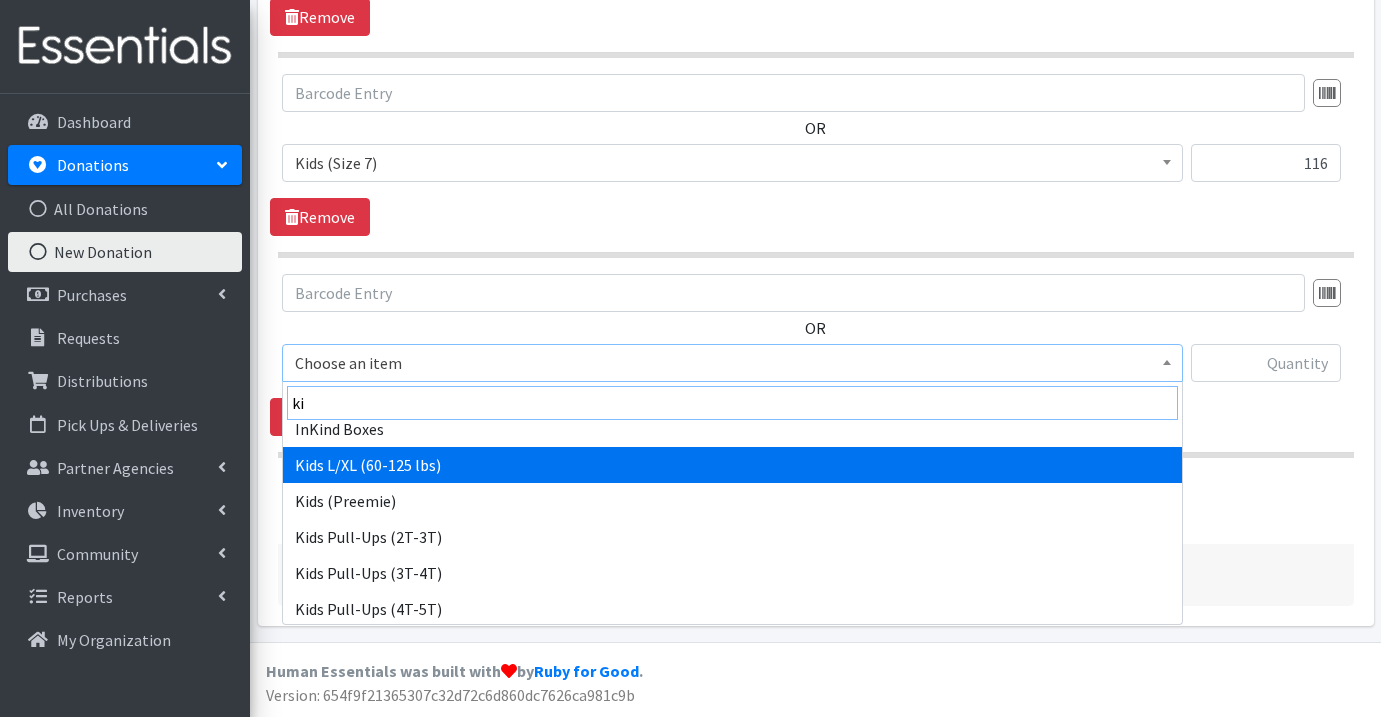 scroll, scrollTop: 126, scrollLeft: 0, axis: vertical 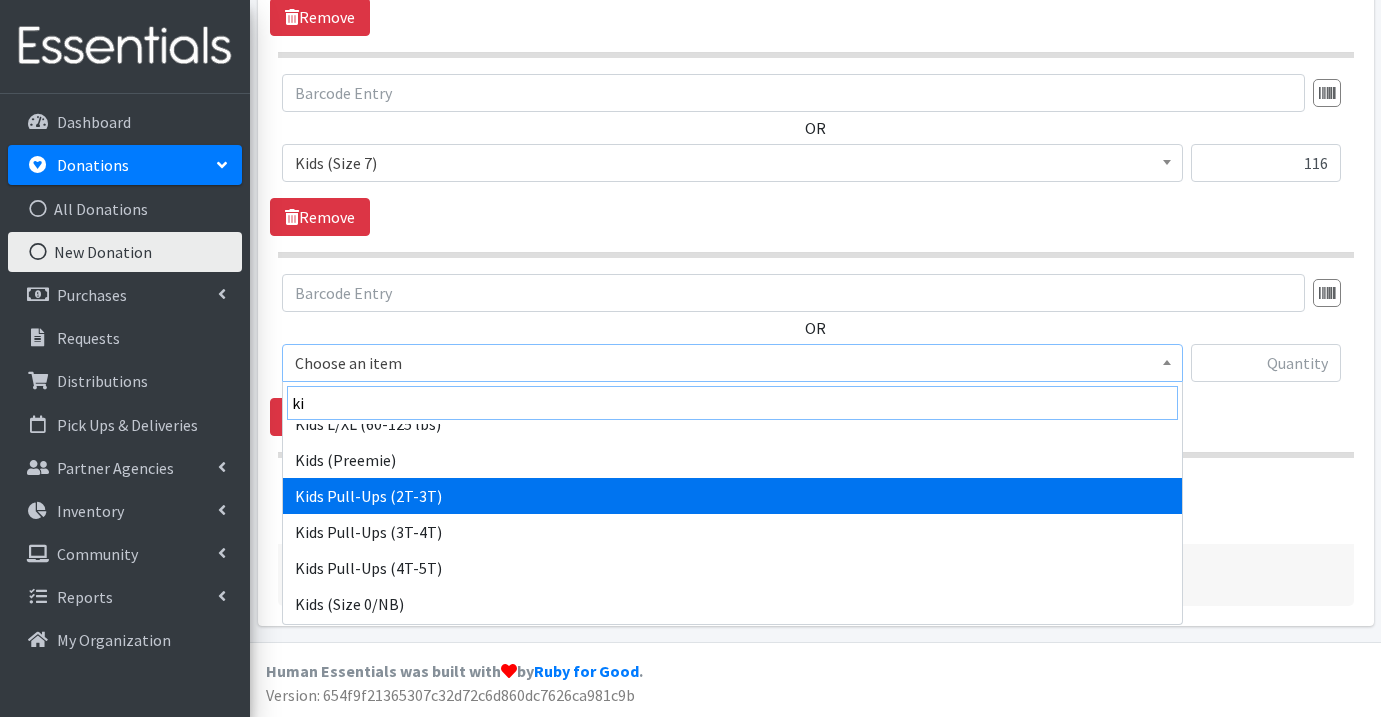 type on "ki" 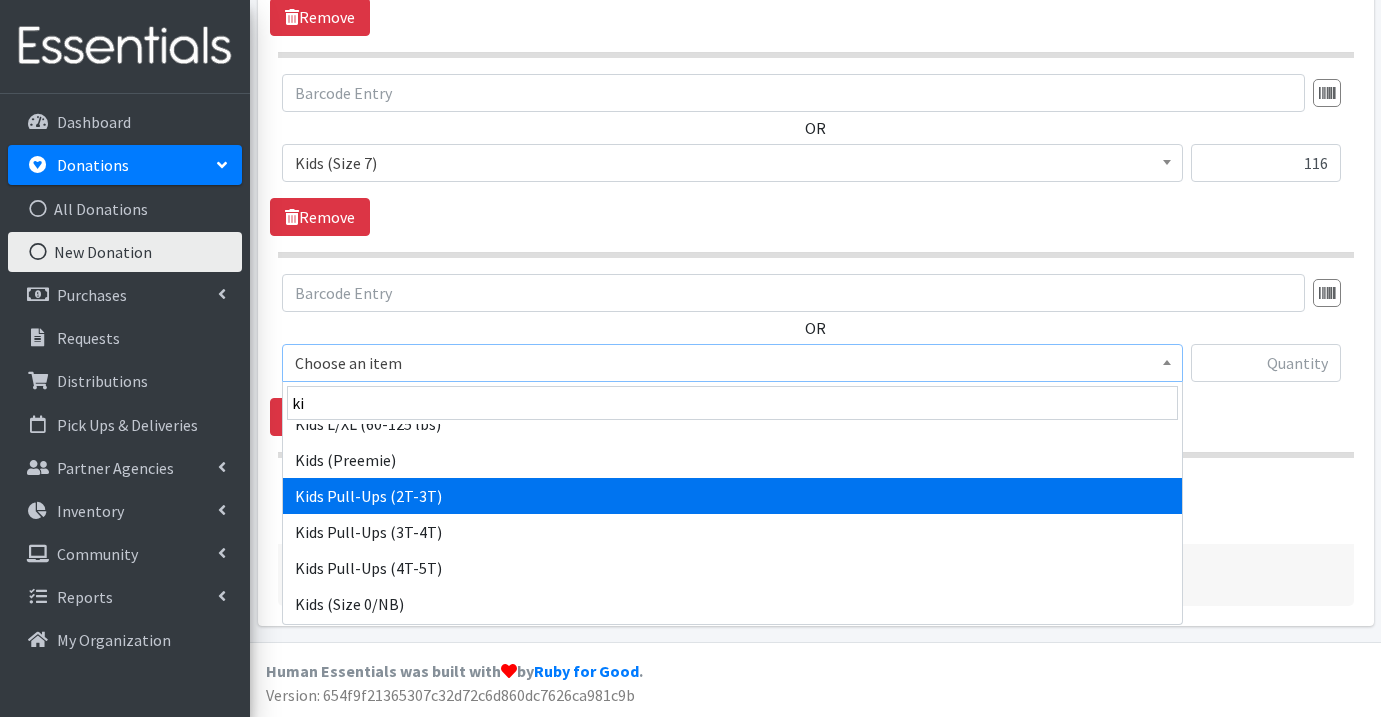 select on "1169" 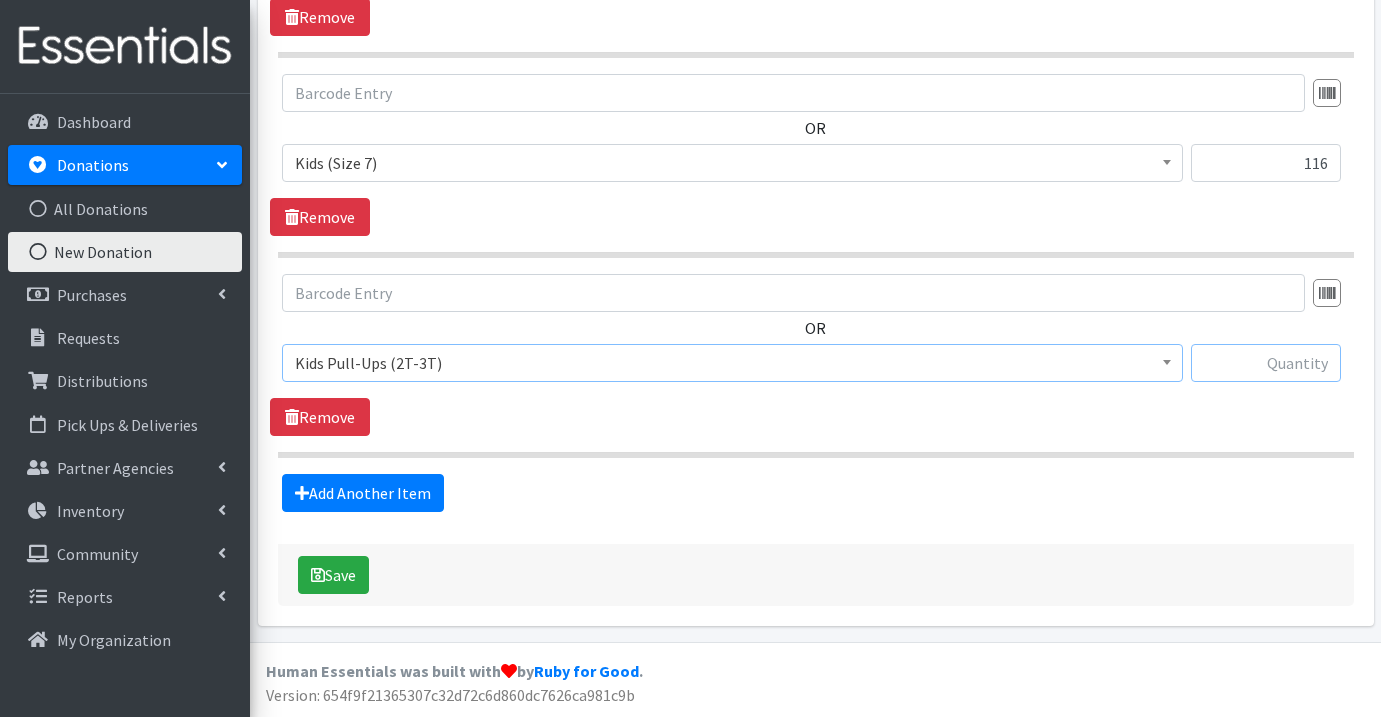 click at bounding box center (1266, 363) 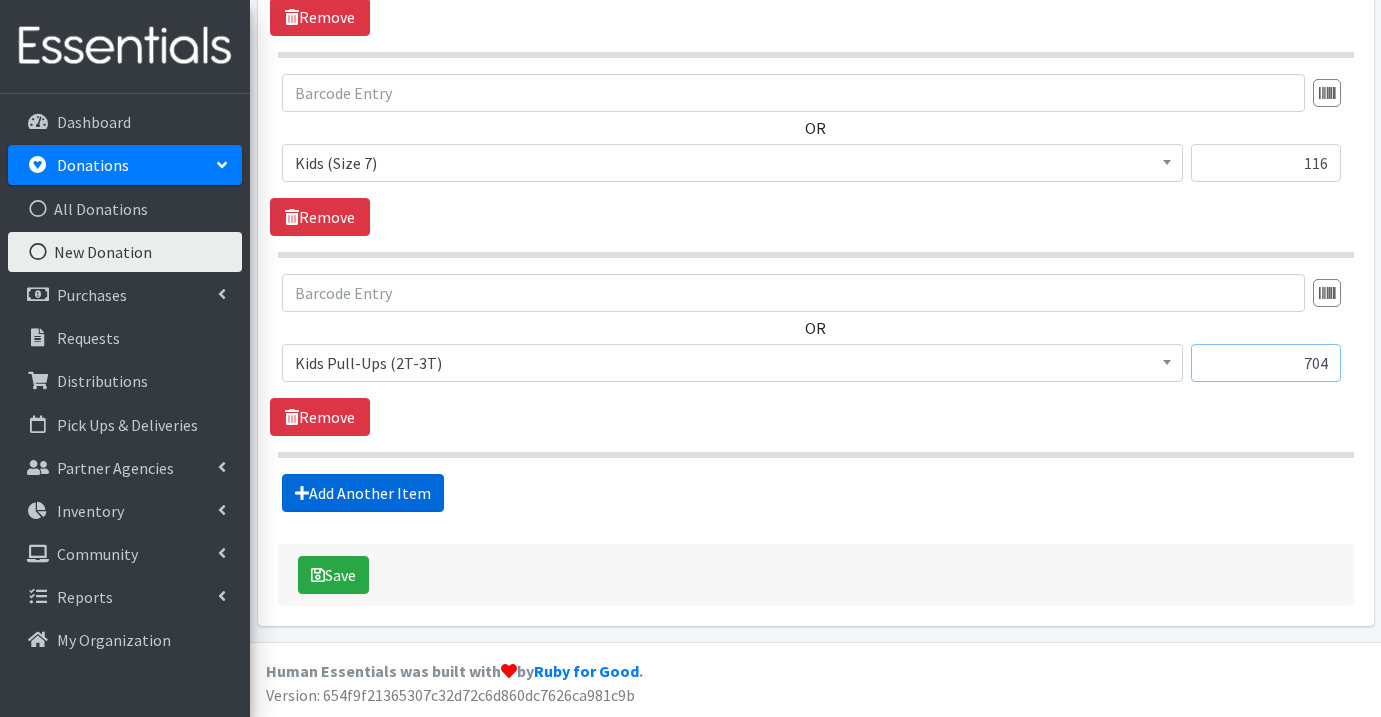 type on "704" 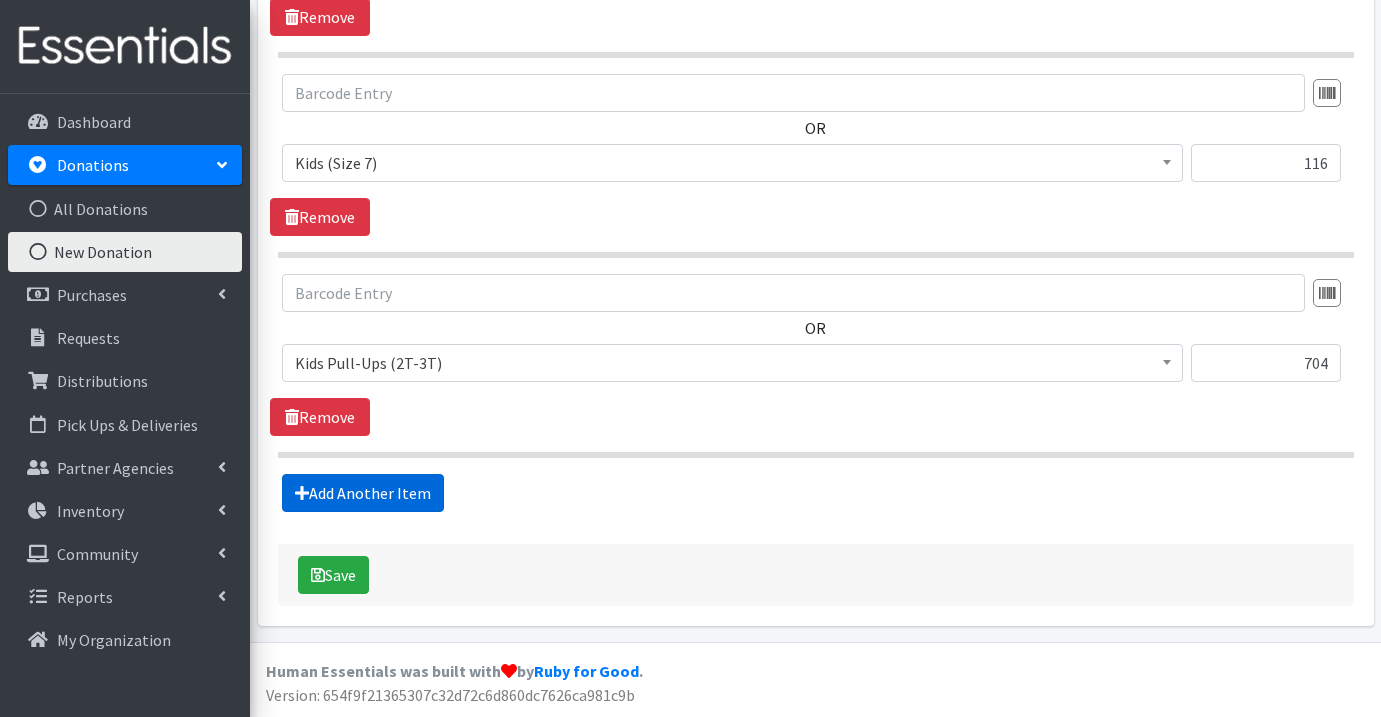 click on "Add Another Item" at bounding box center (363, 493) 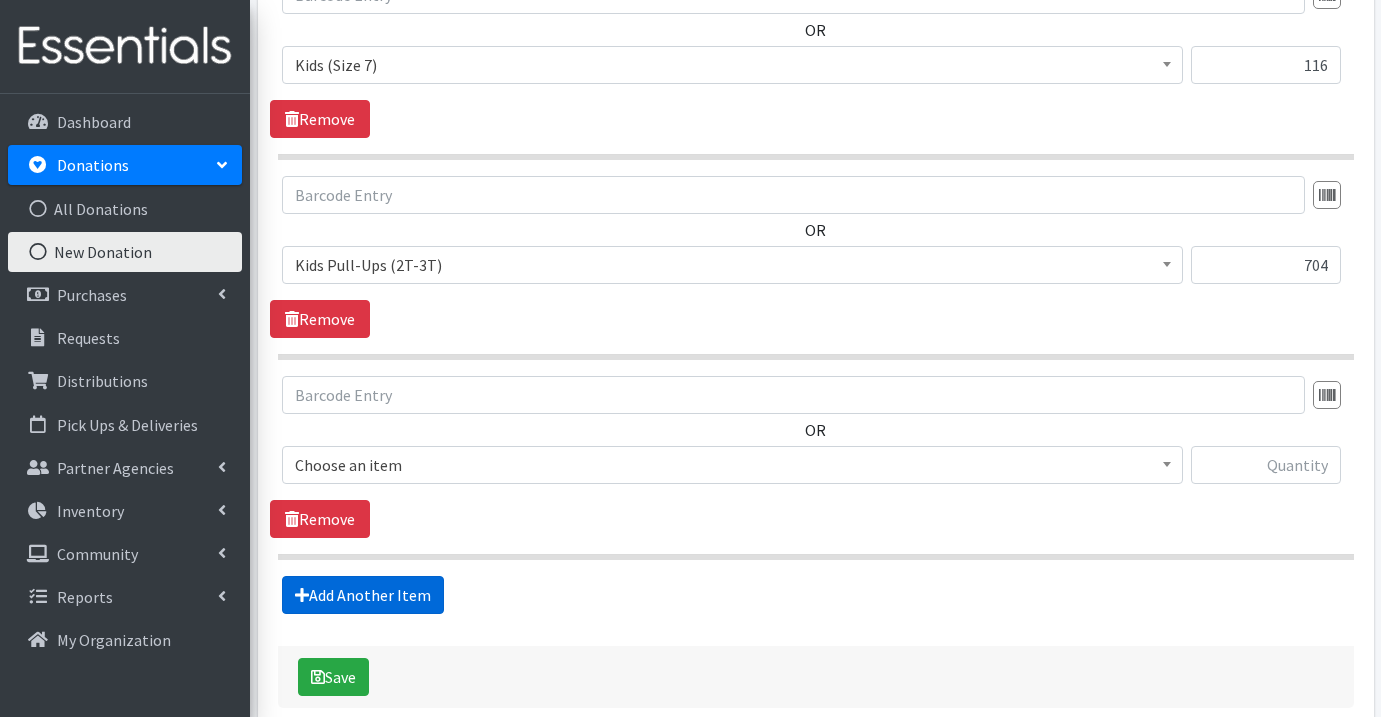 scroll, scrollTop: 2440, scrollLeft: 0, axis: vertical 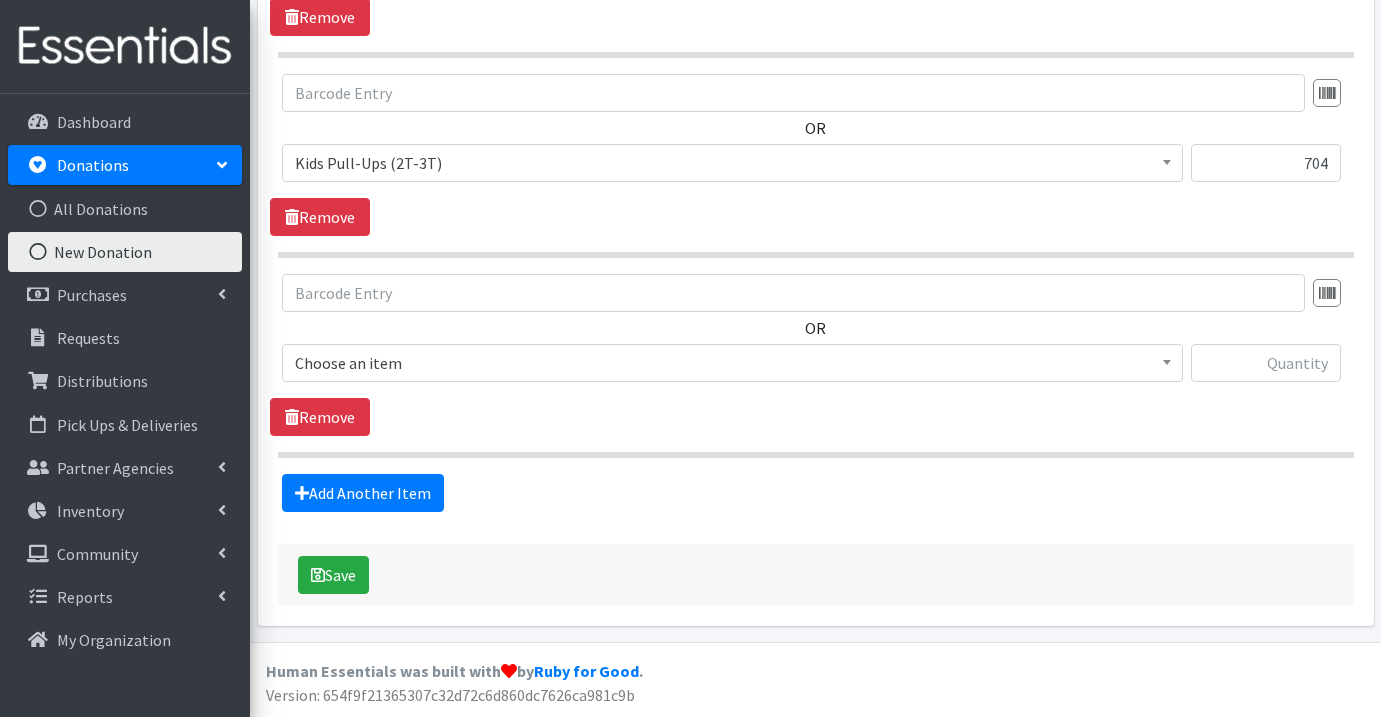click on "Choose an item" at bounding box center (732, 363) 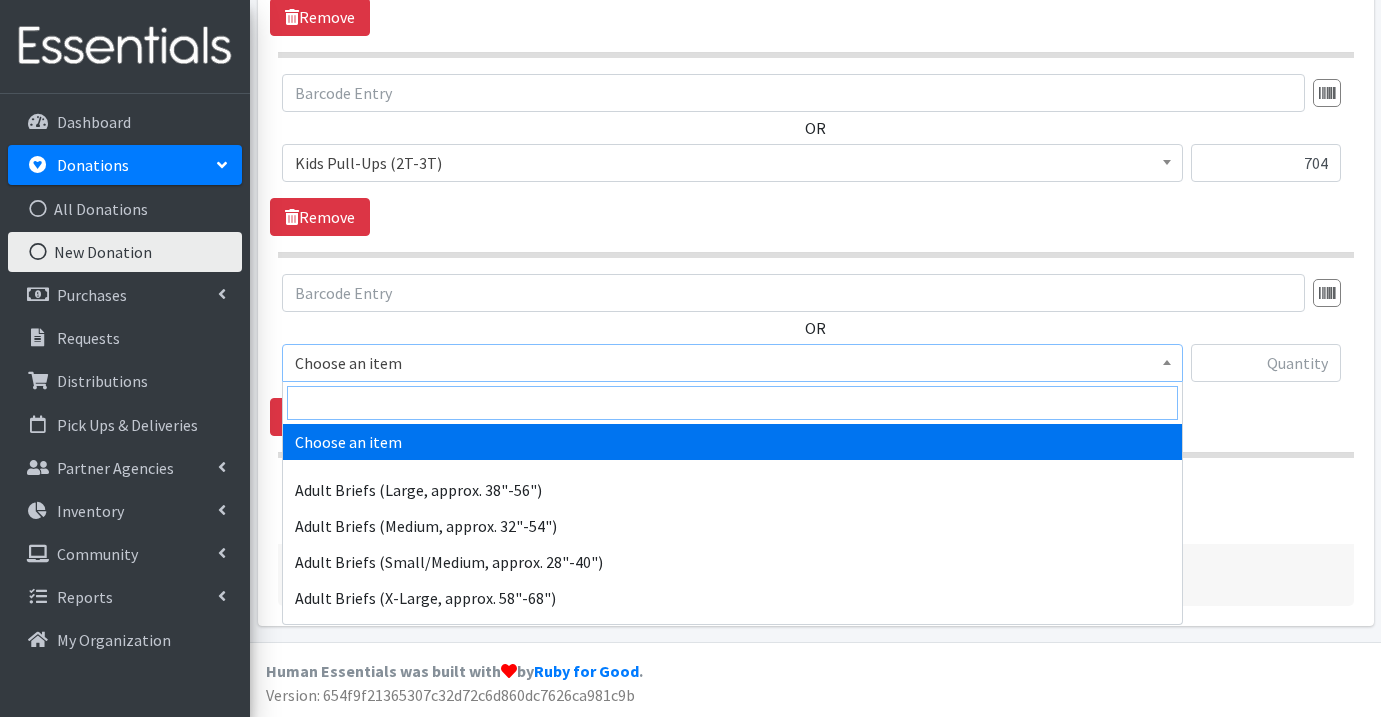 click at bounding box center [732, 403] 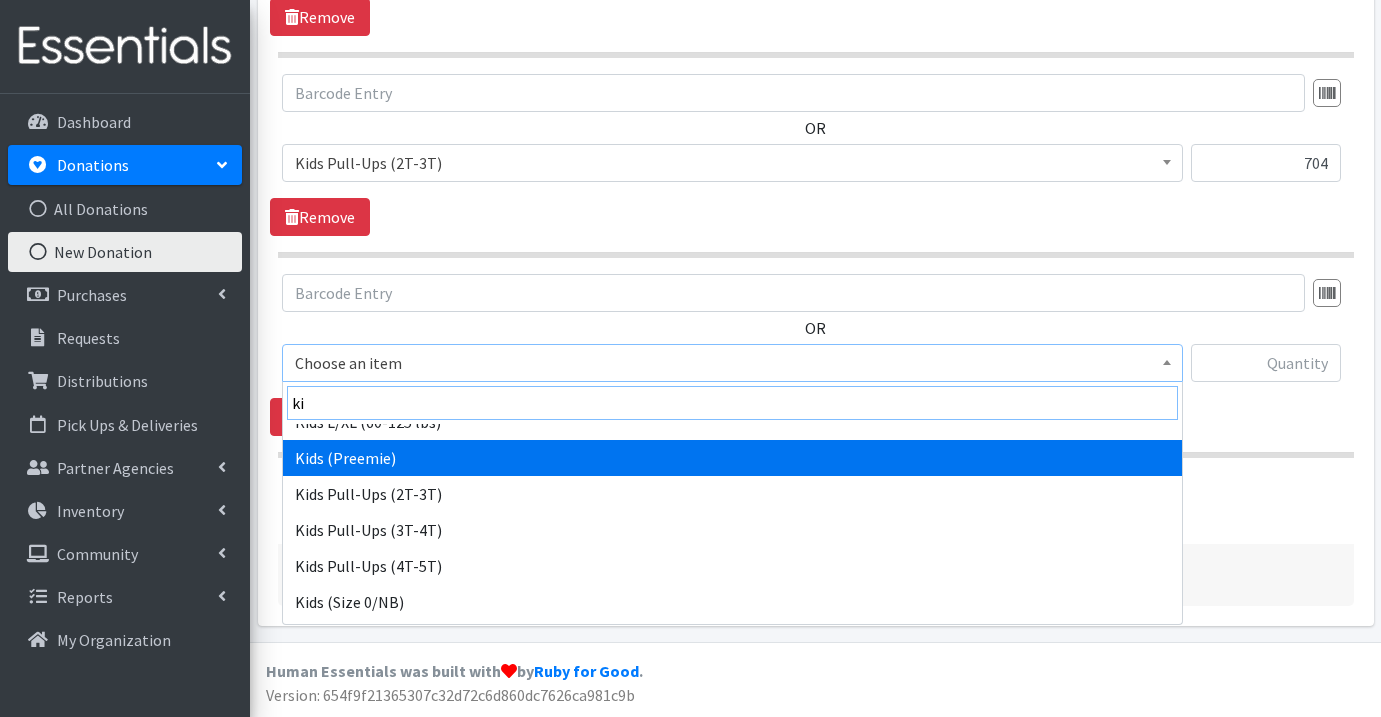 scroll, scrollTop: 129, scrollLeft: 0, axis: vertical 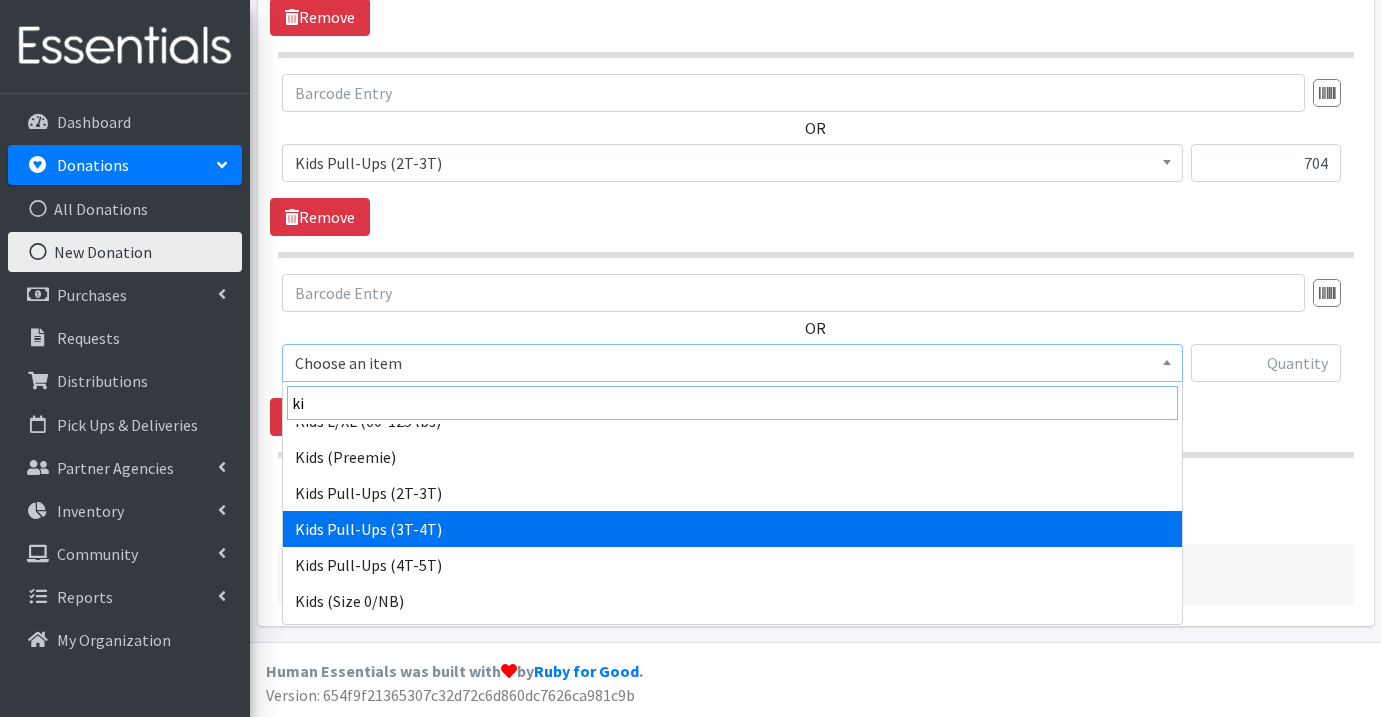 type on "ki" 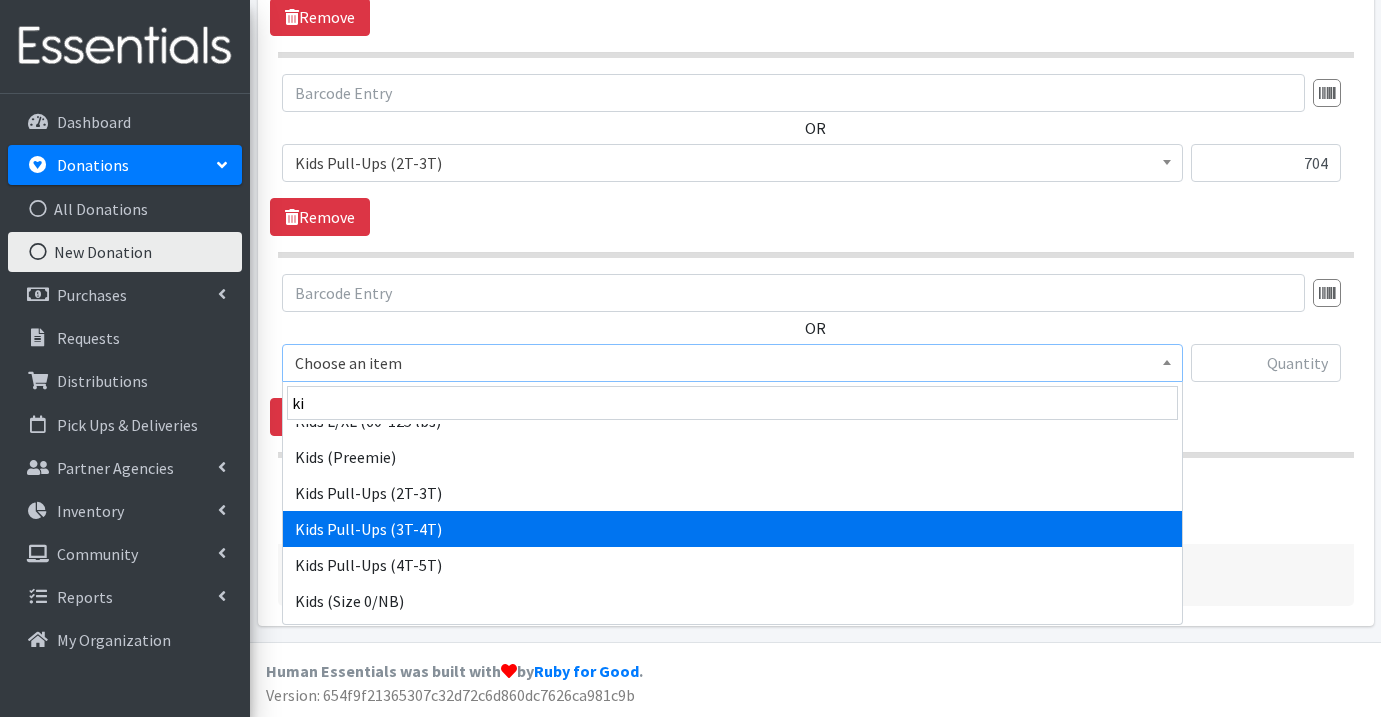 select on "1171" 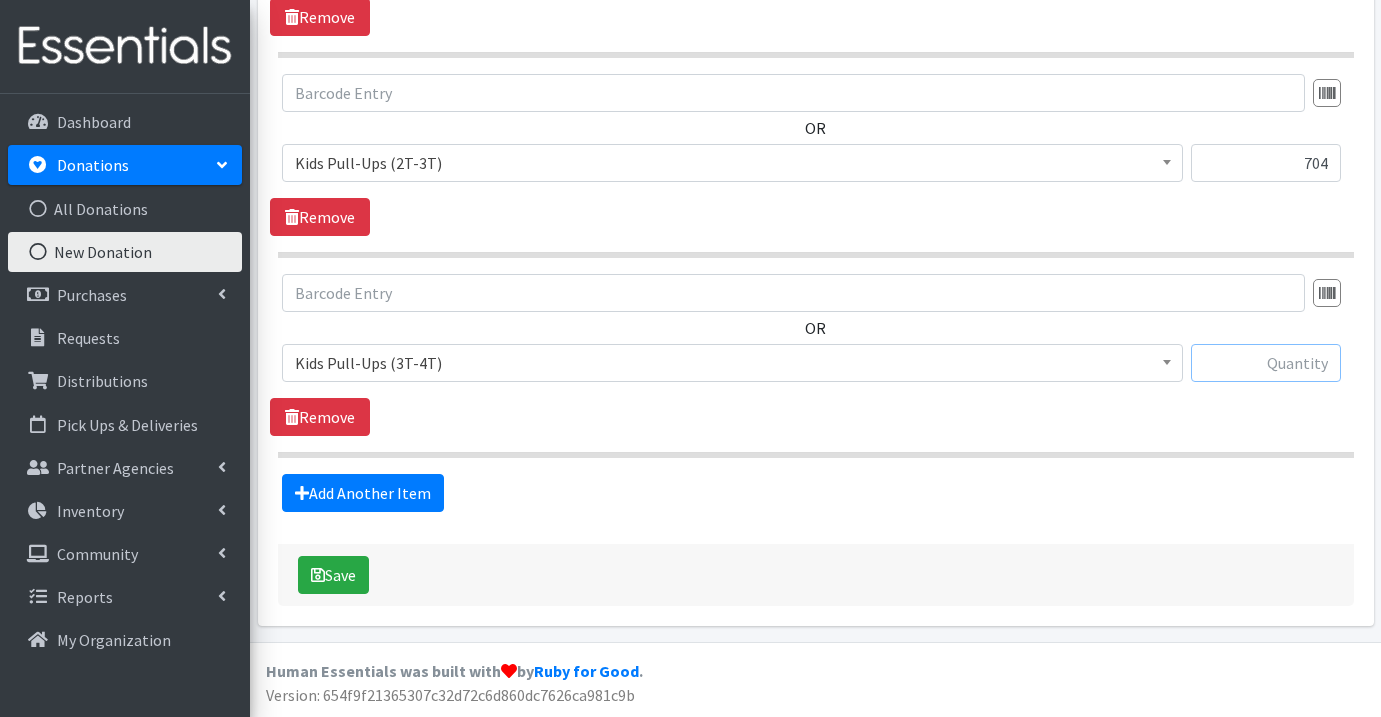 click at bounding box center [1266, 363] 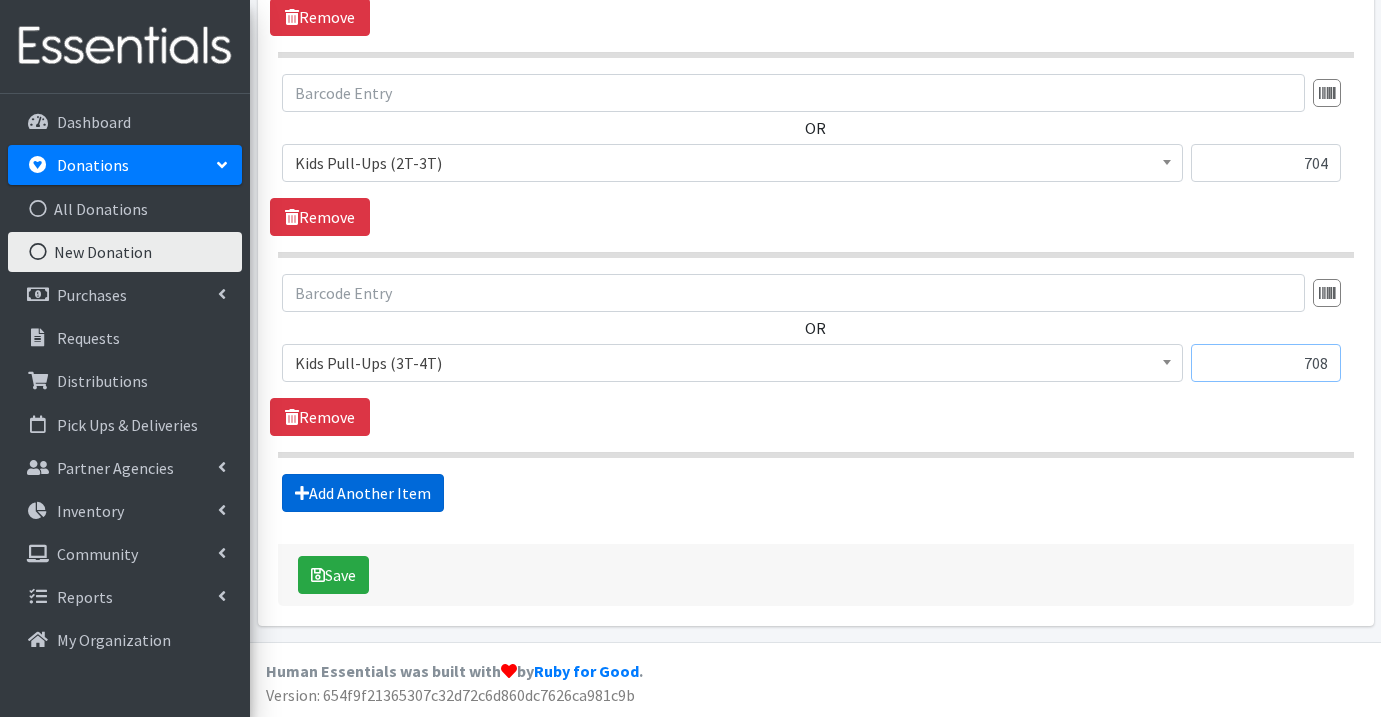 type on "708" 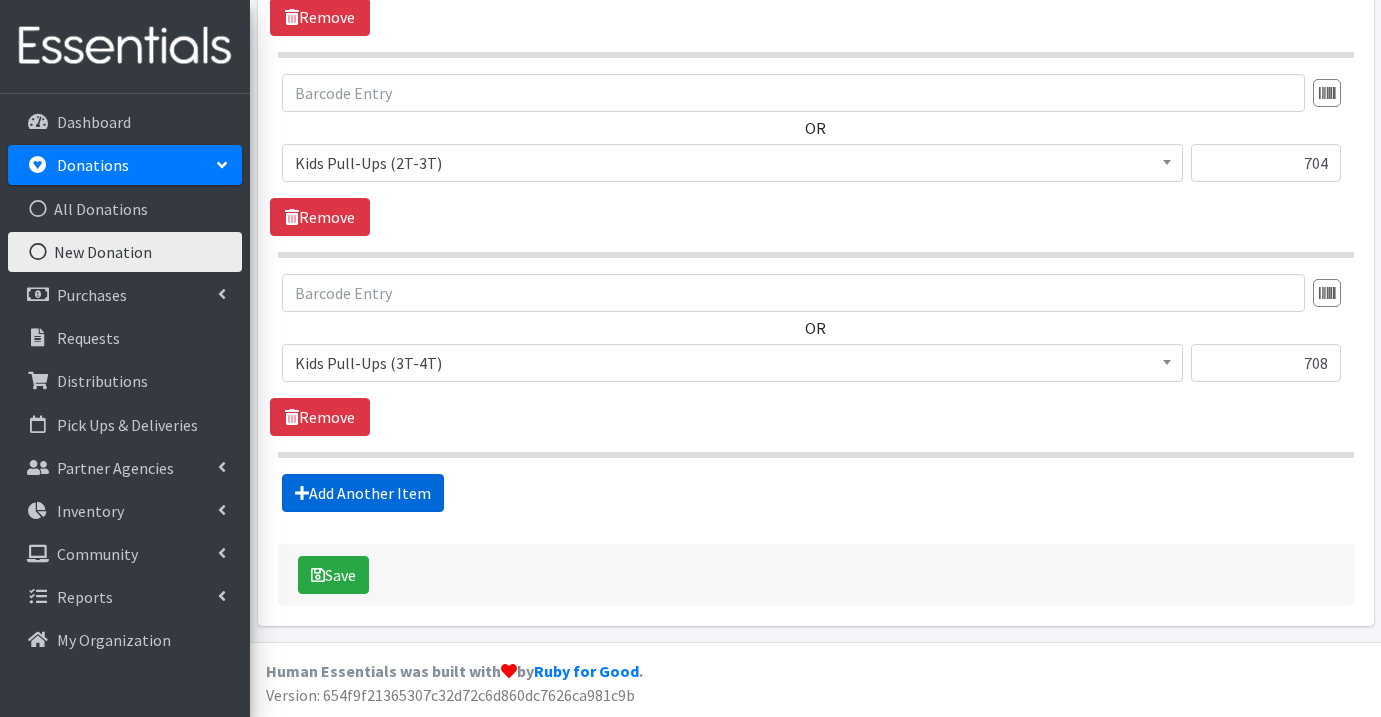 click on "Add Another Item" at bounding box center (363, 493) 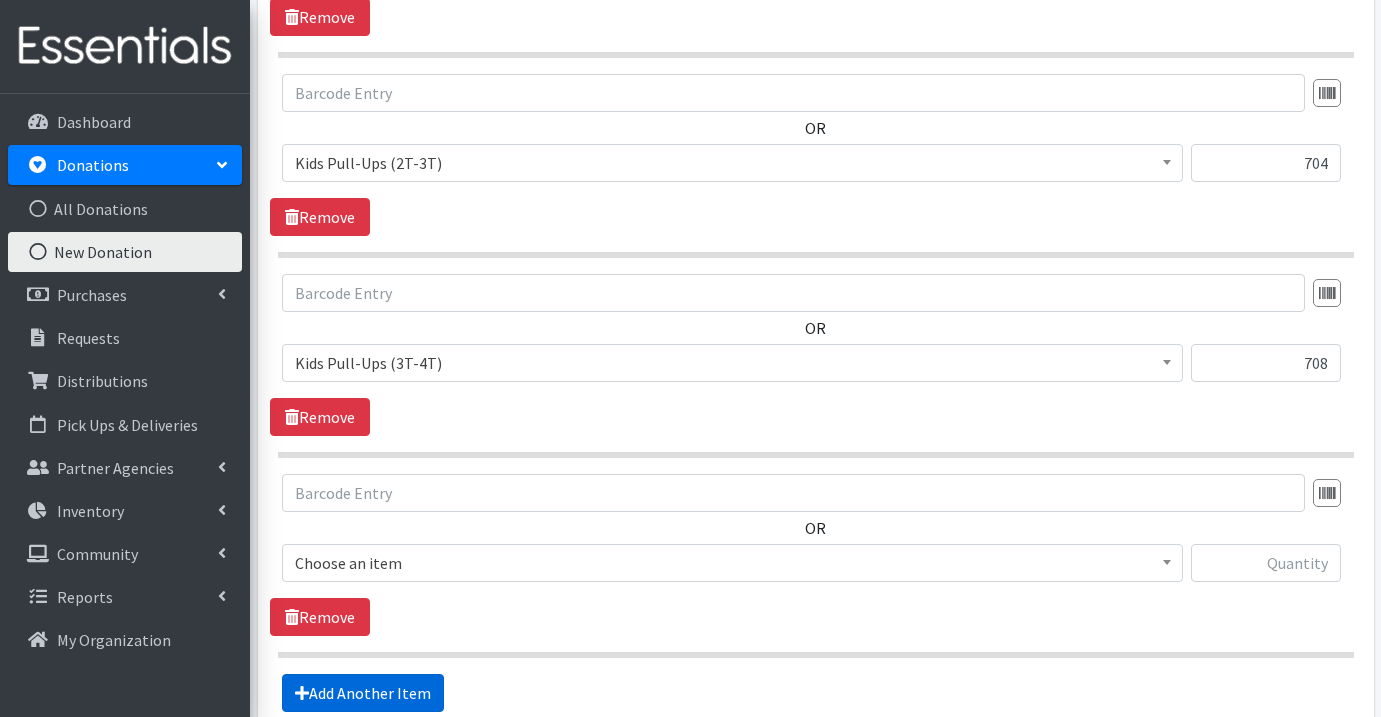 scroll, scrollTop: 2640, scrollLeft: 0, axis: vertical 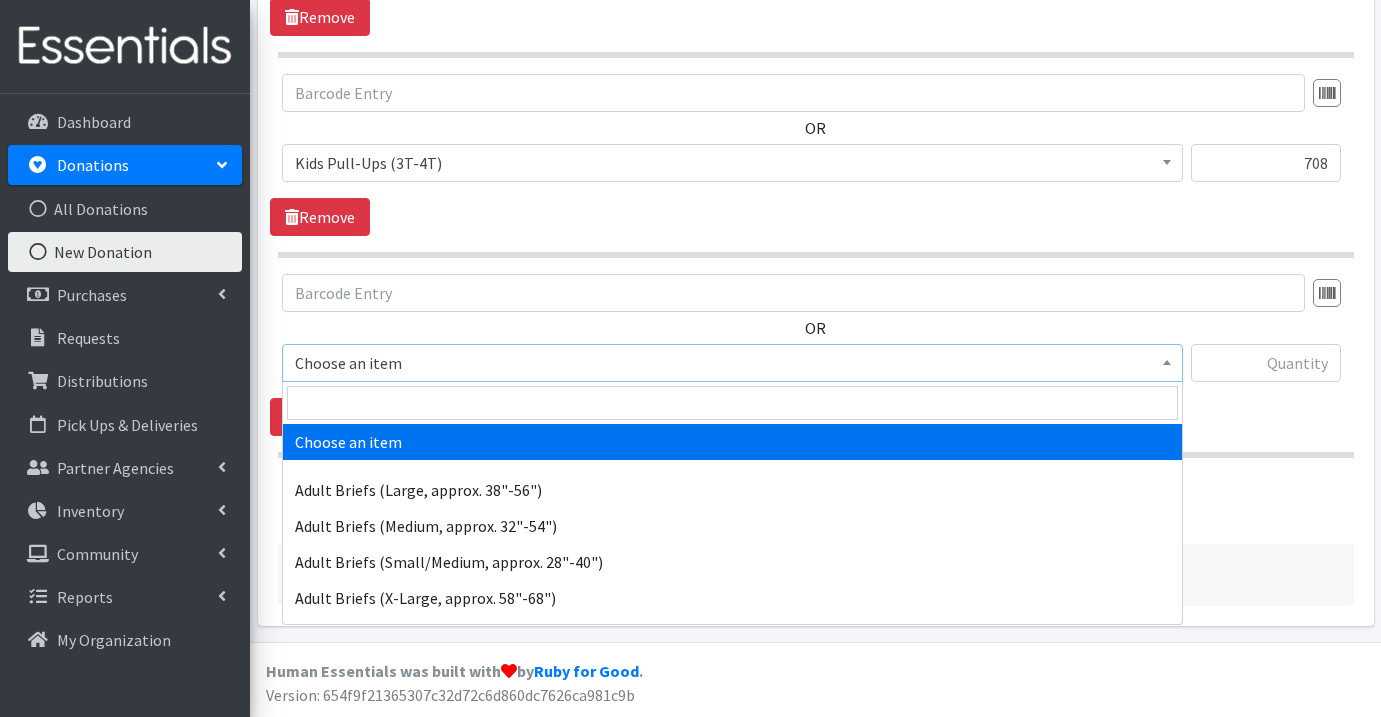 click on "Choose an item" at bounding box center [732, 363] 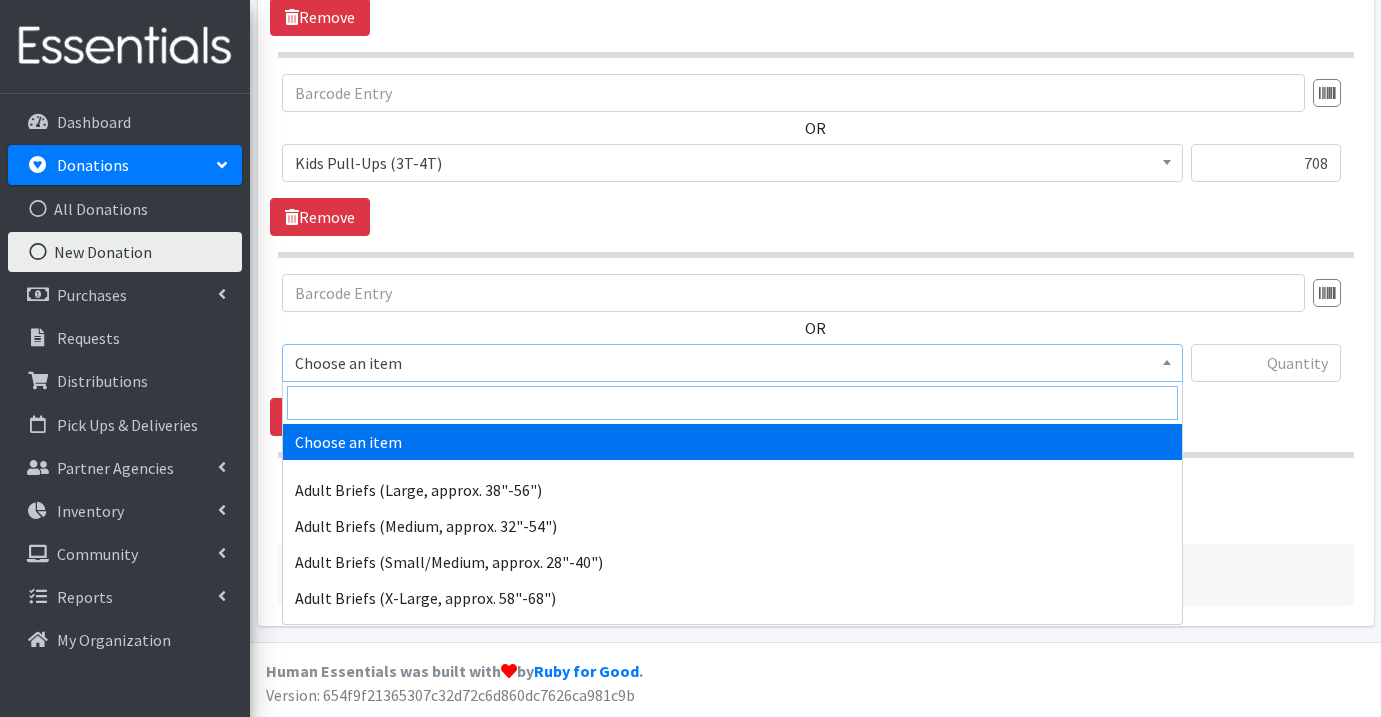 click at bounding box center (732, 403) 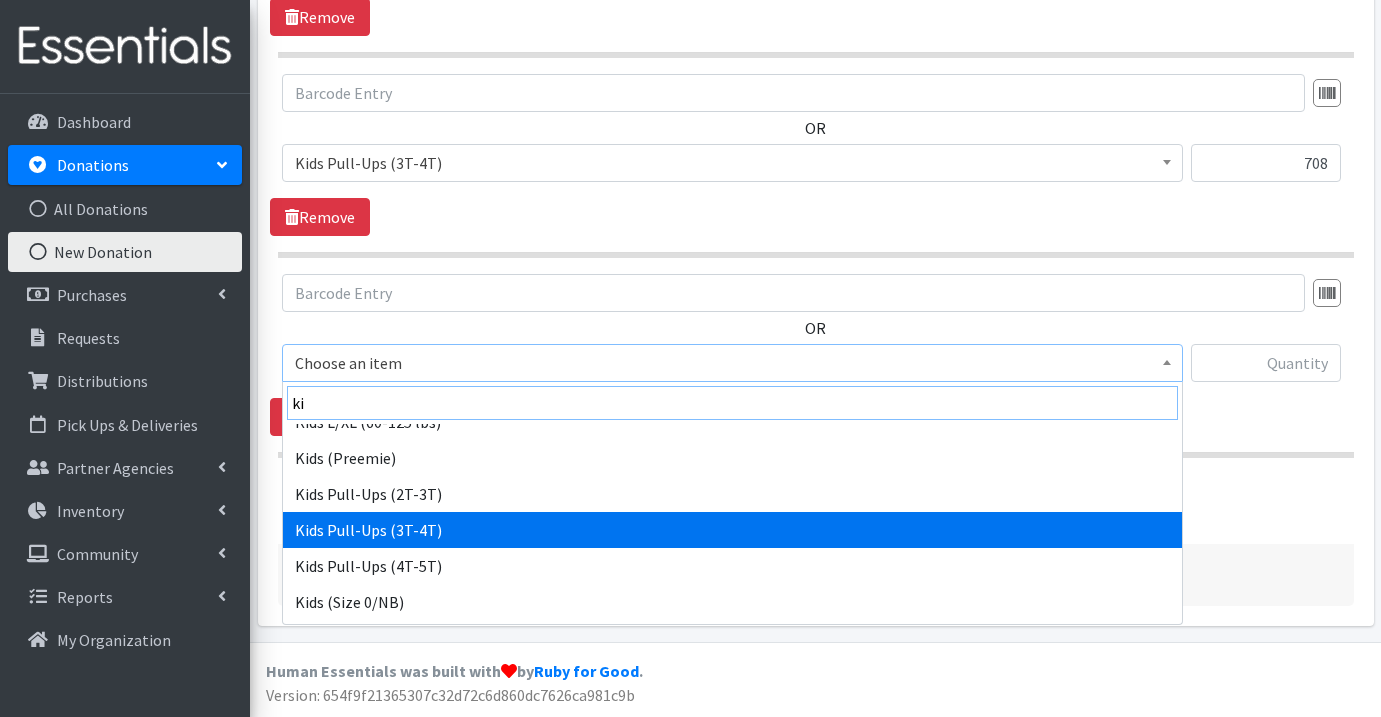 scroll, scrollTop: 129, scrollLeft: 0, axis: vertical 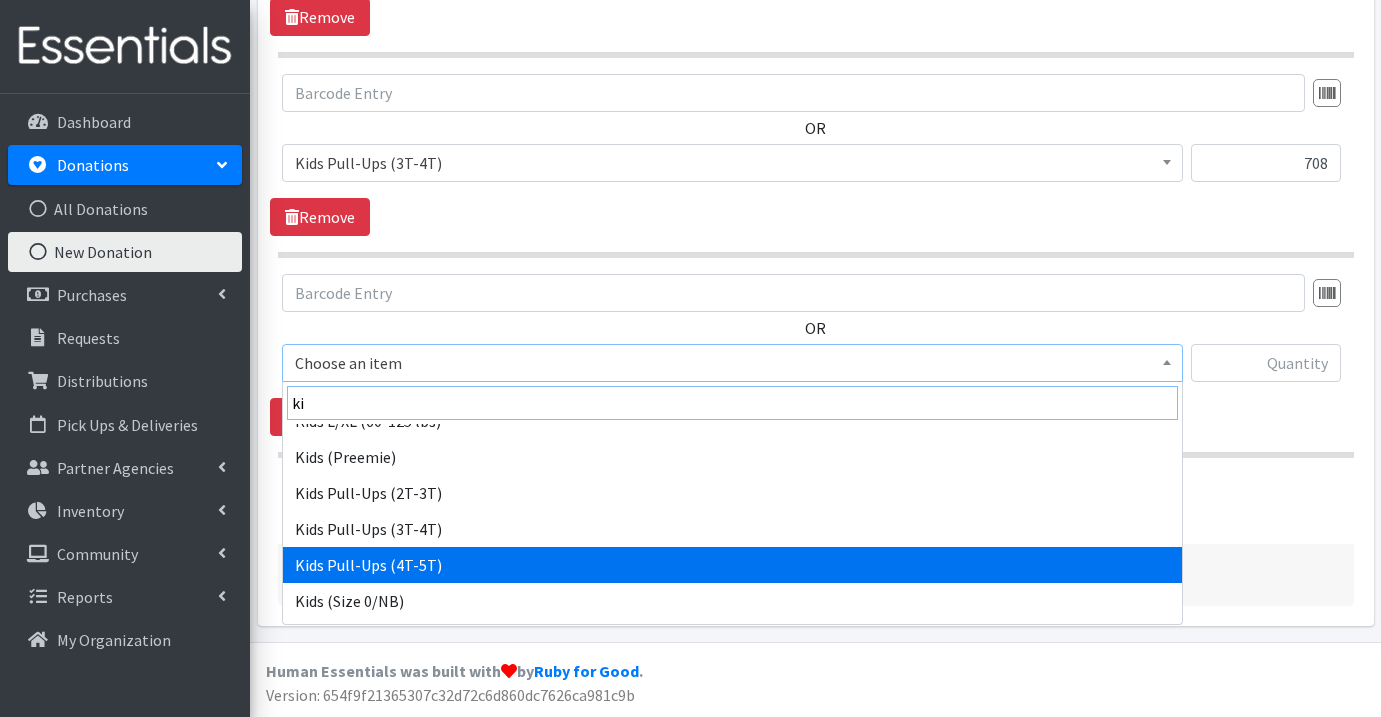 type on "ki" 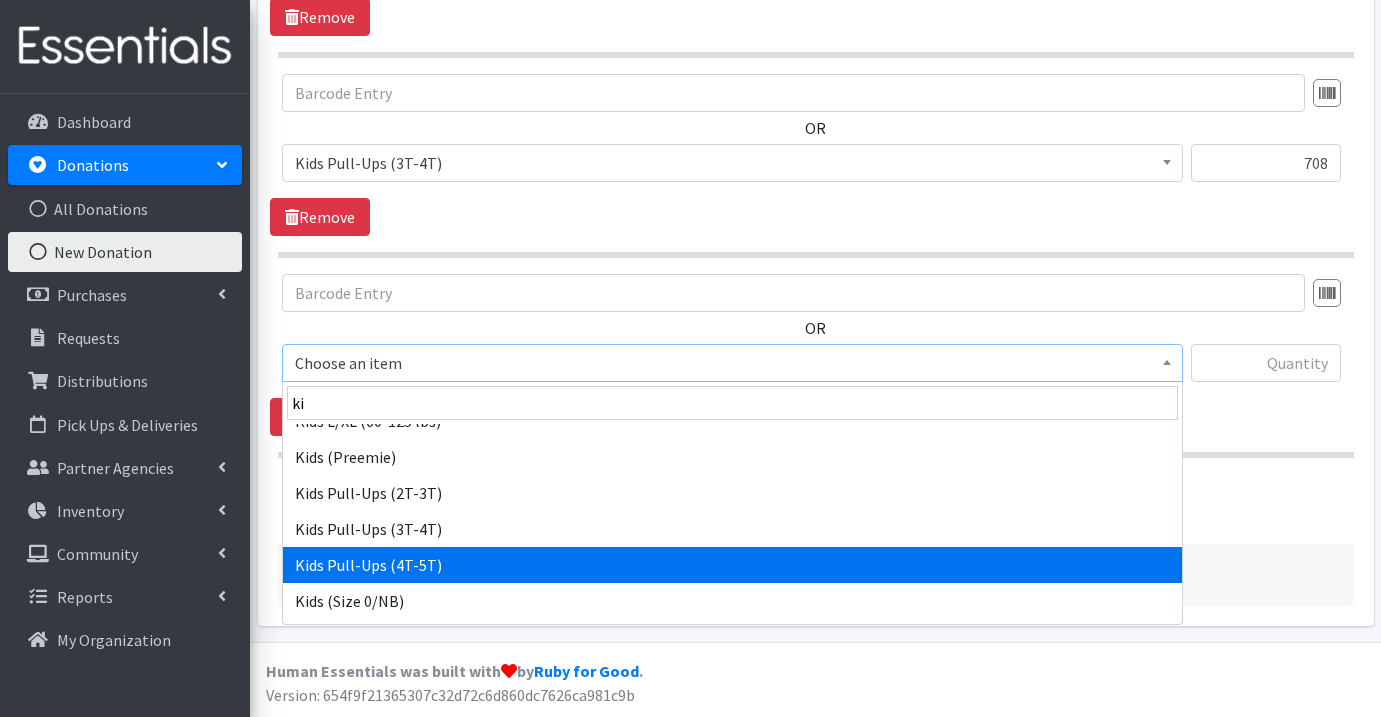 select on "1185" 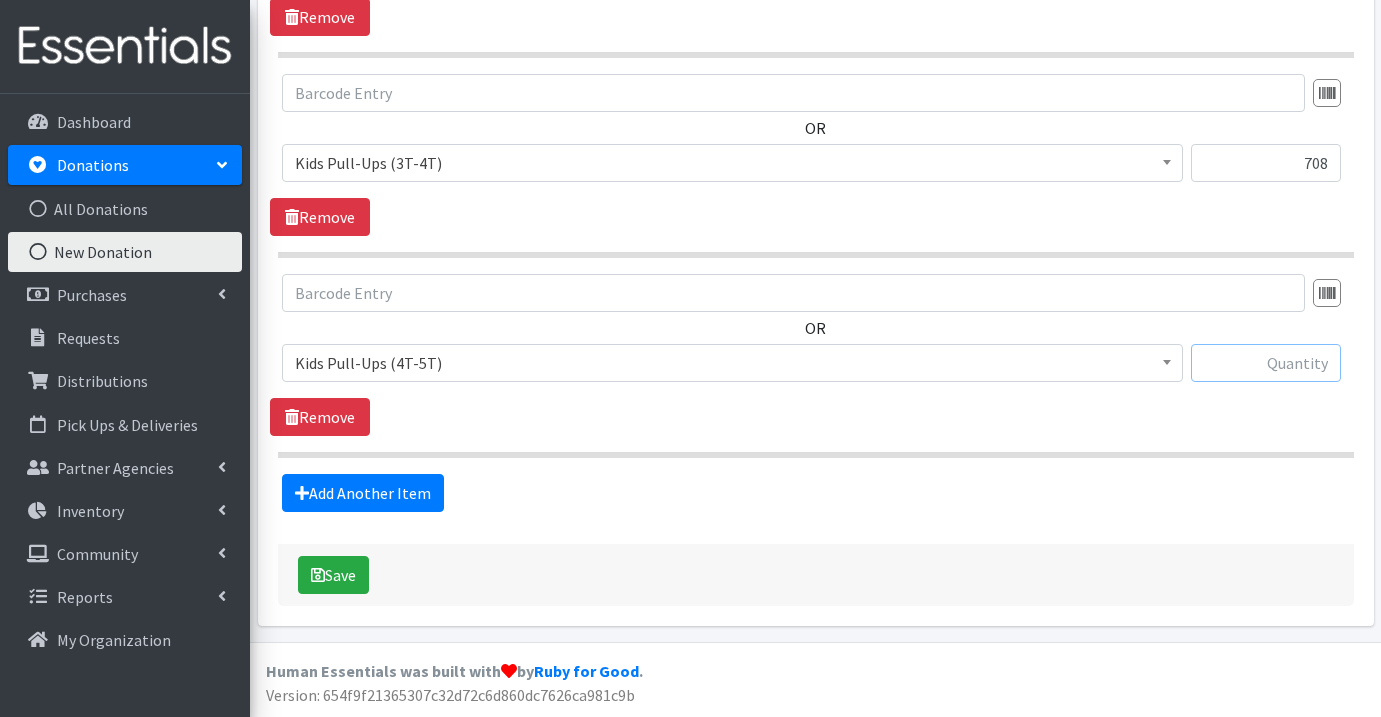 click at bounding box center (1266, 363) 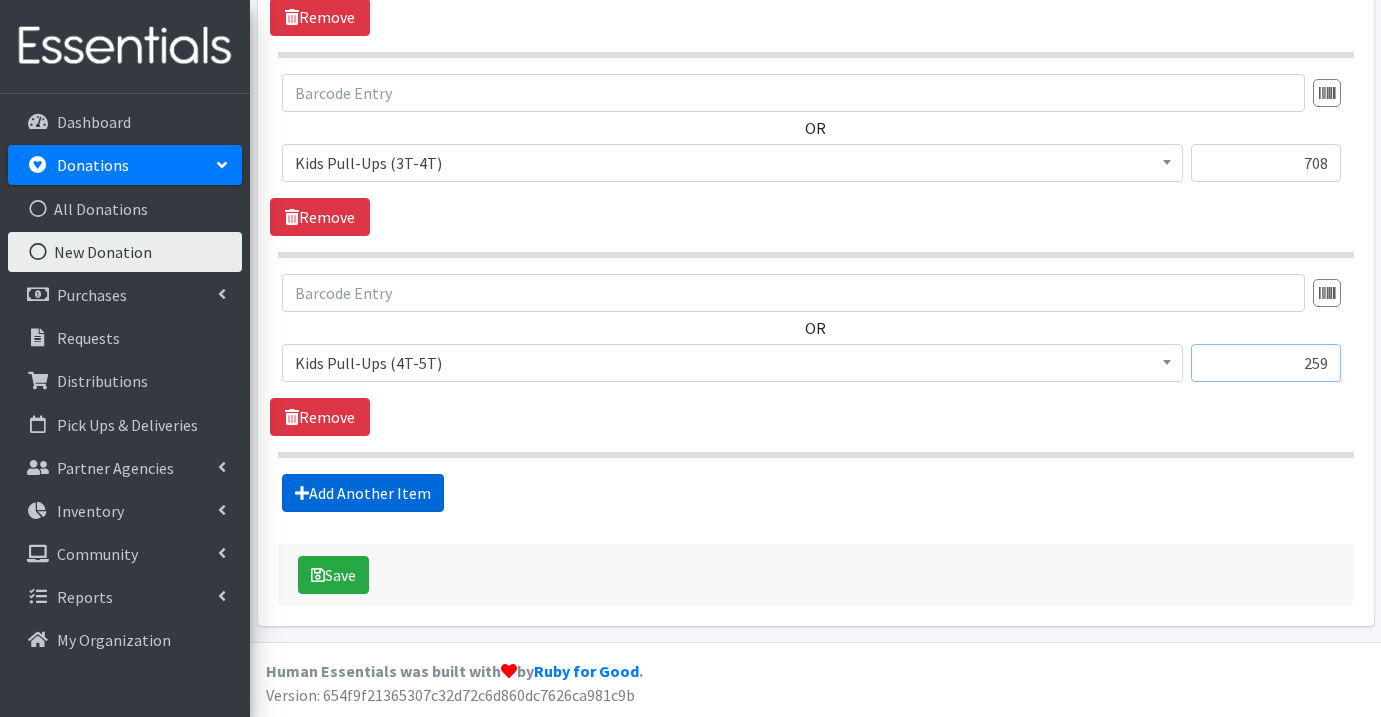 type on "259" 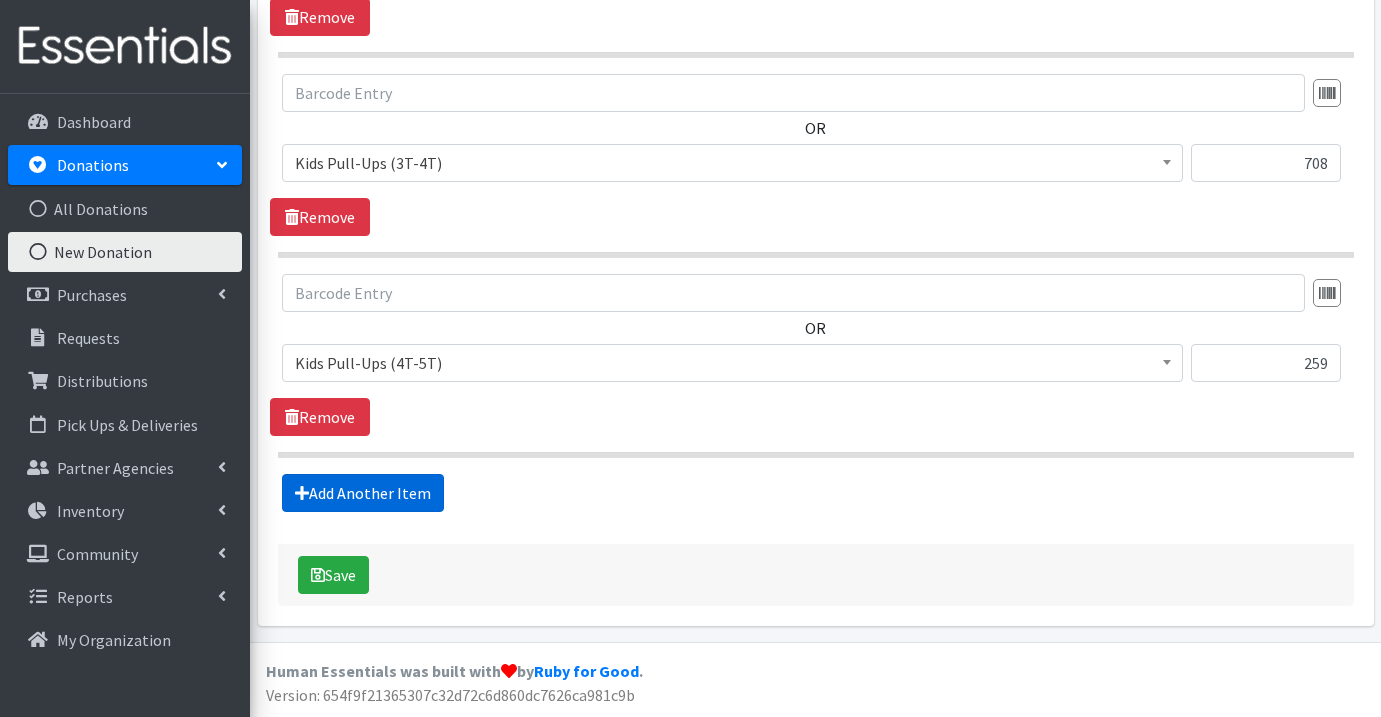 click on "Add Another Item" at bounding box center [363, 493] 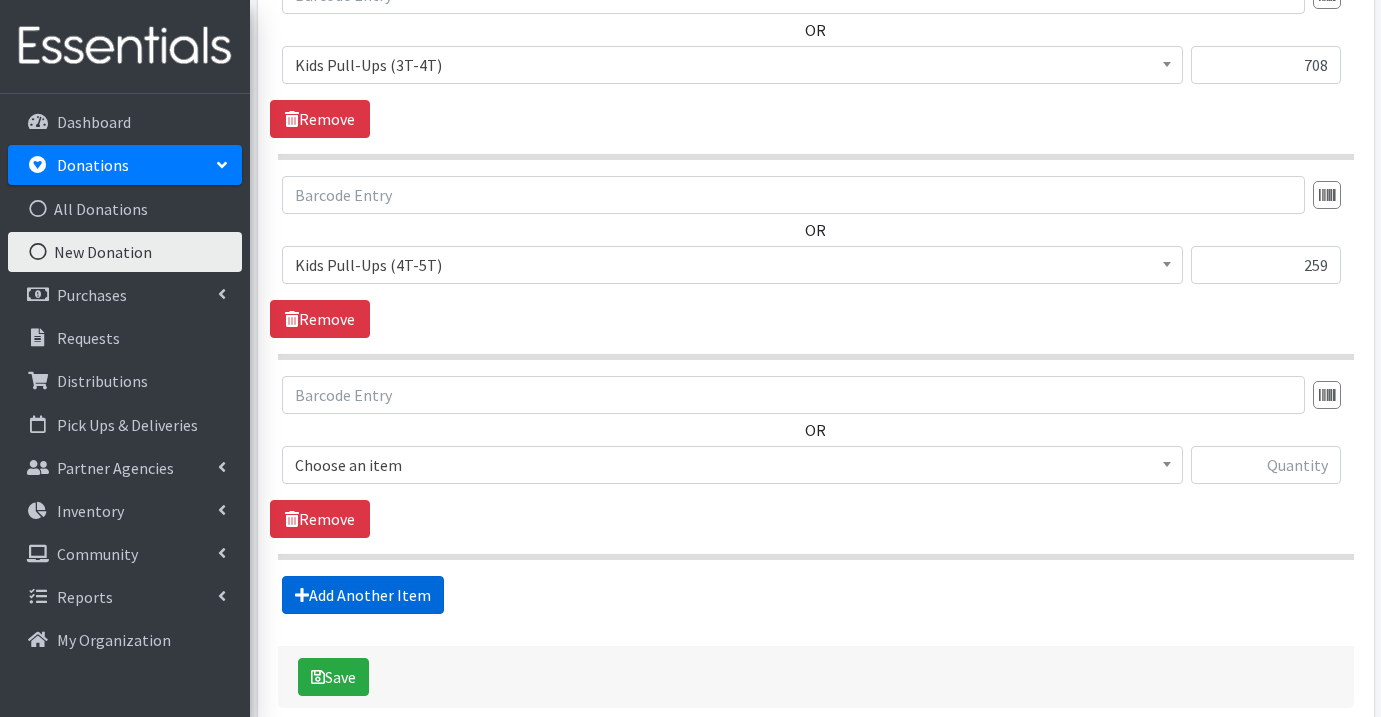 scroll, scrollTop: 2840, scrollLeft: 0, axis: vertical 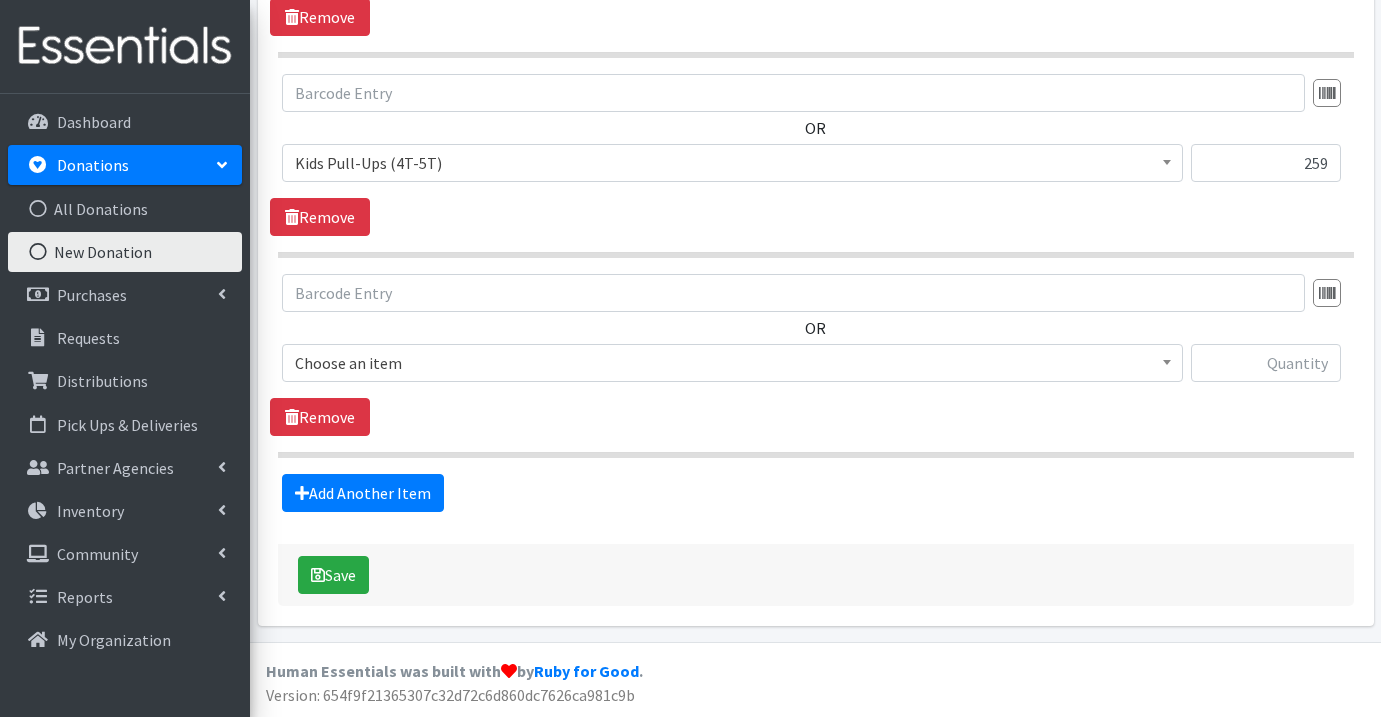 click on "Choose an item" at bounding box center (732, 363) 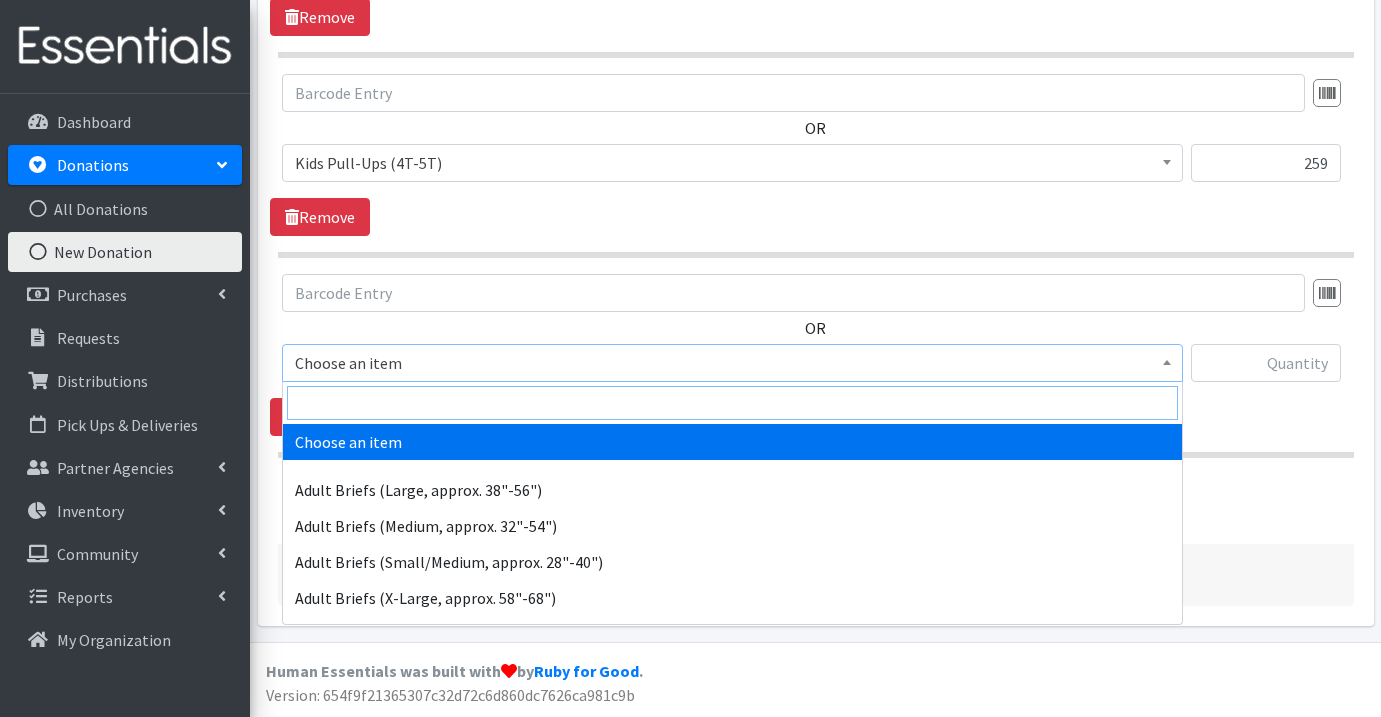 click at bounding box center (732, 403) 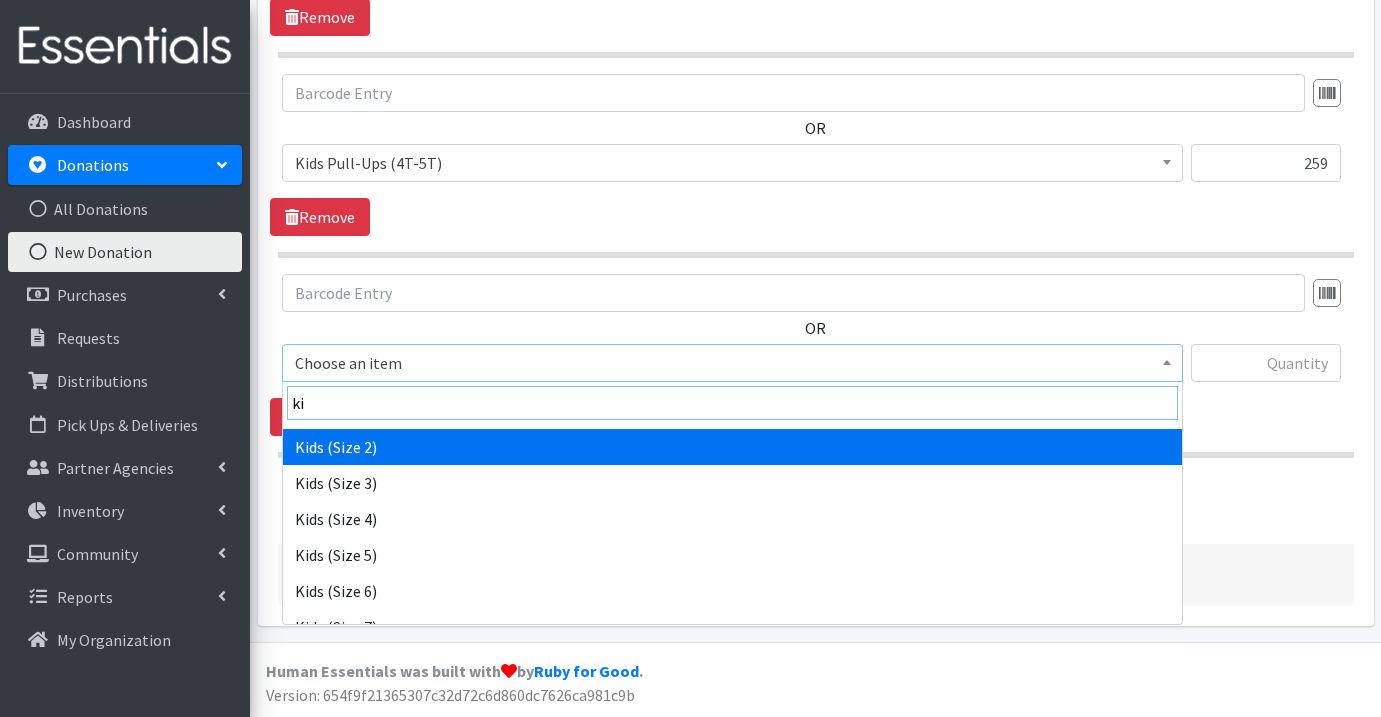 scroll, scrollTop: 448, scrollLeft: 0, axis: vertical 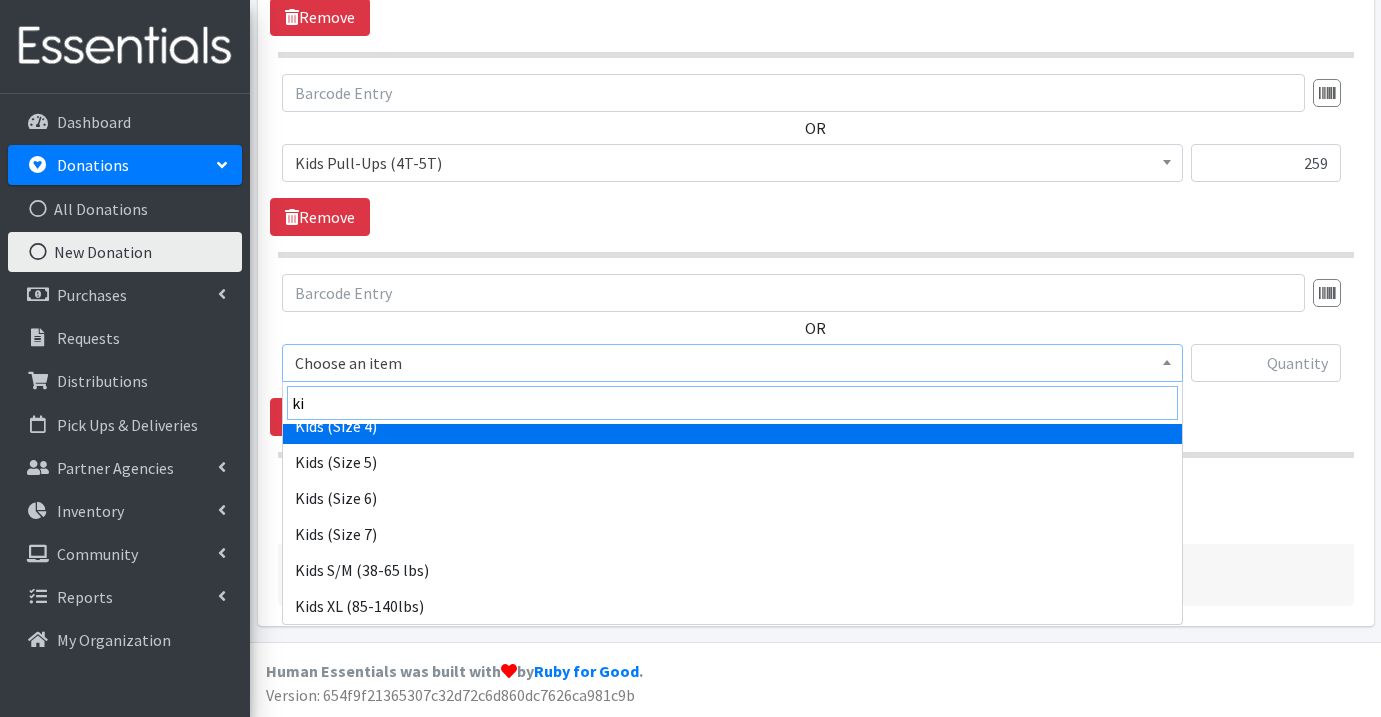 type on "k" 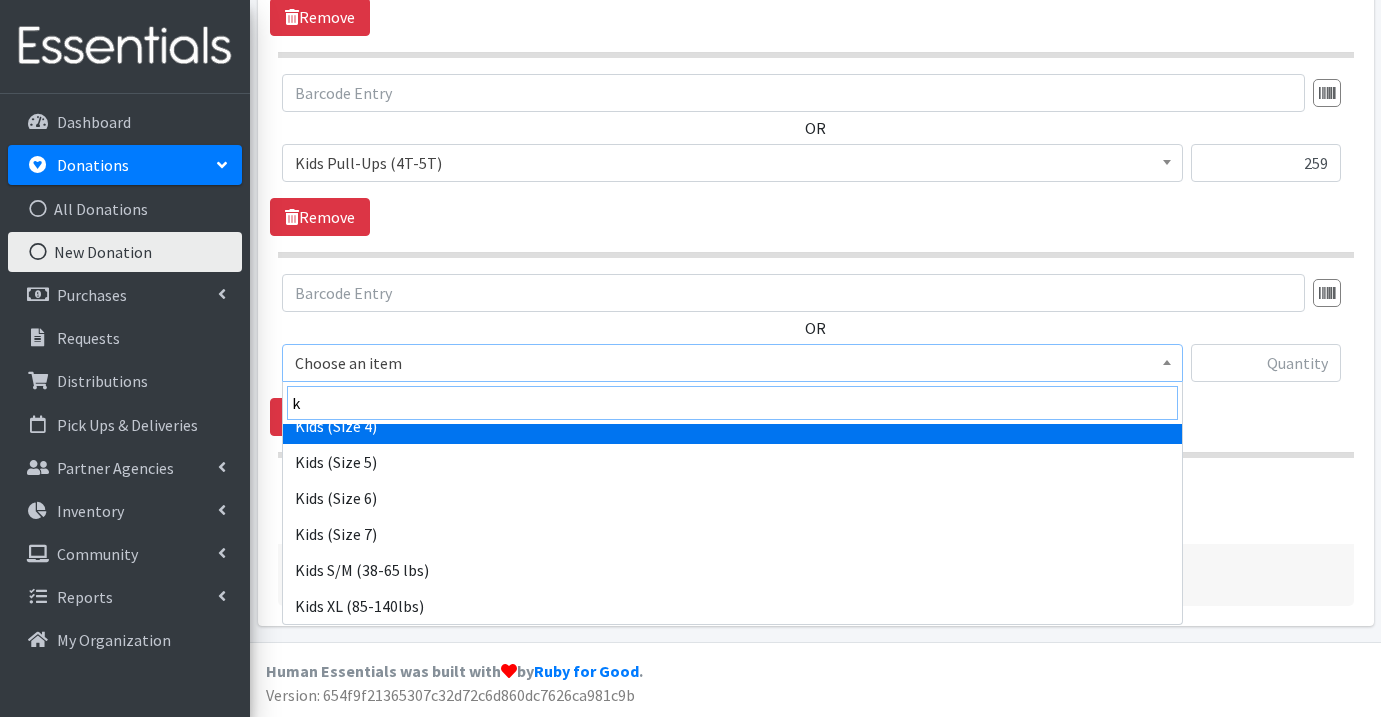 scroll, scrollTop: 0, scrollLeft: 0, axis: both 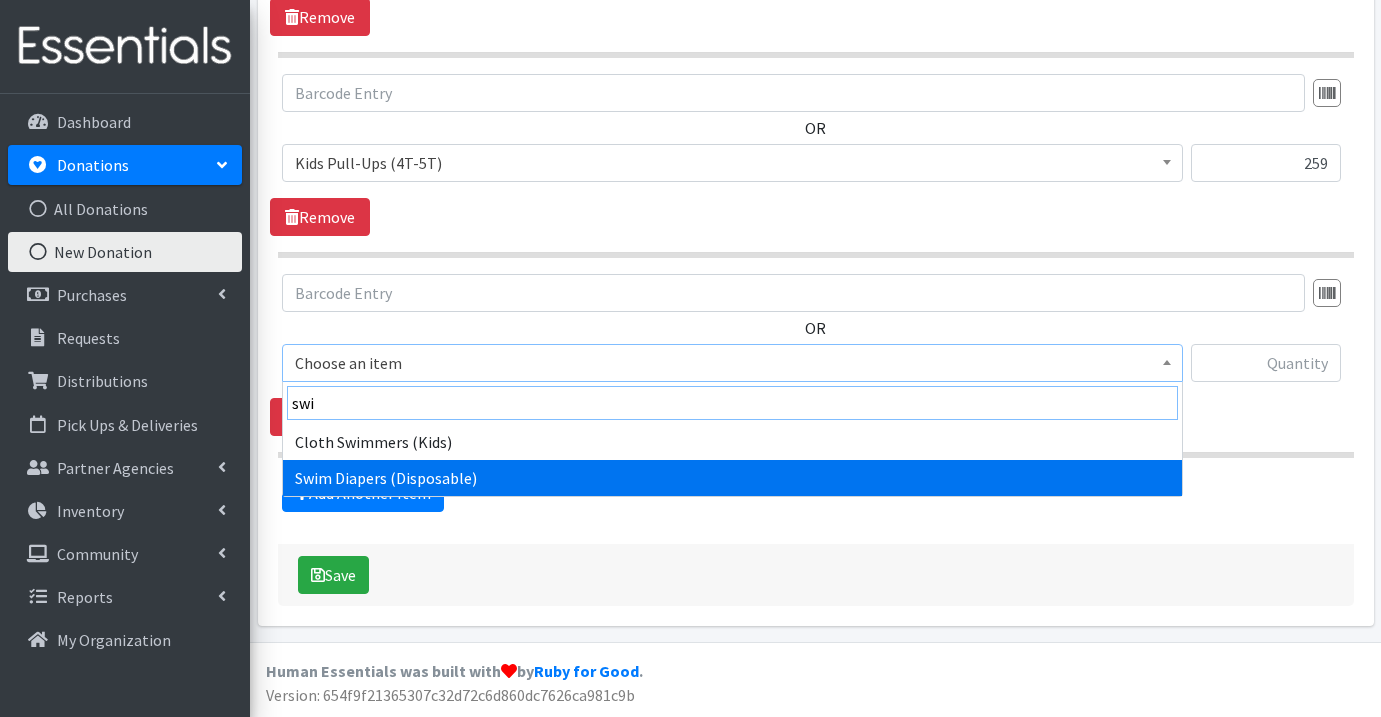 type on "swi" 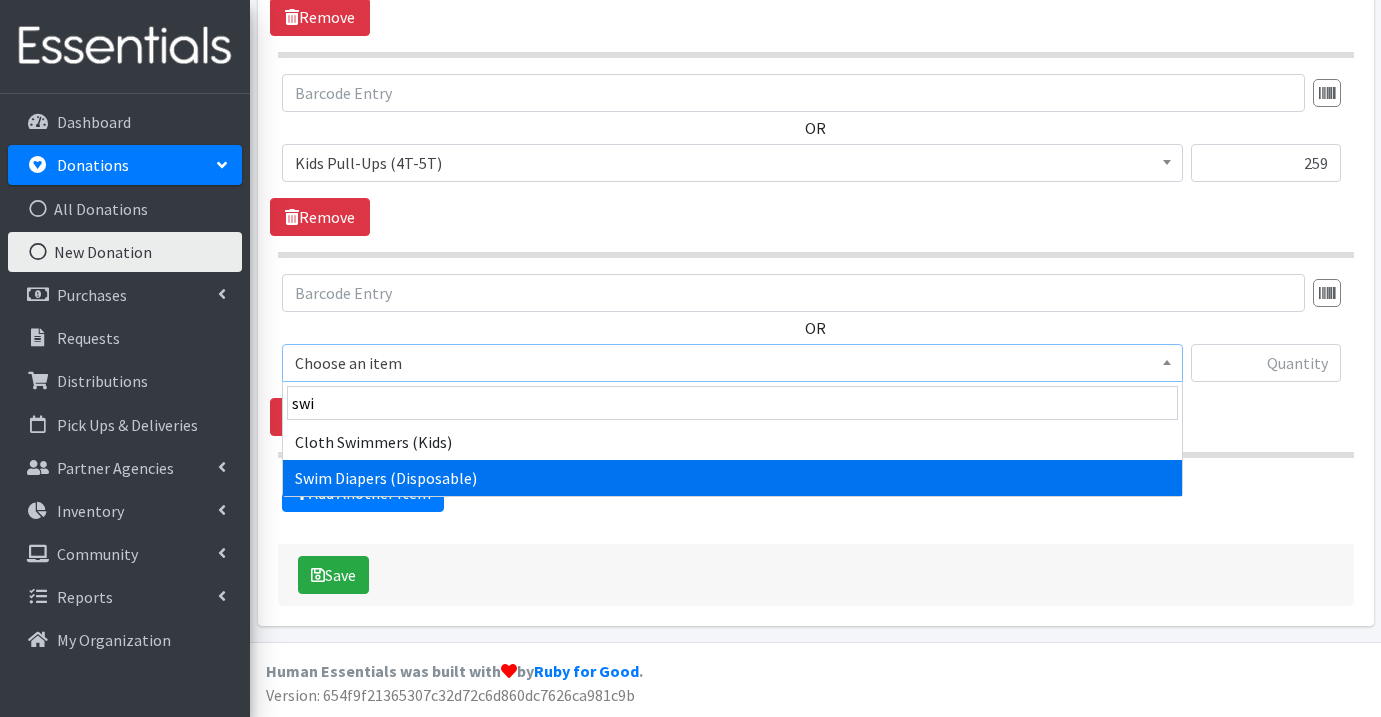 select on "1154" 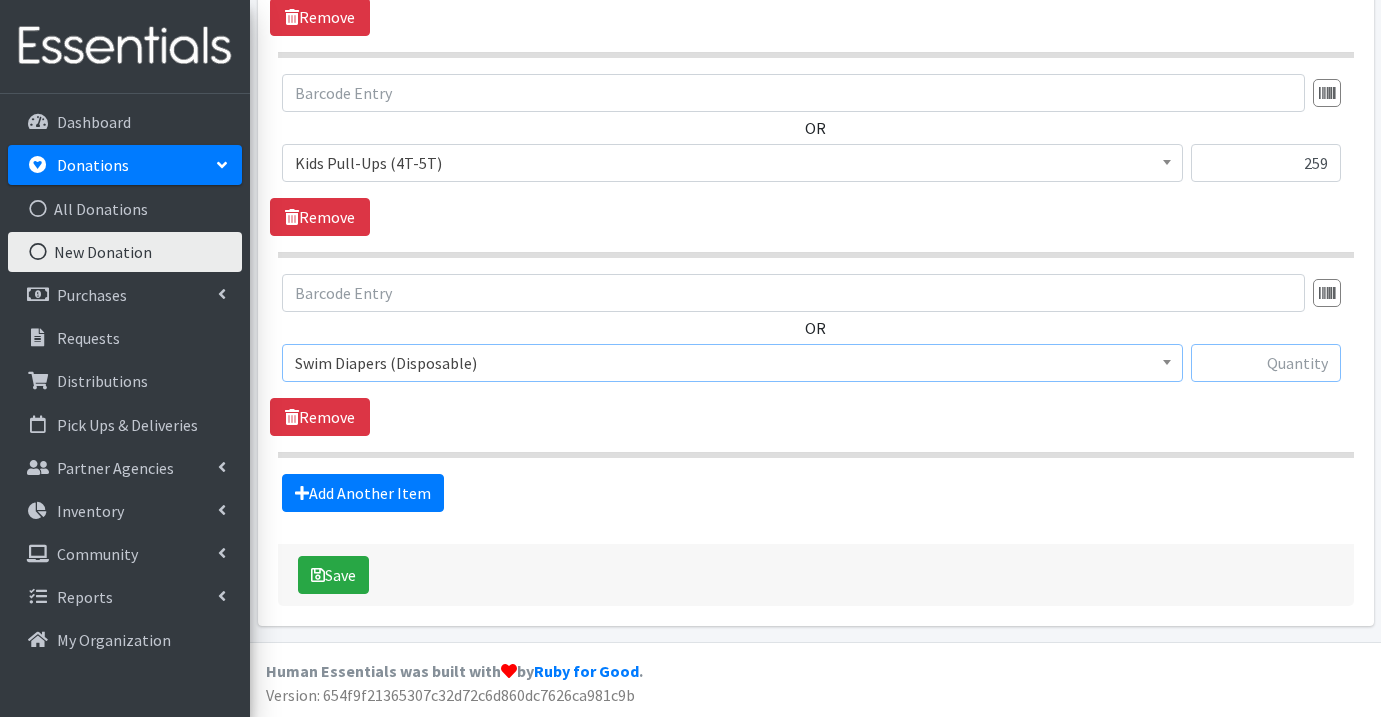 click at bounding box center (1266, 363) 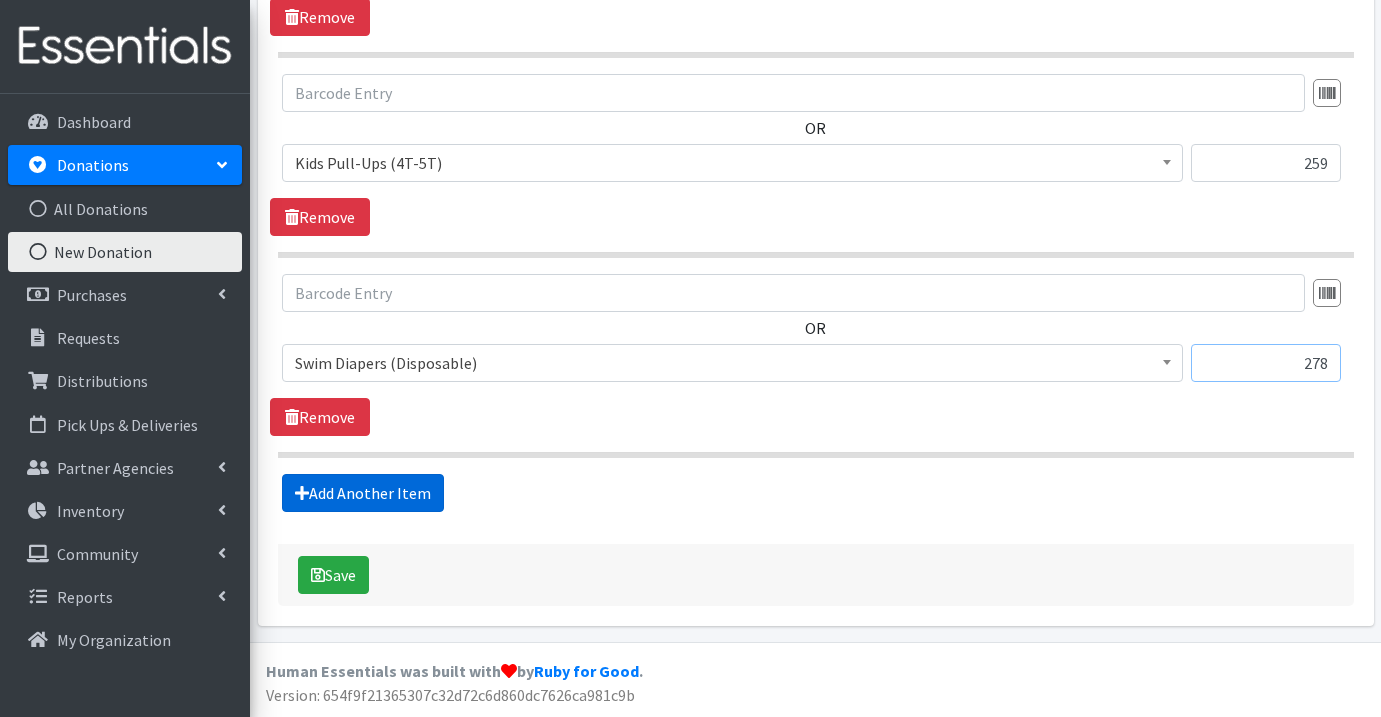 type on "278" 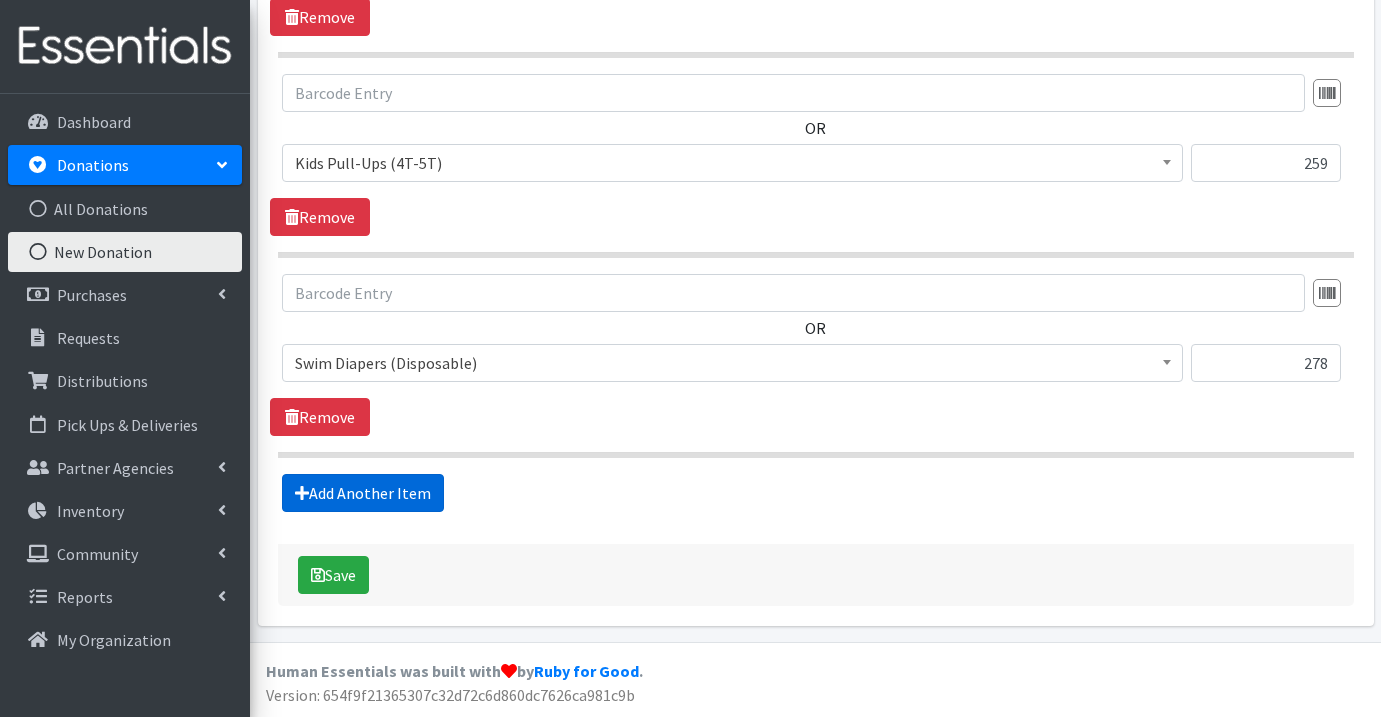 click on "Add Another Item" at bounding box center (363, 493) 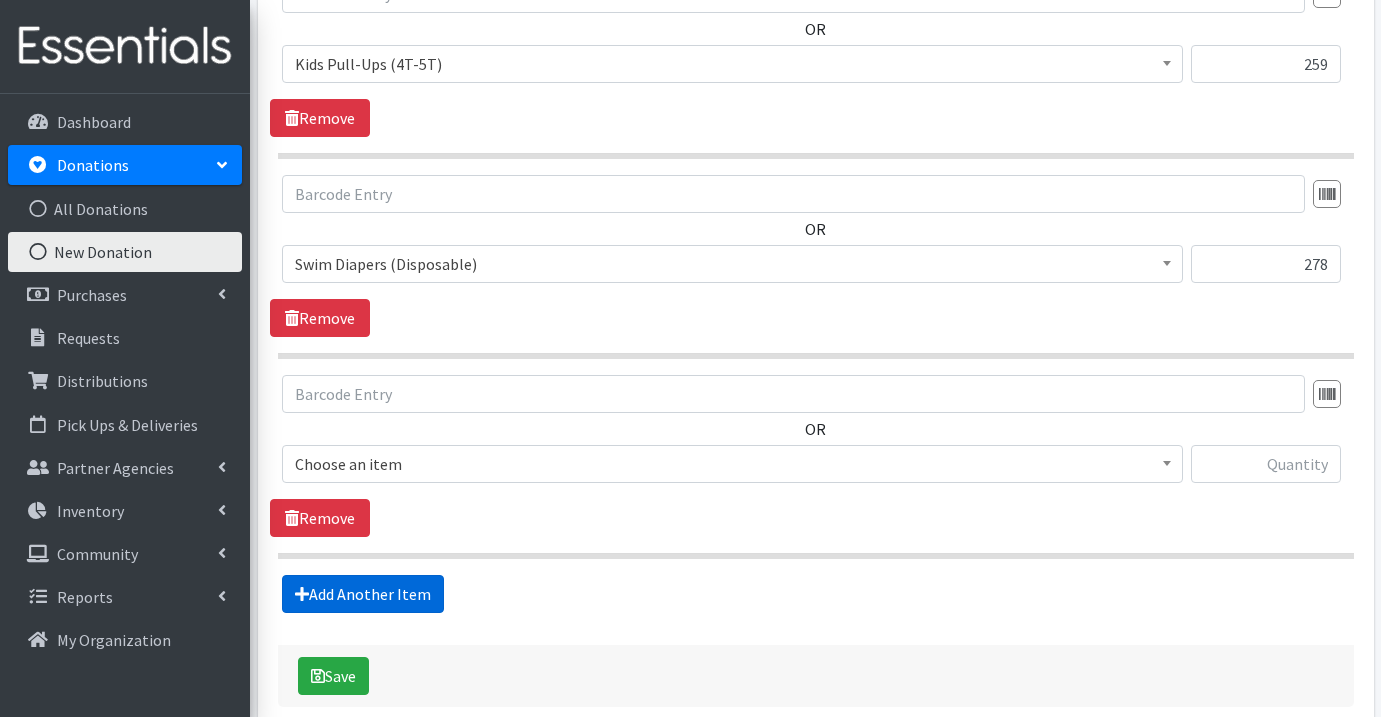 scroll, scrollTop: 3040, scrollLeft: 0, axis: vertical 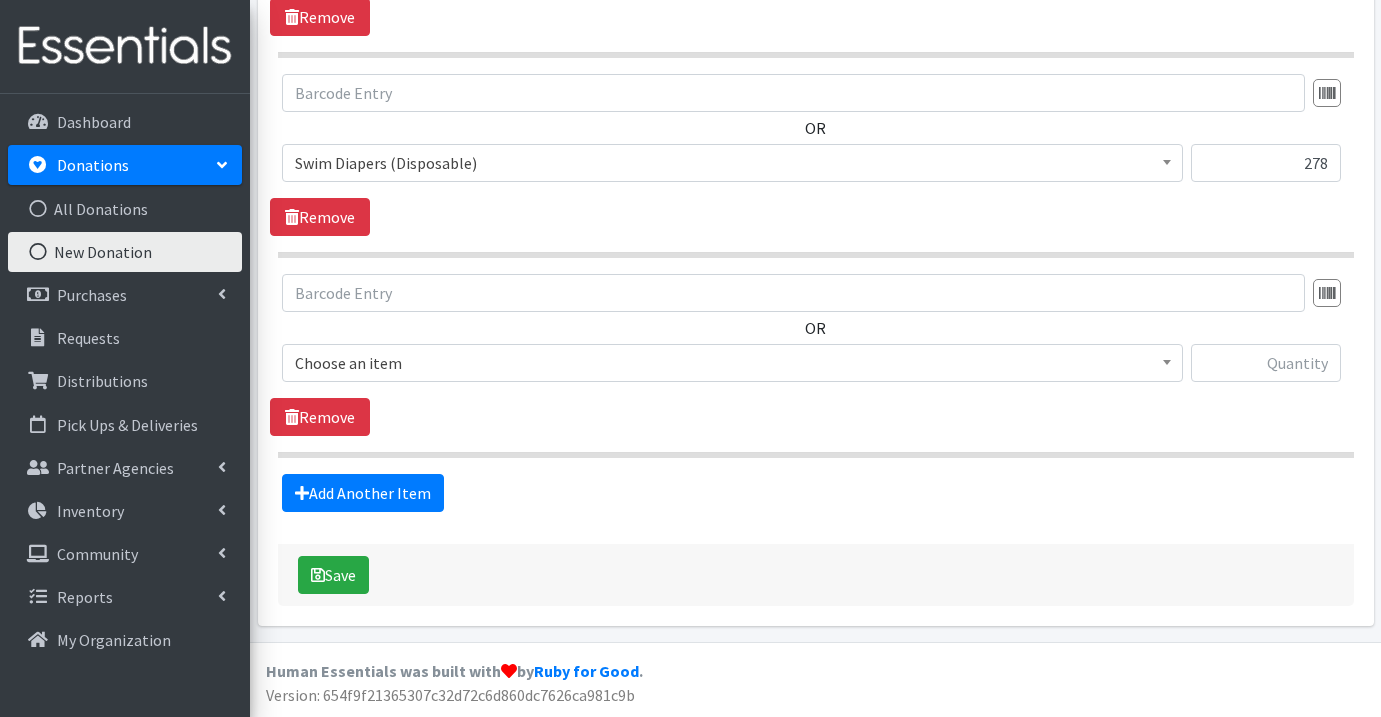 click on "Choose an item" at bounding box center [732, 363] 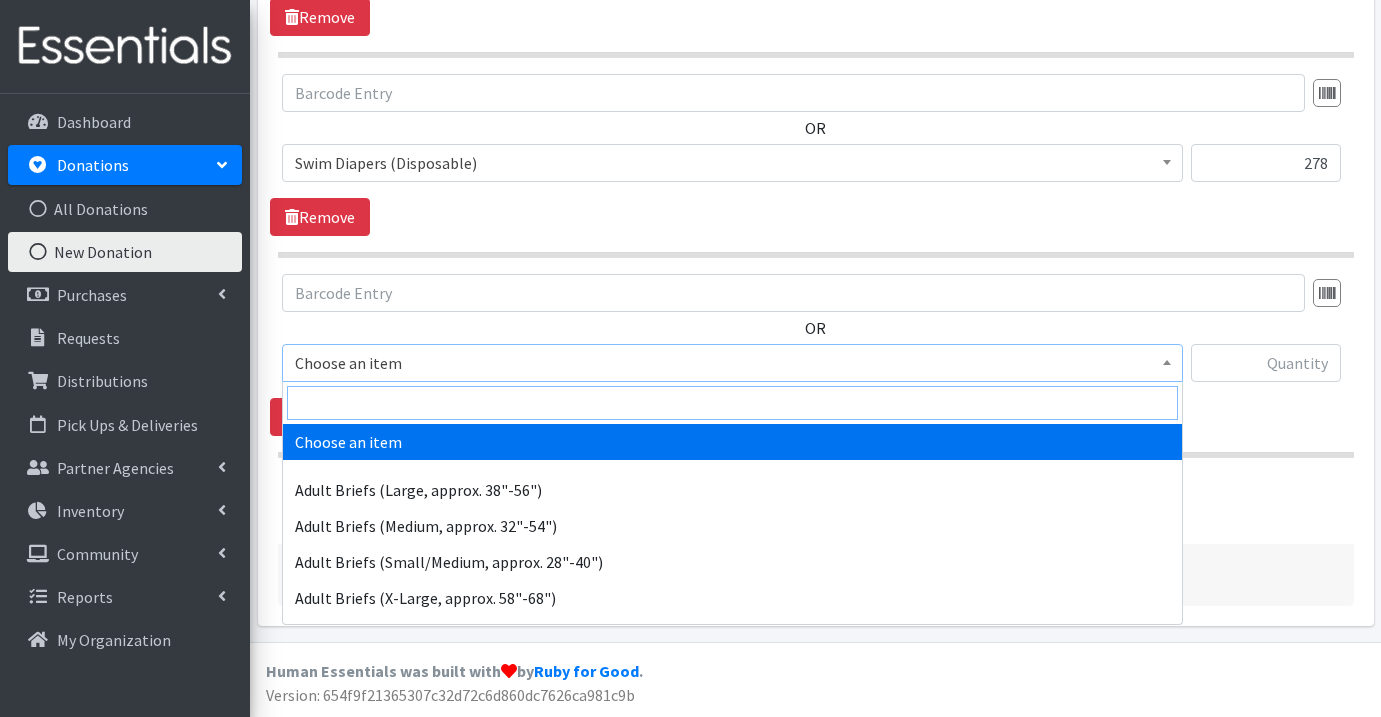 click at bounding box center (732, 403) 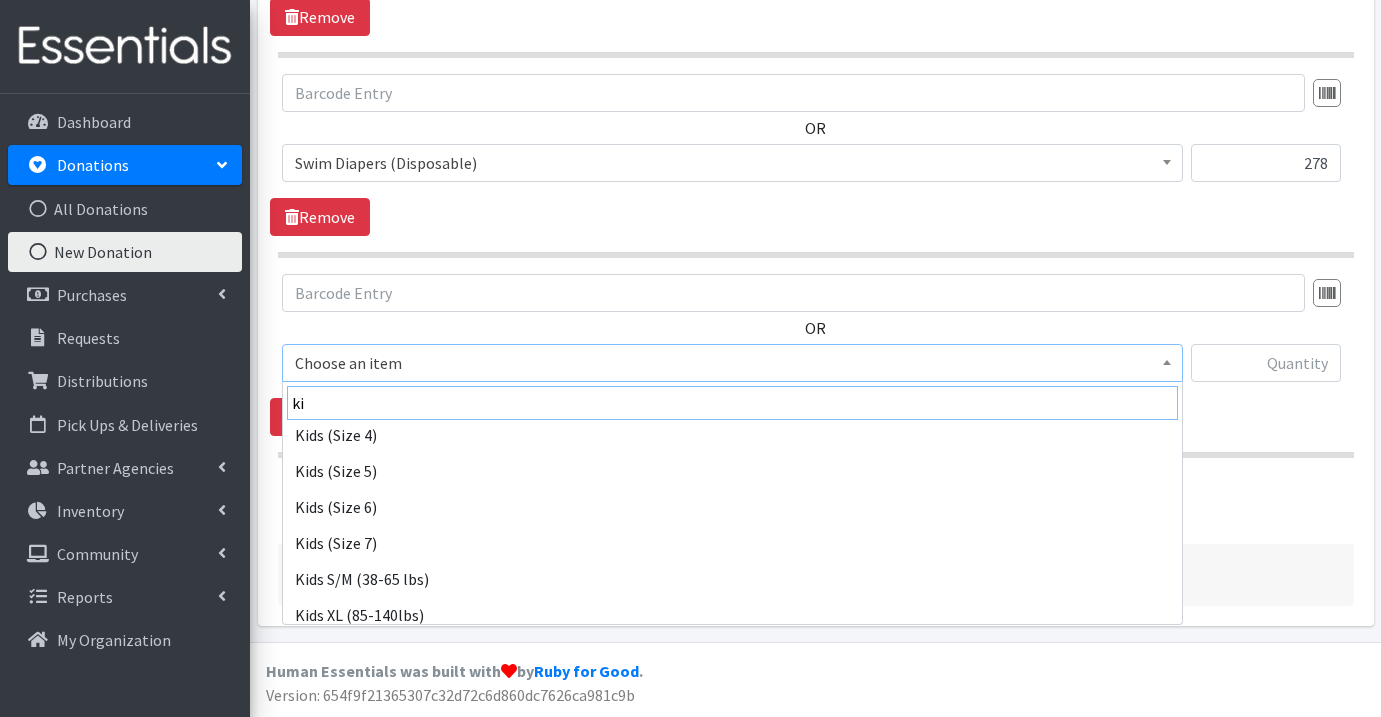 scroll, scrollTop: 448, scrollLeft: 0, axis: vertical 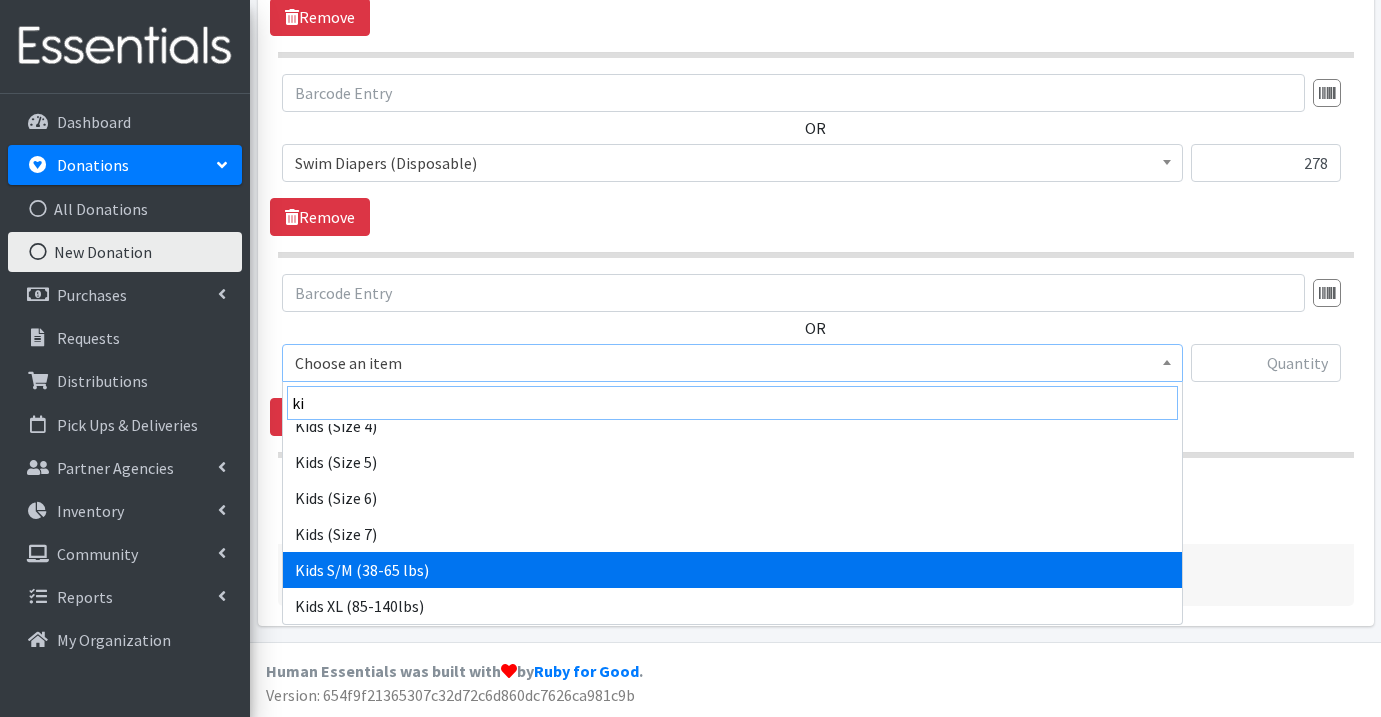 type on "ki" 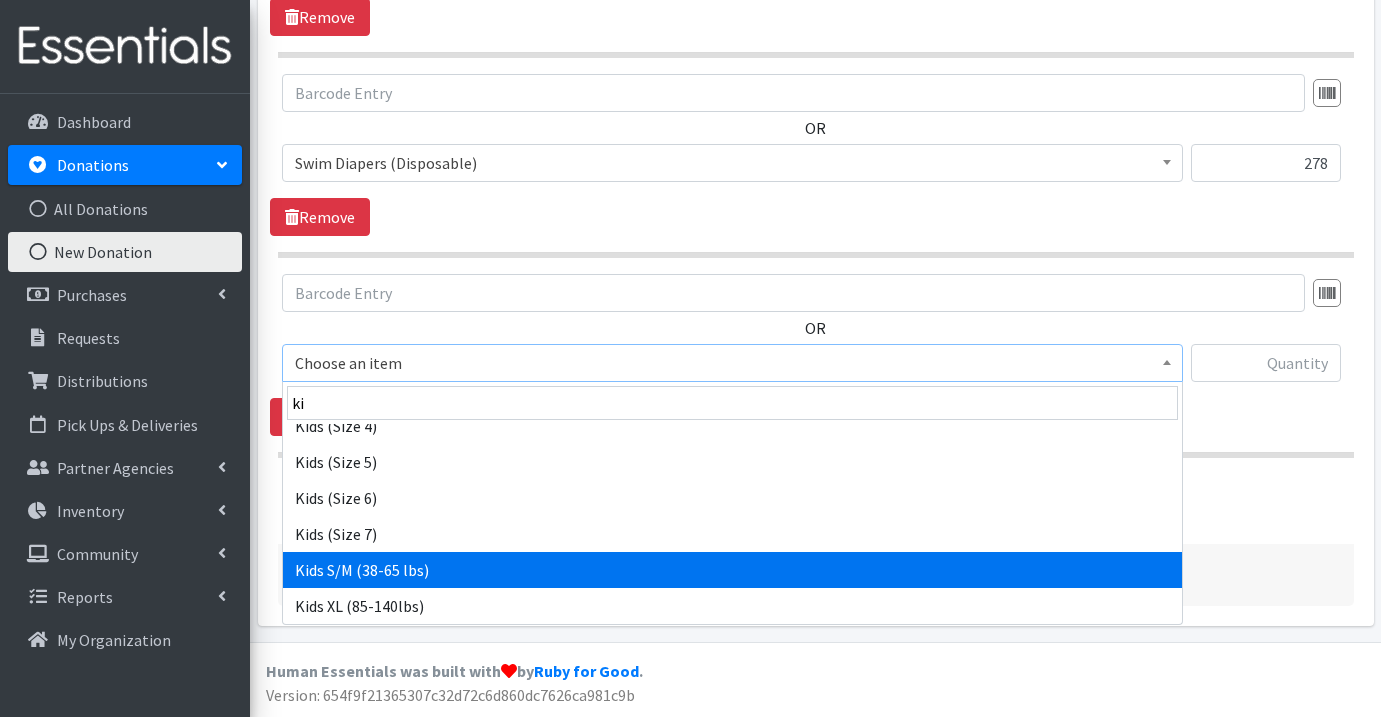 select on "1166" 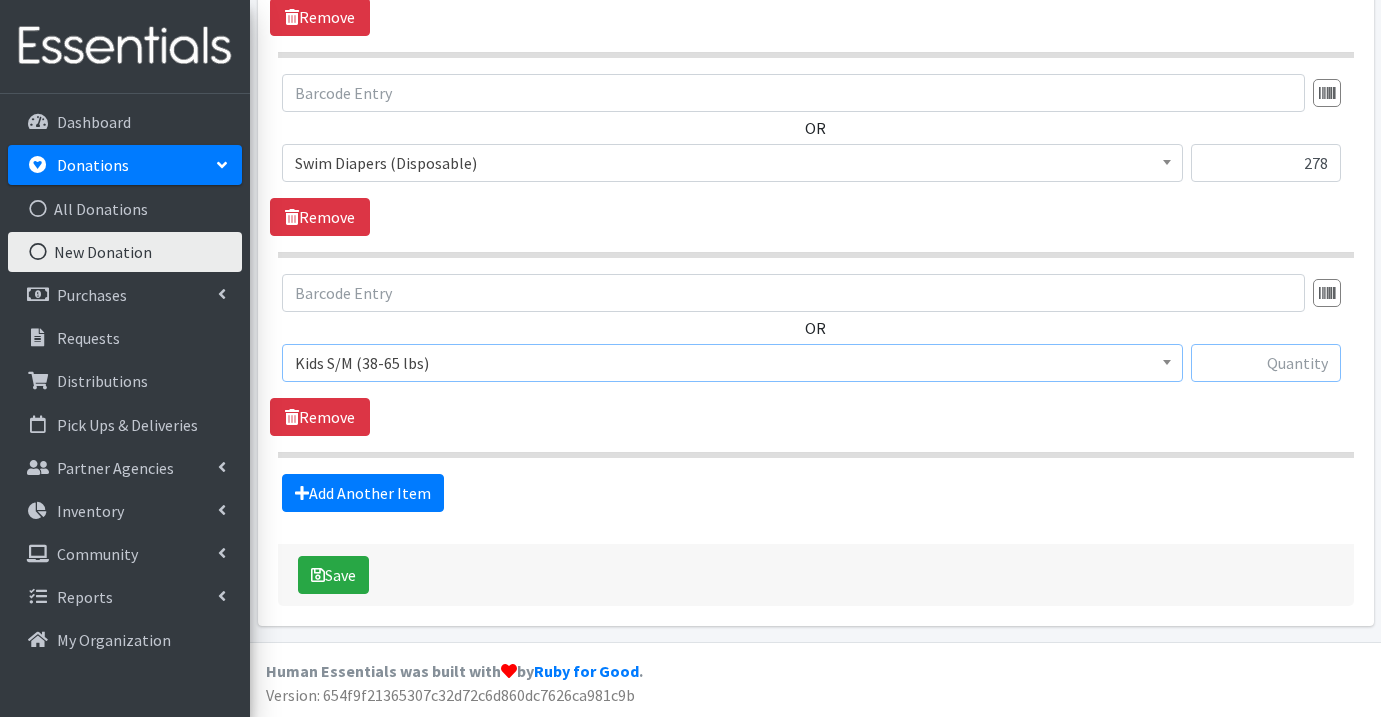 click at bounding box center [1266, 363] 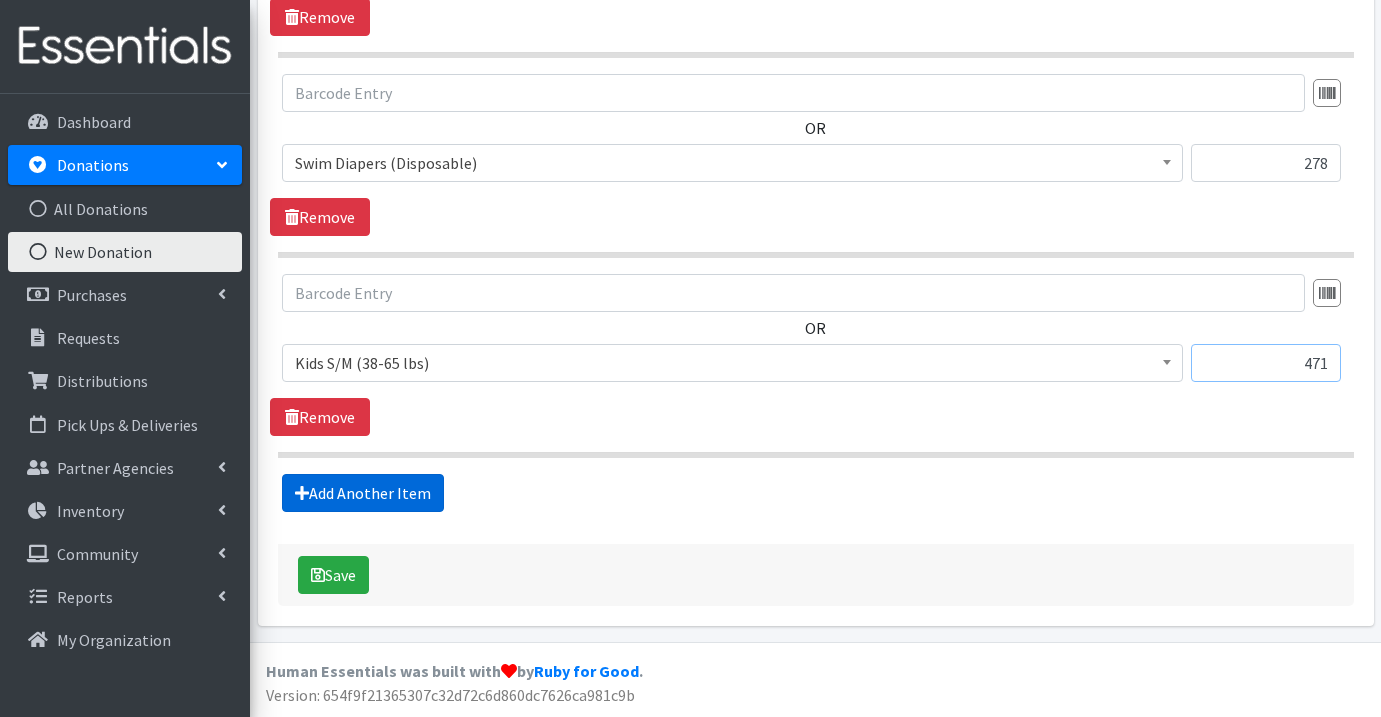 type on "471" 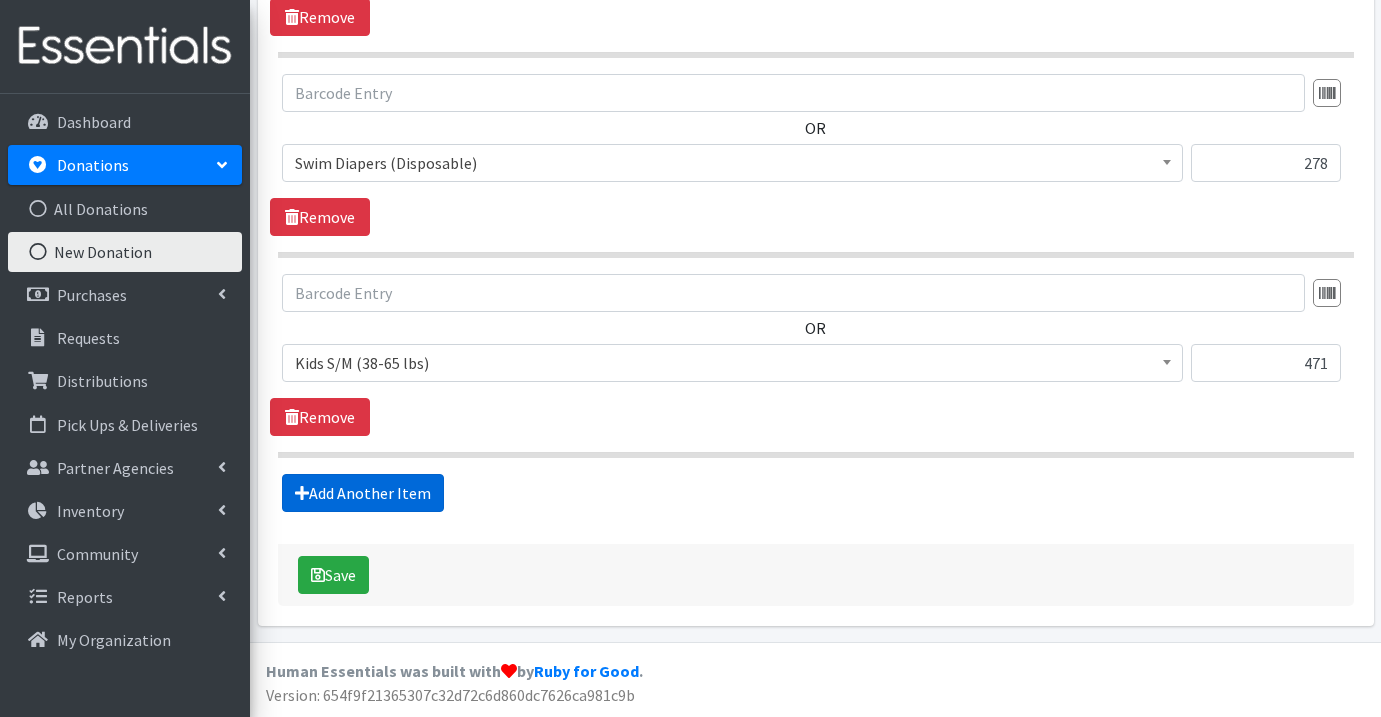click on "Add Another Item" at bounding box center (363, 493) 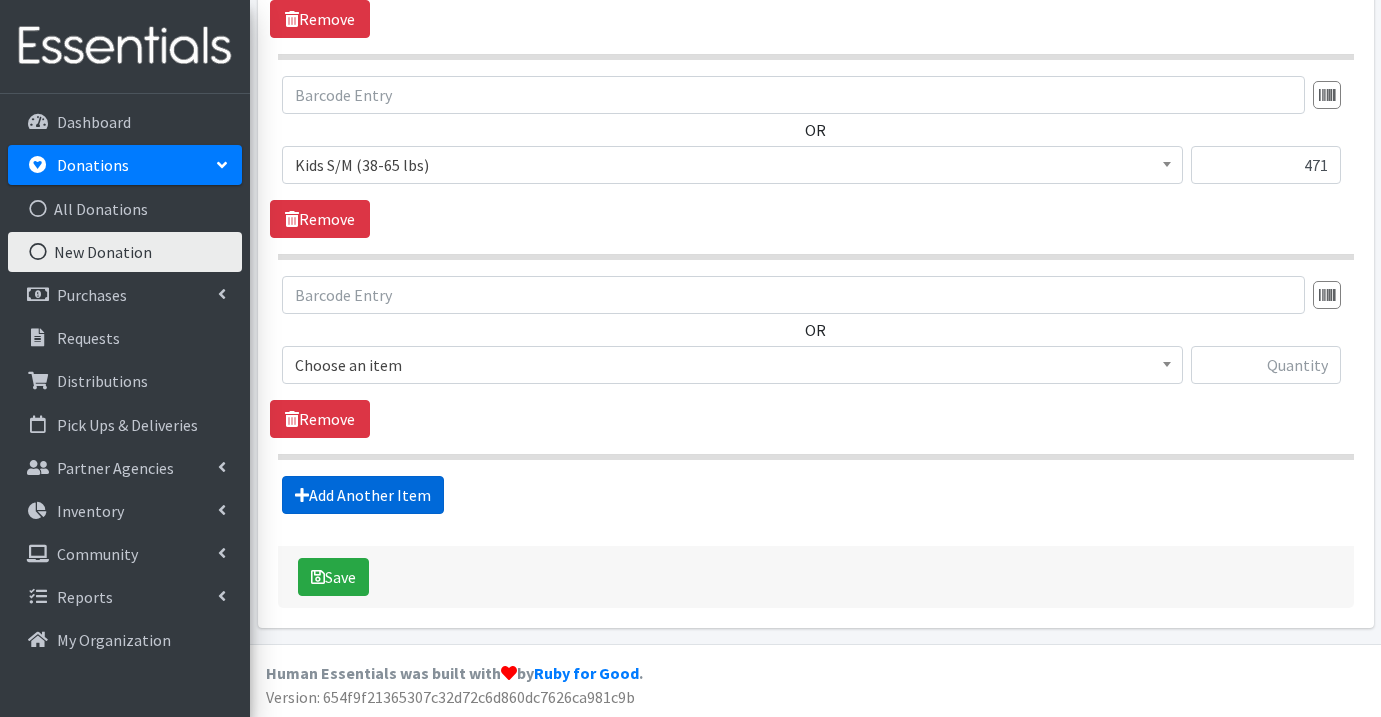 scroll, scrollTop: 3240, scrollLeft: 0, axis: vertical 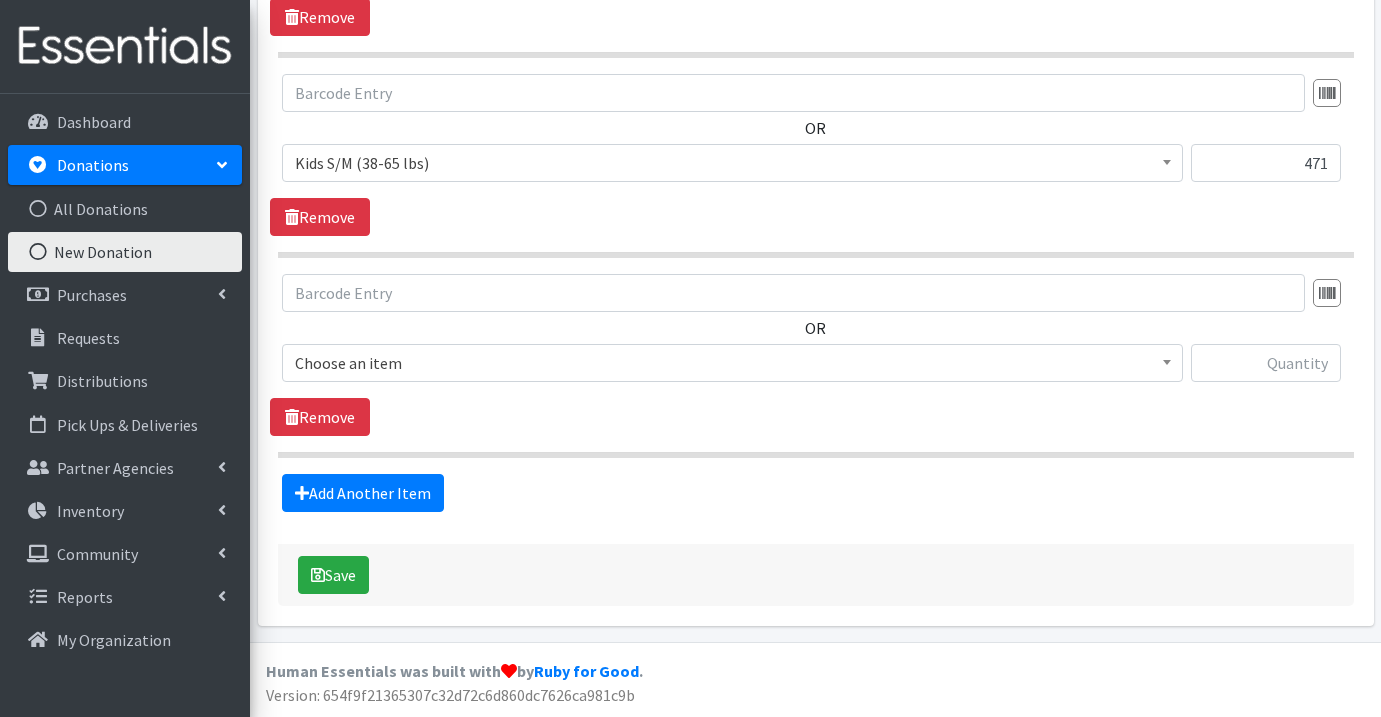 click on "Choose an item" at bounding box center [732, 363] 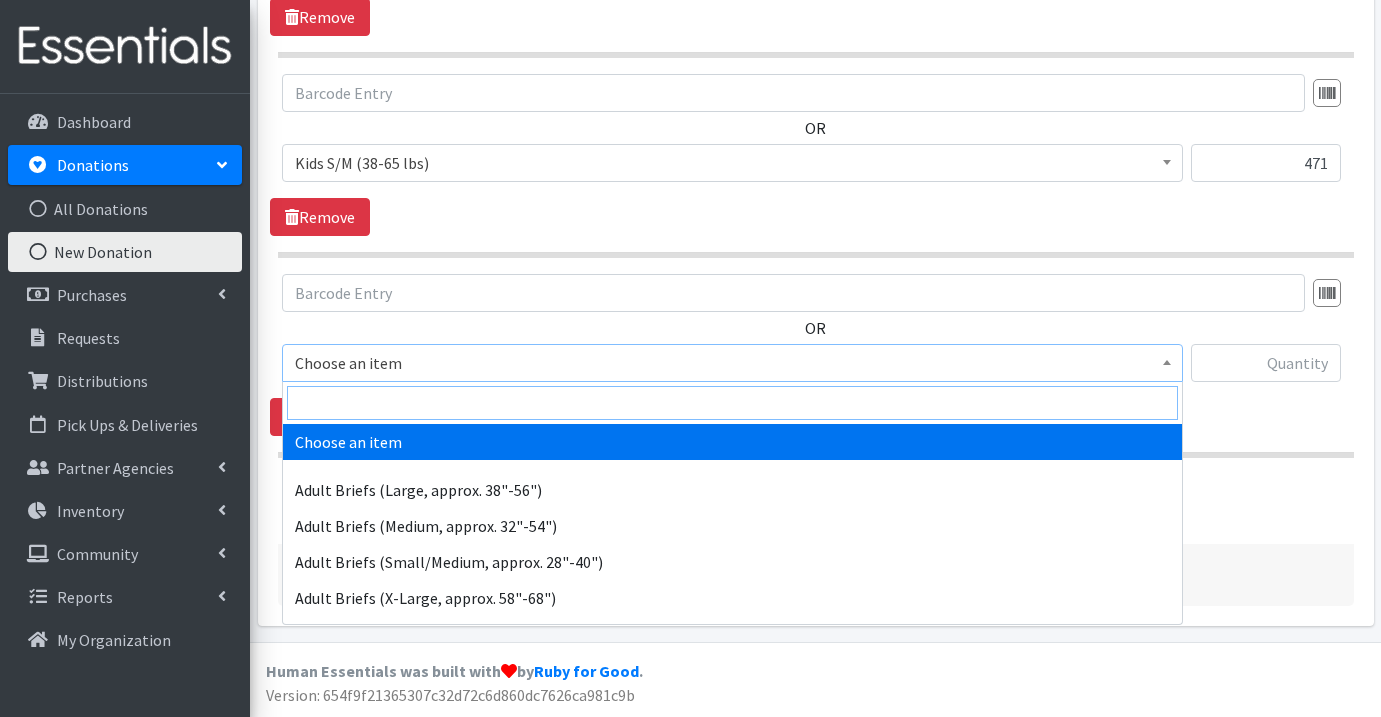 click at bounding box center [732, 403] 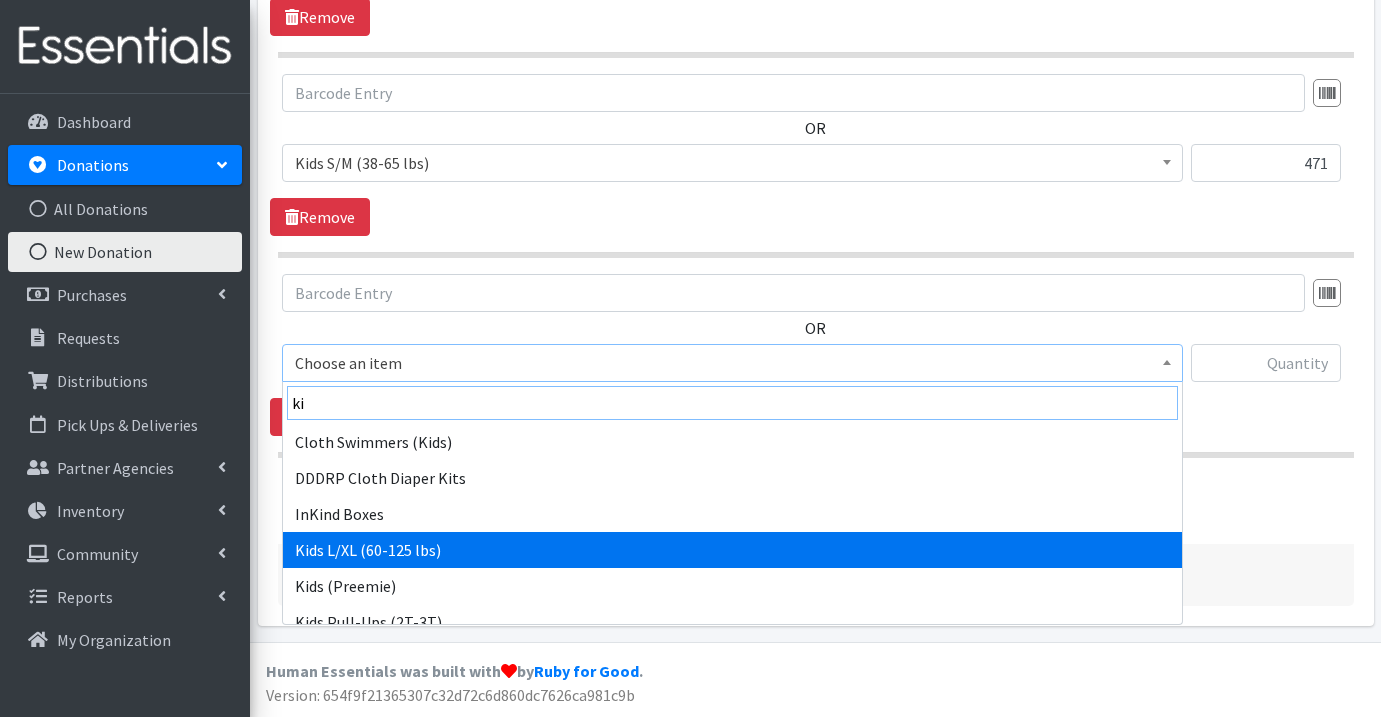 type on "ki" 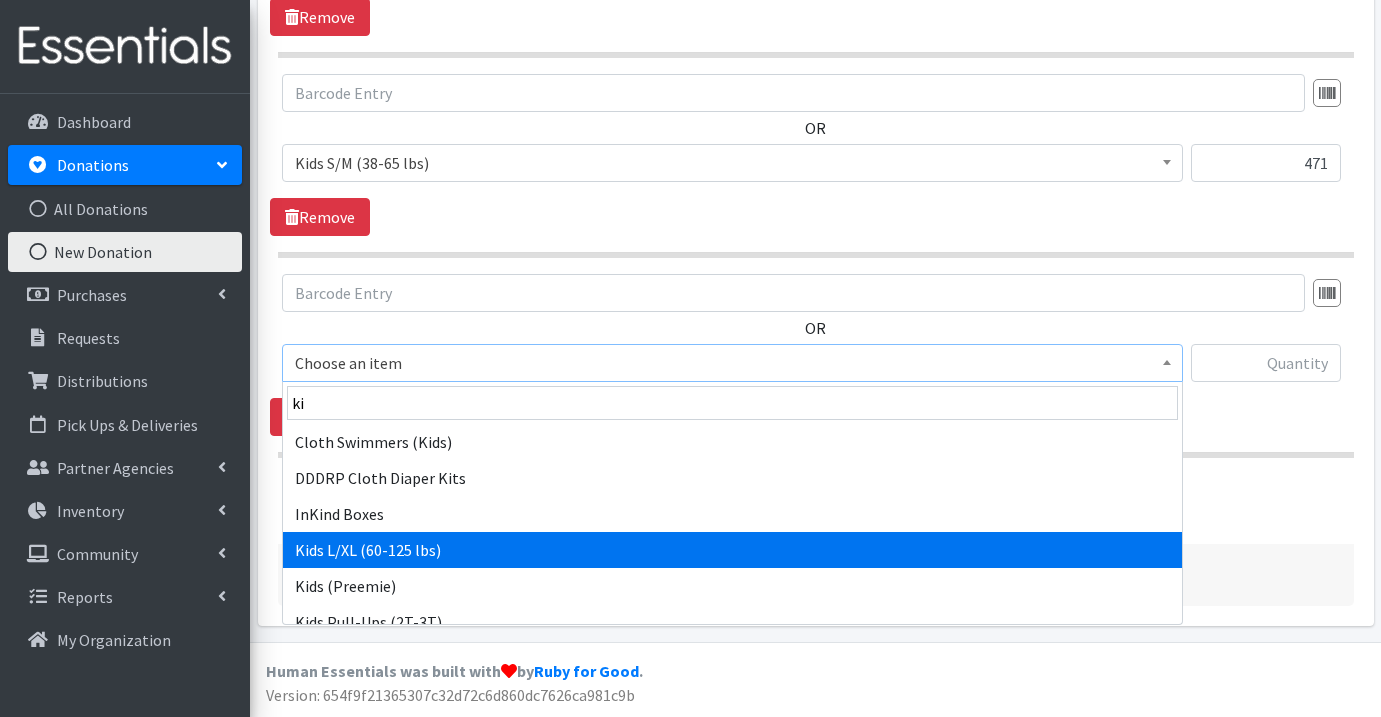 select on "1165" 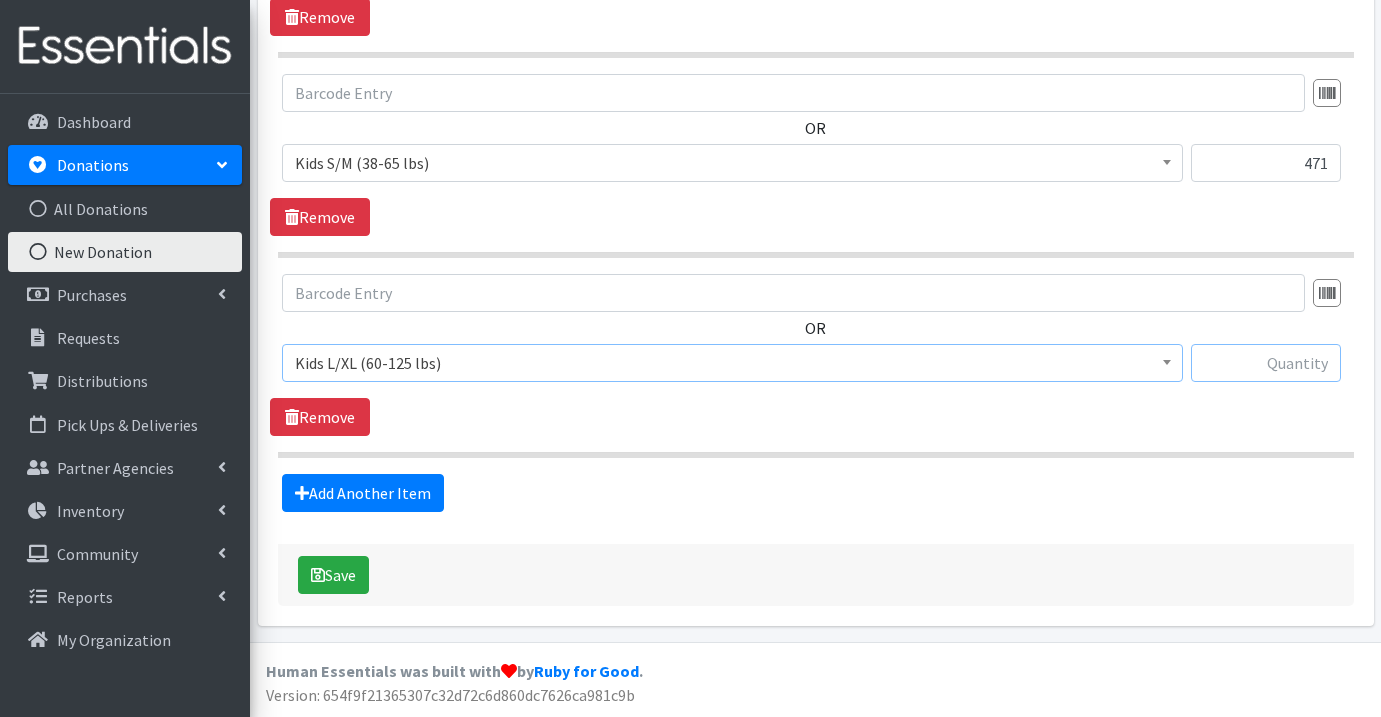 click at bounding box center [1266, 363] 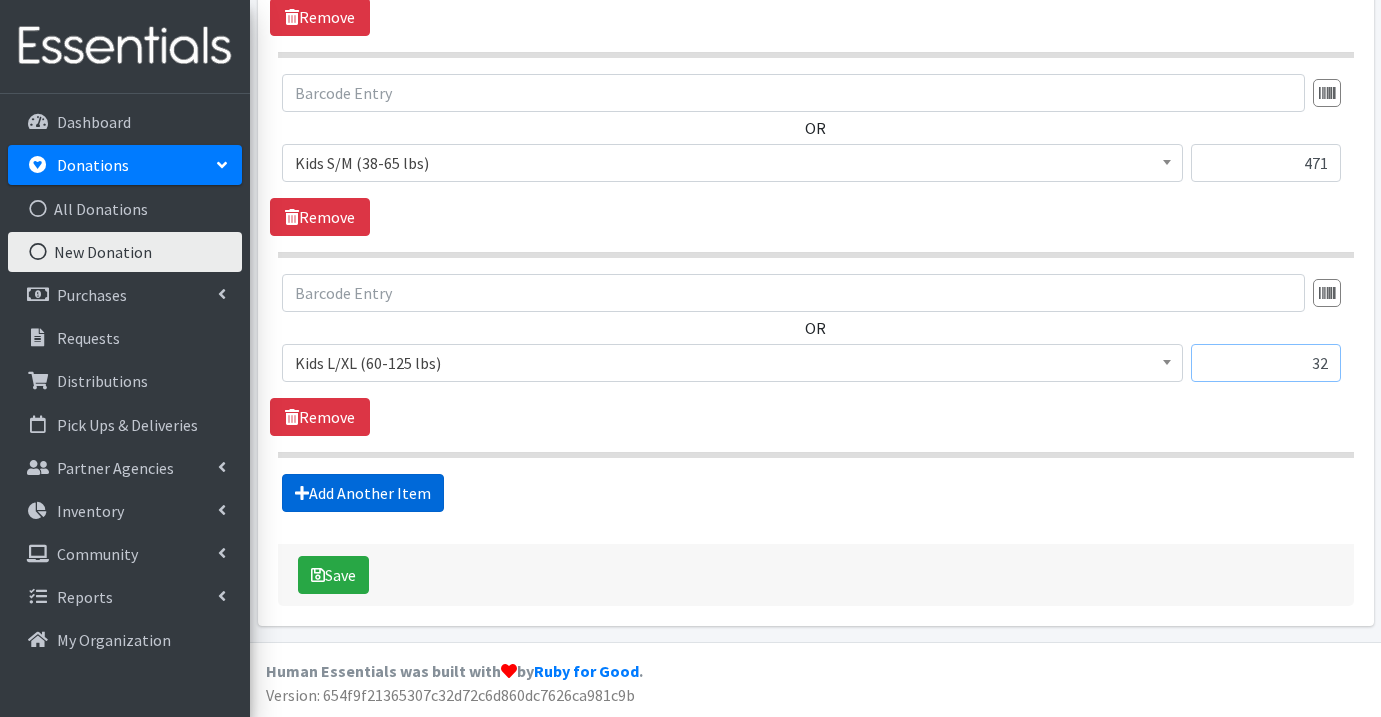 type on "32" 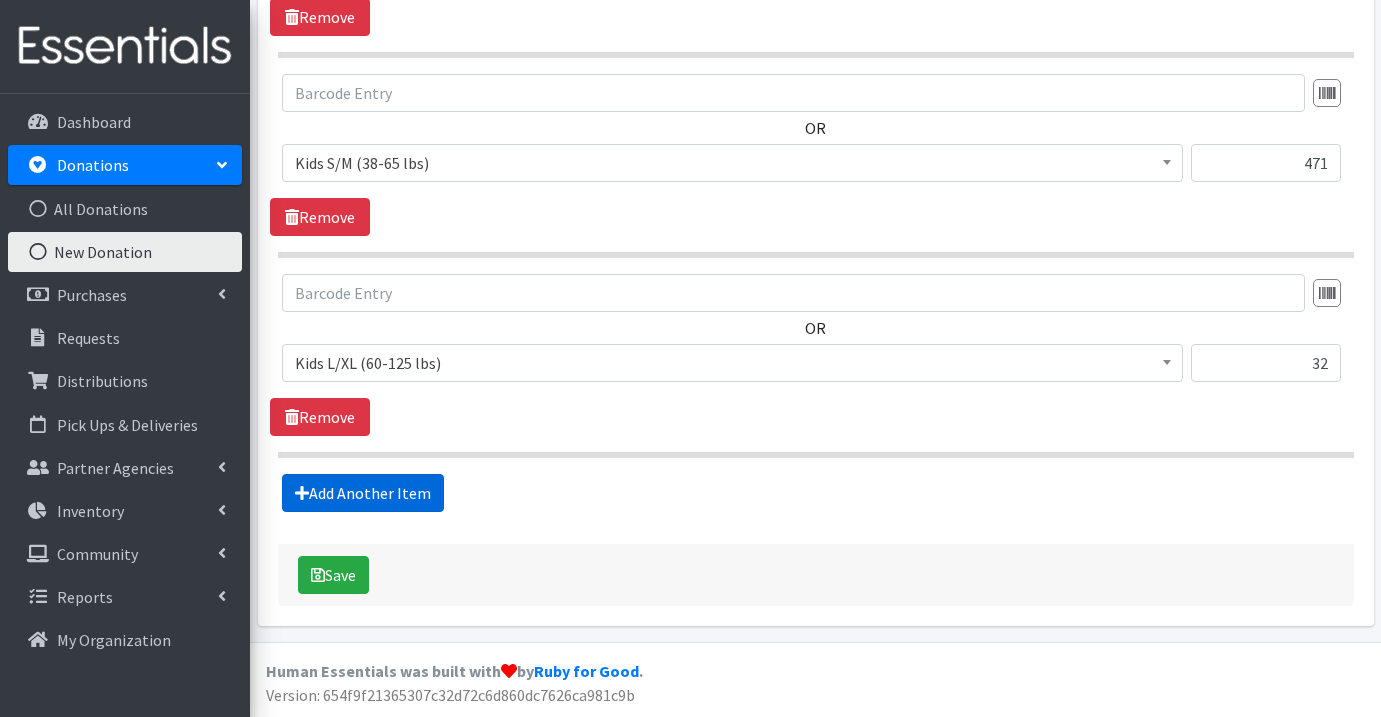 click on "Add Another Item" at bounding box center (363, 493) 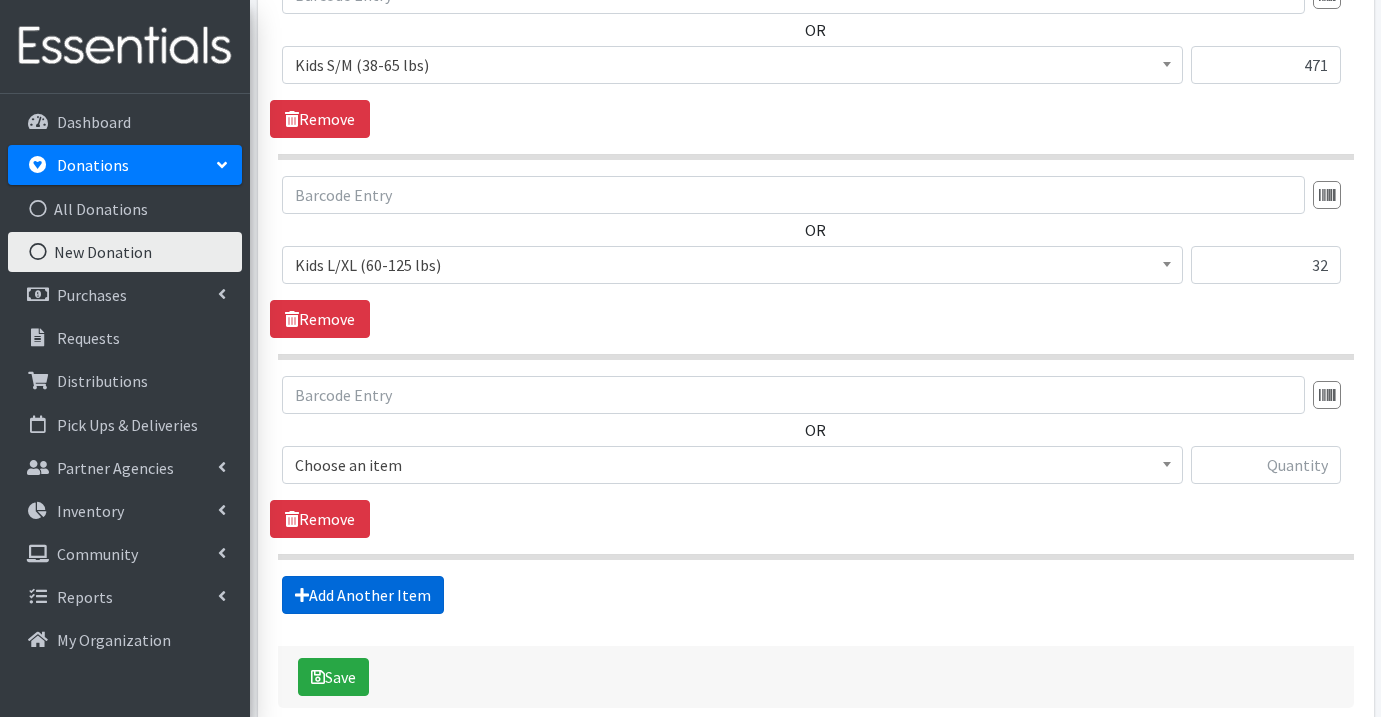 scroll, scrollTop: 3440, scrollLeft: 0, axis: vertical 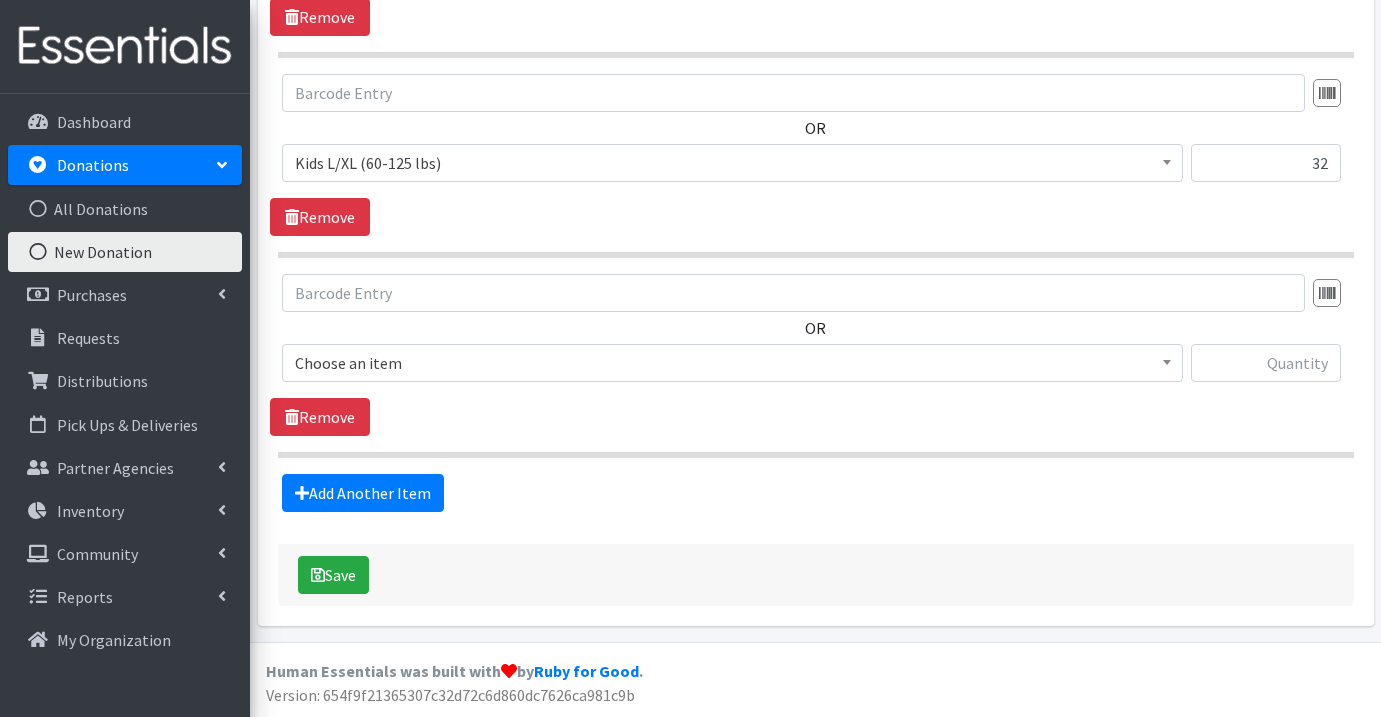 click on "Choose an item" at bounding box center [732, 363] 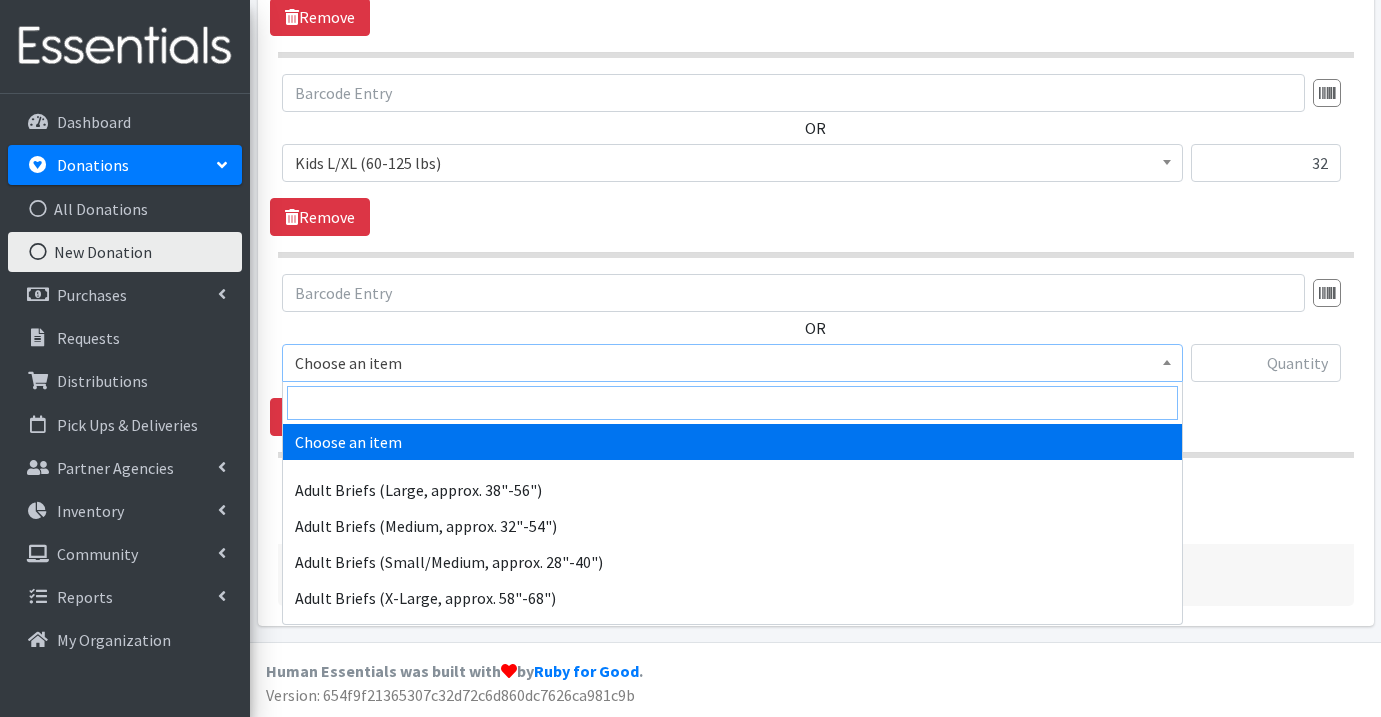 click at bounding box center [732, 403] 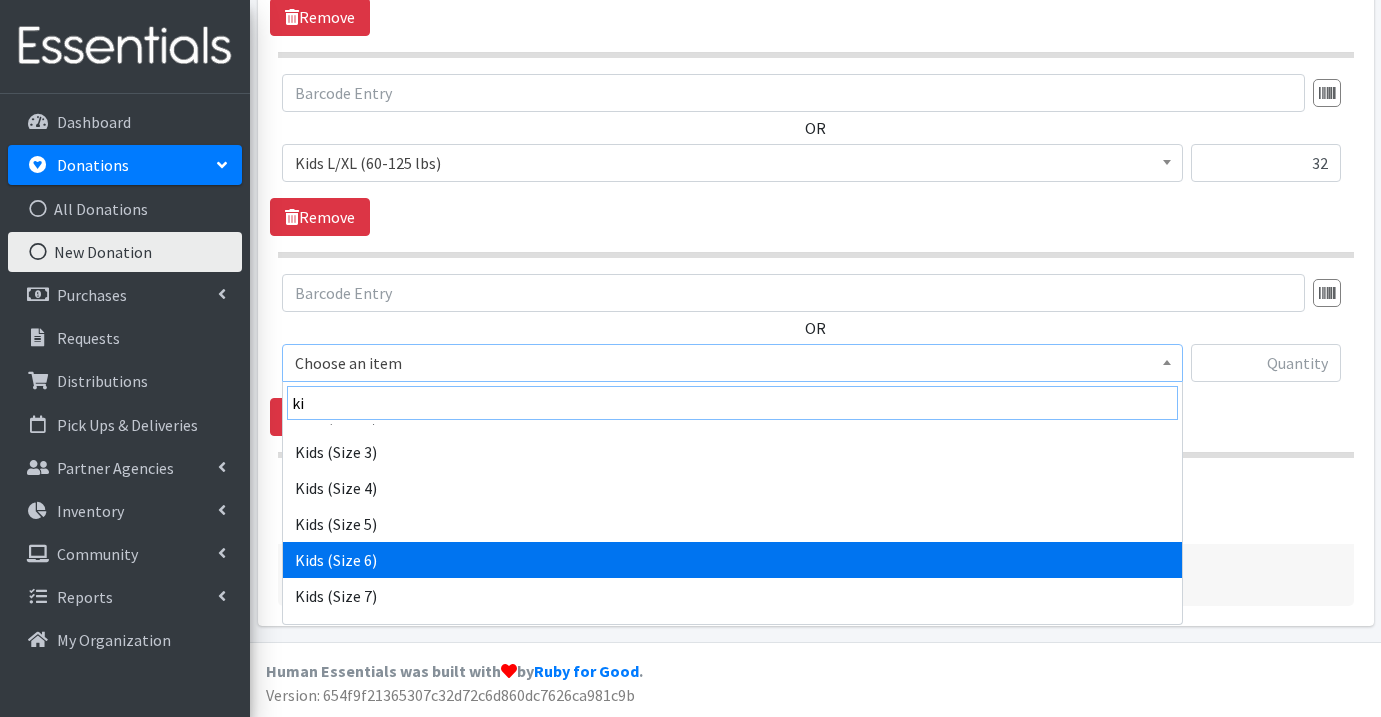 scroll, scrollTop: 448, scrollLeft: 0, axis: vertical 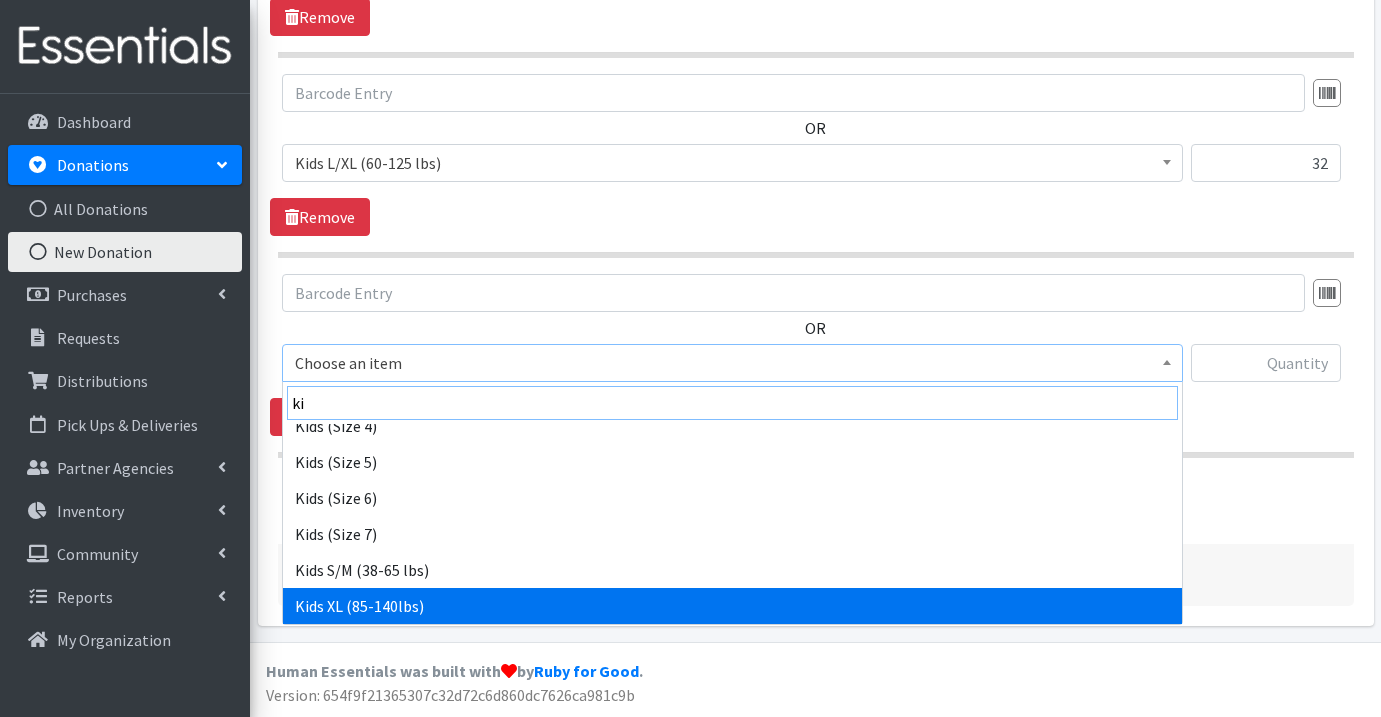 type on "ki" 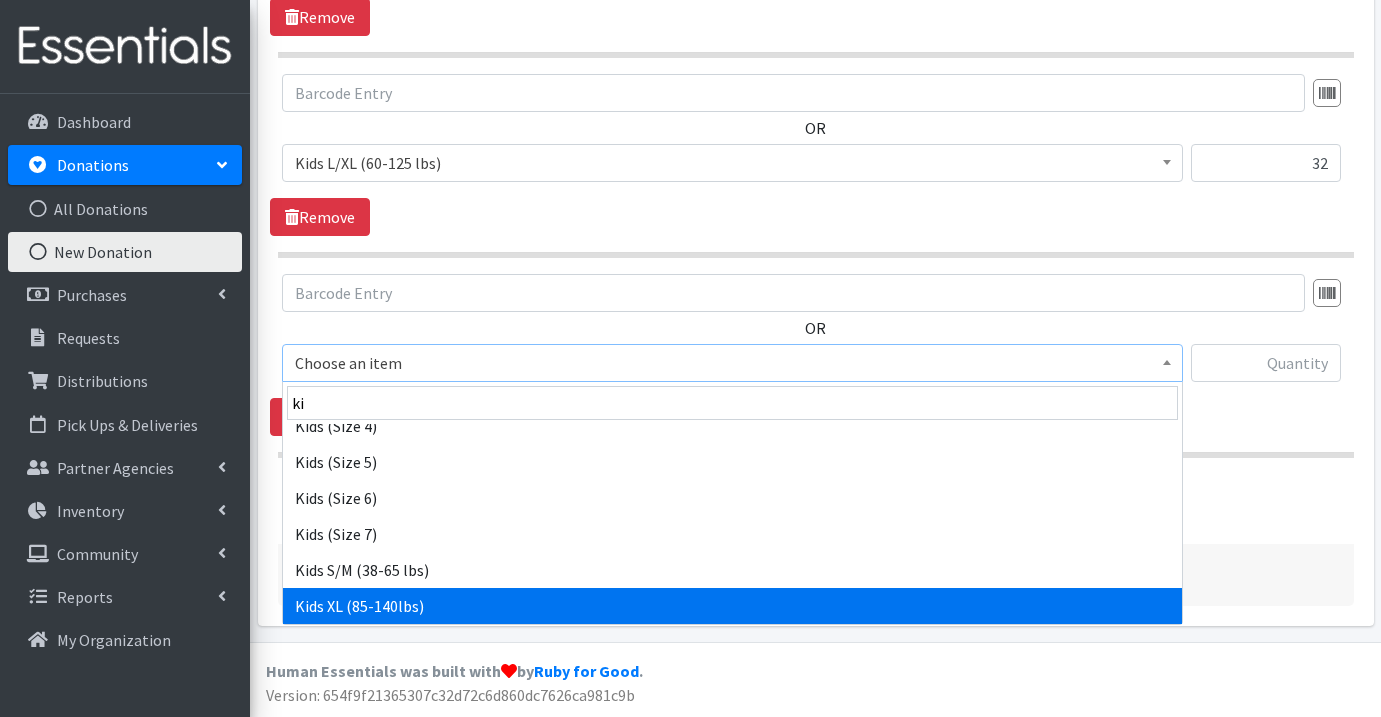 select on "5111" 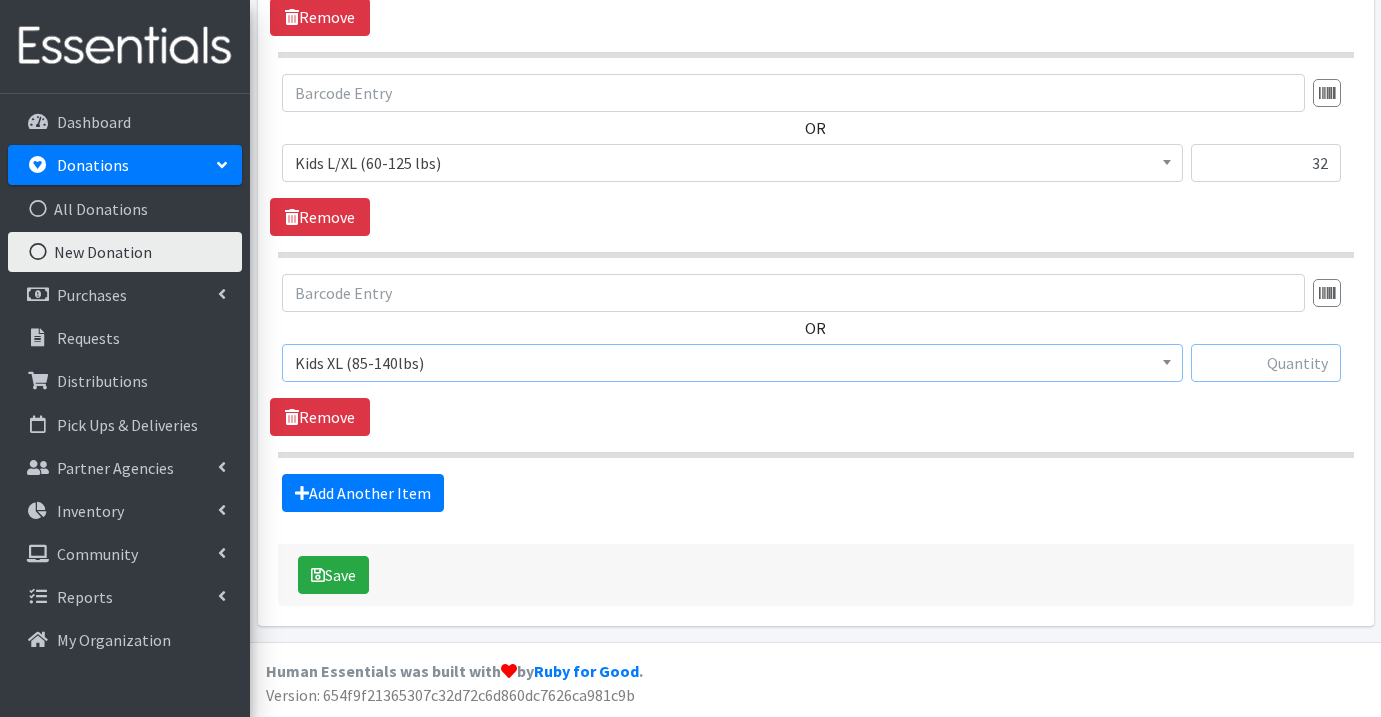 click at bounding box center (1266, 363) 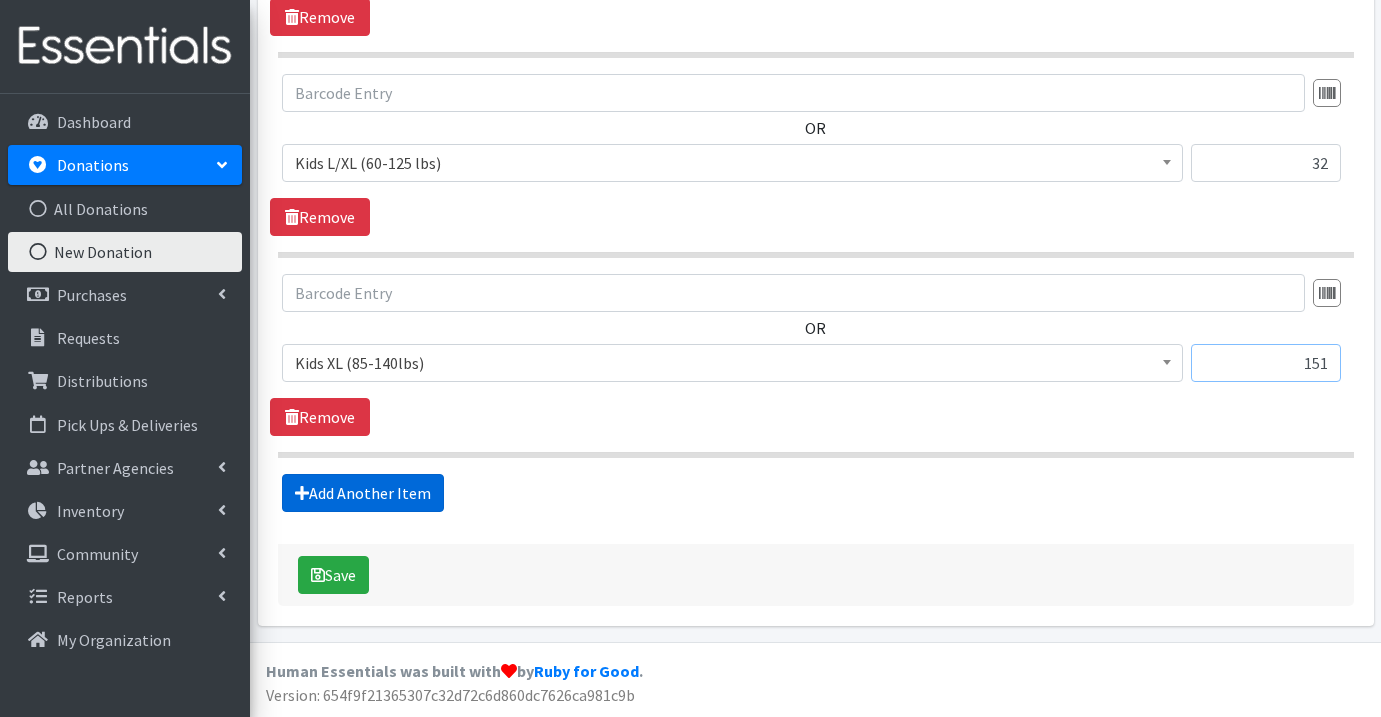 type on "151" 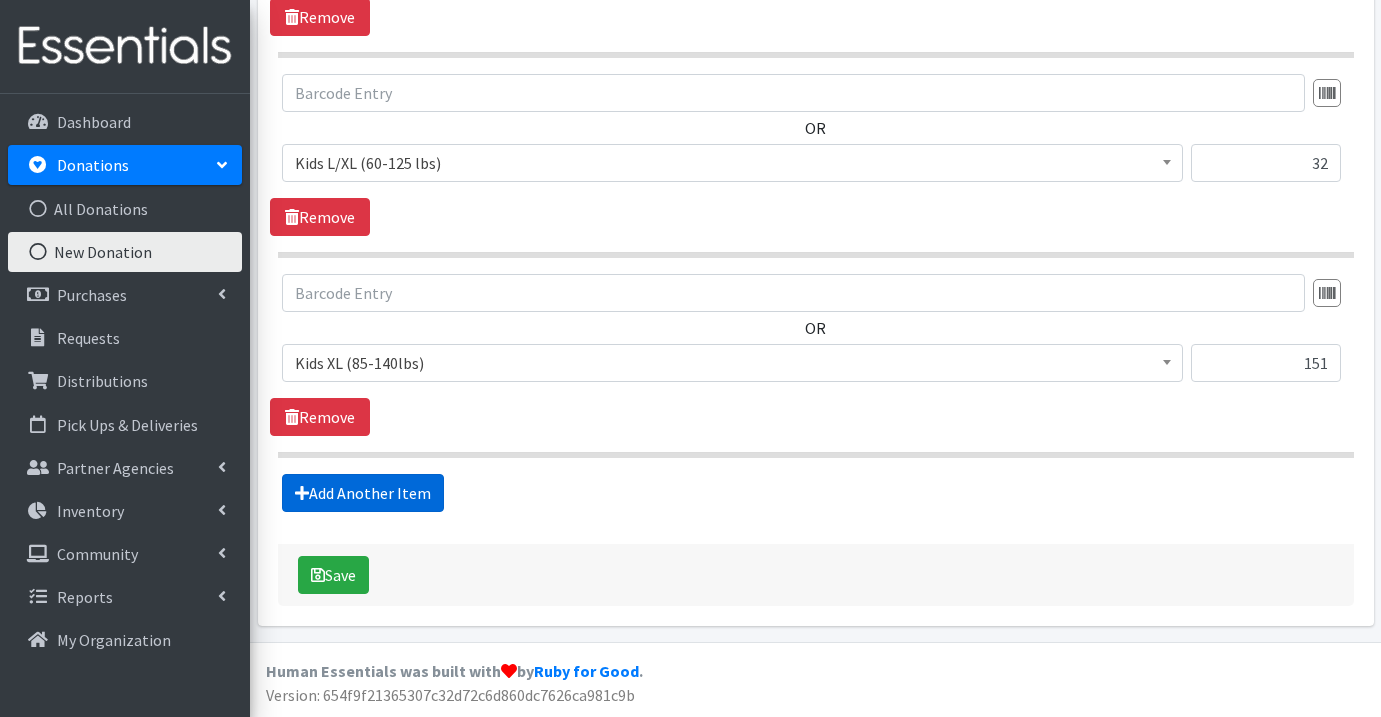 click on "Add Another Item" at bounding box center (363, 493) 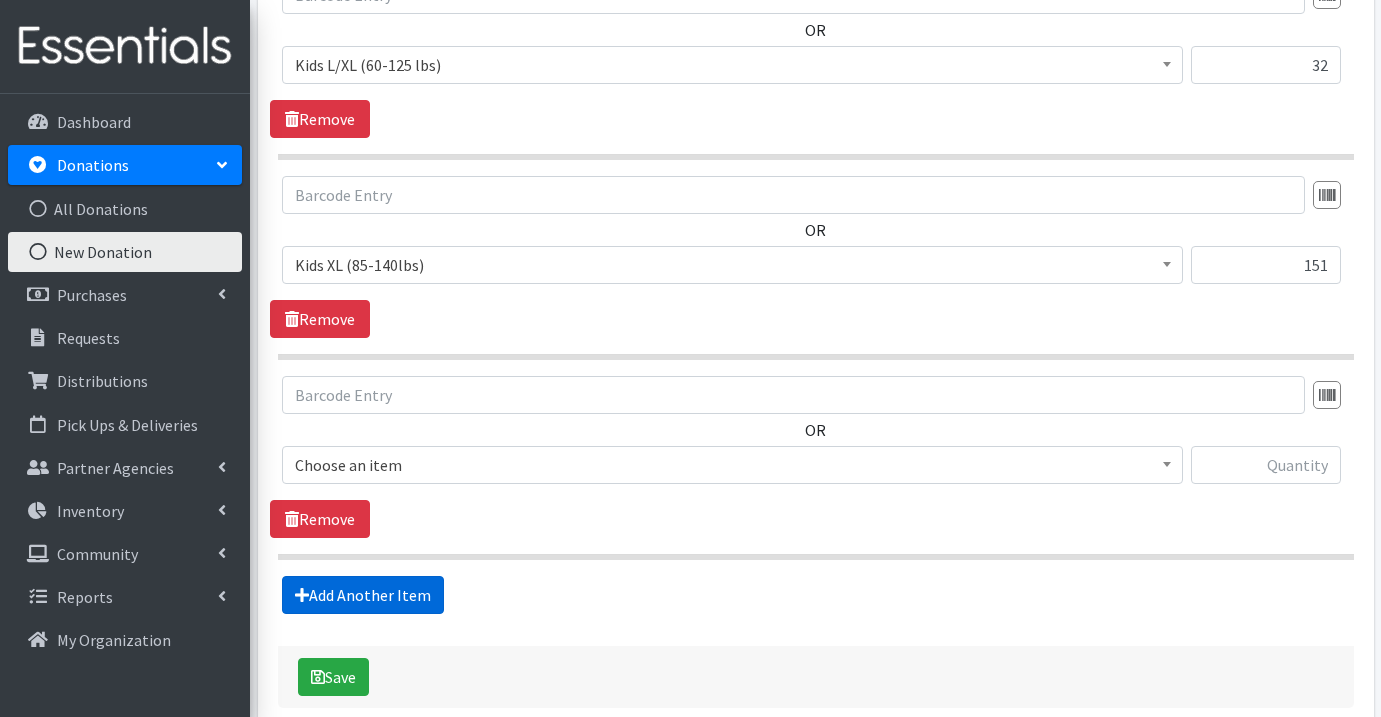 scroll, scrollTop: 3640, scrollLeft: 0, axis: vertical 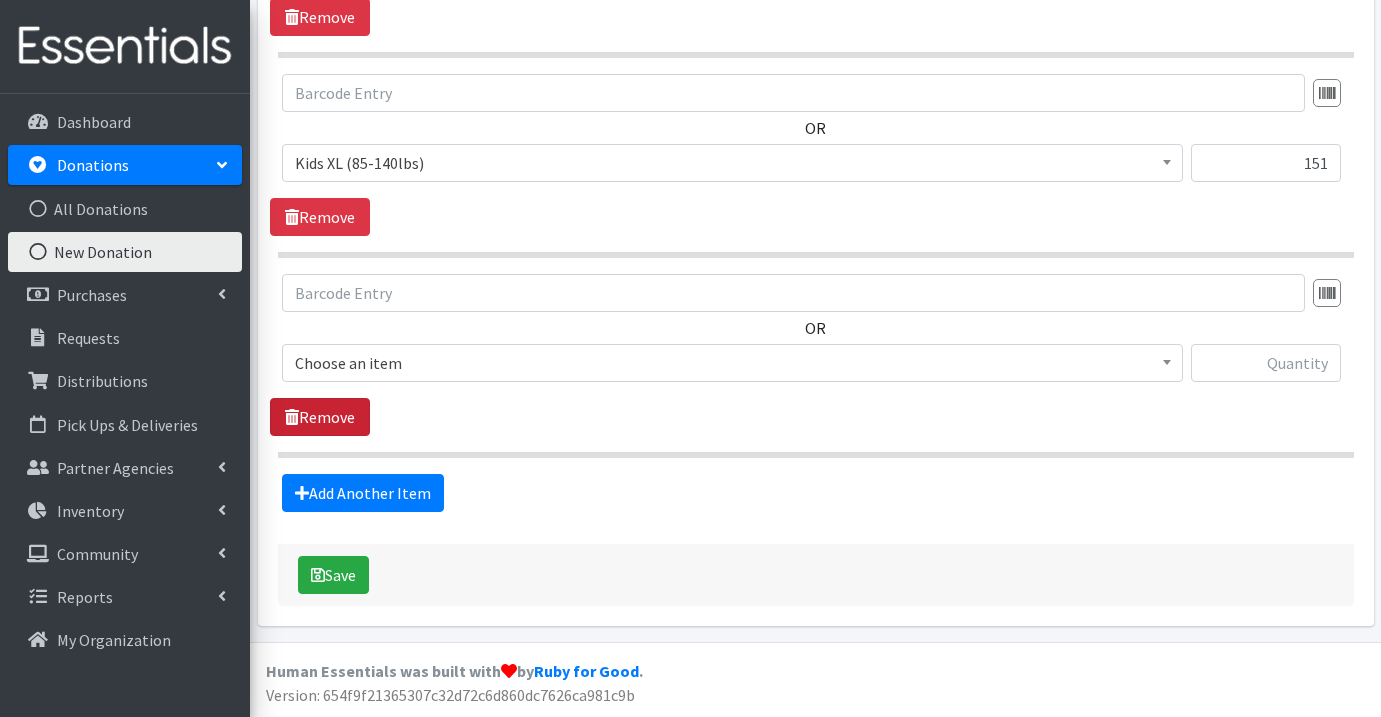 click on "Remove" at bounding box center (320, 417) 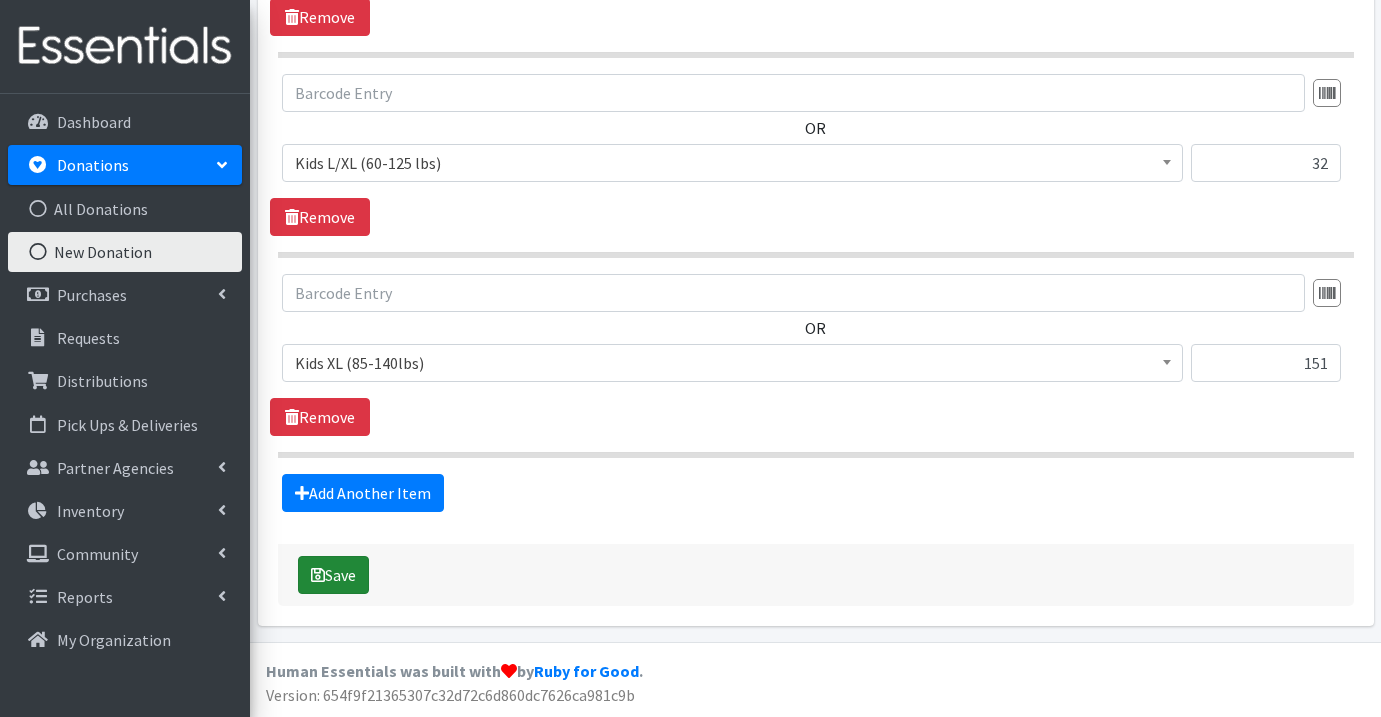 click on "Save" at bounding box center (333, 575) 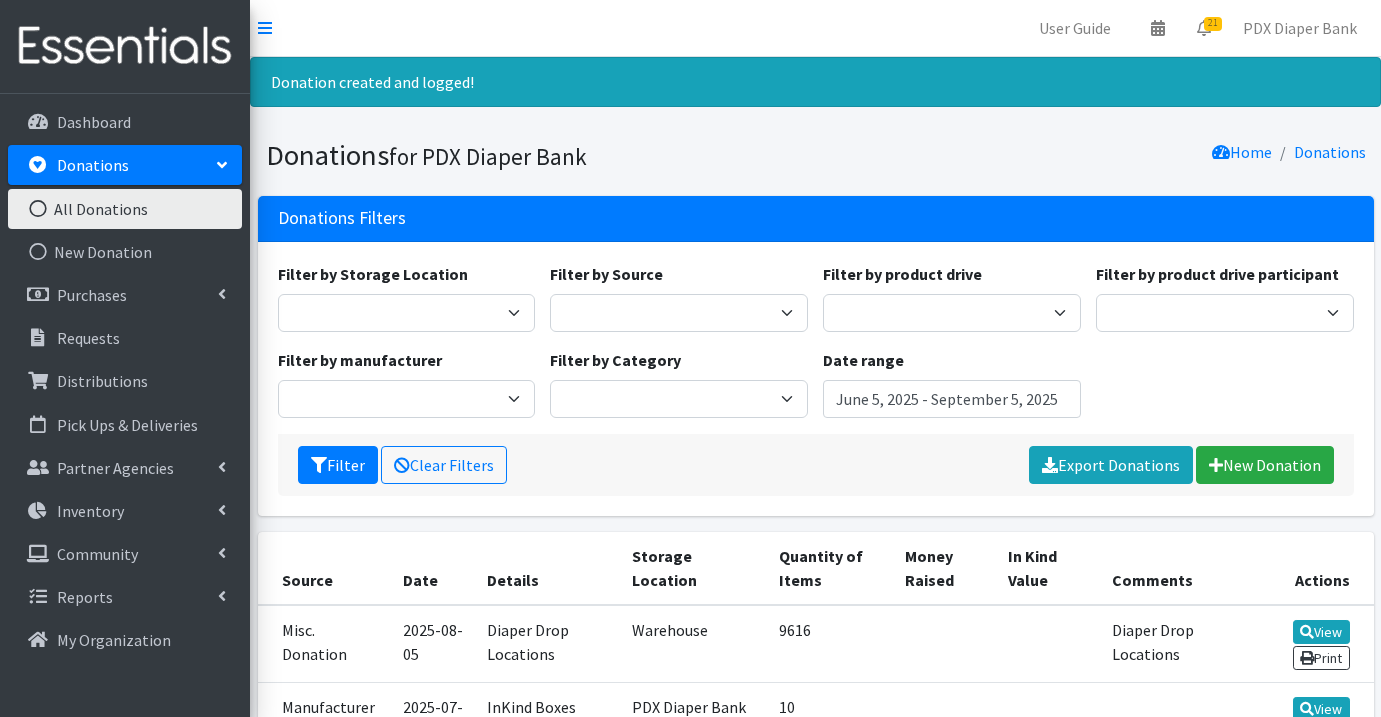 scroll, scrollTop: 0, scrollLeft: 0, axis: both 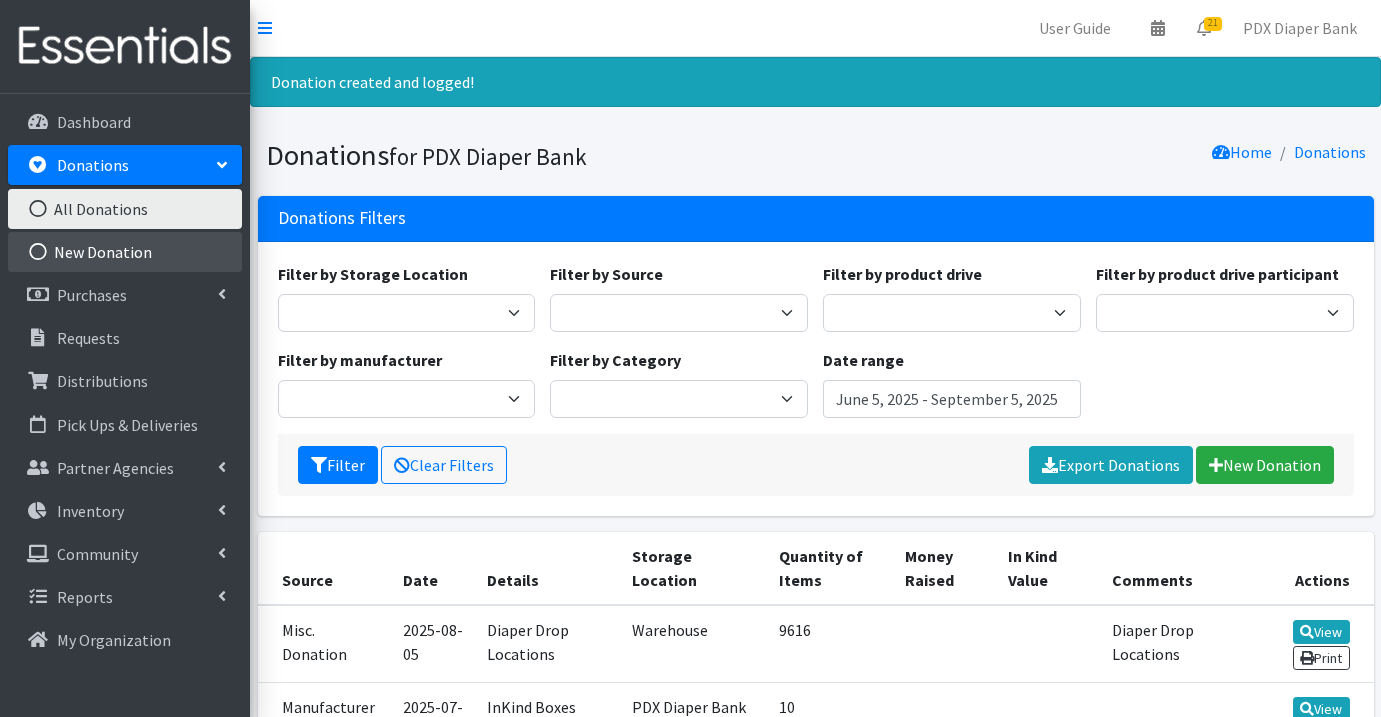 click on "New Donation" at bounding box center (125, 252) 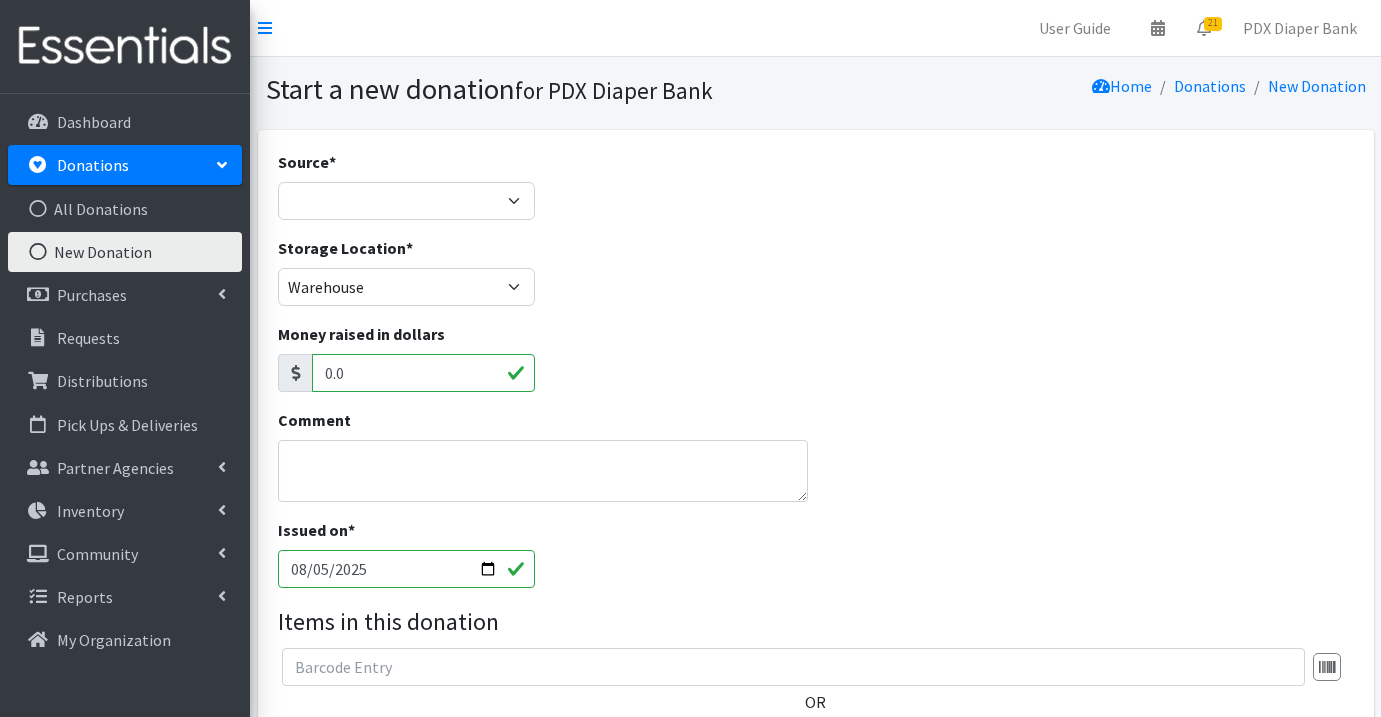 scroll, scrollTop: 0, scrollLeft: 0, axis: both 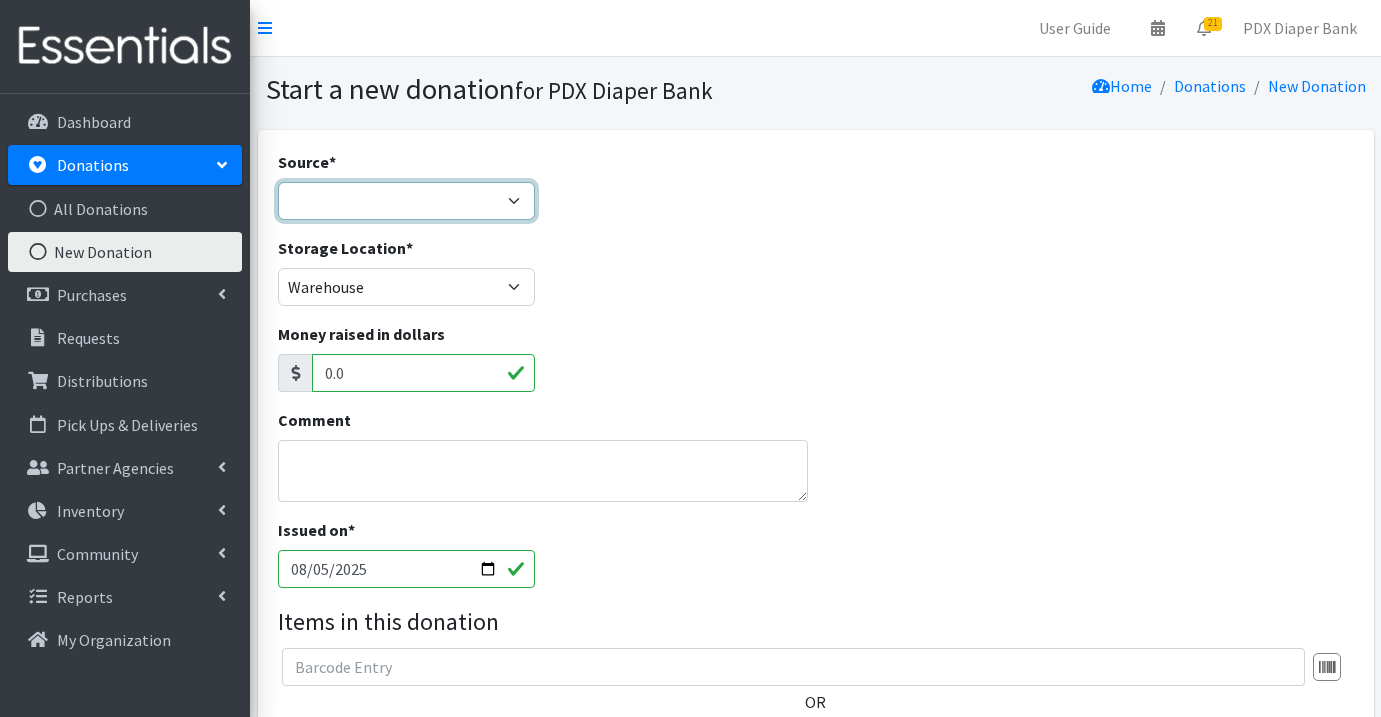 click on "Product Drive
Manufacturer
Donation Site
Misc. Donation" at bounding box center (407, 201) 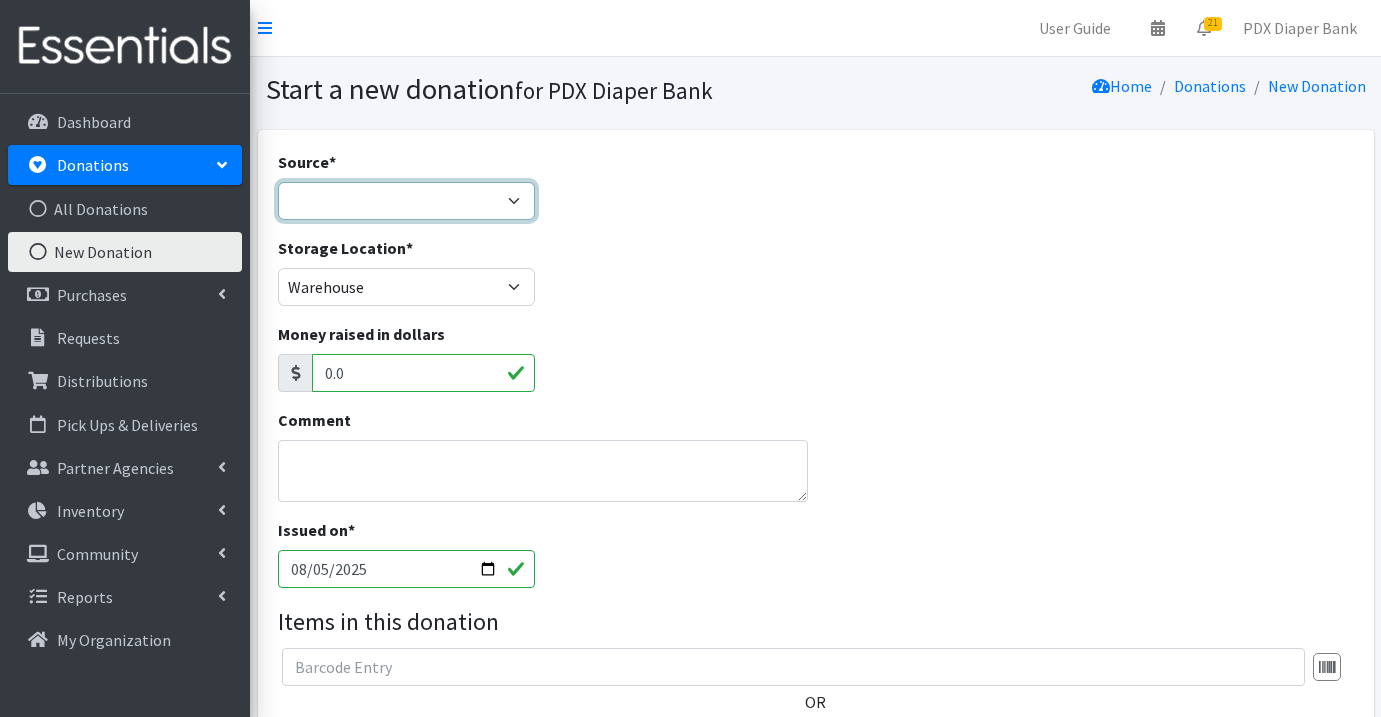 select on "Misc. Donation" 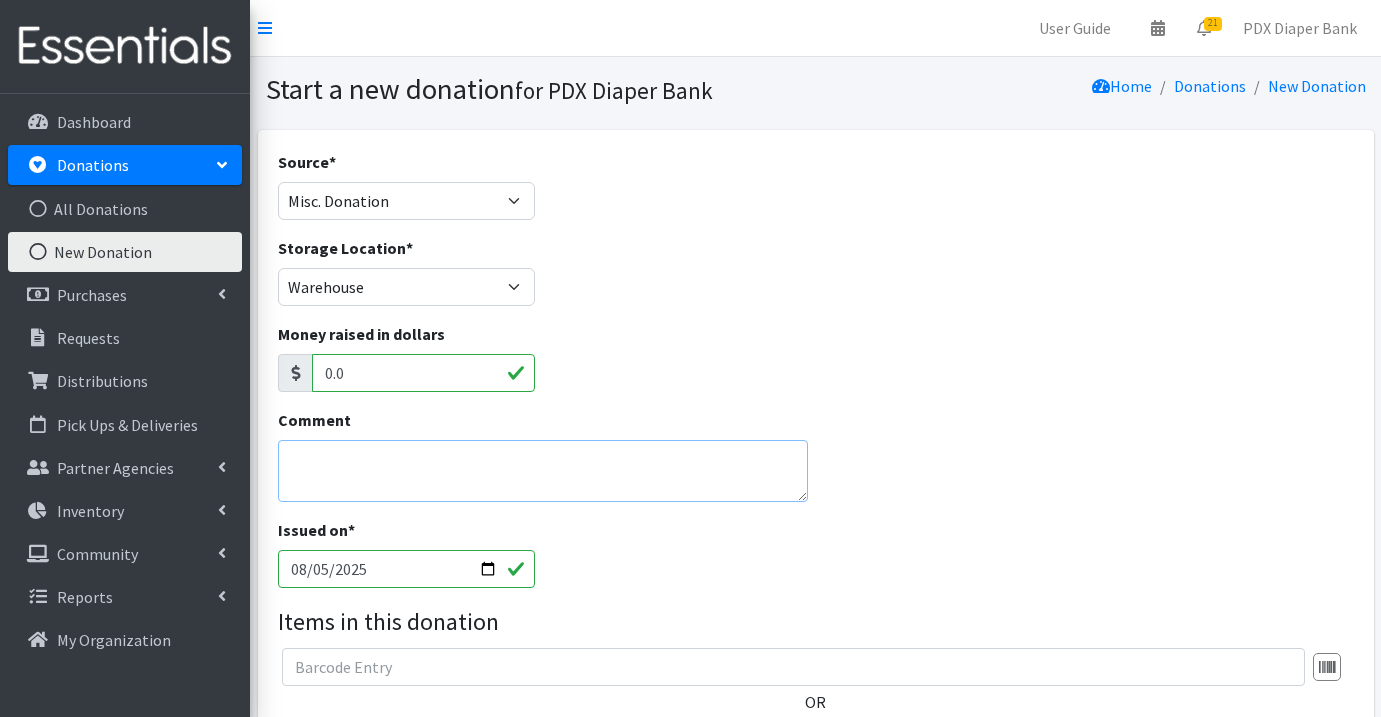 click on "Comment" at bounding box center (543, 471) 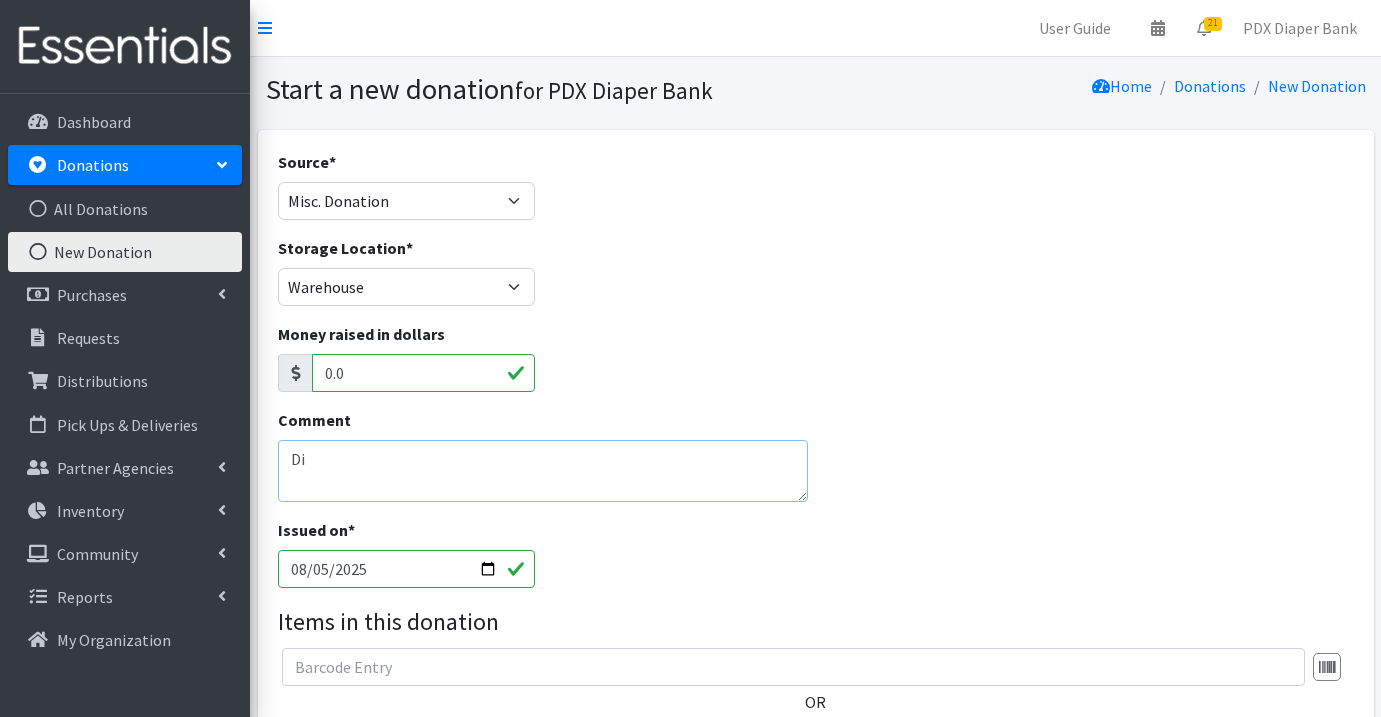 type on "D" 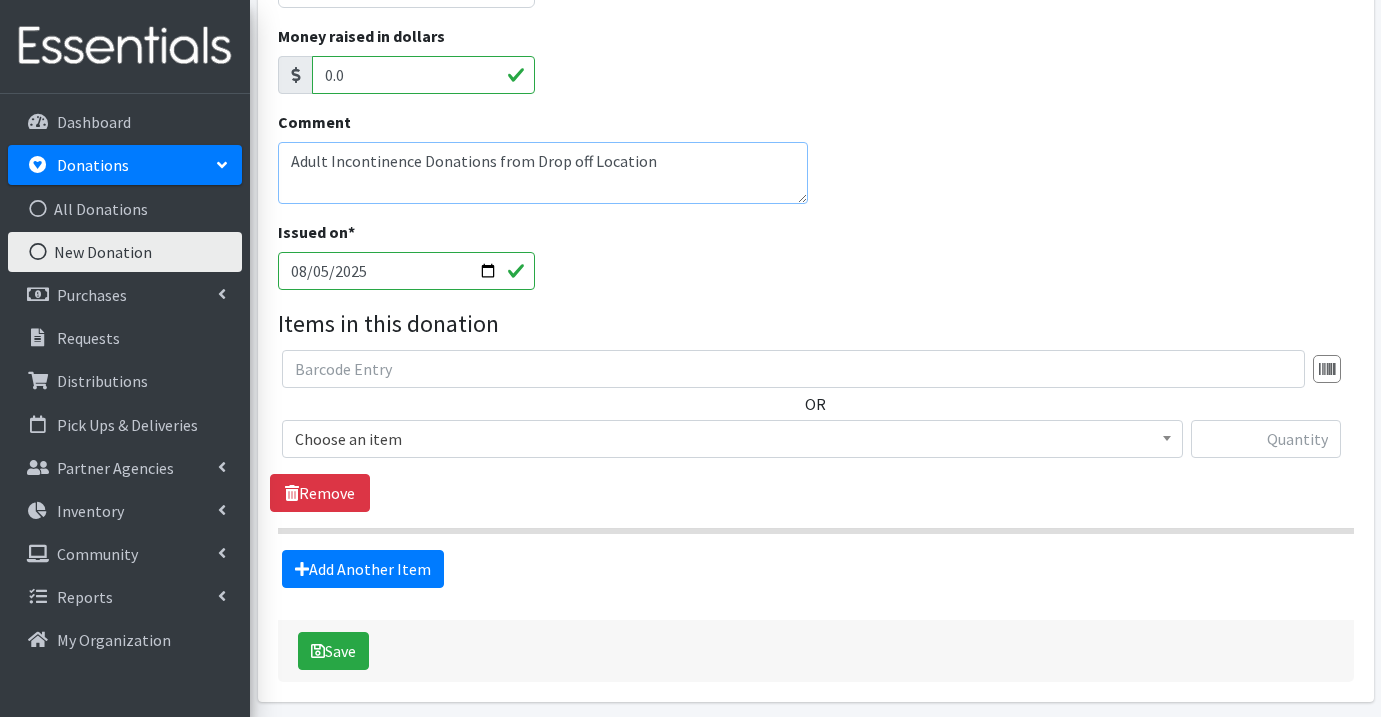 scroll, scrollTop: 303, scrollLeft: 0, axis: vertical 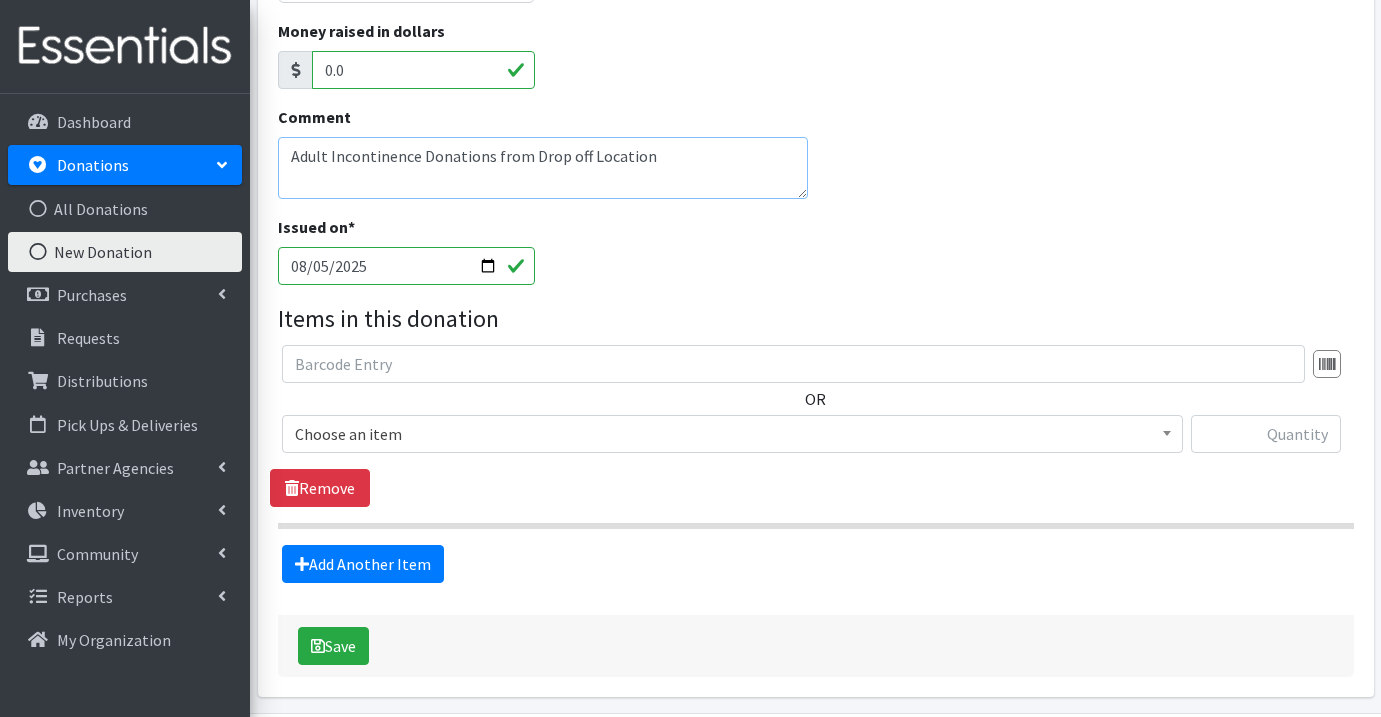 type on "Adult Incontinence Donations from Drop off Location" 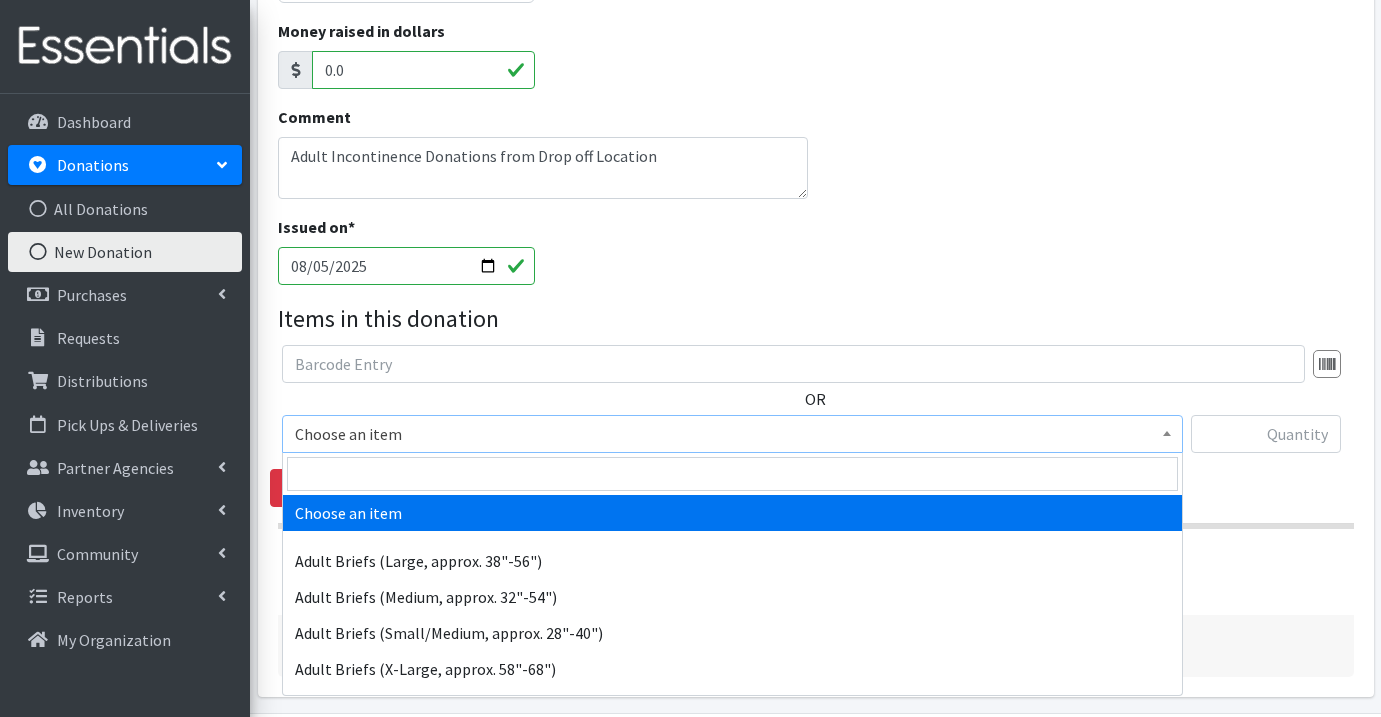 click on "Choose an item" at bounding box center [732, 434] 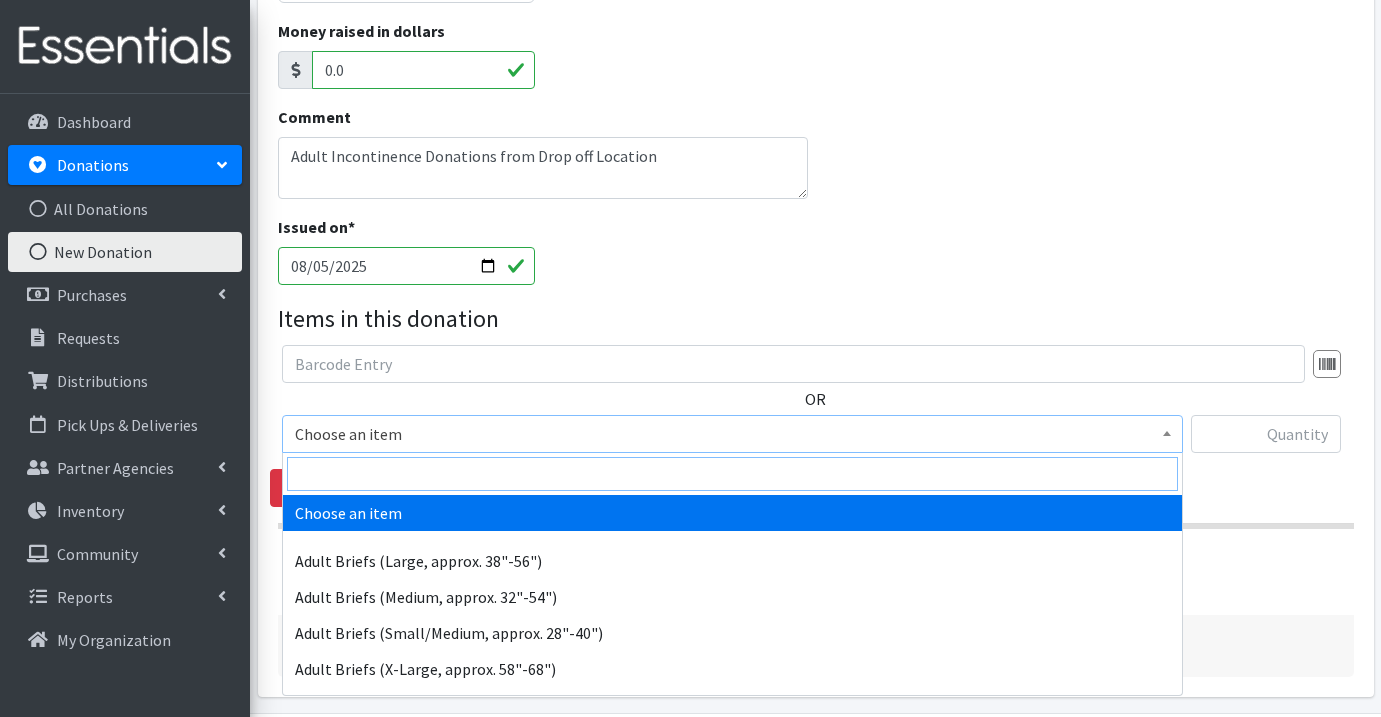 click at bounding box center [732, 474] 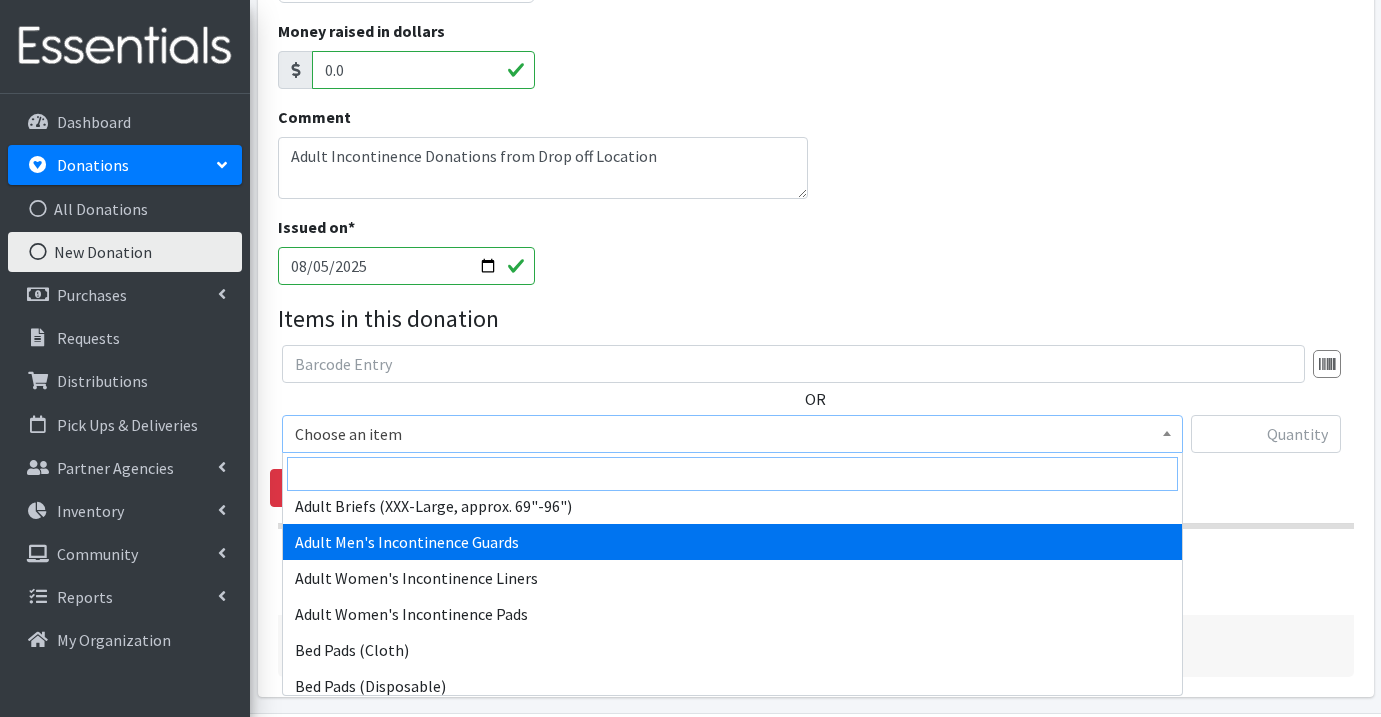 scroll, scrollTop: 272, scrollLeft: 0, axis: vertical 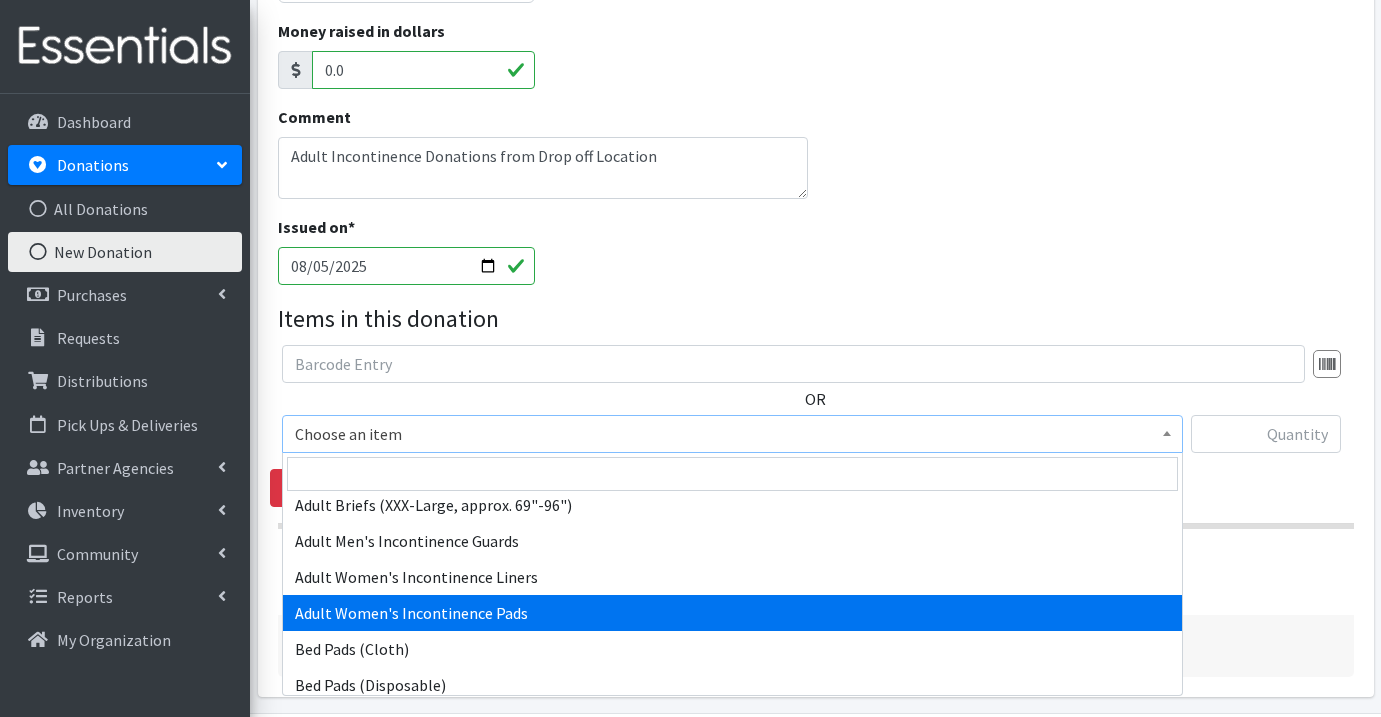 select on "1180" 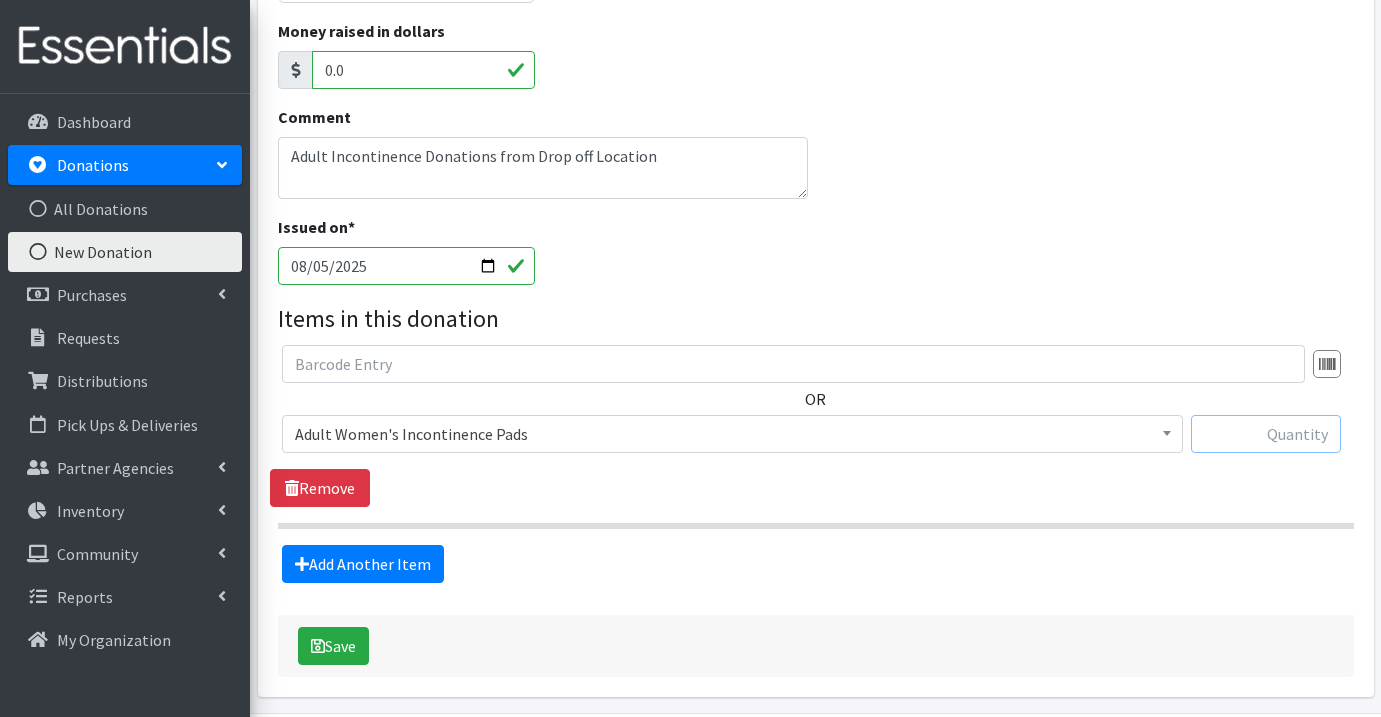 click at bounding box center (1266, 434) 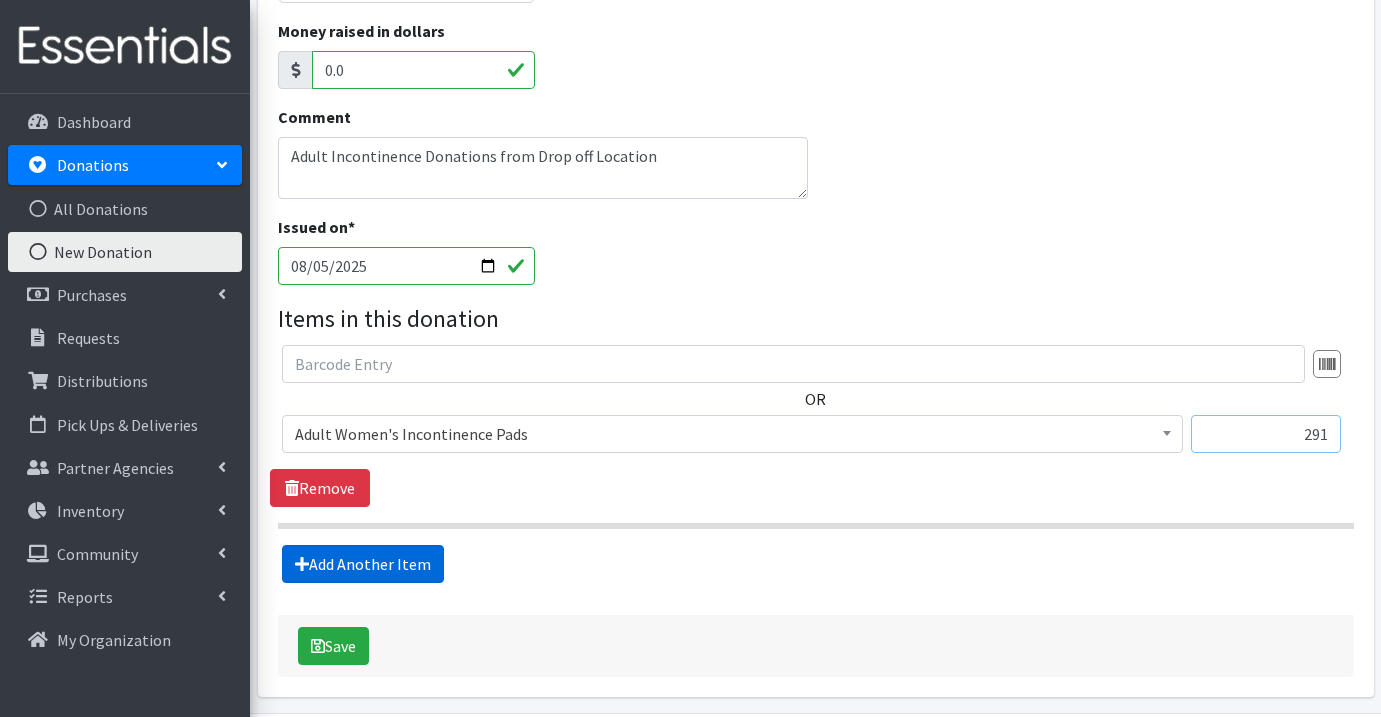 type on "291" 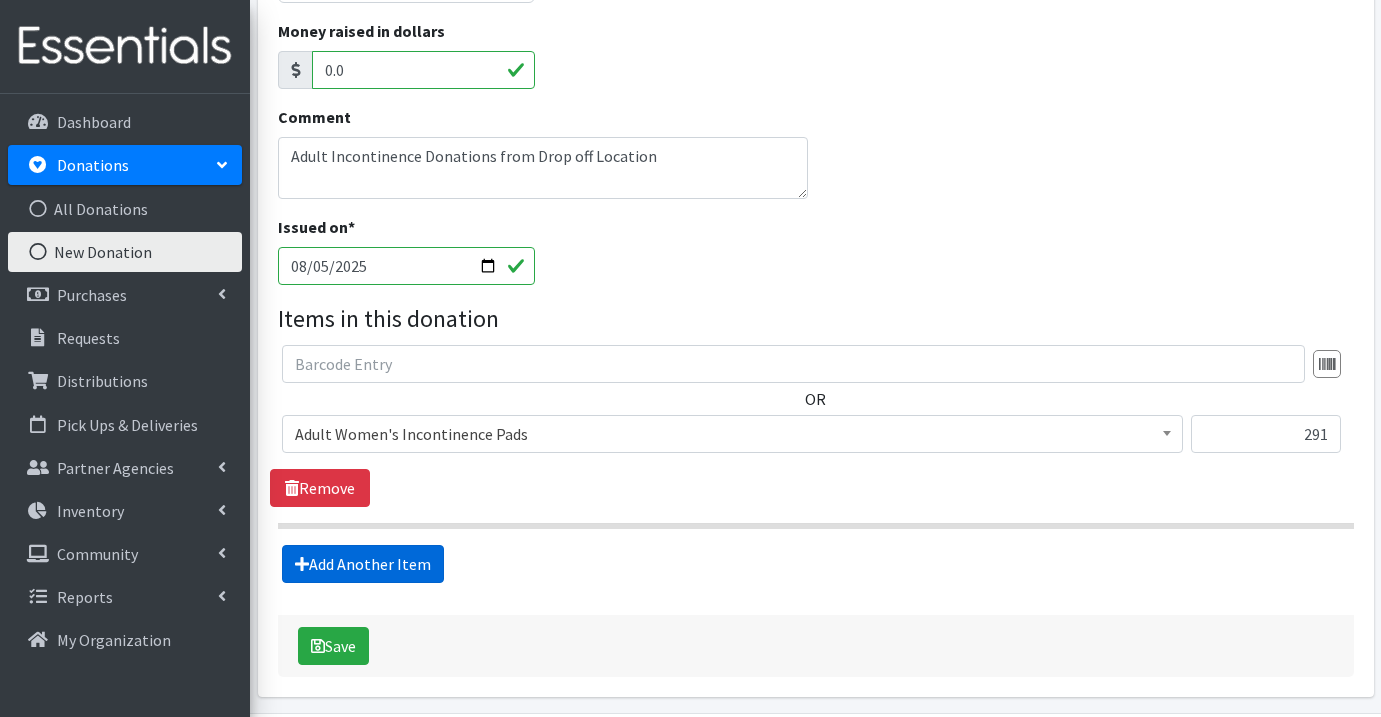 click on "Add Another Item" at bounding box center [363, 564] 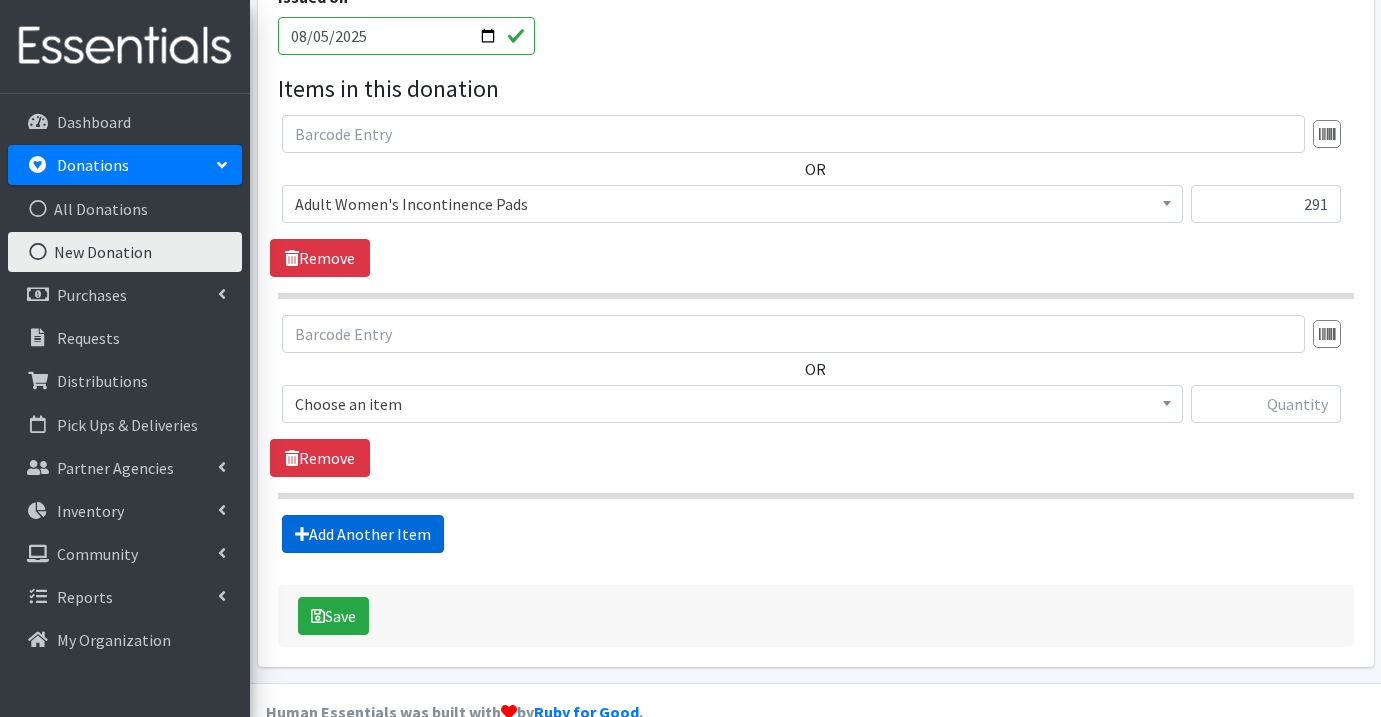 scroll, scrollTop: 574, scrollLeft: 0, axis: vertical 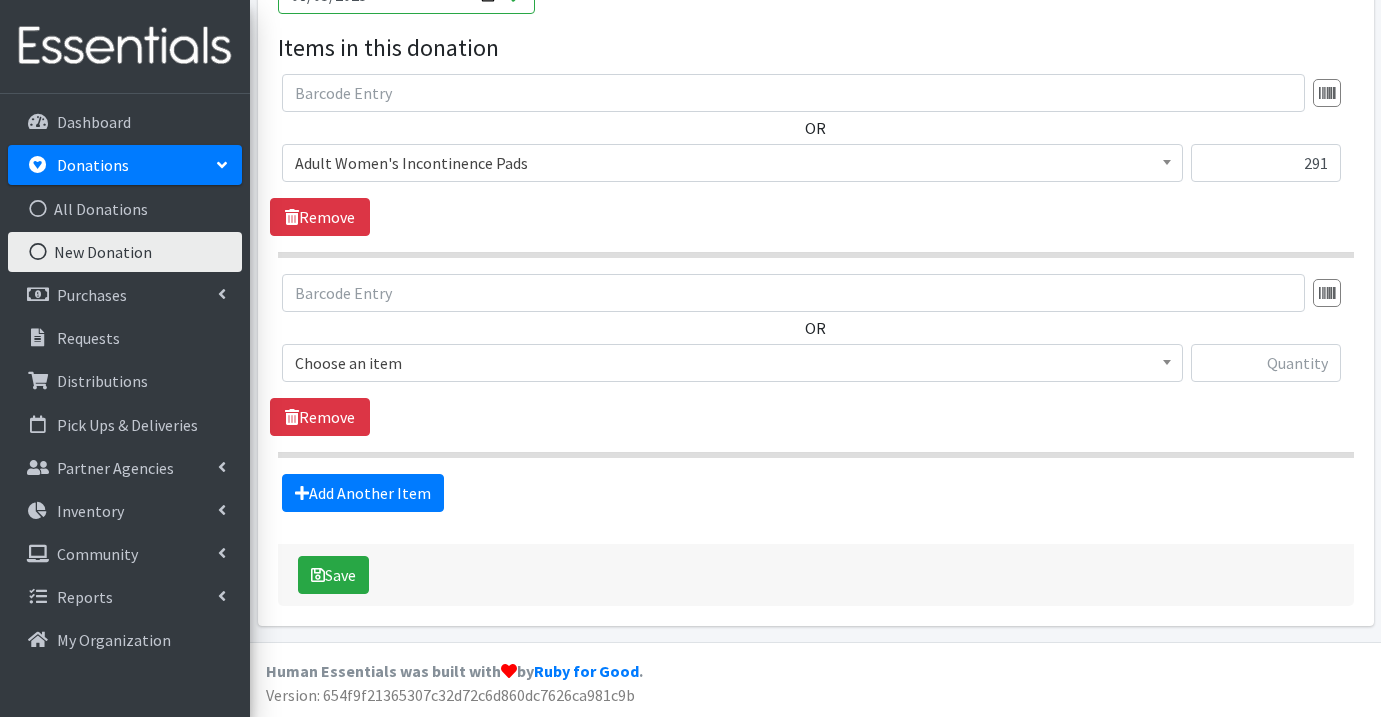 click on "Choose an item" at bounding box center [732, 363] 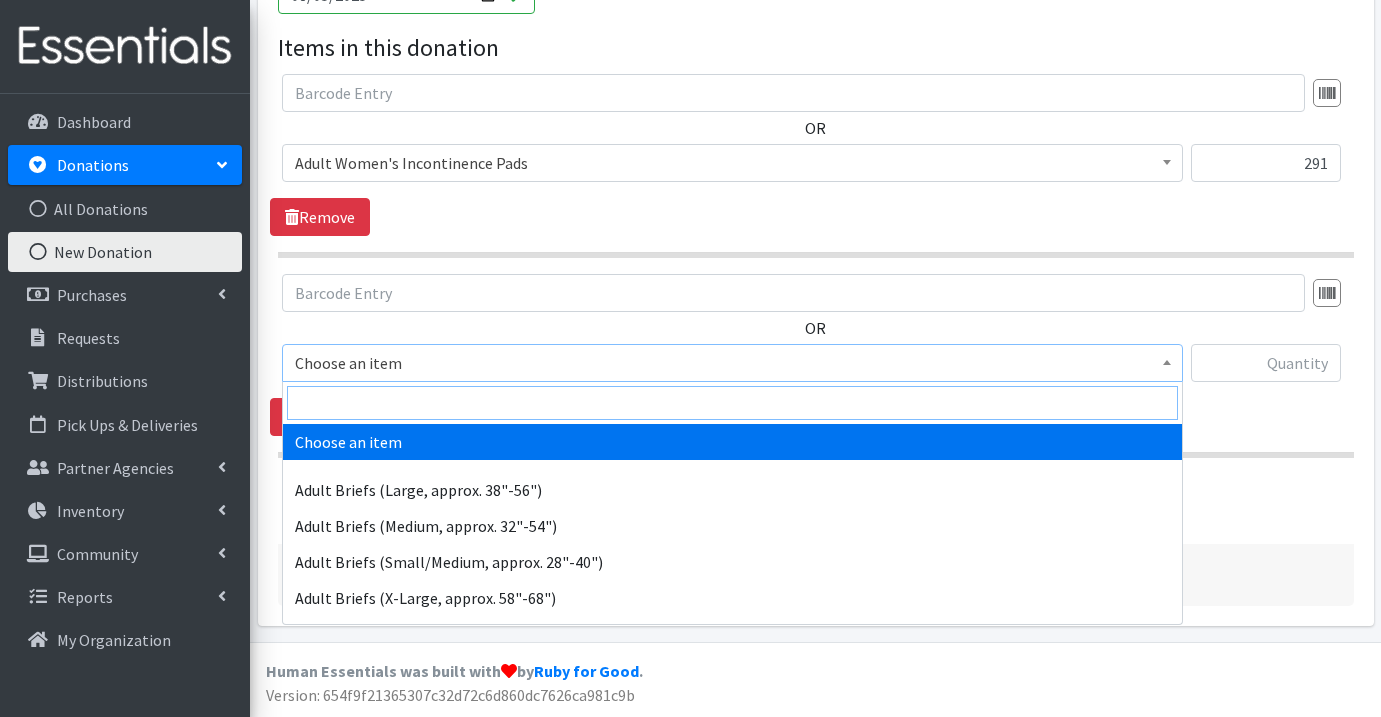 click at bounding box center [732, 403] 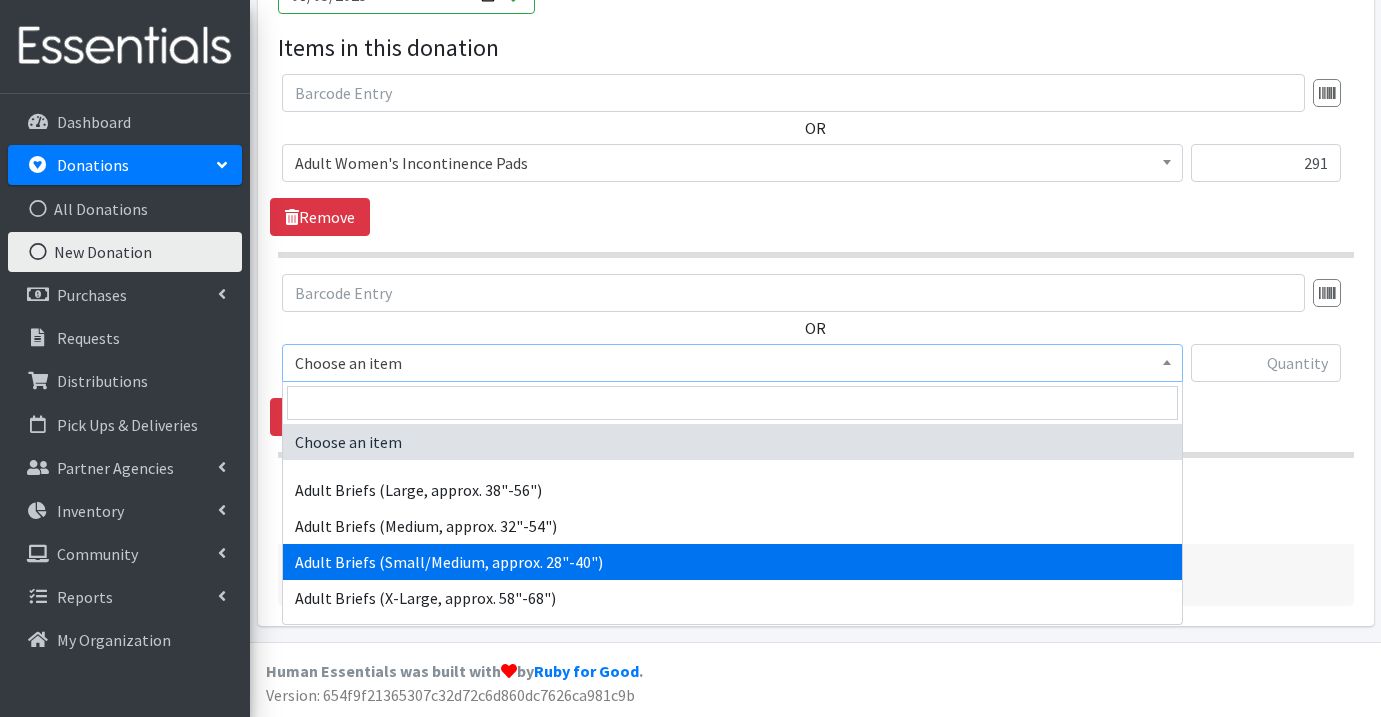 select on "1177" 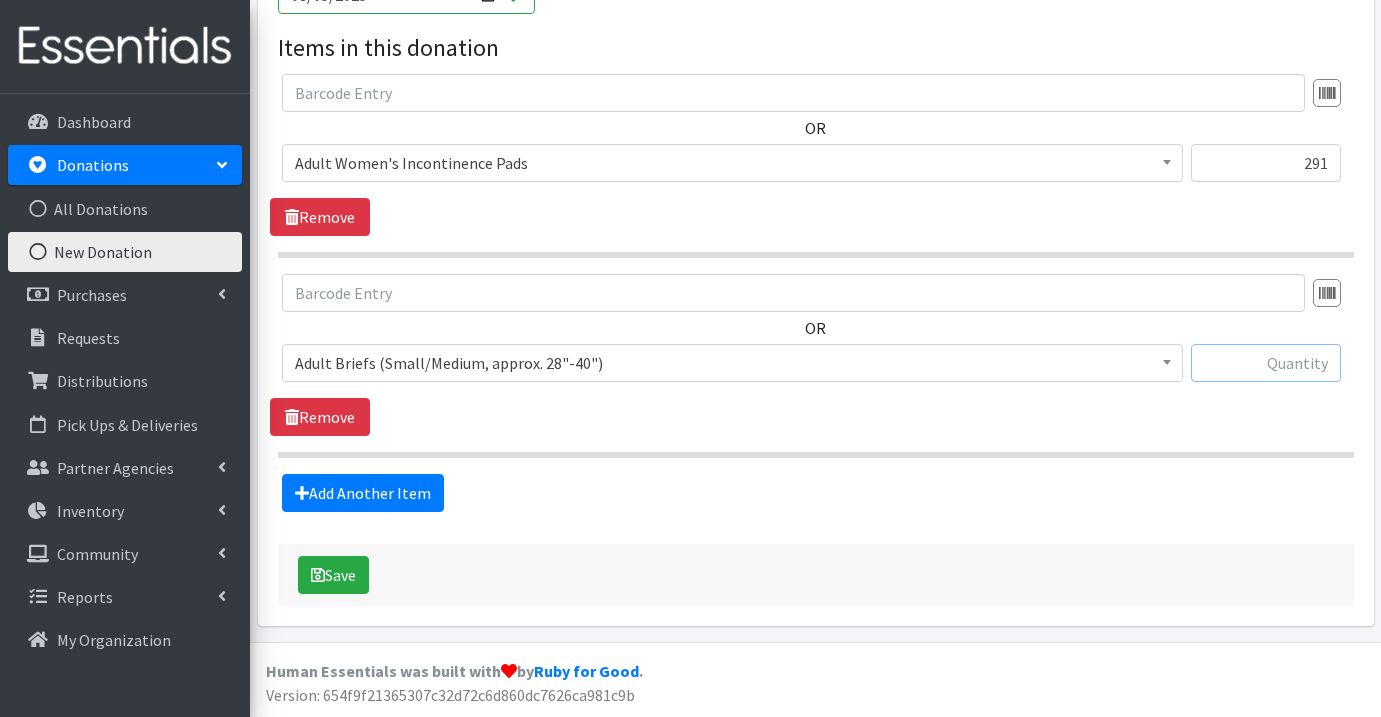 click at bounding box center [1266, 363] 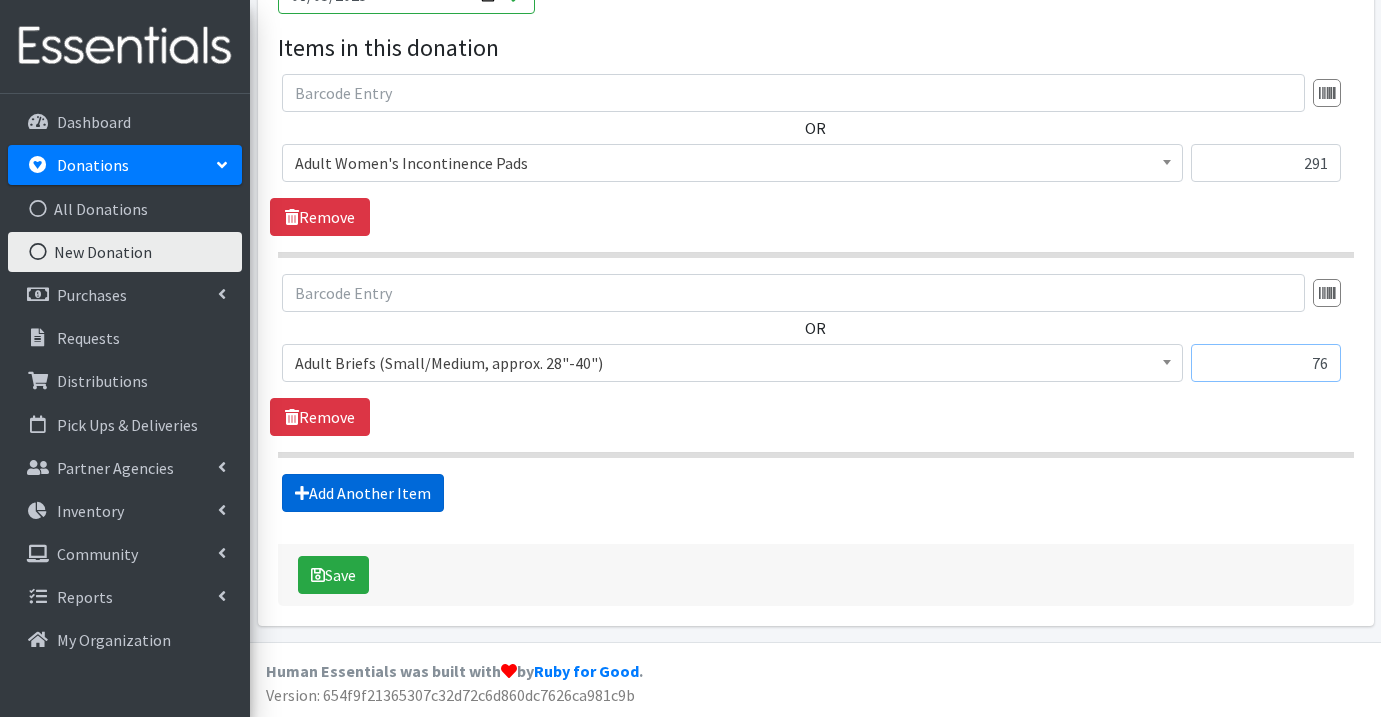 type on "76" 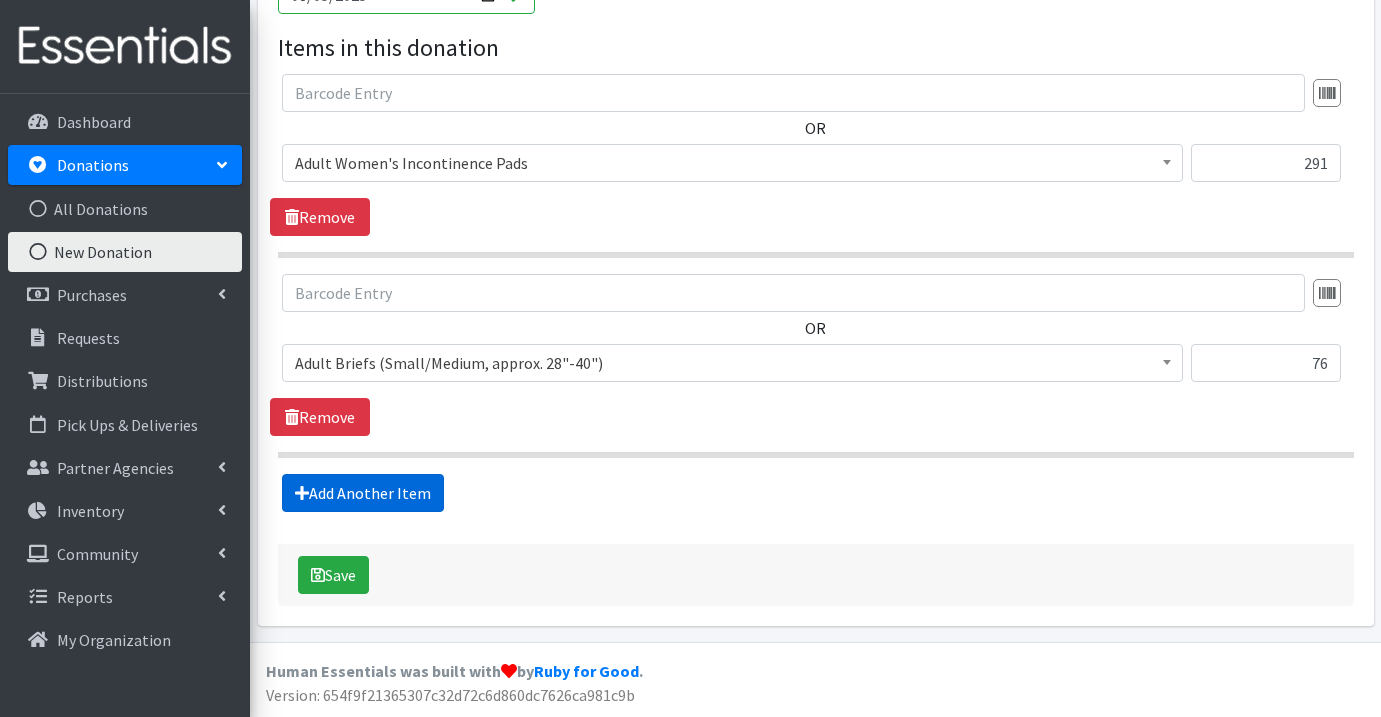 click on "Add Another Item" at bounding box center [363, 493] 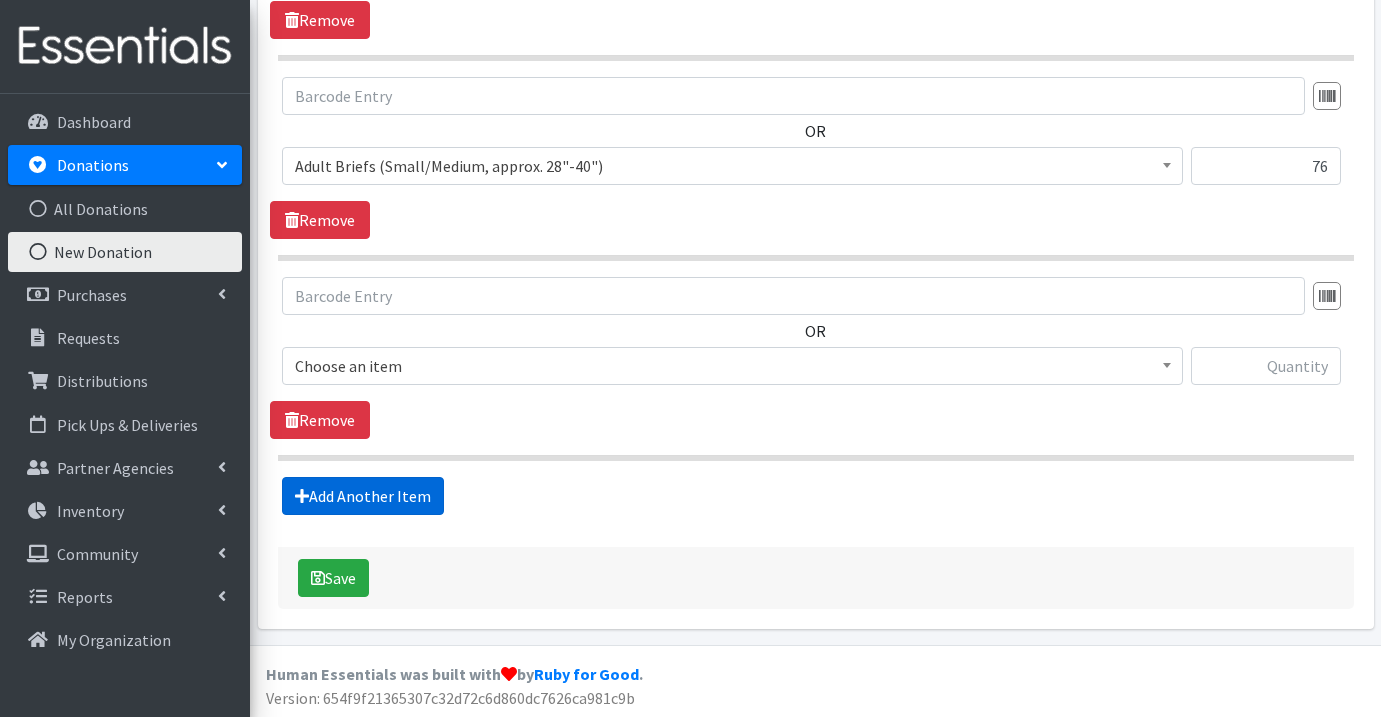 scroll, scrollTop: 774, scrollLeft: 0, axis: vertical 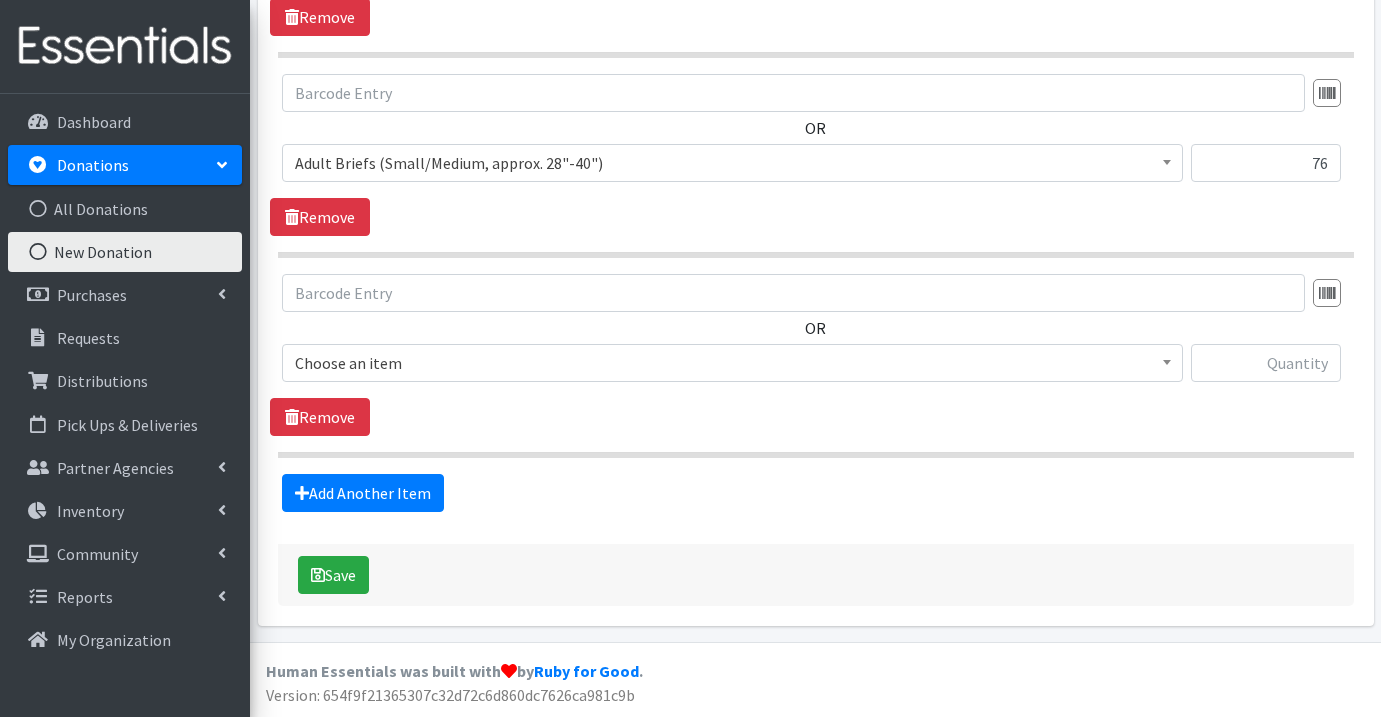 click on "Choose an item" at bounding box center [732, 363] 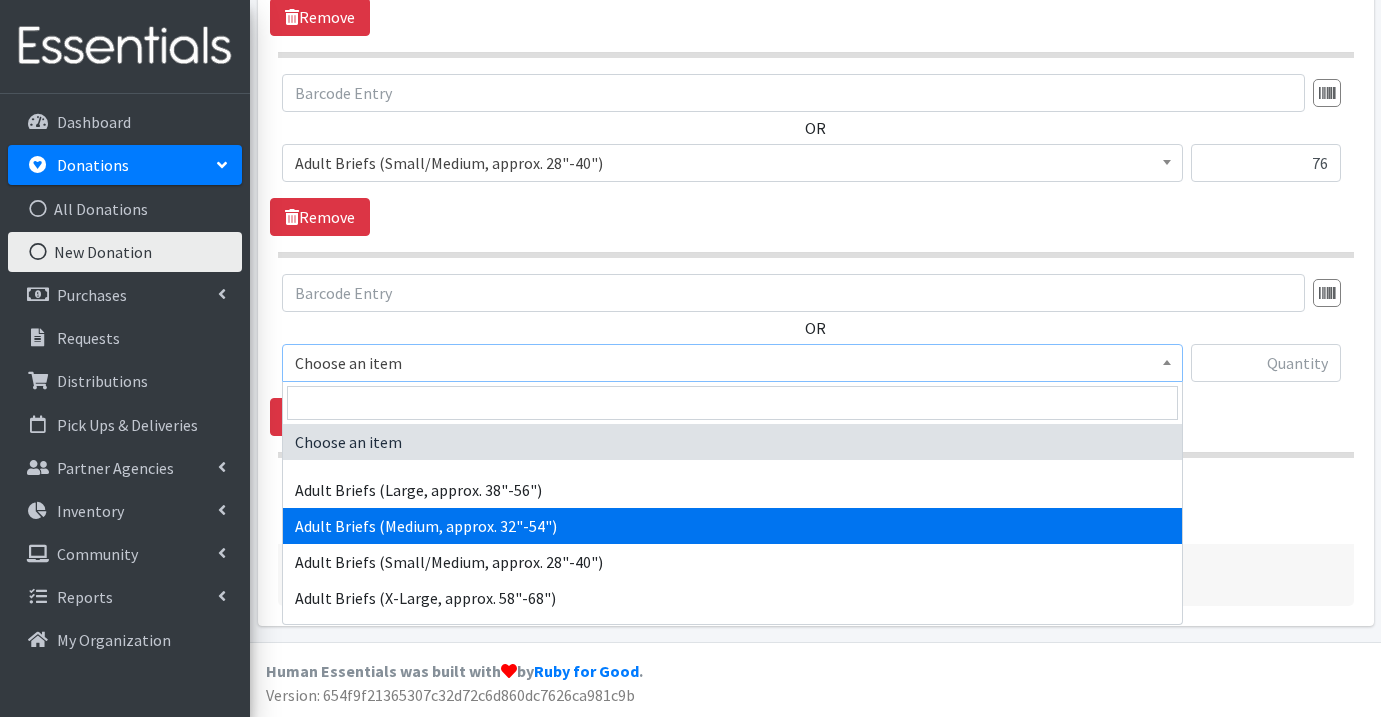 select on "1167" 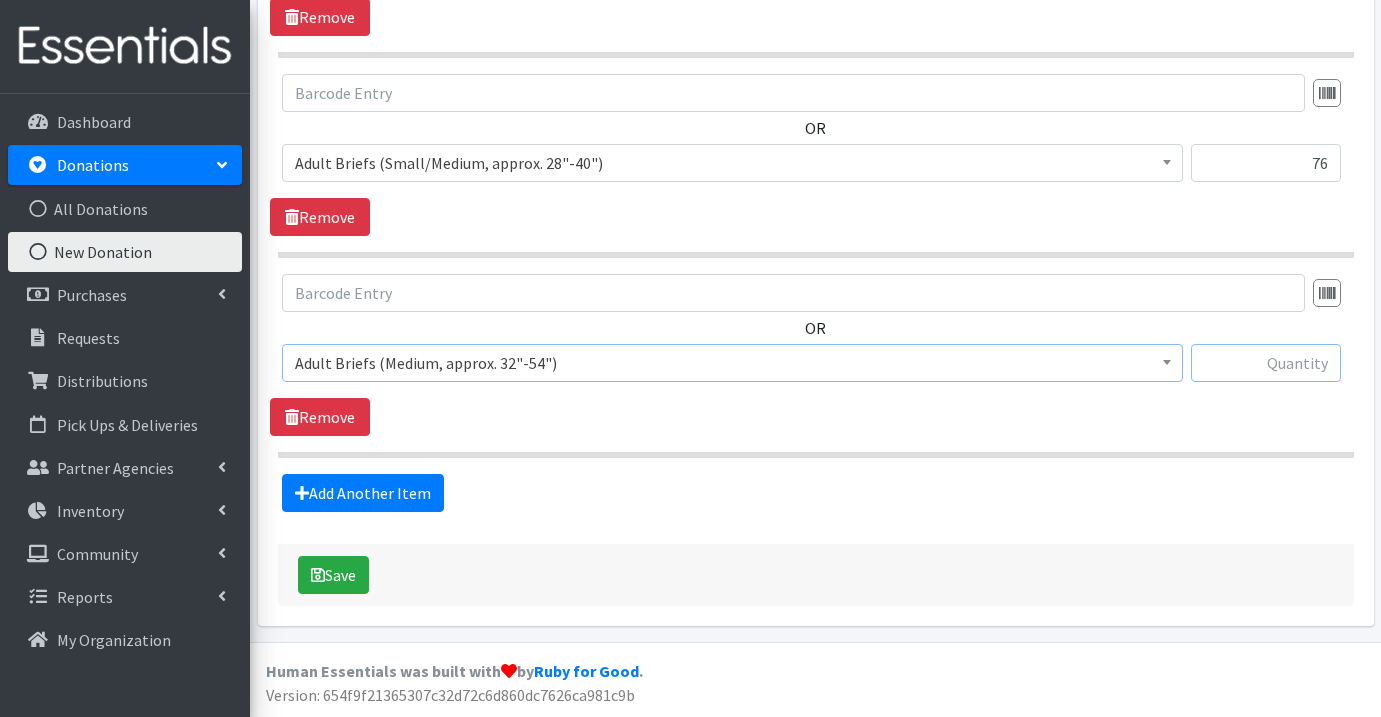 click at bounding box center [1266, 363] 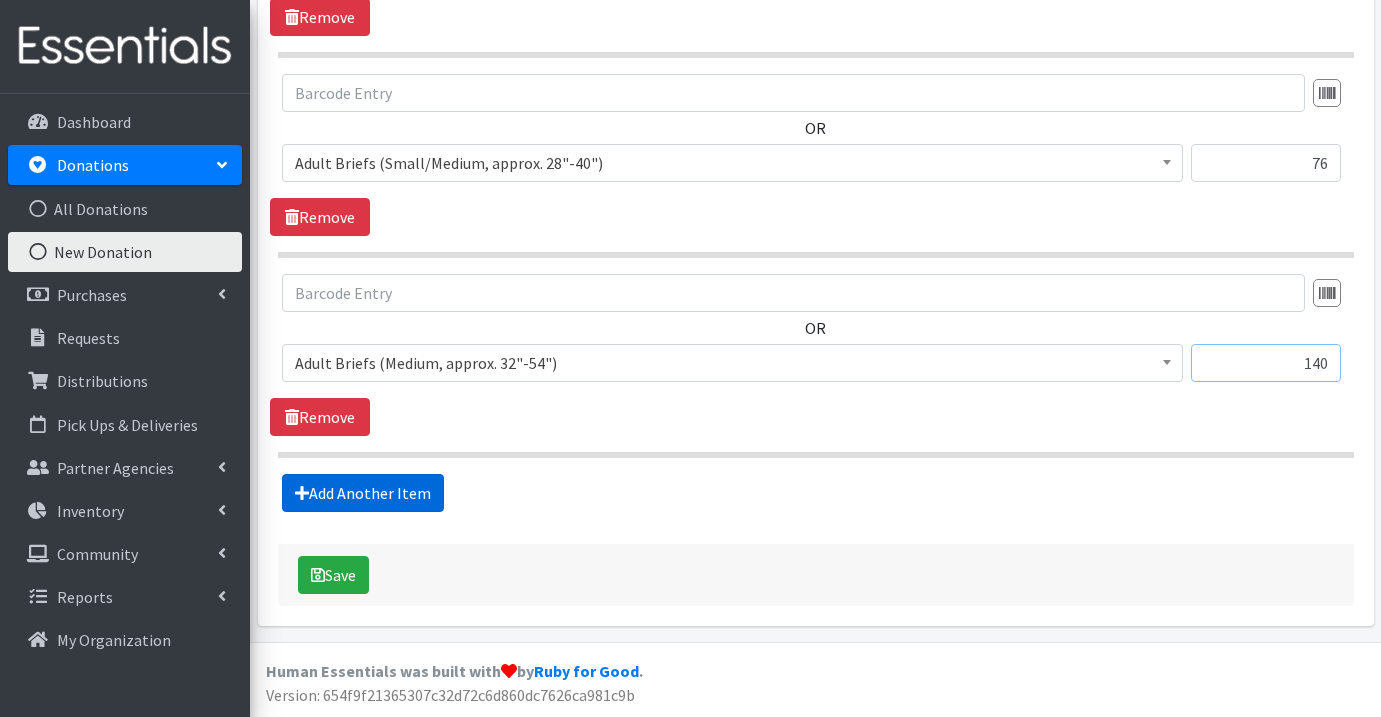 type on "140" 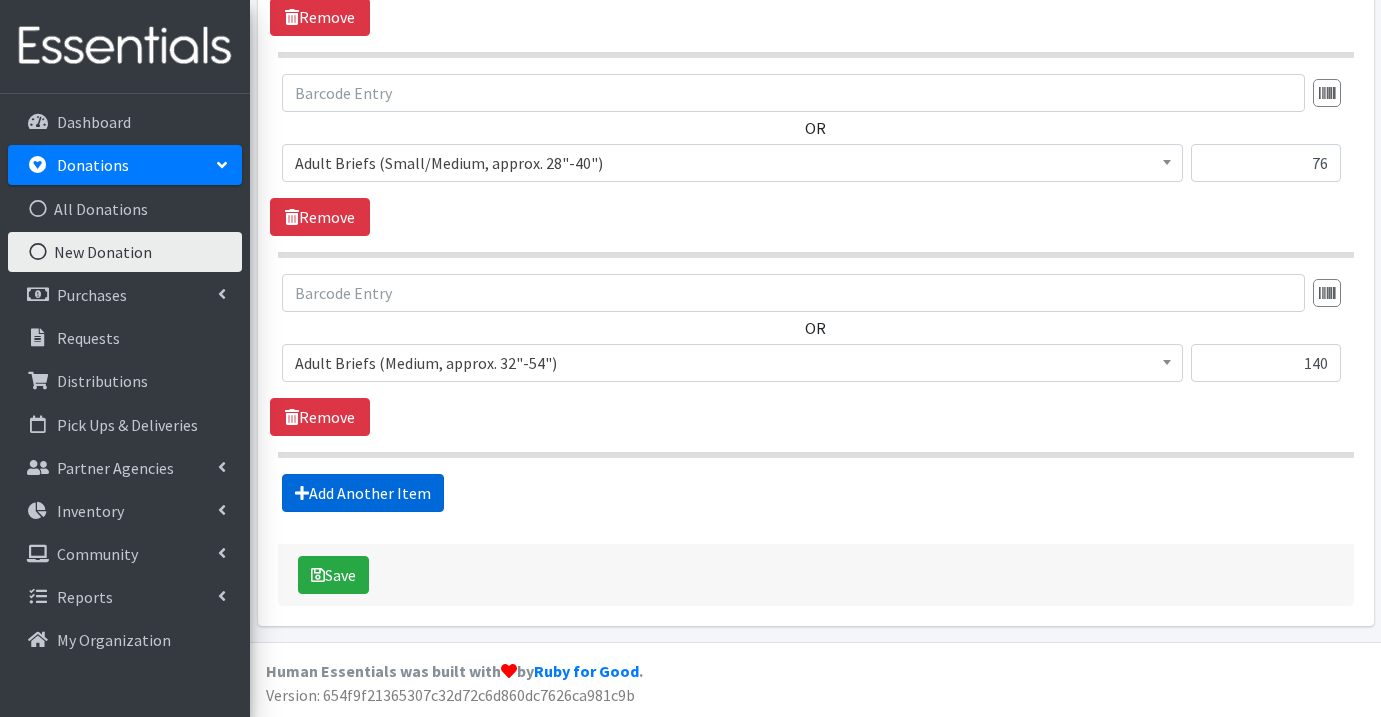 click on "Add Another Item" at bounding box center (363, 493) 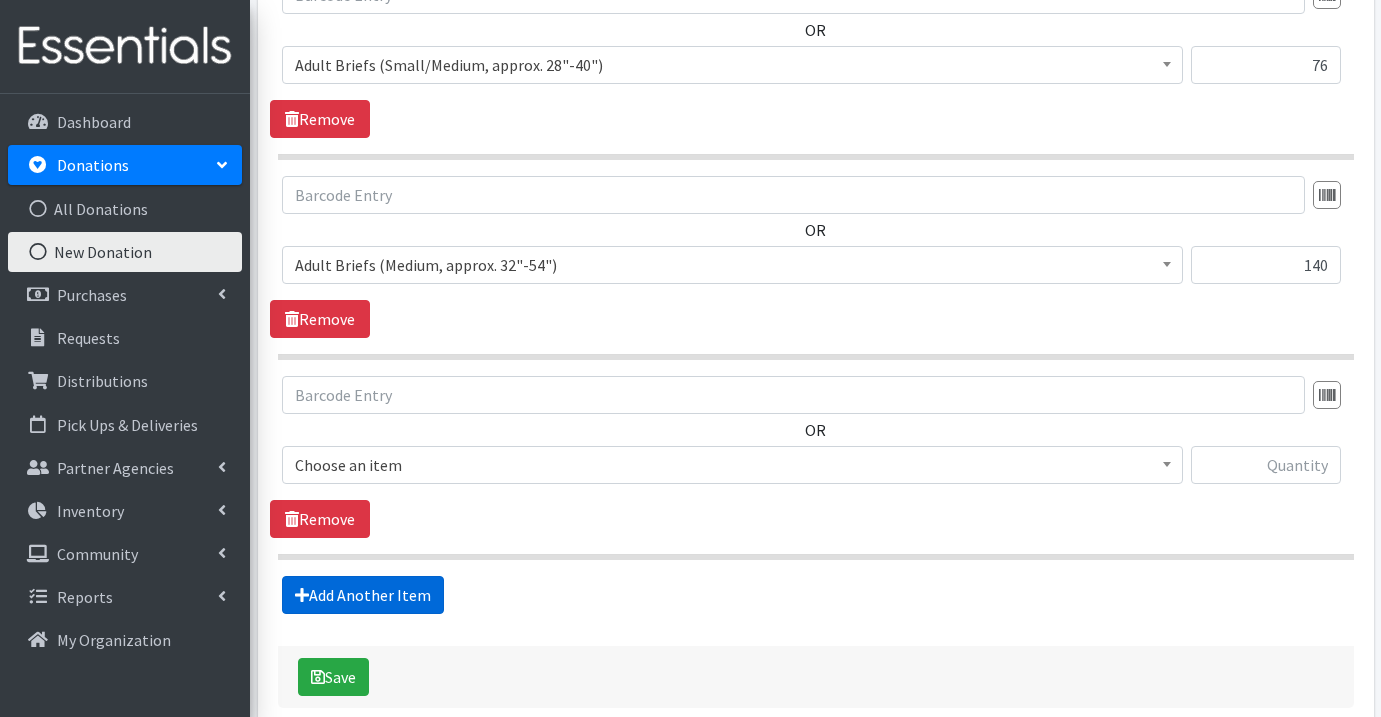 scroll, scrollTop: 974, scrollLeft: 0, axis: vertical 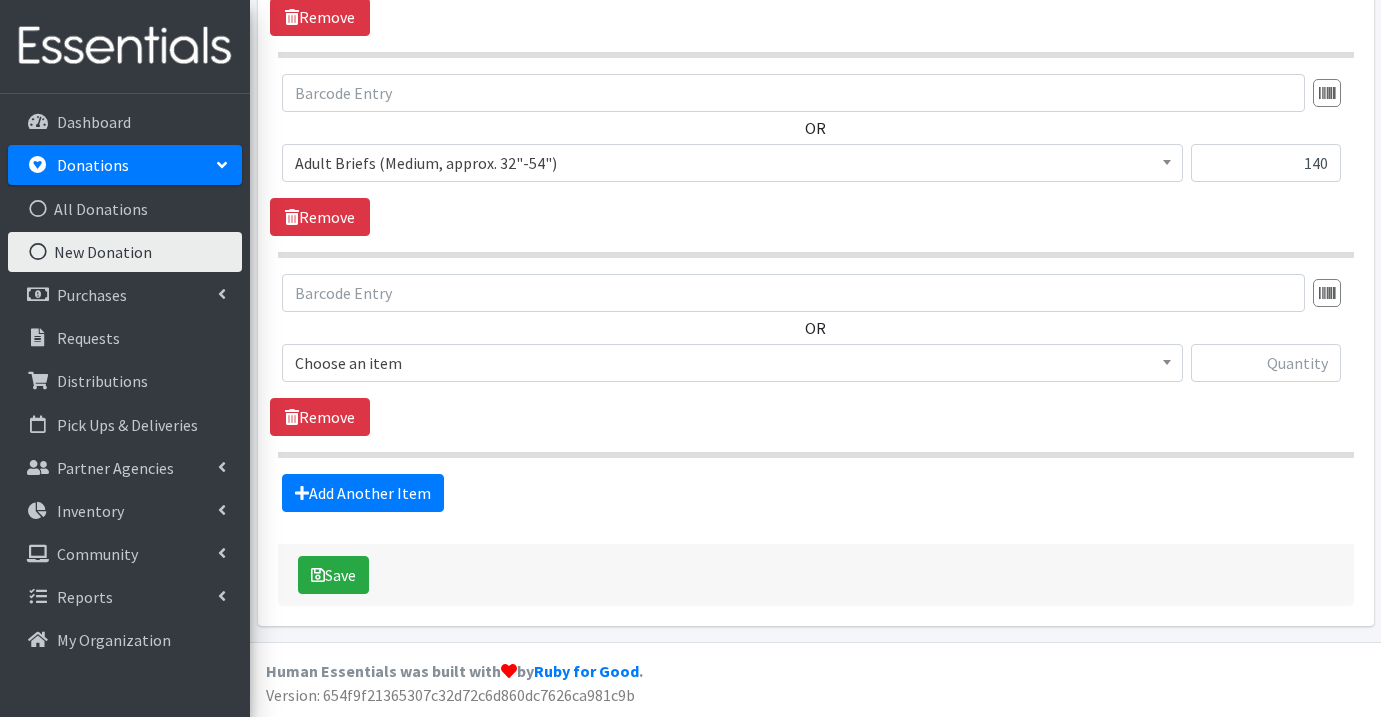 click on "Choose an item" at bounding box center [732, 363] 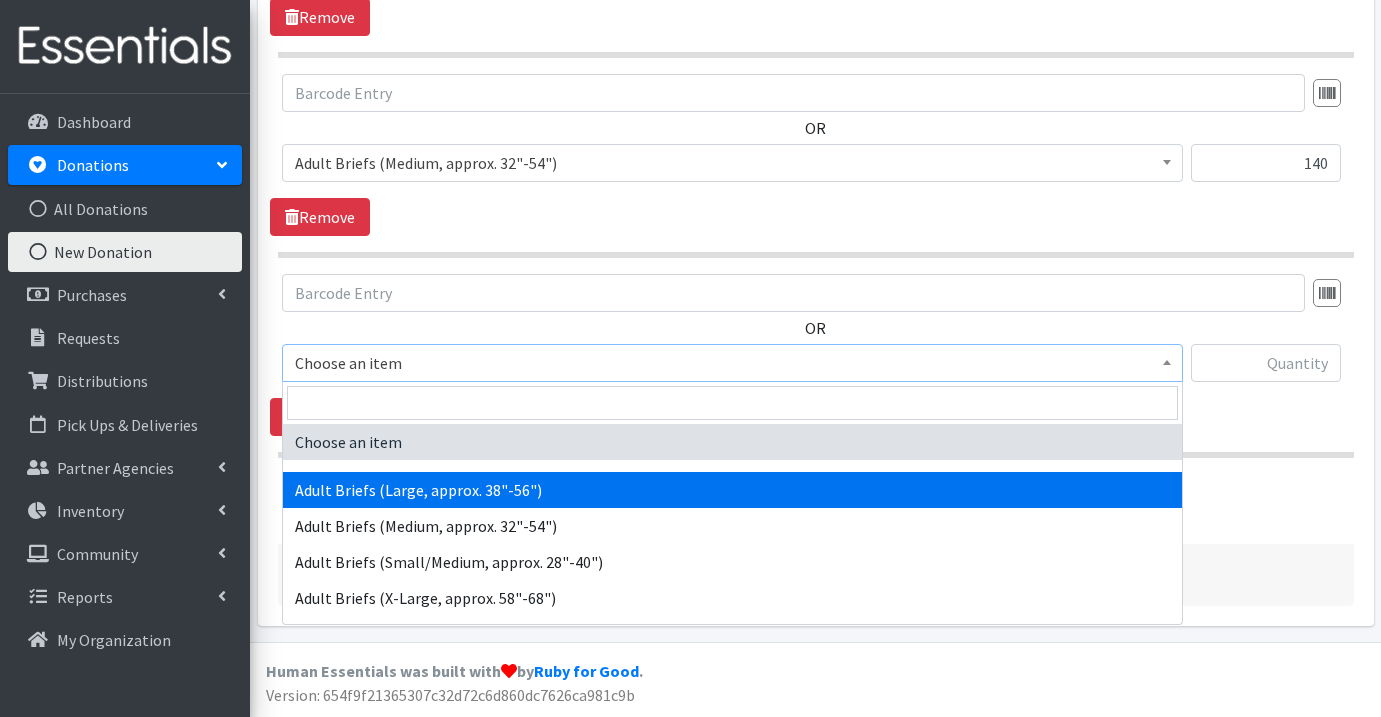 select on "1181" 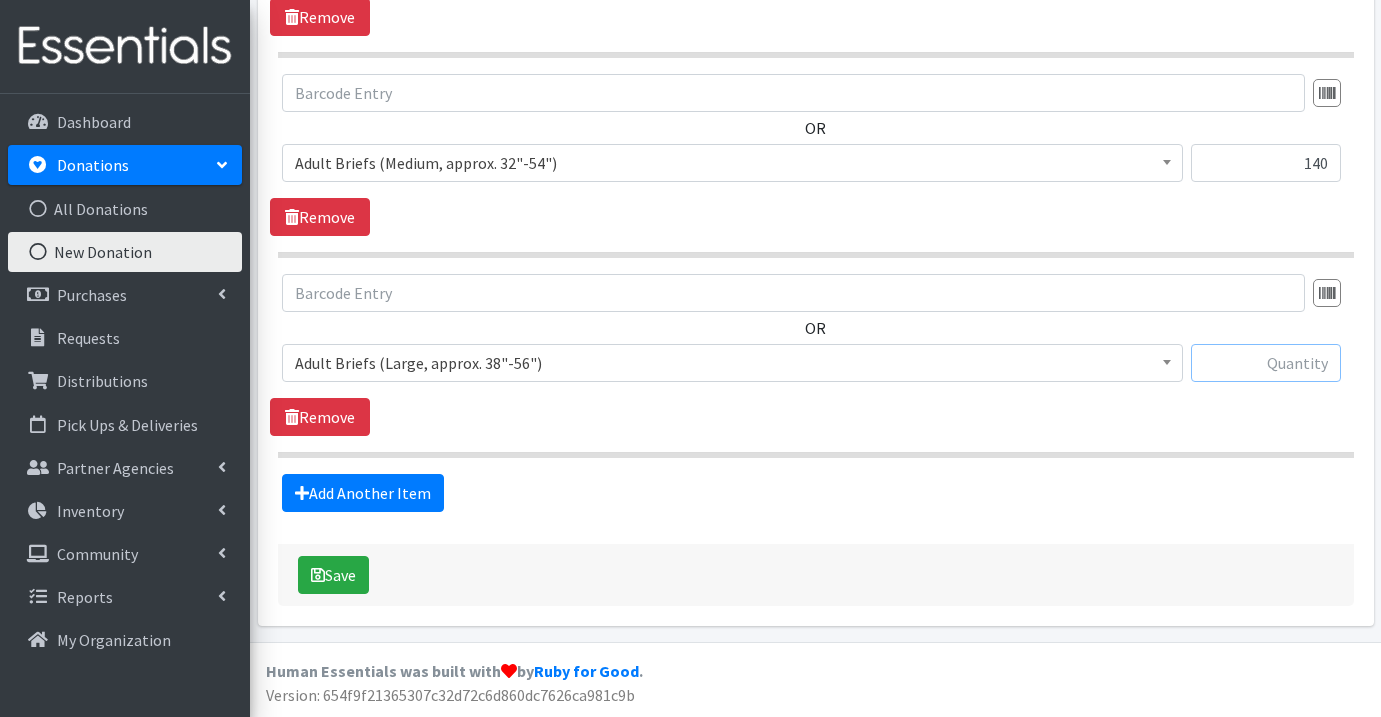 click at bounding box center (1266, 363) 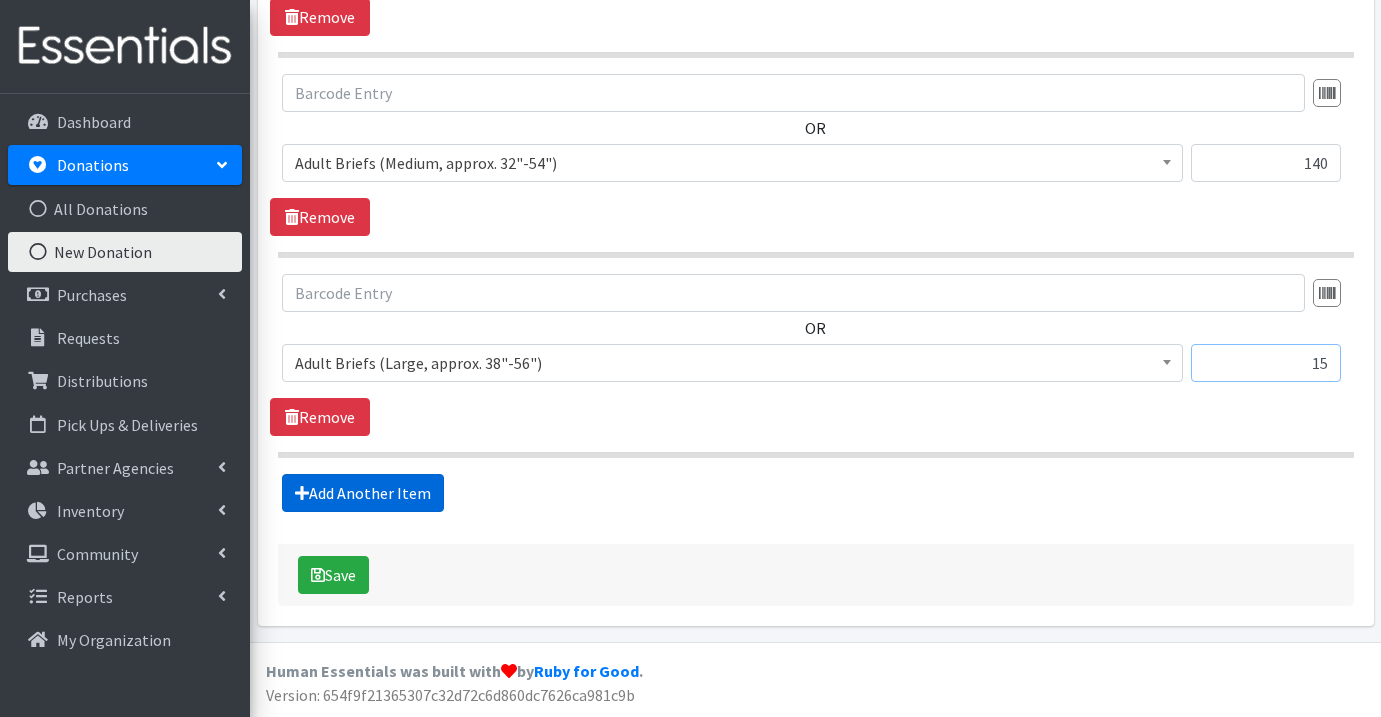 type on "15" 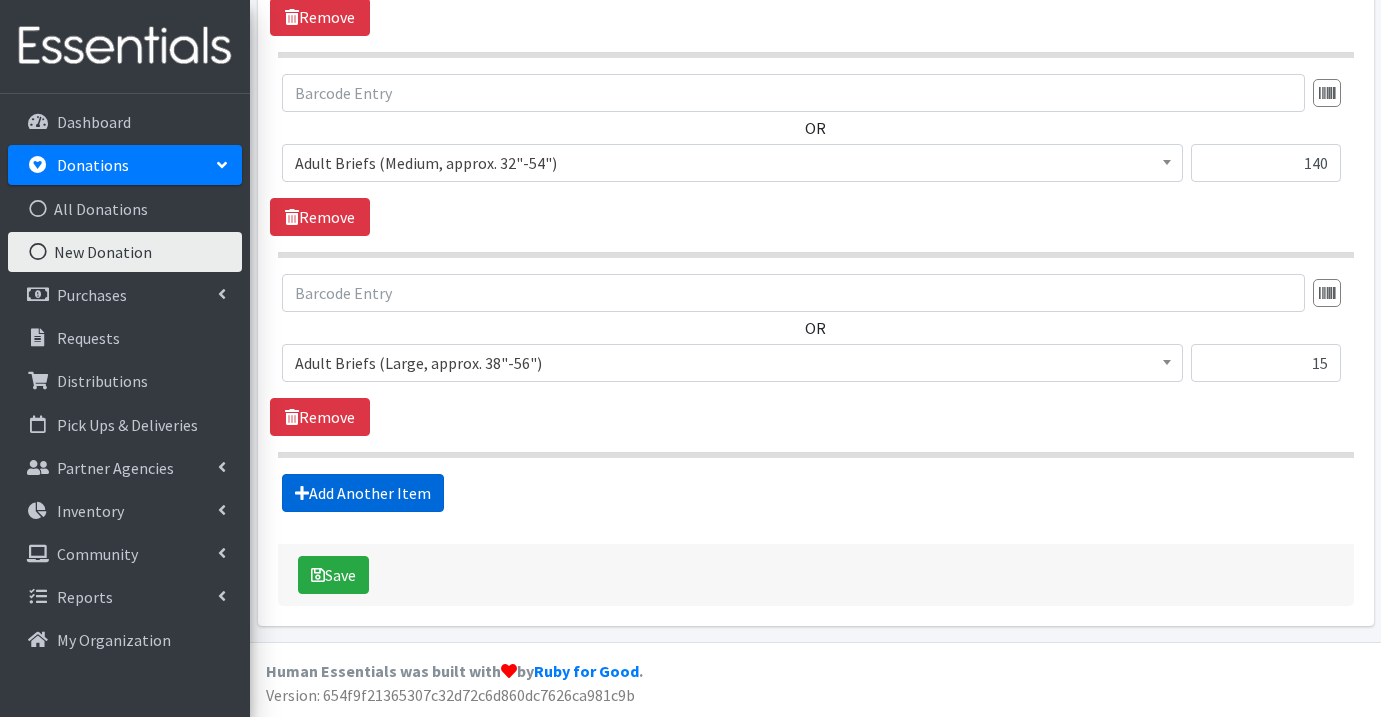 click on "Add Another Item" at bounding box center (363, 493) 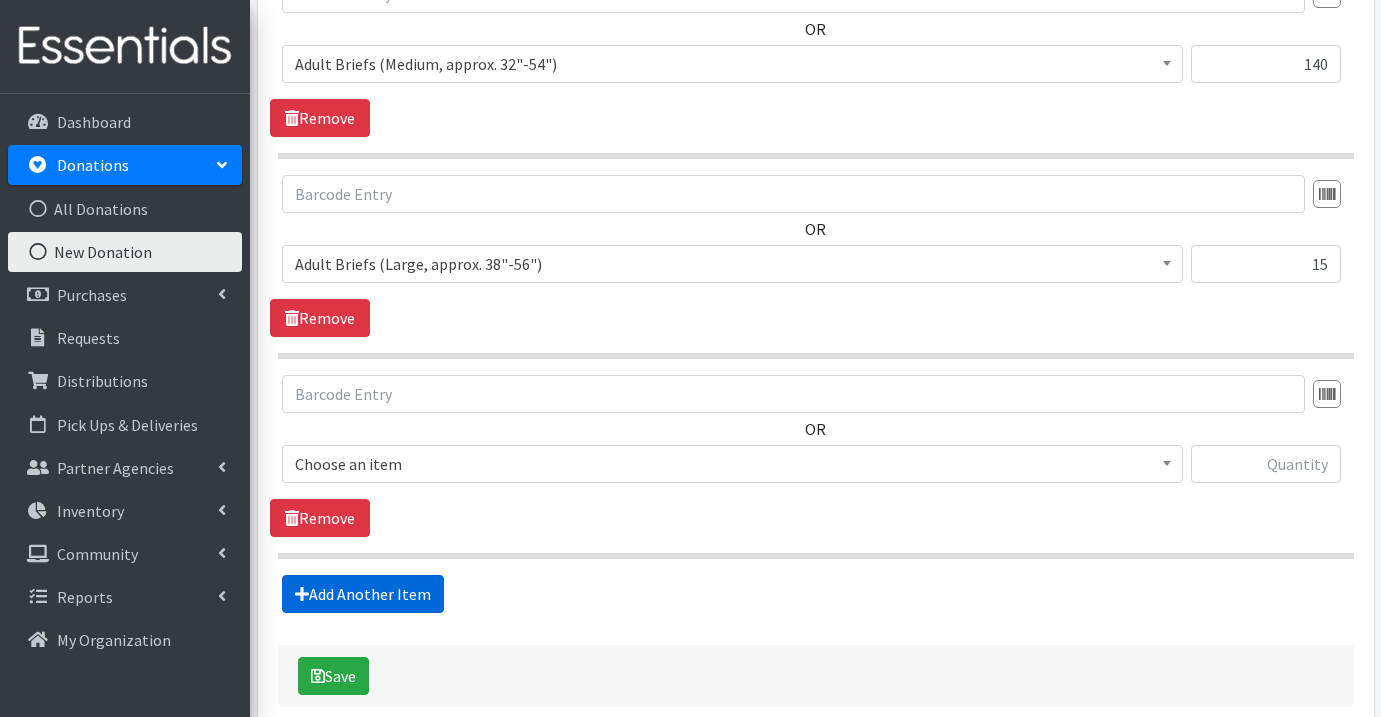 scroll, scrollTop: 1174, scrollLeft: 0, axis: vertical 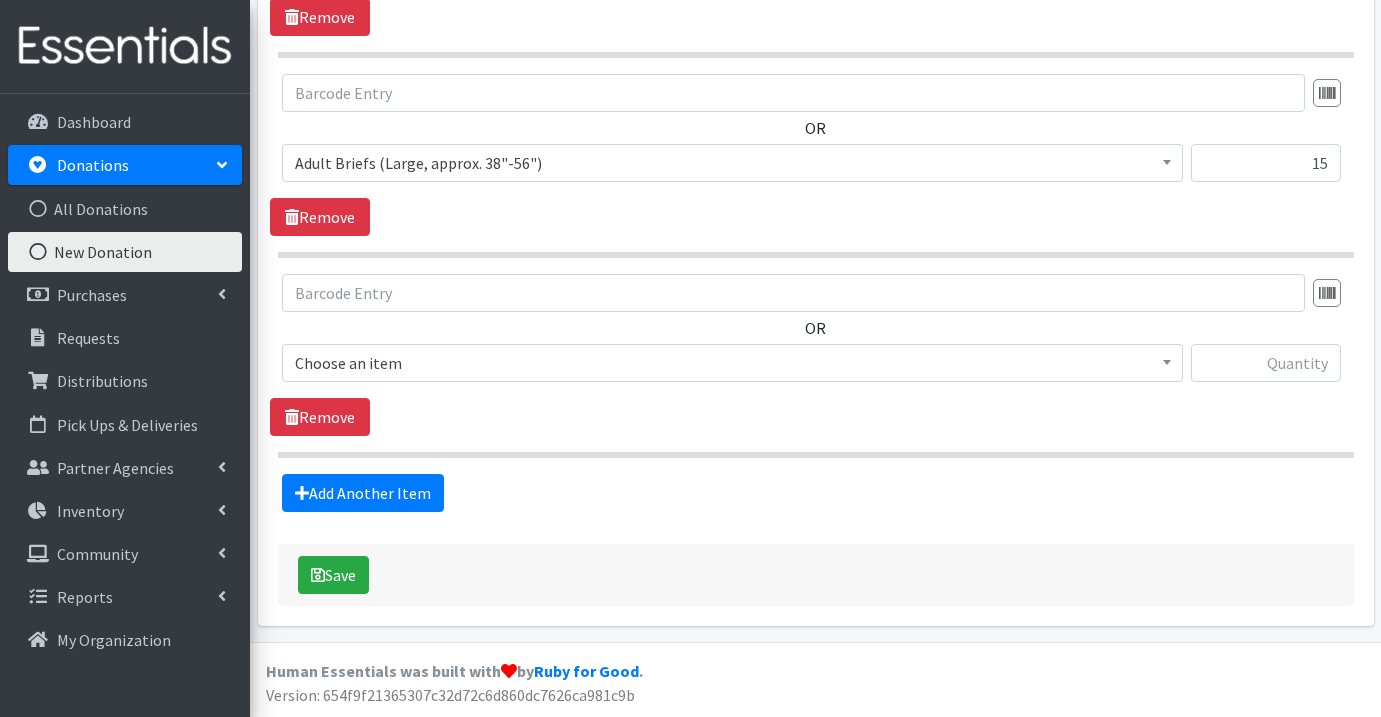 click on "Choose an item" at bounding box center [732, 363] 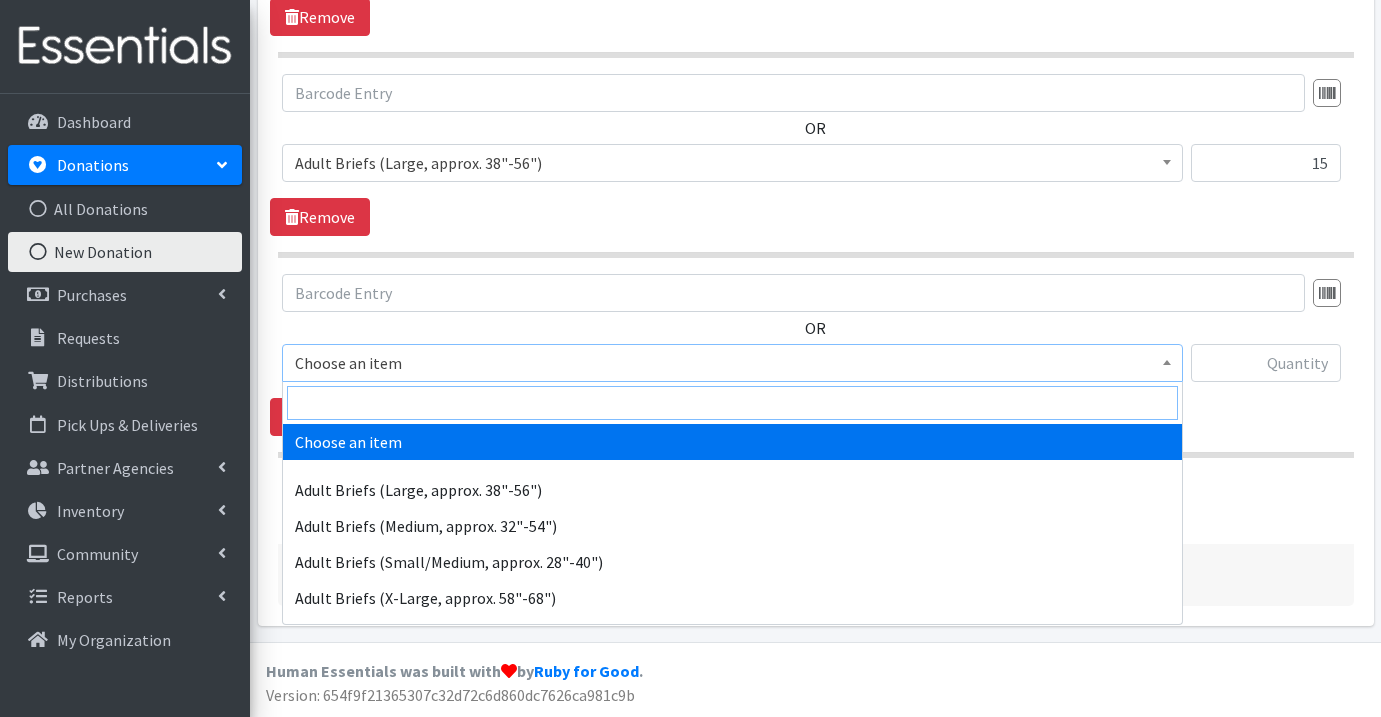click at bounding box center (732, 403) 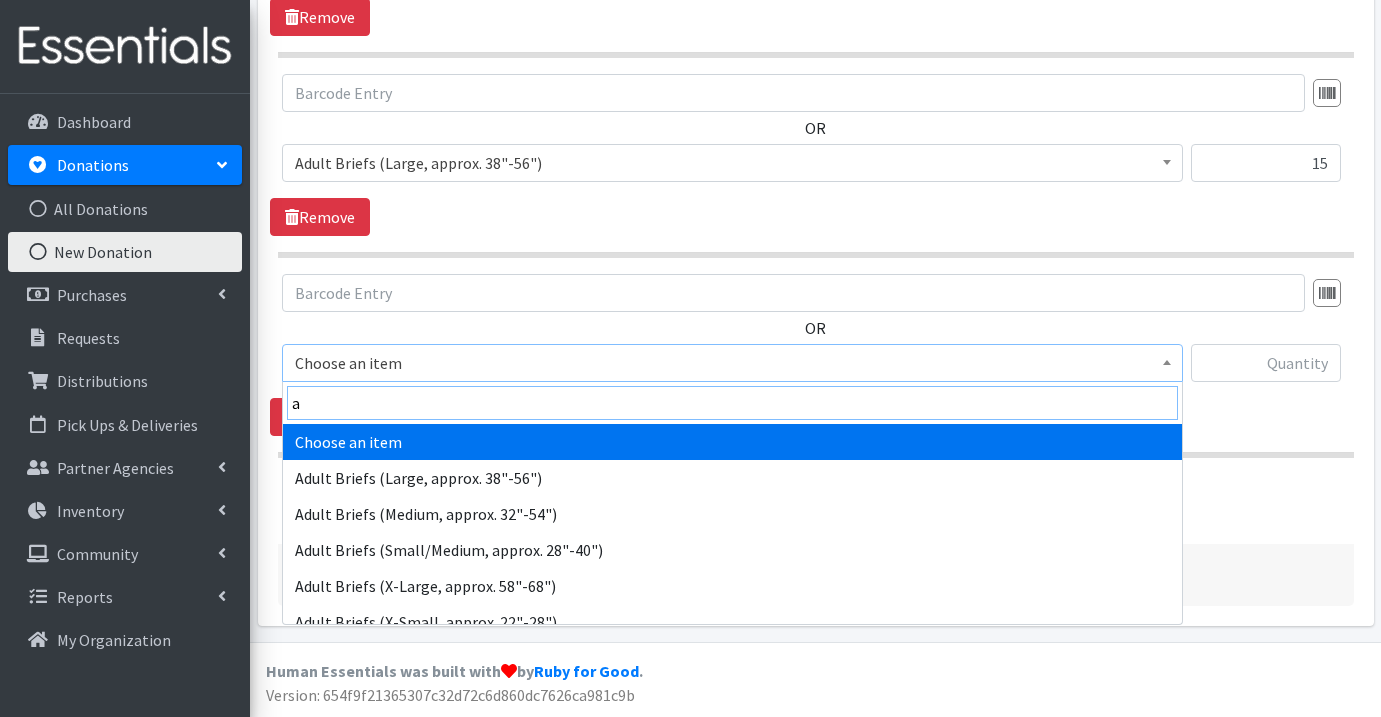 type 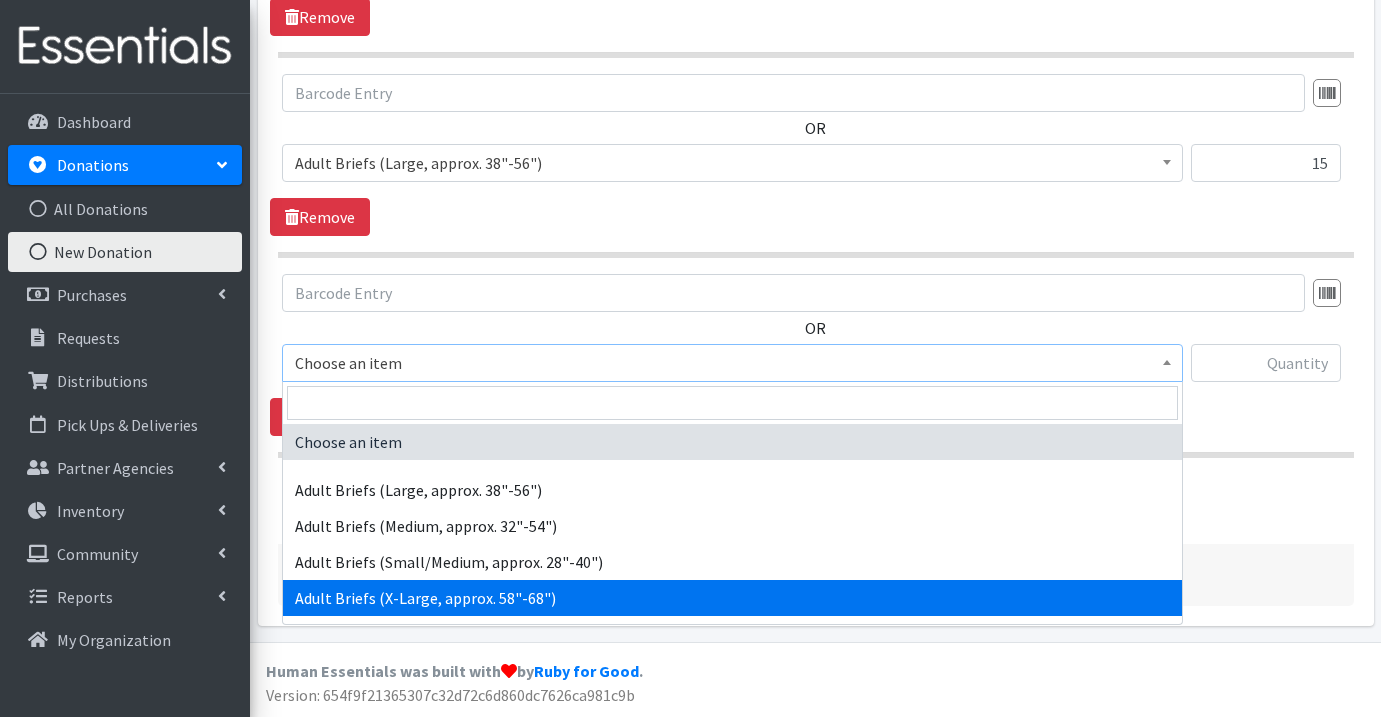 select on "4035" 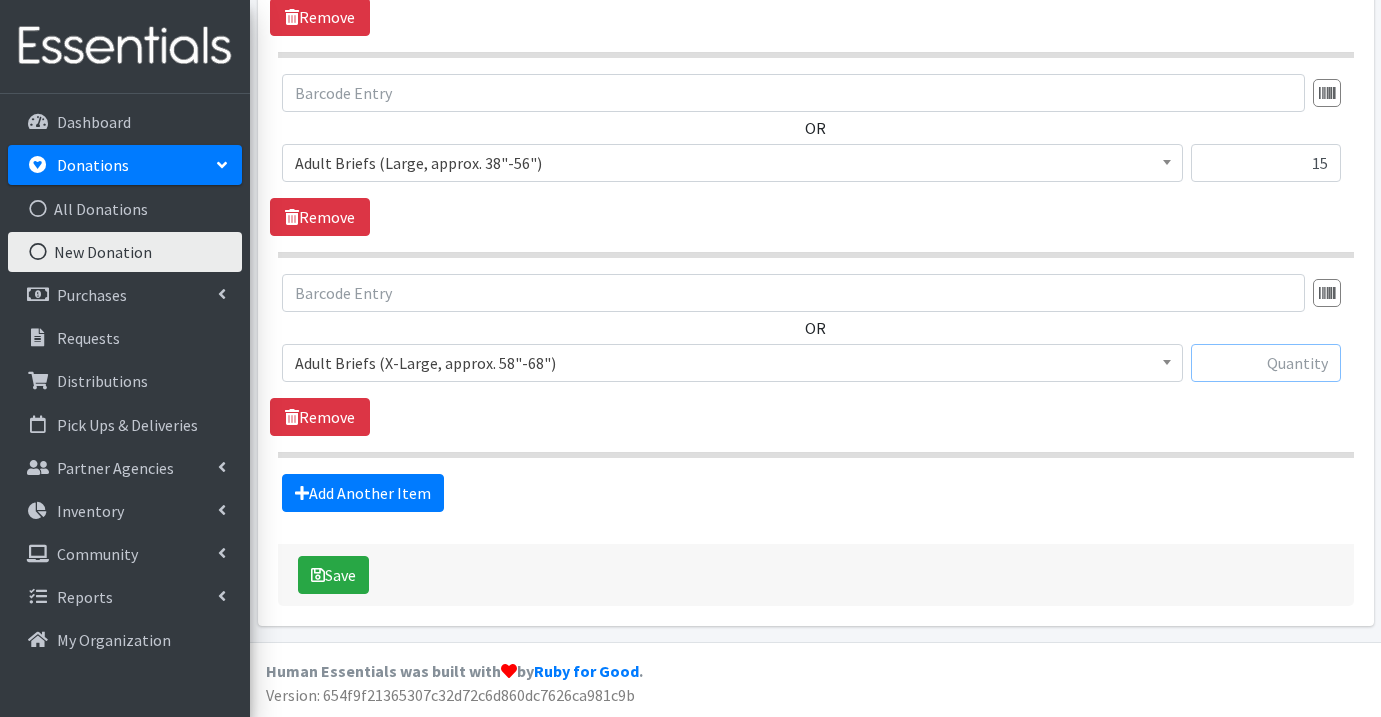 click at bounding box center [1266, 363] 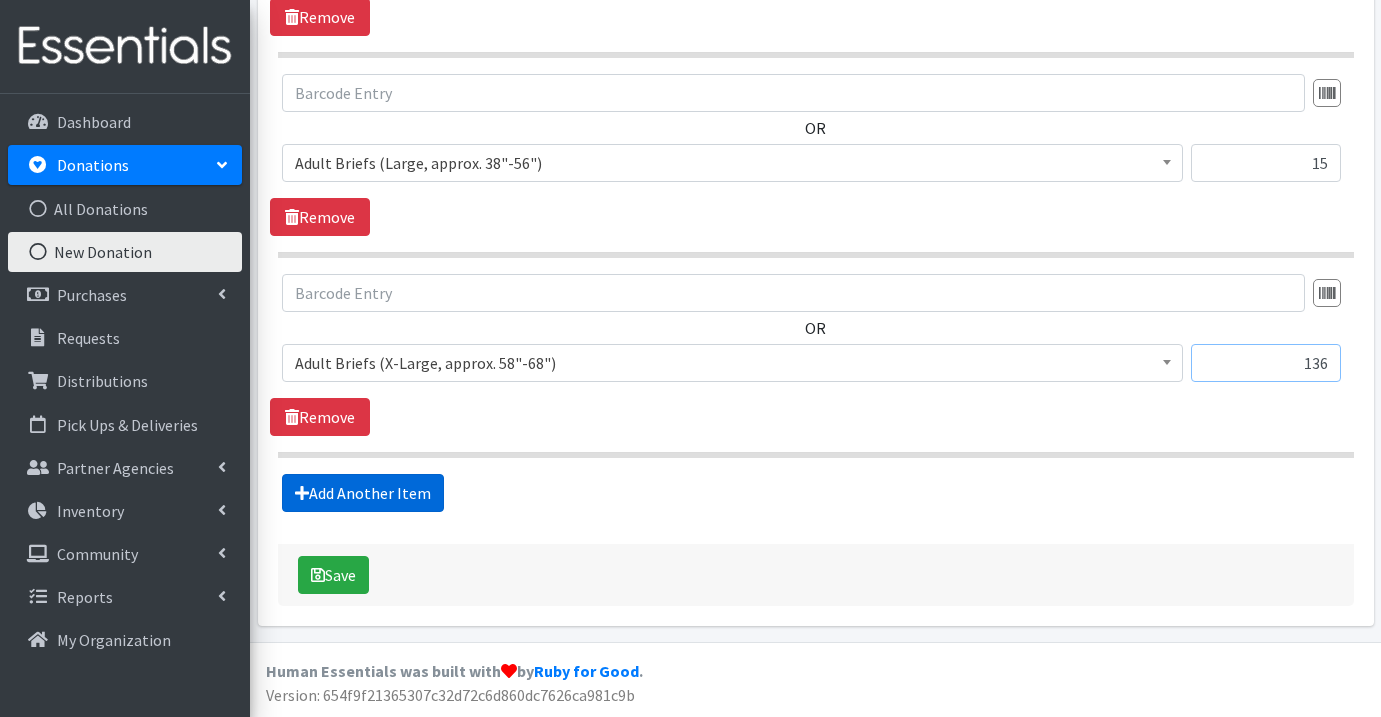 type on "136" 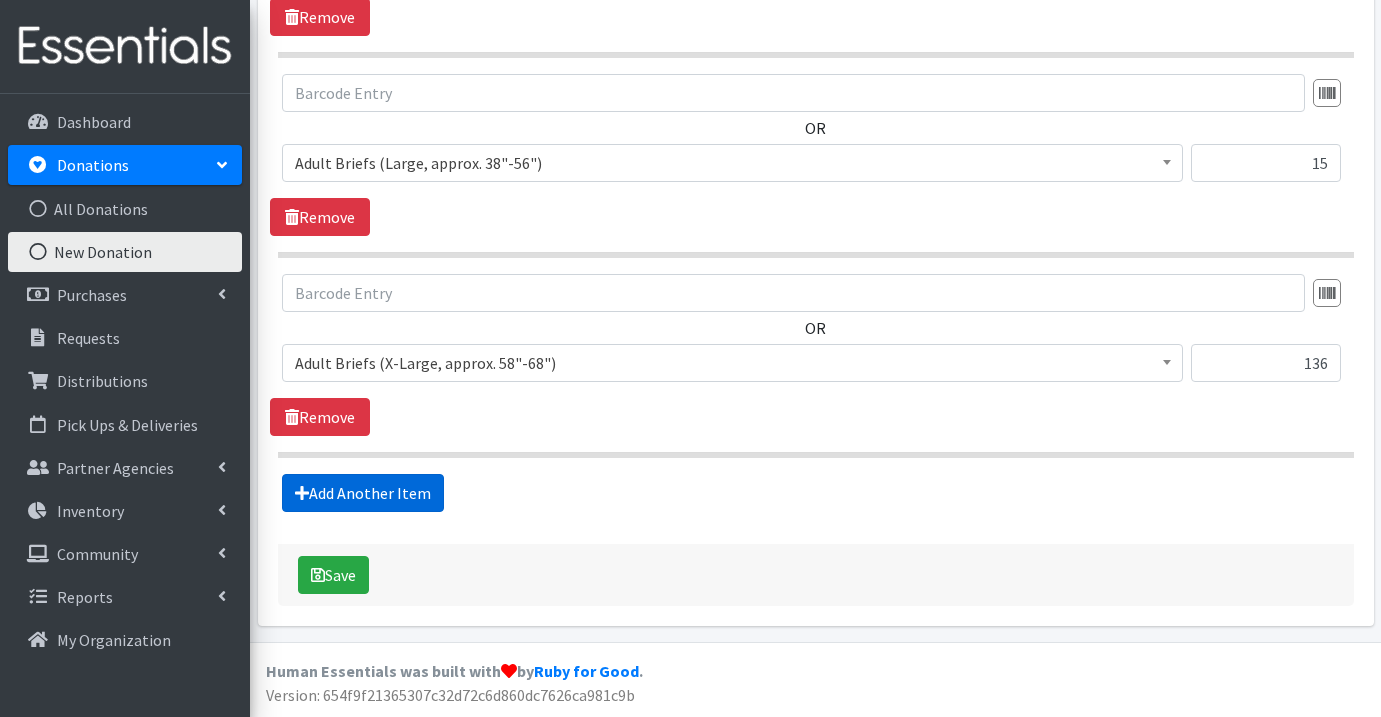 click on "Add Another Item" at bounding box center (363, 493) 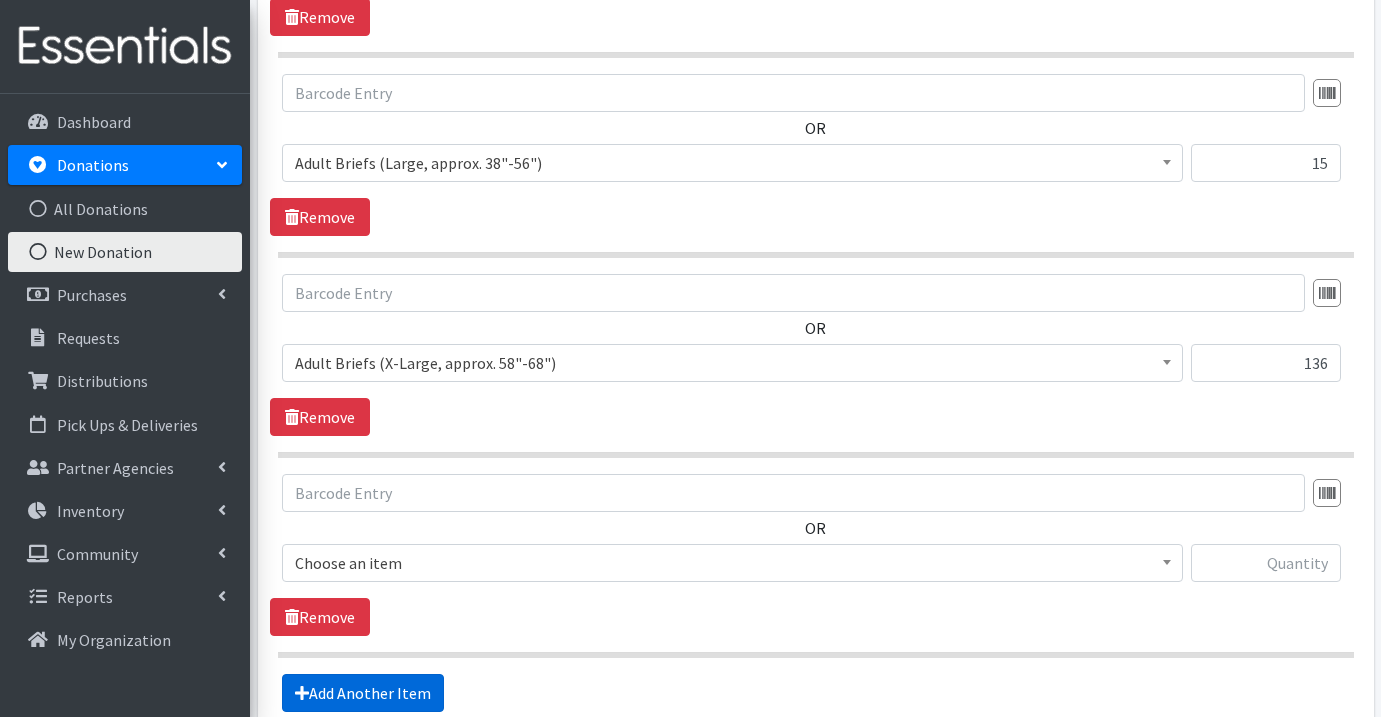scroll, scrollTop: 1374, scrollLeft: 0, axis: vertical 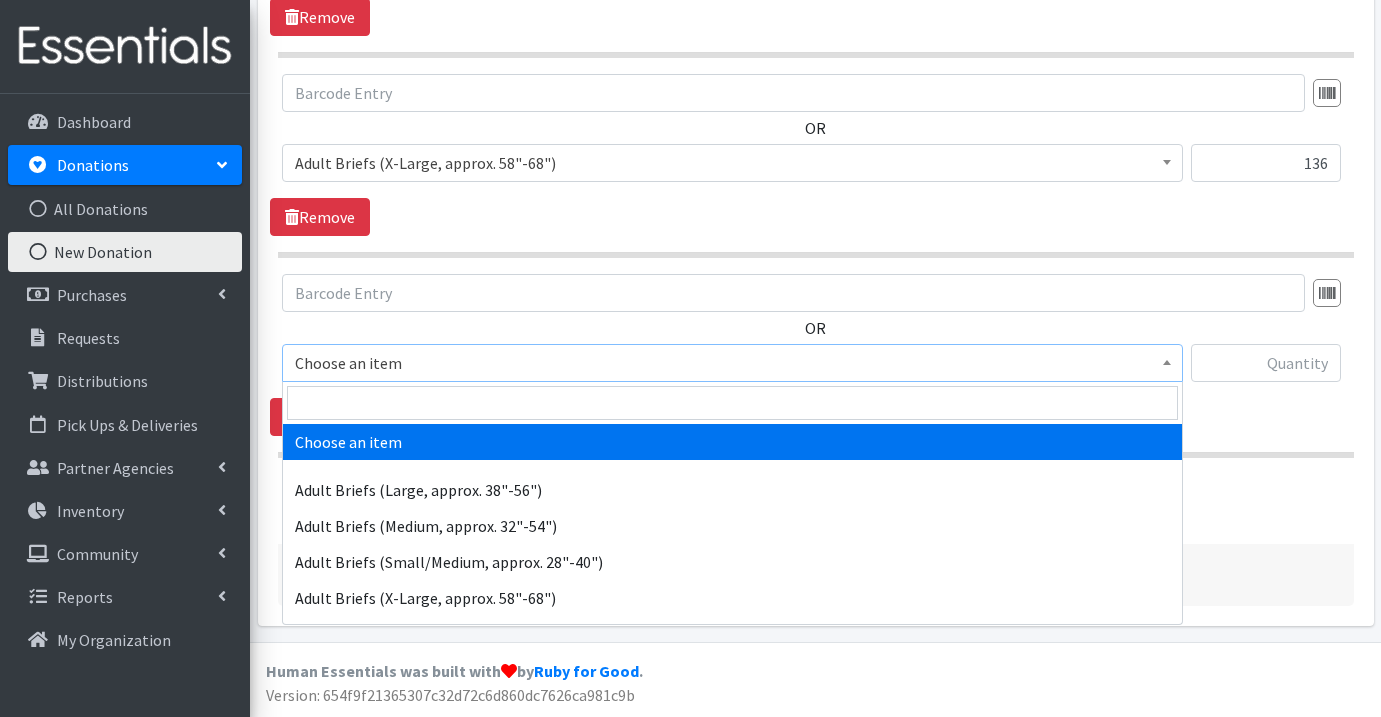 click on "Choose an item" at bounding box center (732, 363) 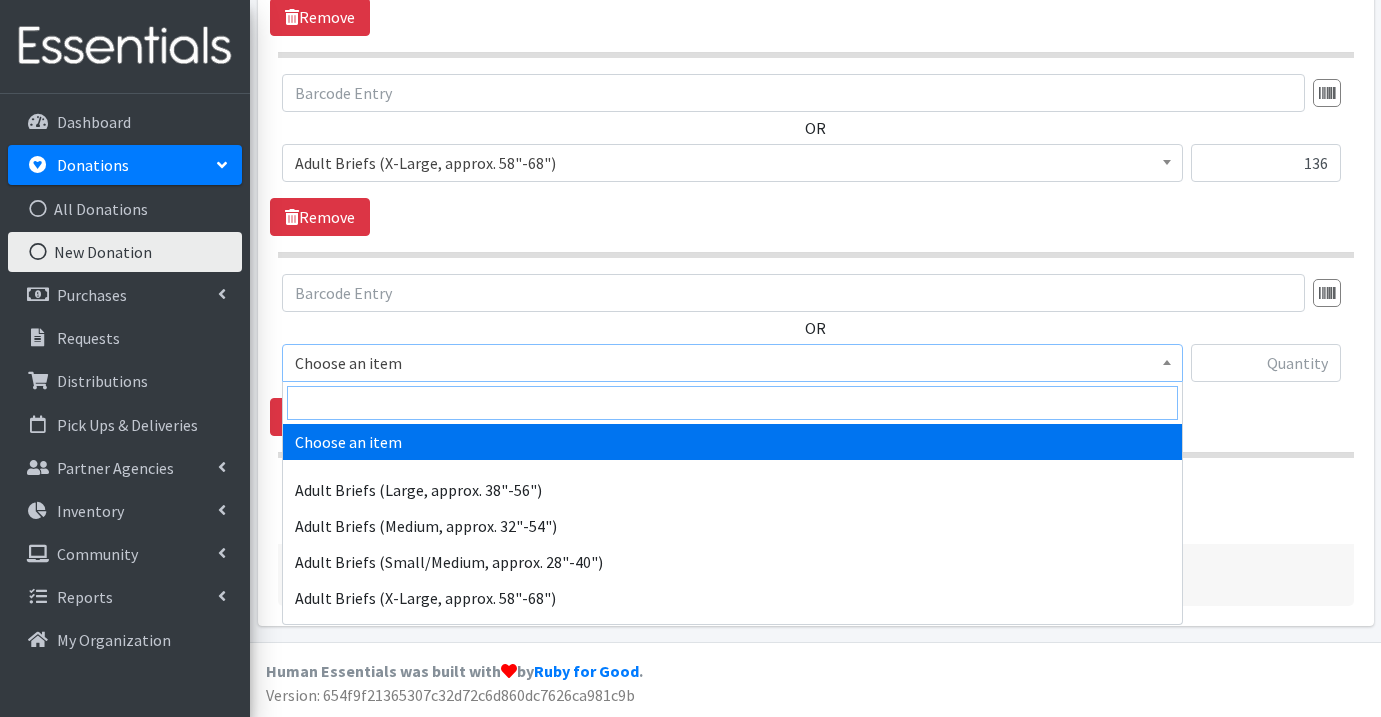 click at bounding box center [732, 403] 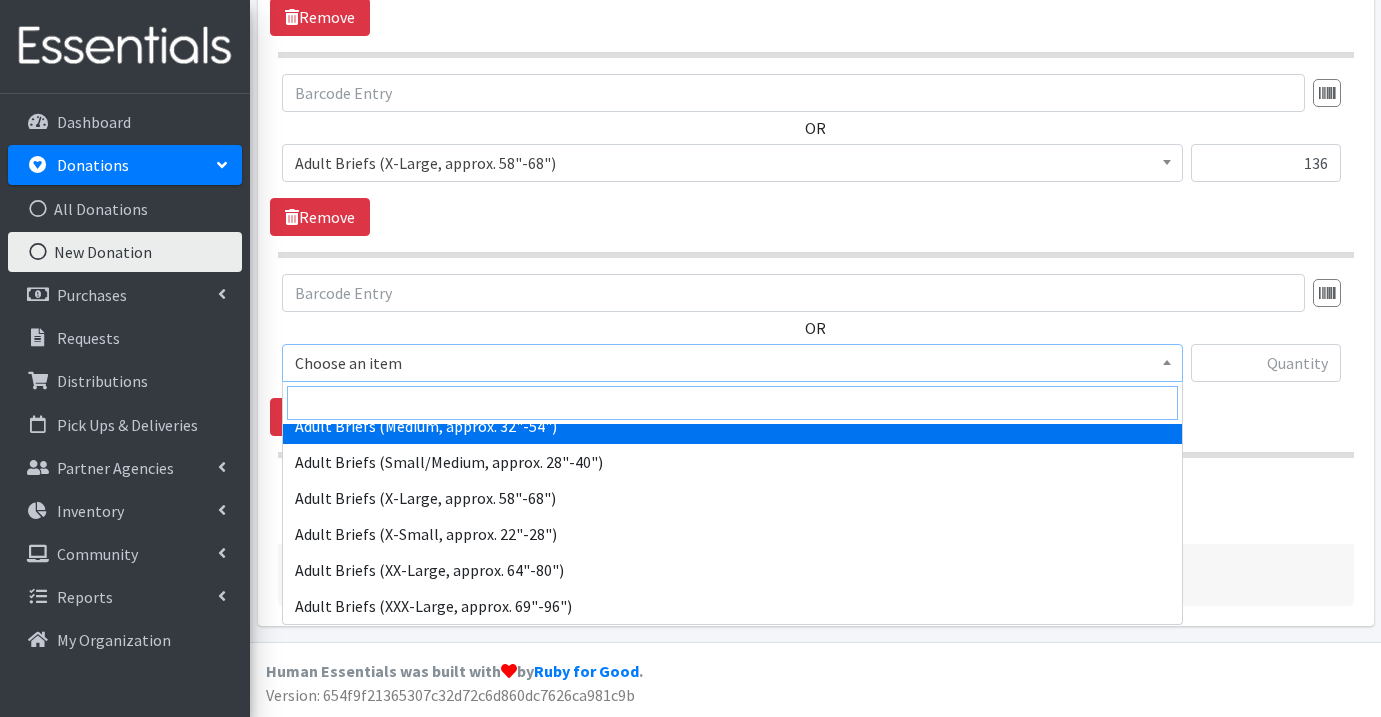 scroll, scrollTop: 101, scrollLeft: 0, axis: vertical 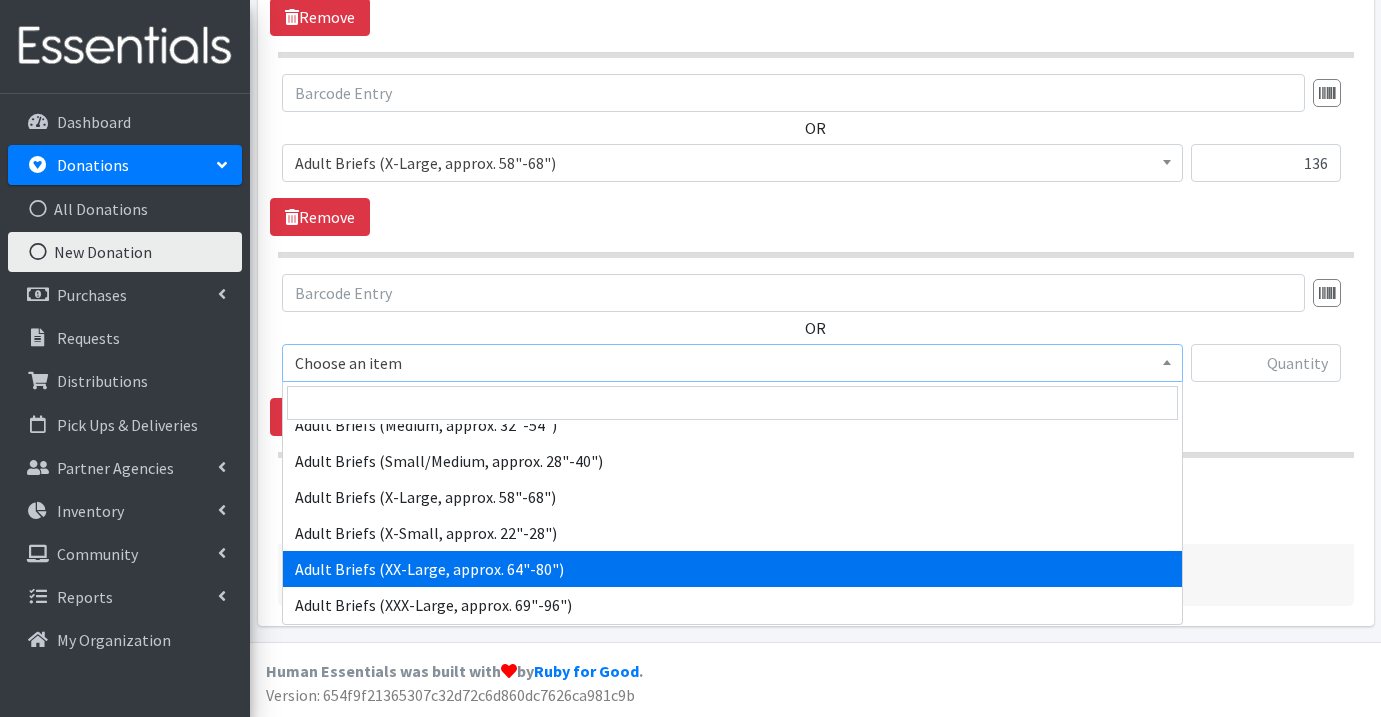 select on "1178" 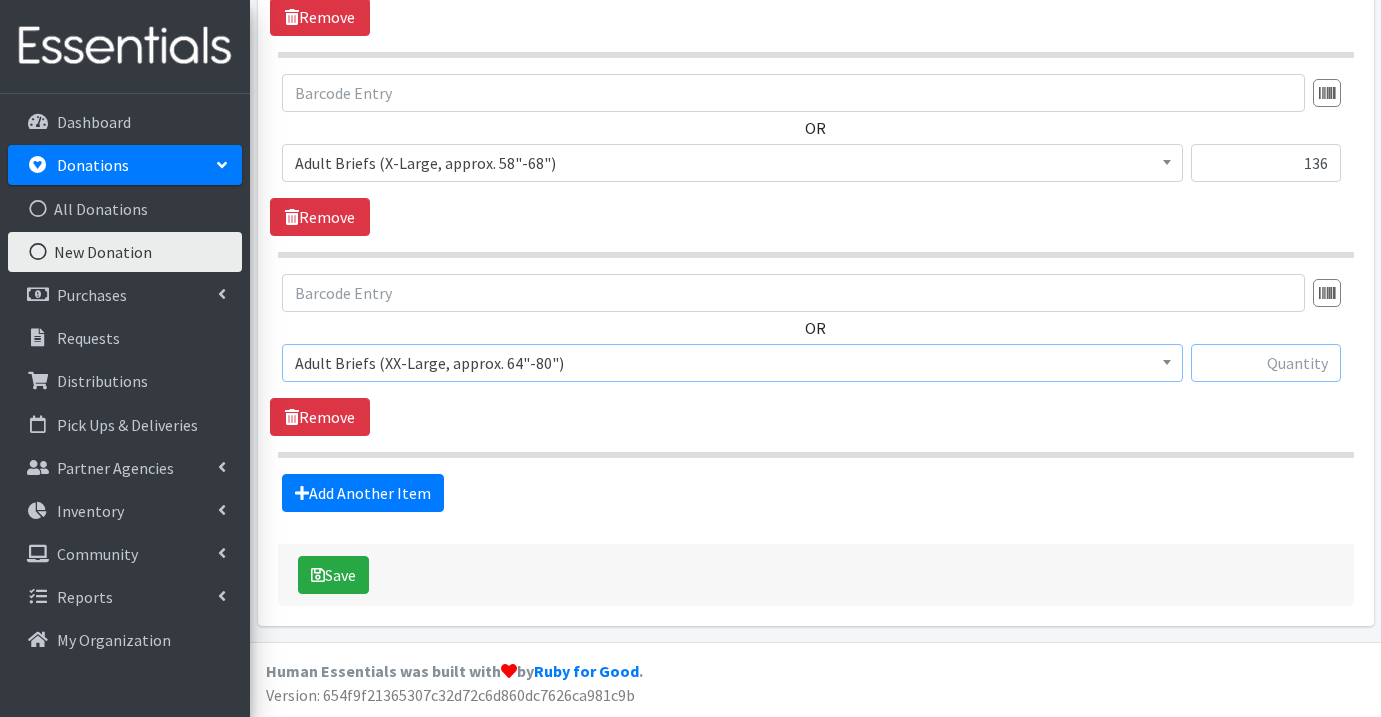click at bounding box center [1266, 363] 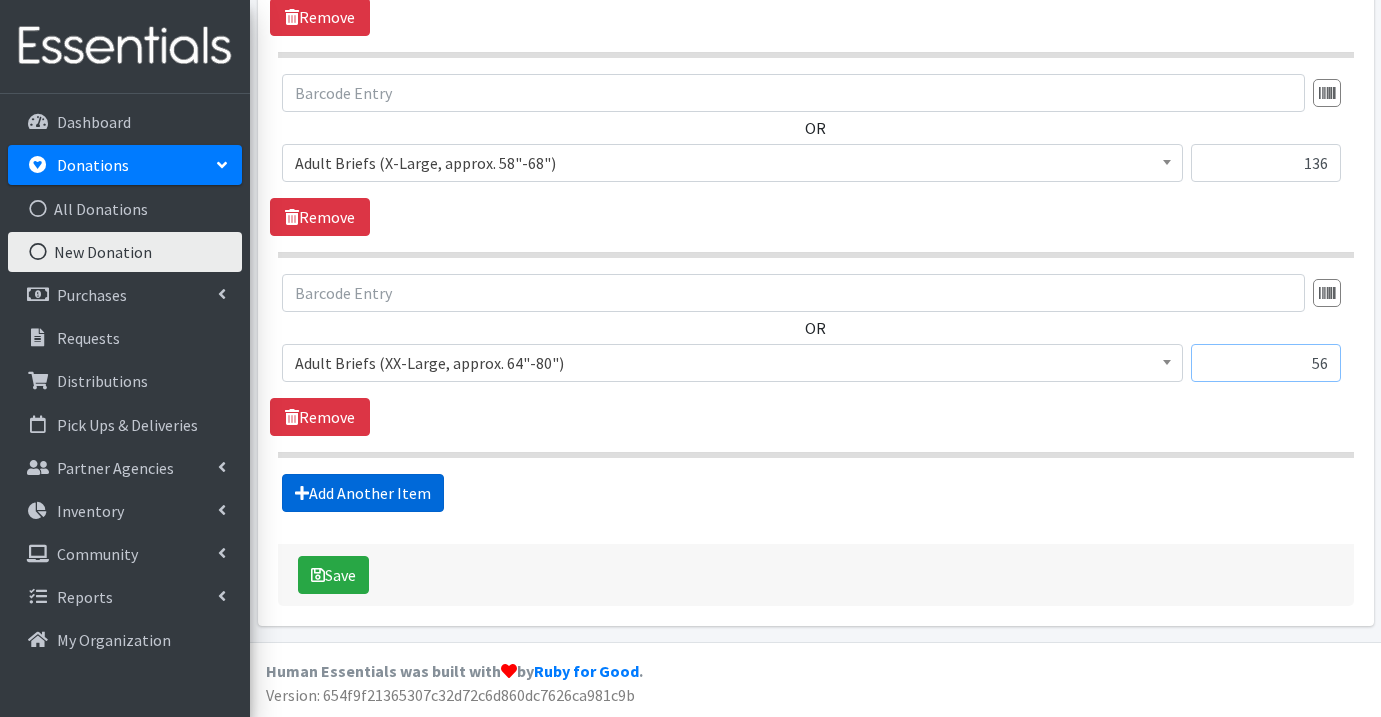 type on "56" 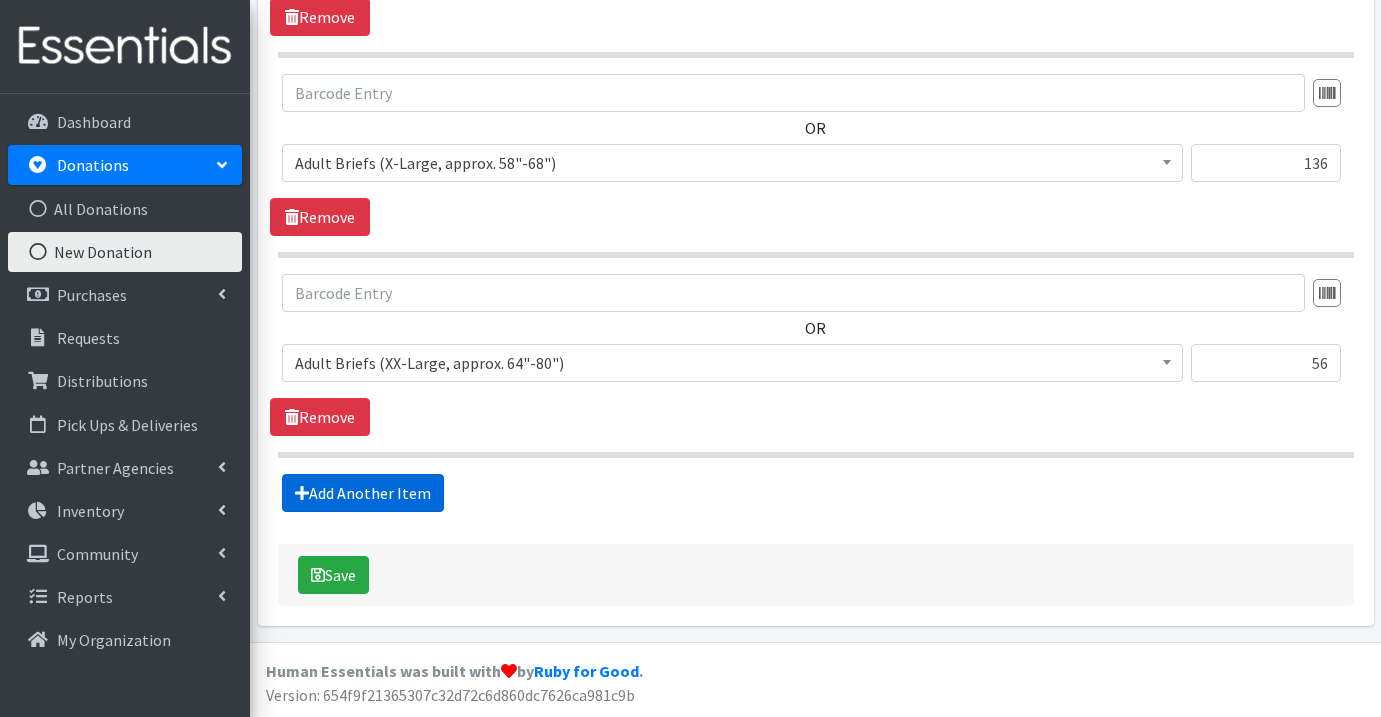 click on "Add Another Item" at bounding box center (363, 493) 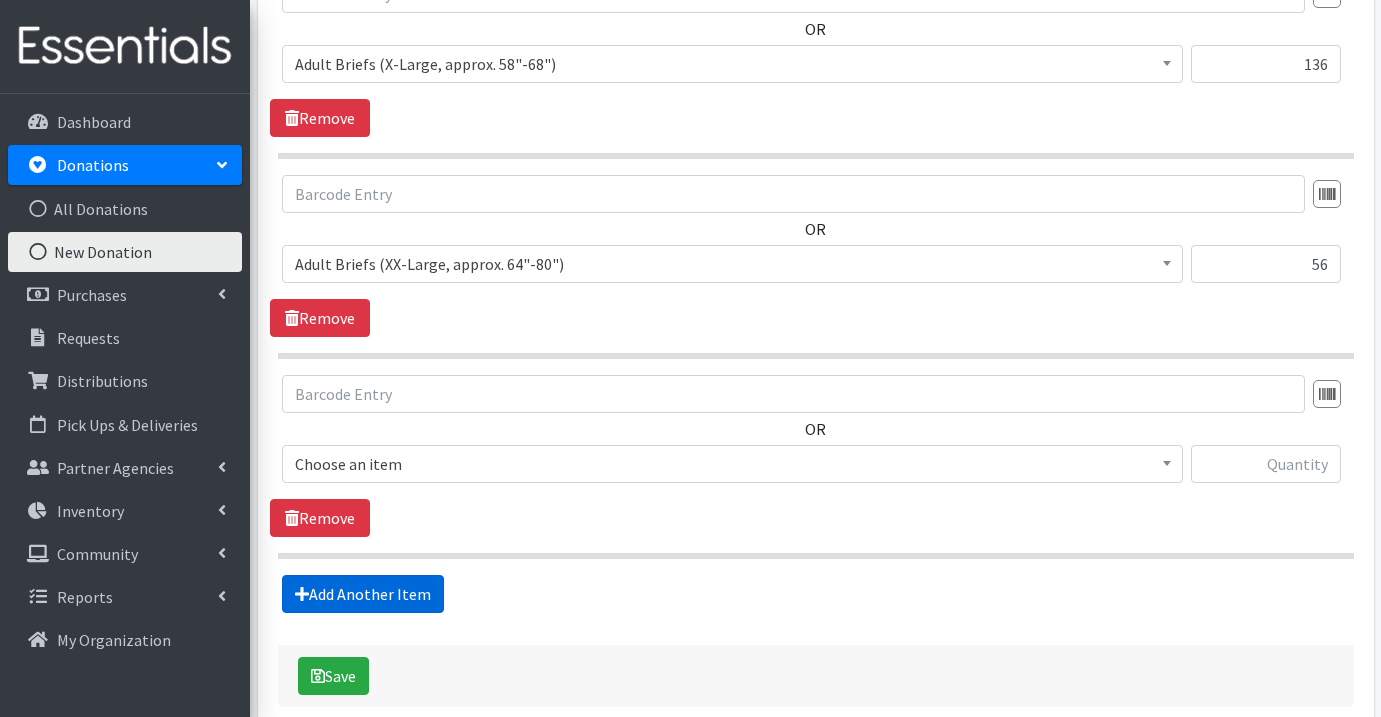 scroll, scrollTop: 1574, scrollLeft: 0, axis: vertical 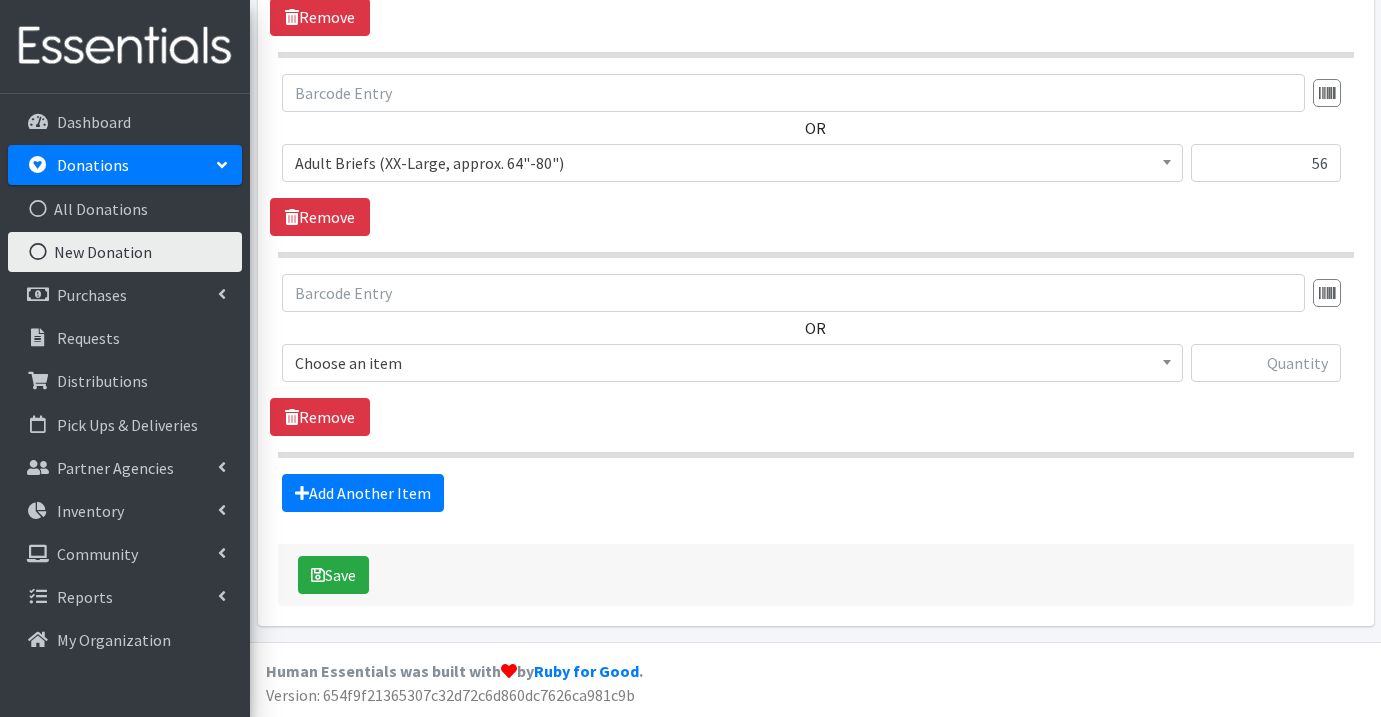 click on "Choose an item" at bounding box center [732, 363] 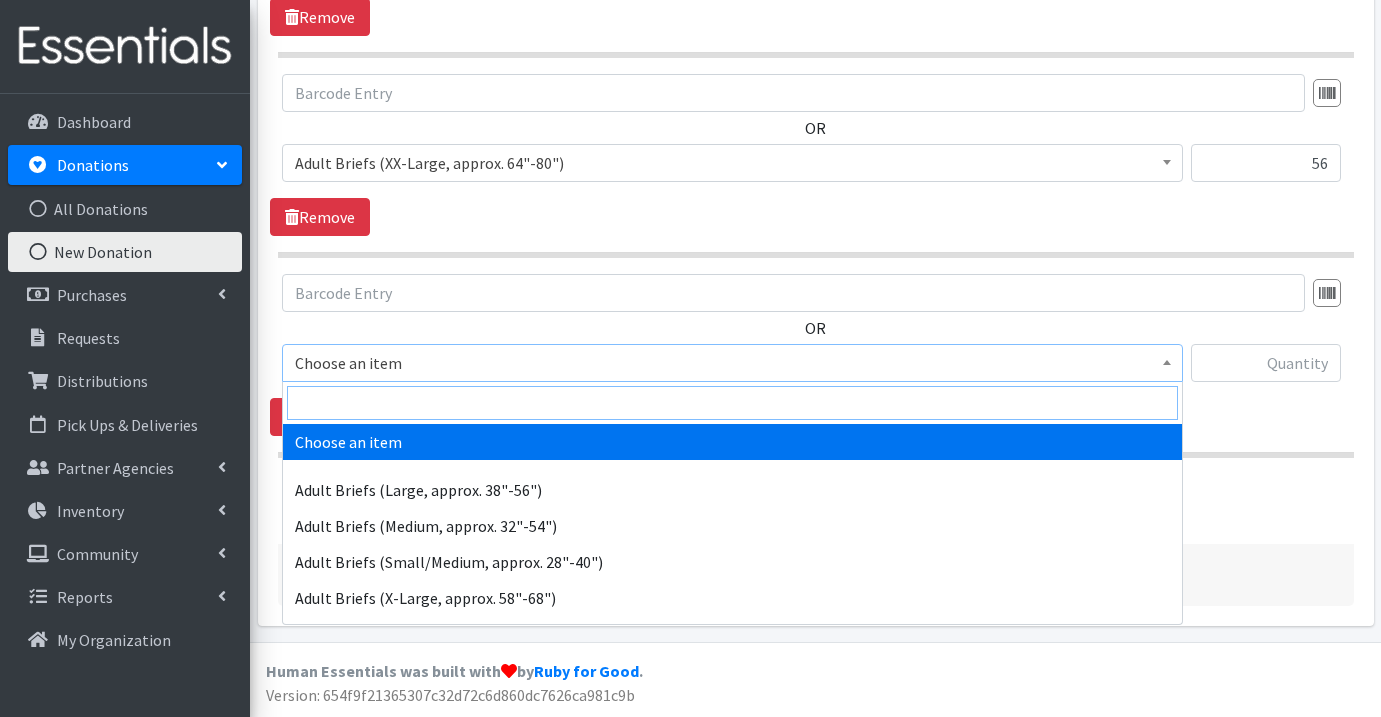 click at bounding box center [732, 403] 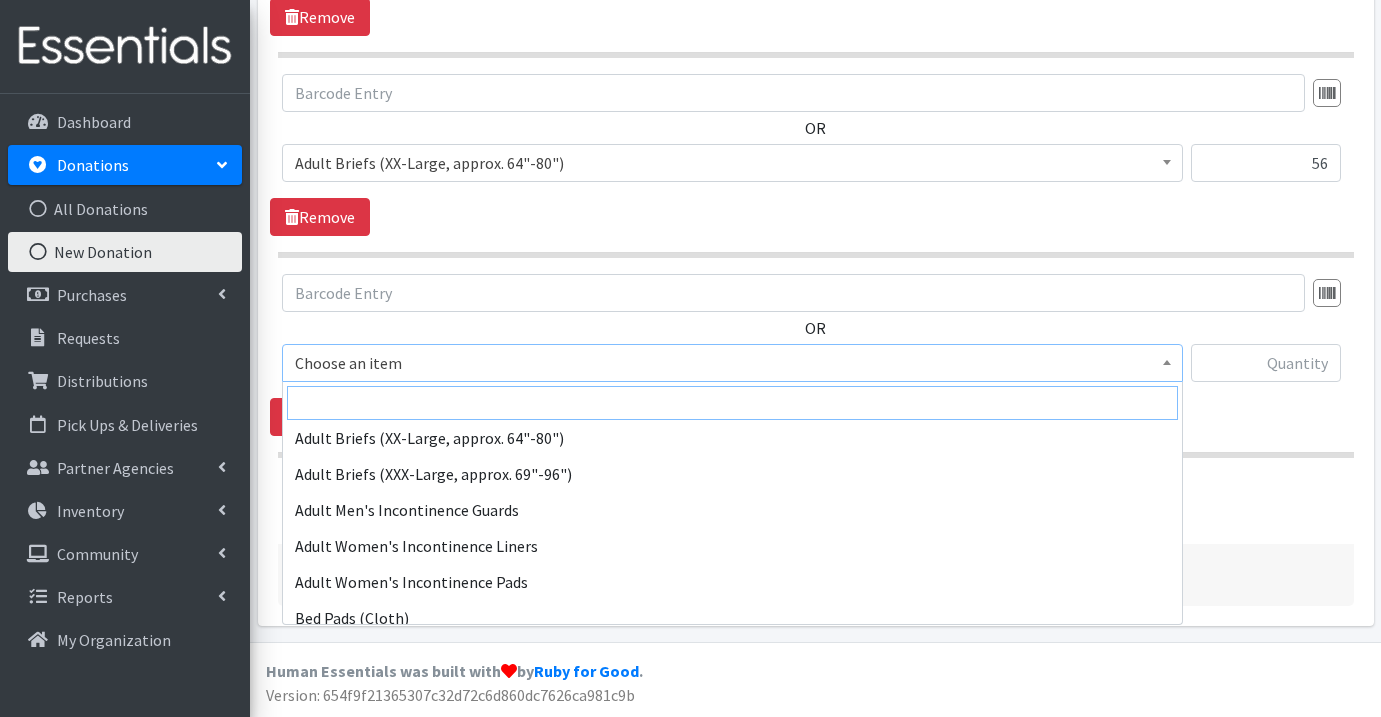 scroll, scrollTop: 239, scrollLeft: 0, axis: vertical 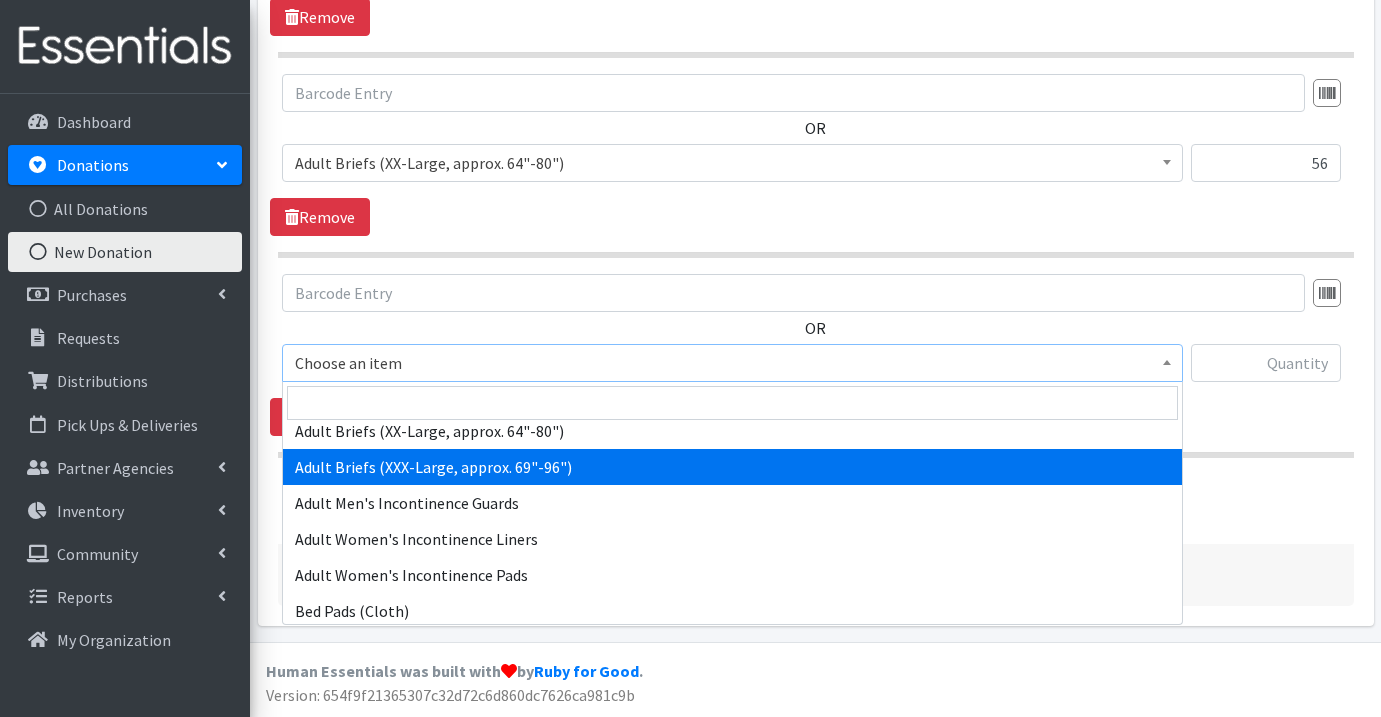 select on "5863" 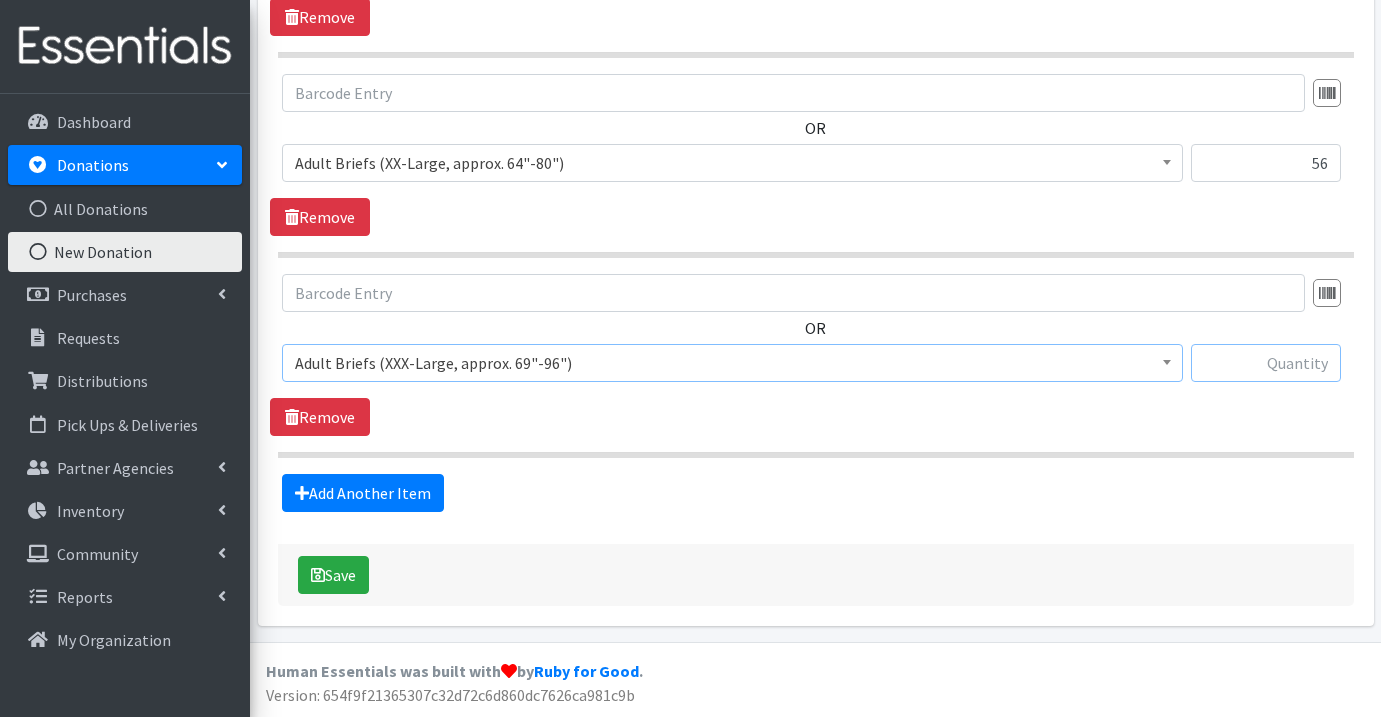 click at bounding box center [1266, 363] 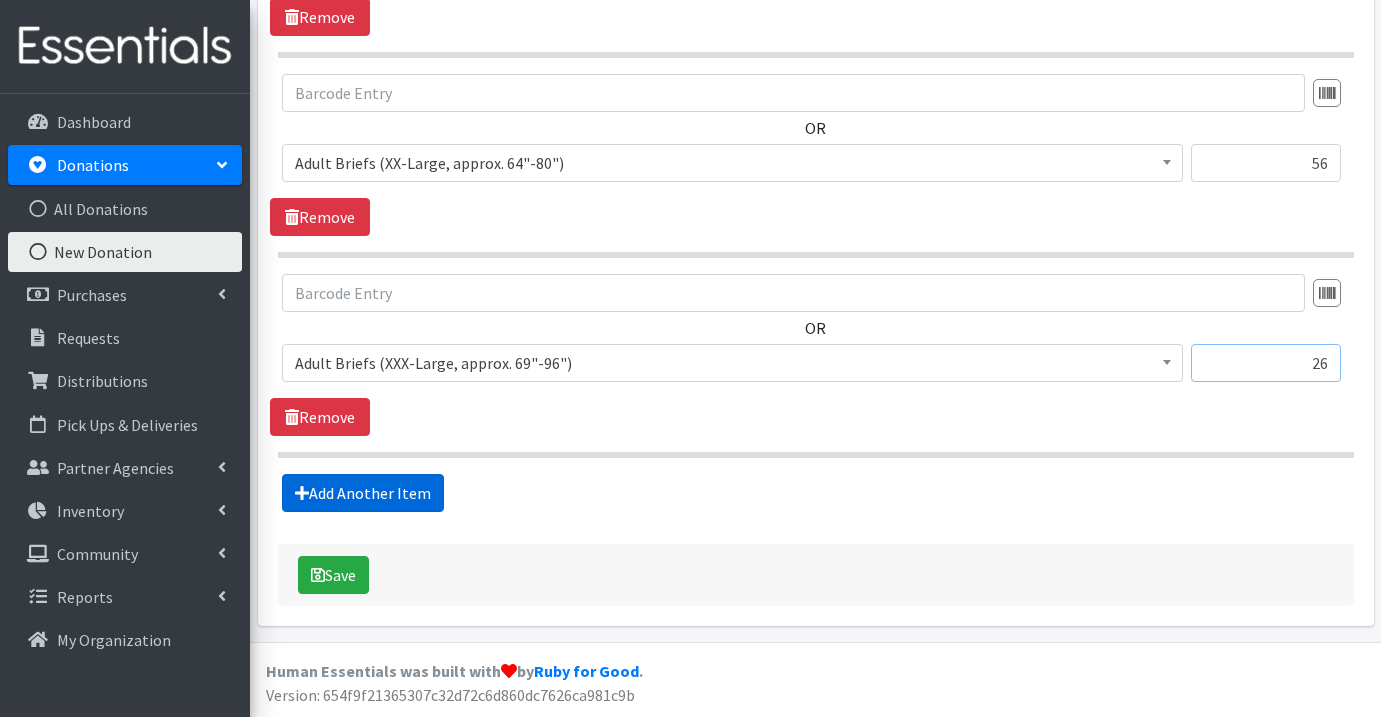 type on "26" 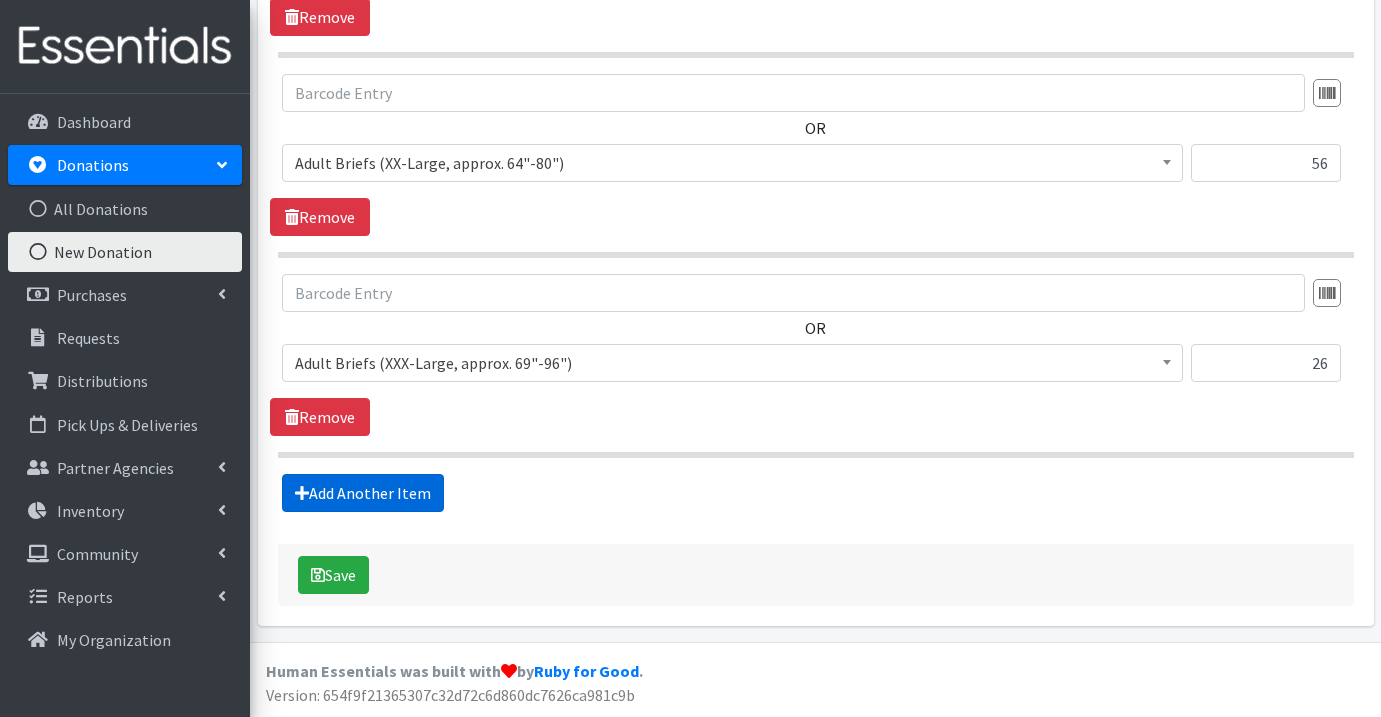 click on "Add Another Item" at bounding box center (363, 493) 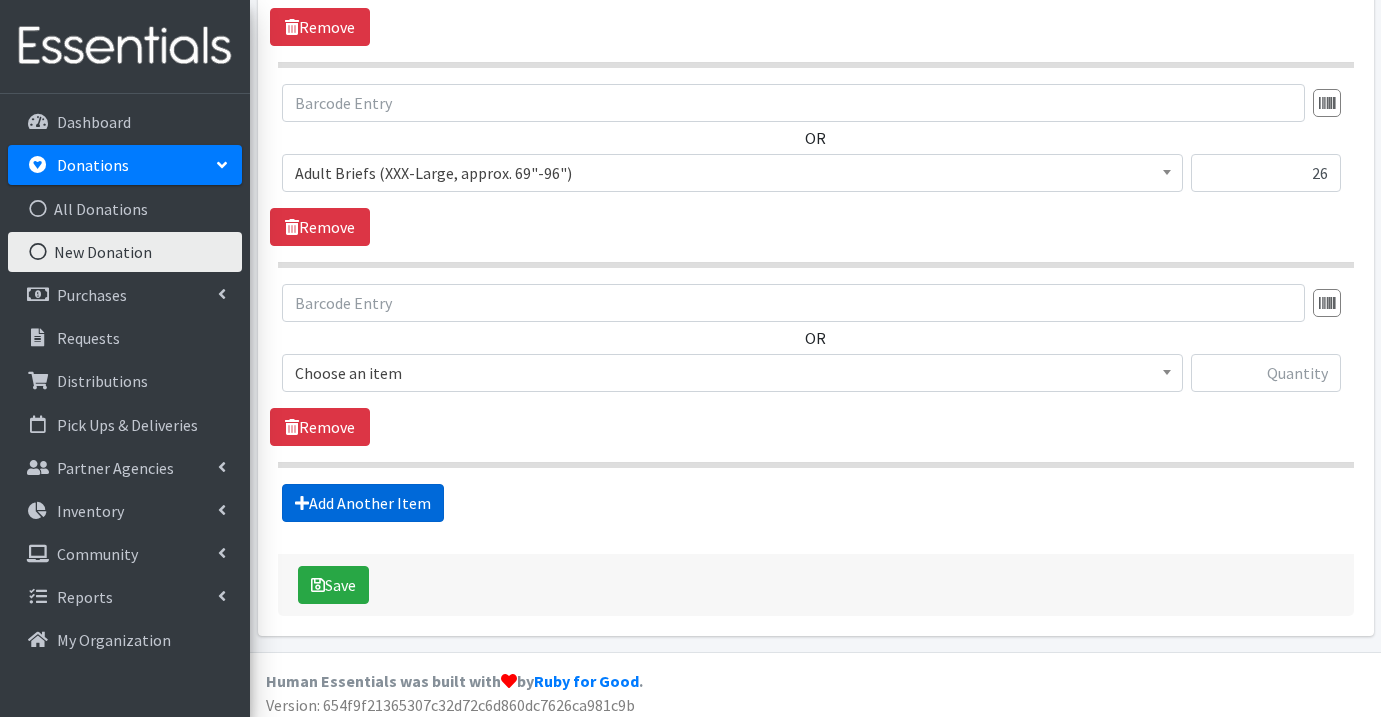 scroll, scrollTop: 1774, scrollLeft: 0, axis: vertical 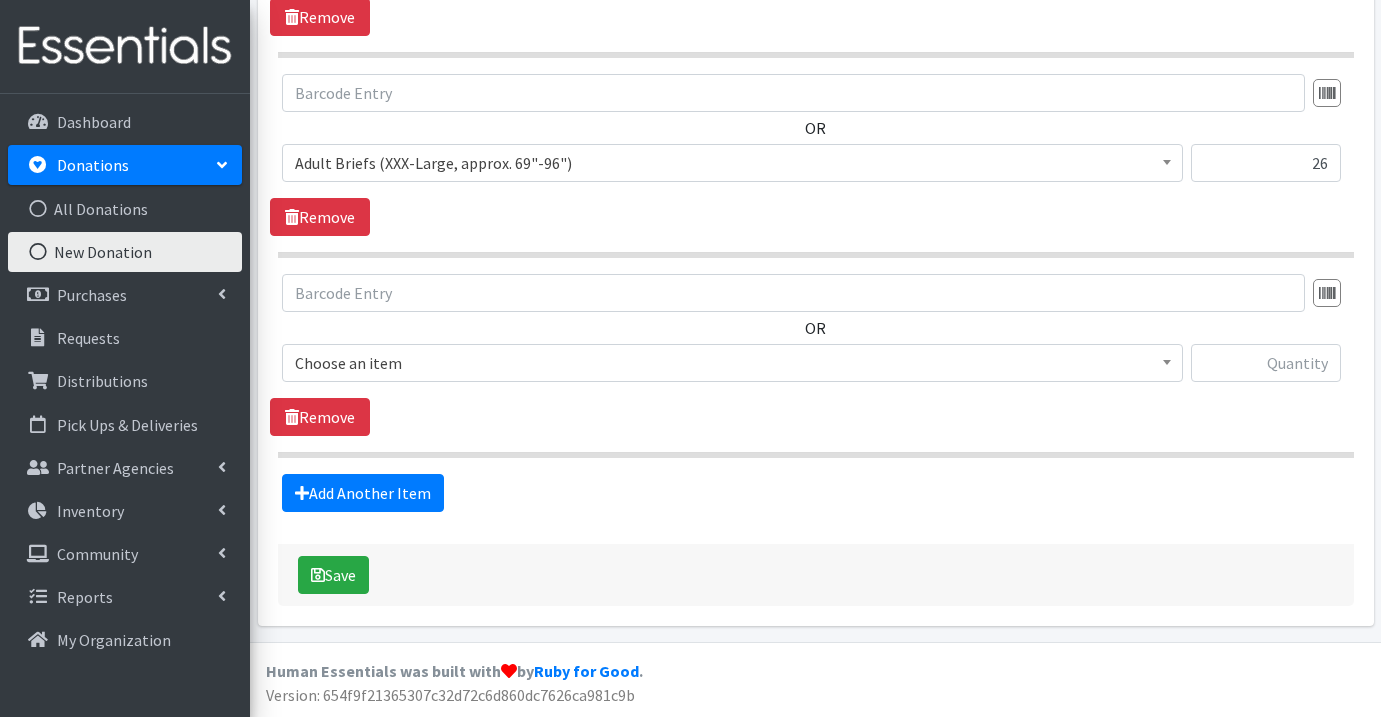 click on "Choose an item" at bounding box center (732, 363) 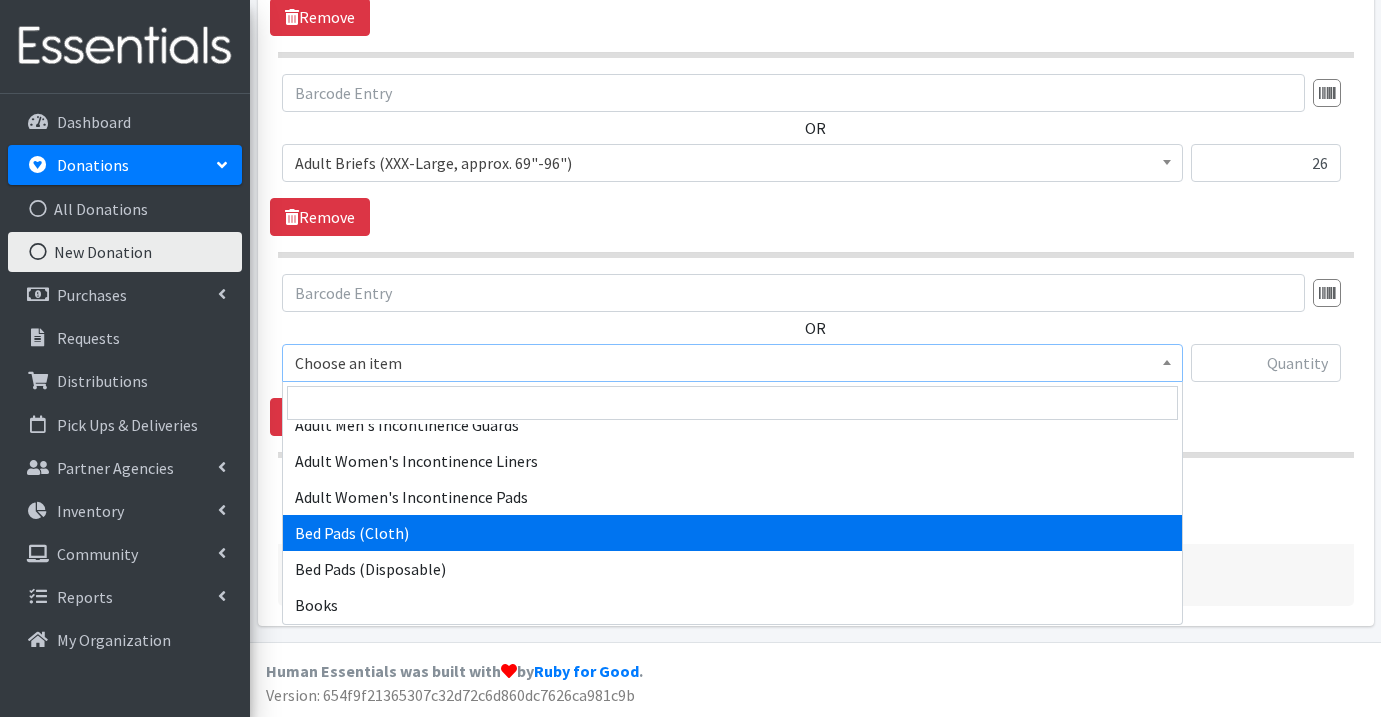 scroll, scrollTop: 318, scrollLeft: 0, axis: vertical 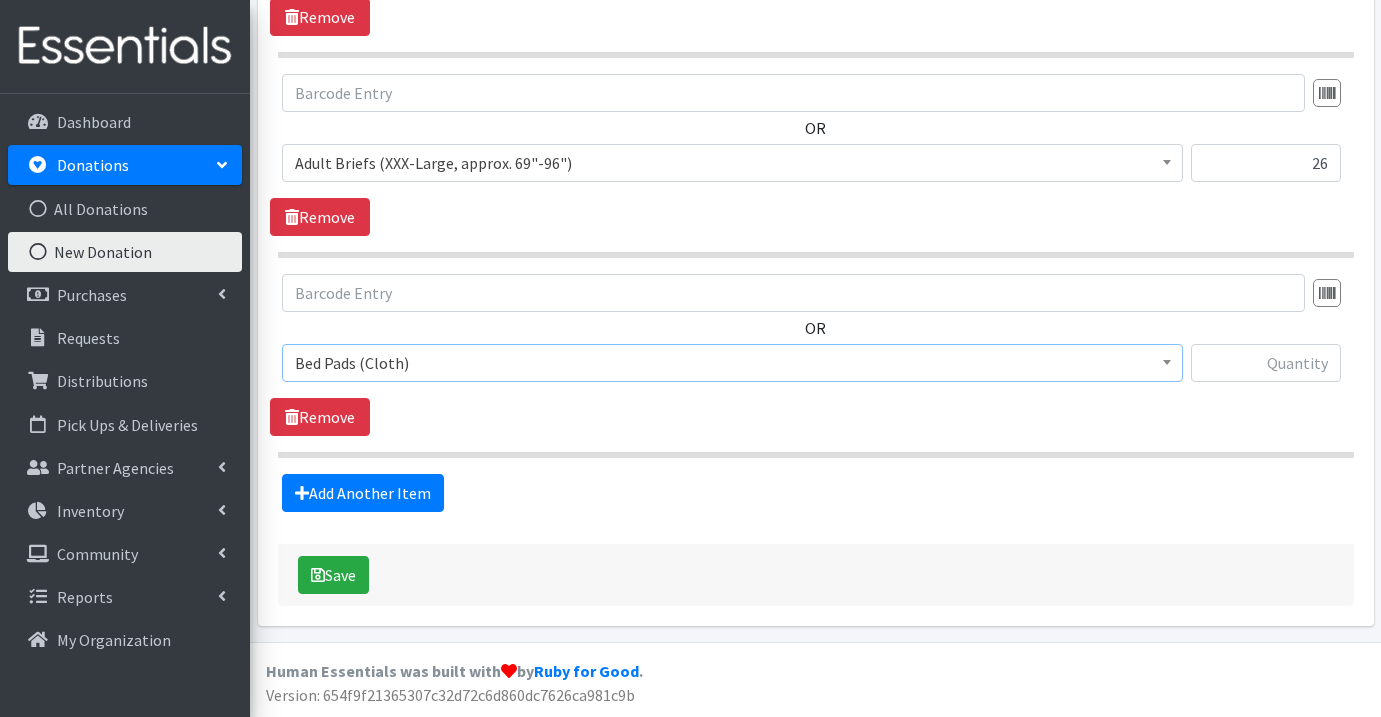 click on "Bed Pads (Cloth)" at bounding box center [732, 363] 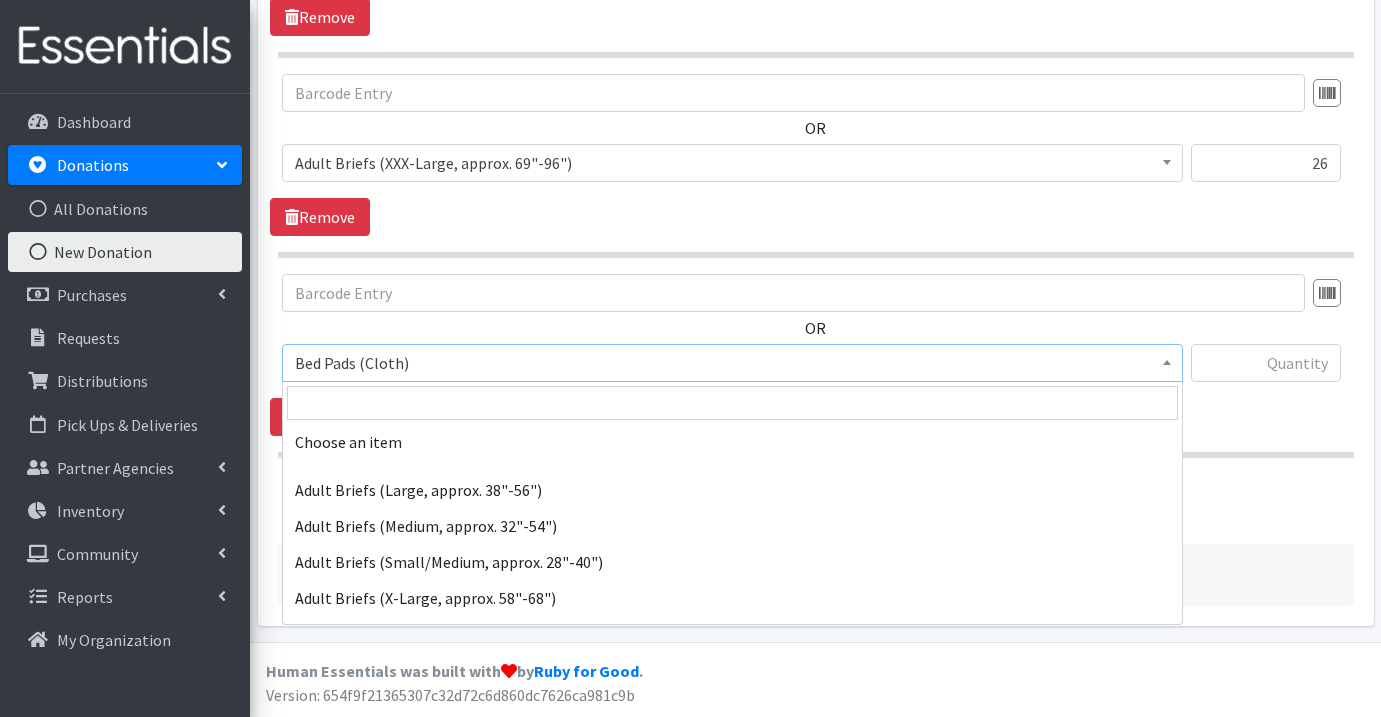 scroll, scrollTop: 372, scrollLeft: 0, axis: vertical 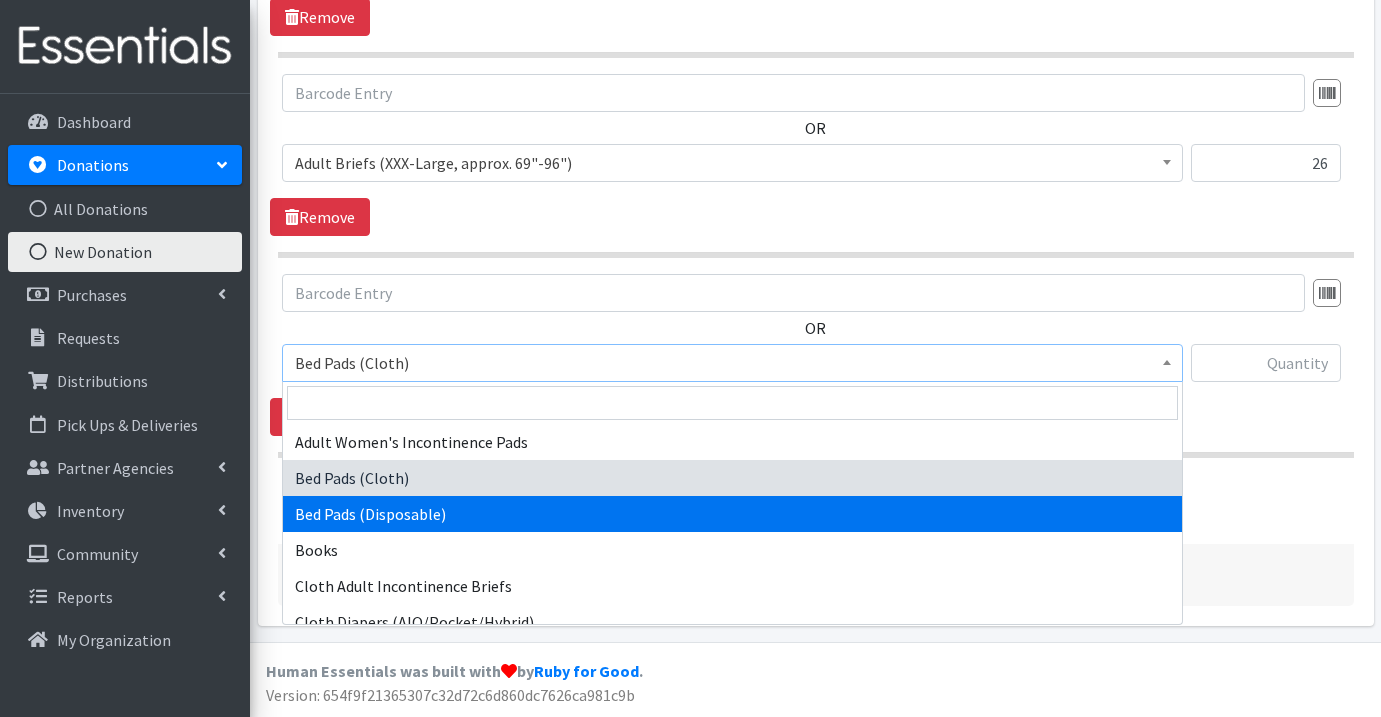 select on "1159" 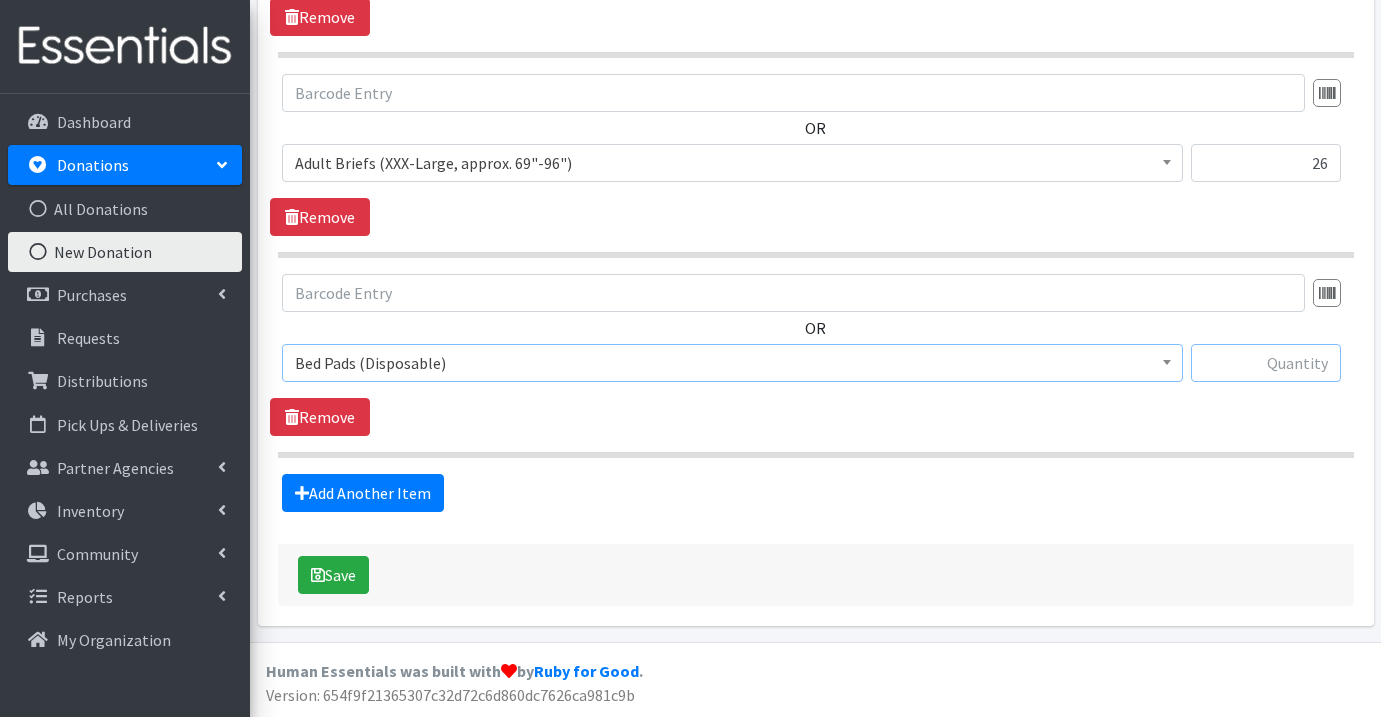 click at bounding box center (1266, 363) 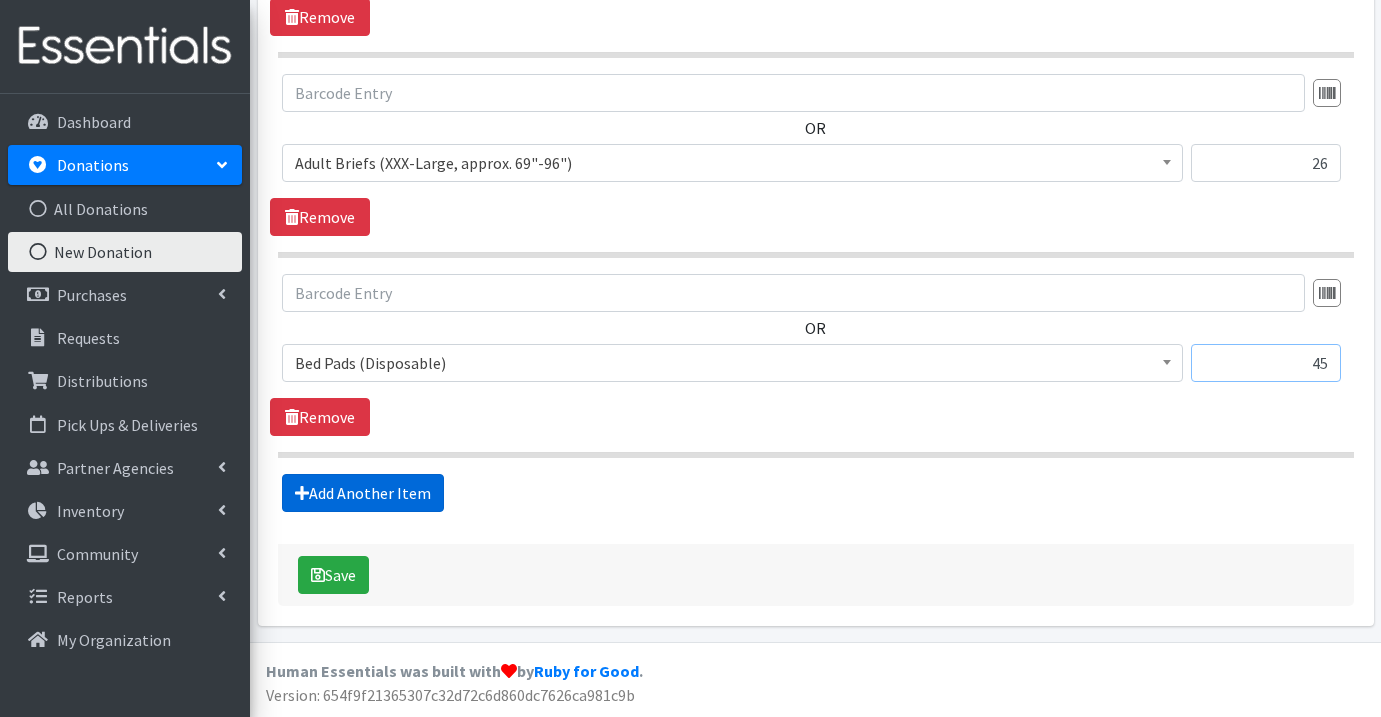 type on "45" 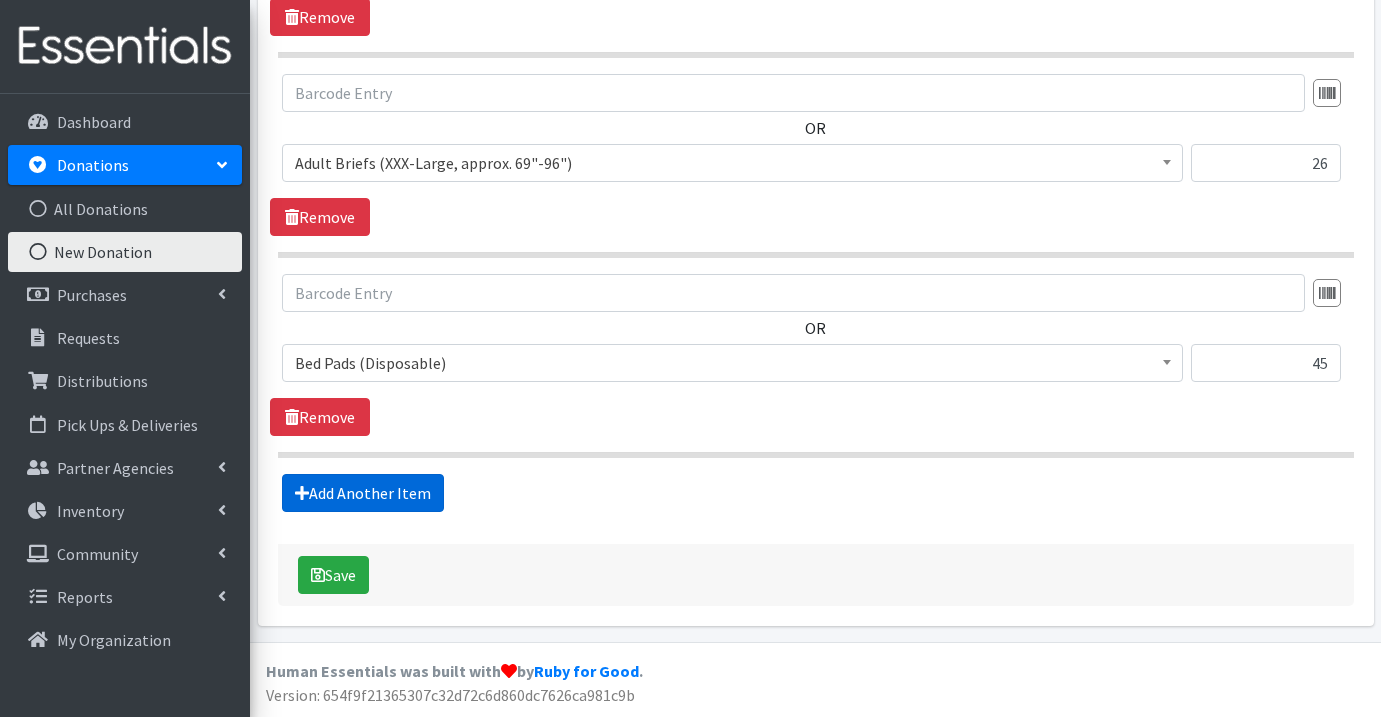 click on "Add Another Item" at bounding box center (363, 493) 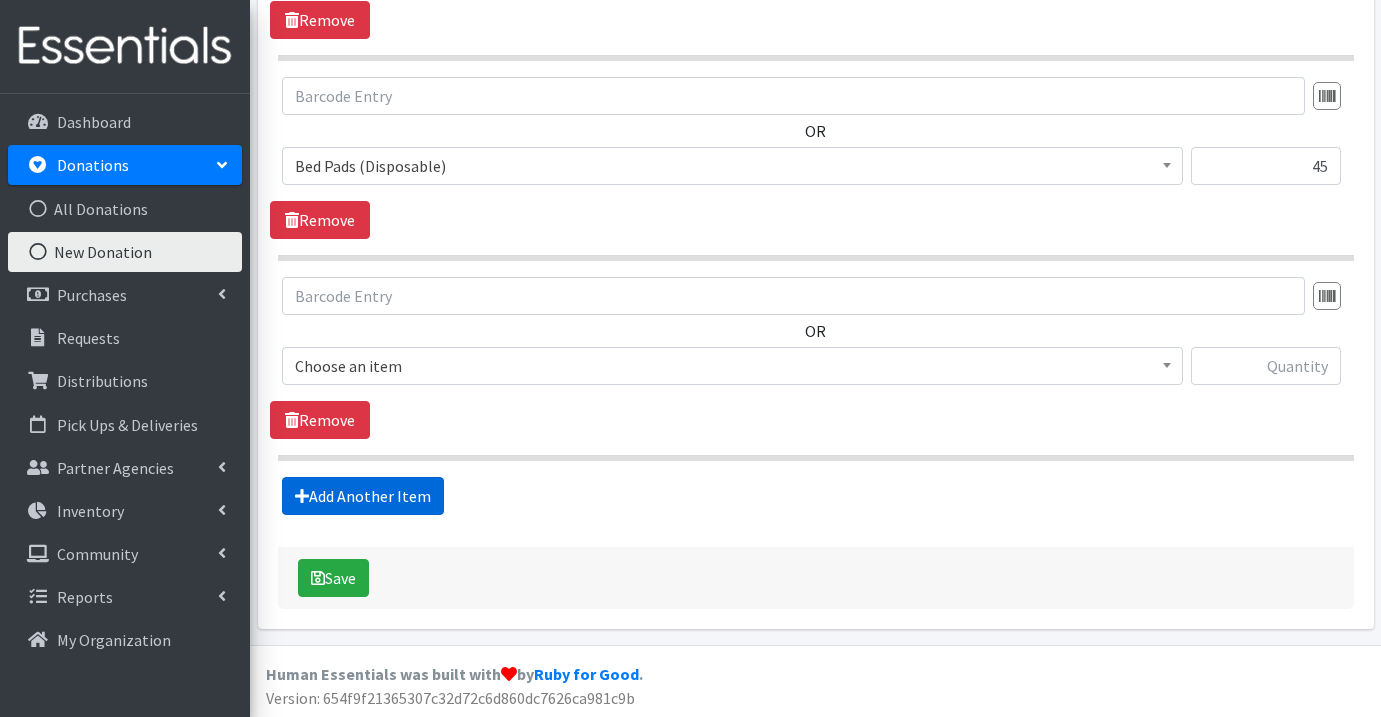 scroll, scrollTop: 1974, scrollLeft: 0, axis: vertical 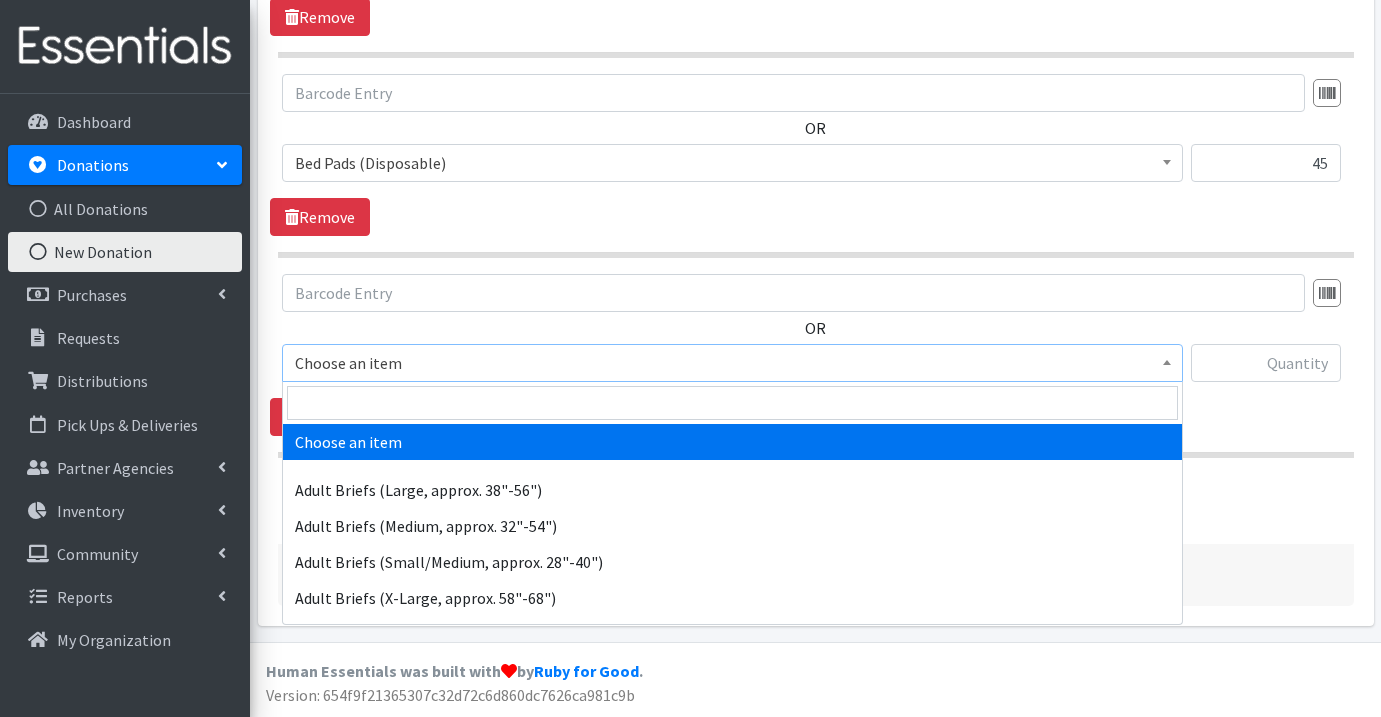 click on "Choose an item" at bounding box center [732, 363] 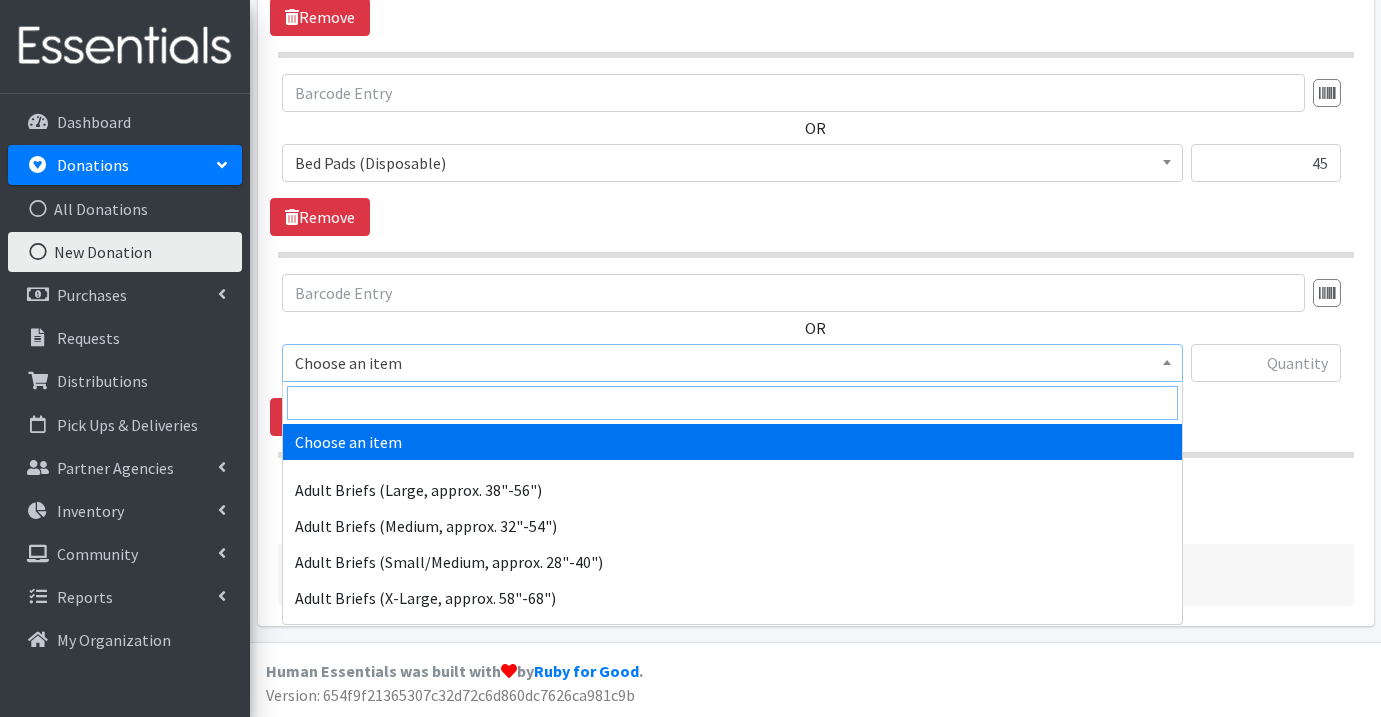 click at bounding box center (732, 403) 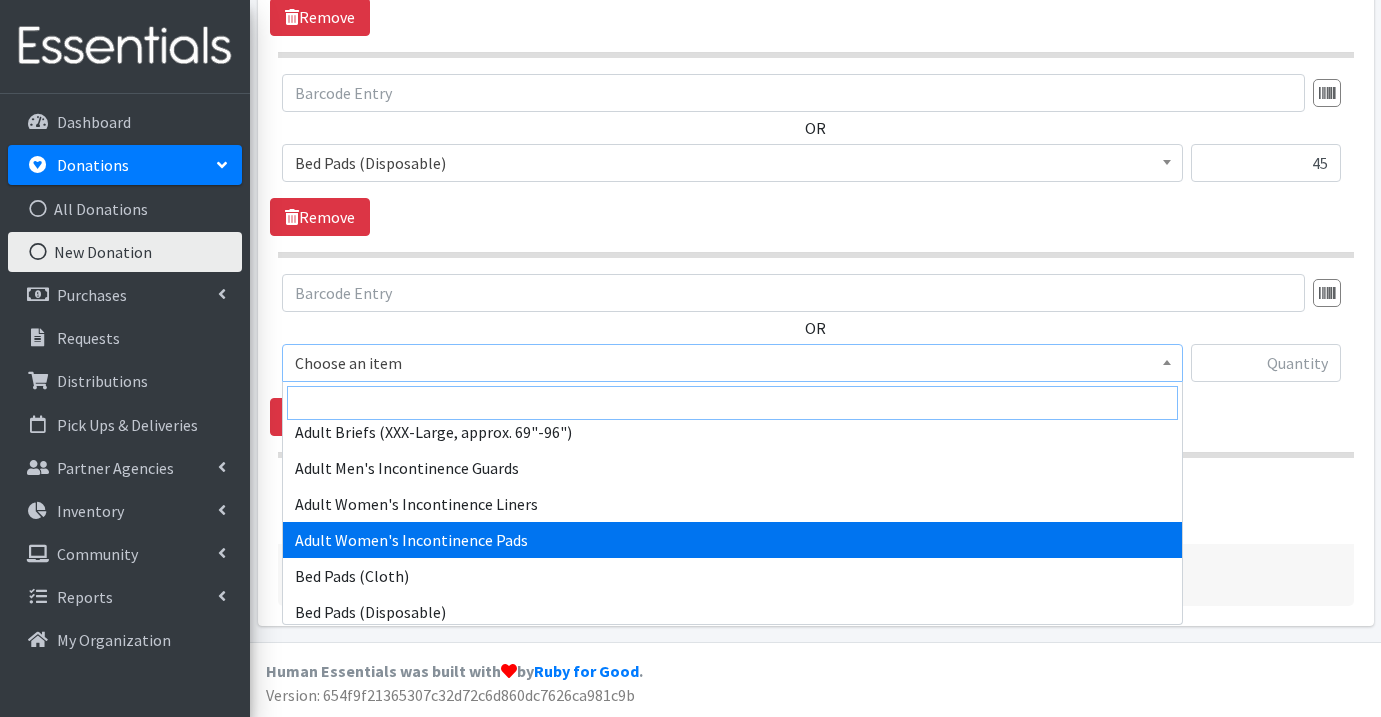 scroll, scrollTop: 275, scrollLeft: 0, axis: vertical 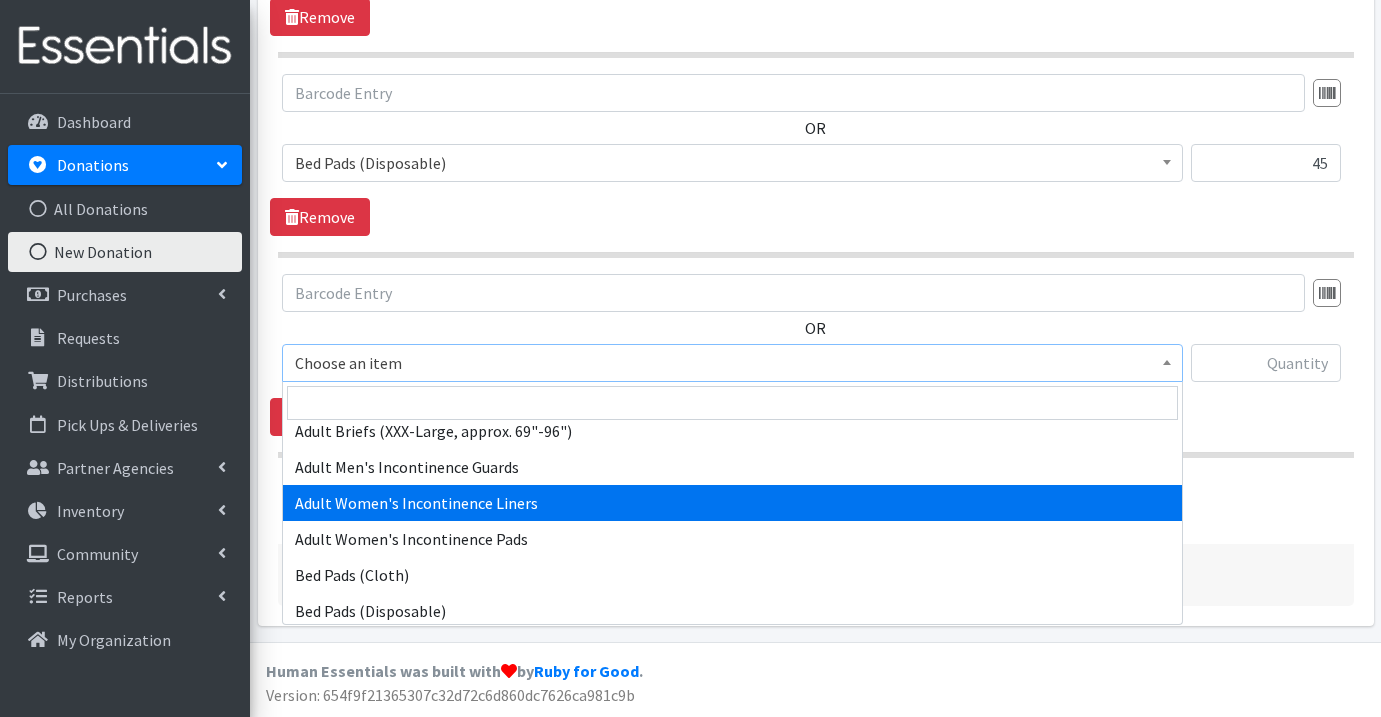 select on "5914" 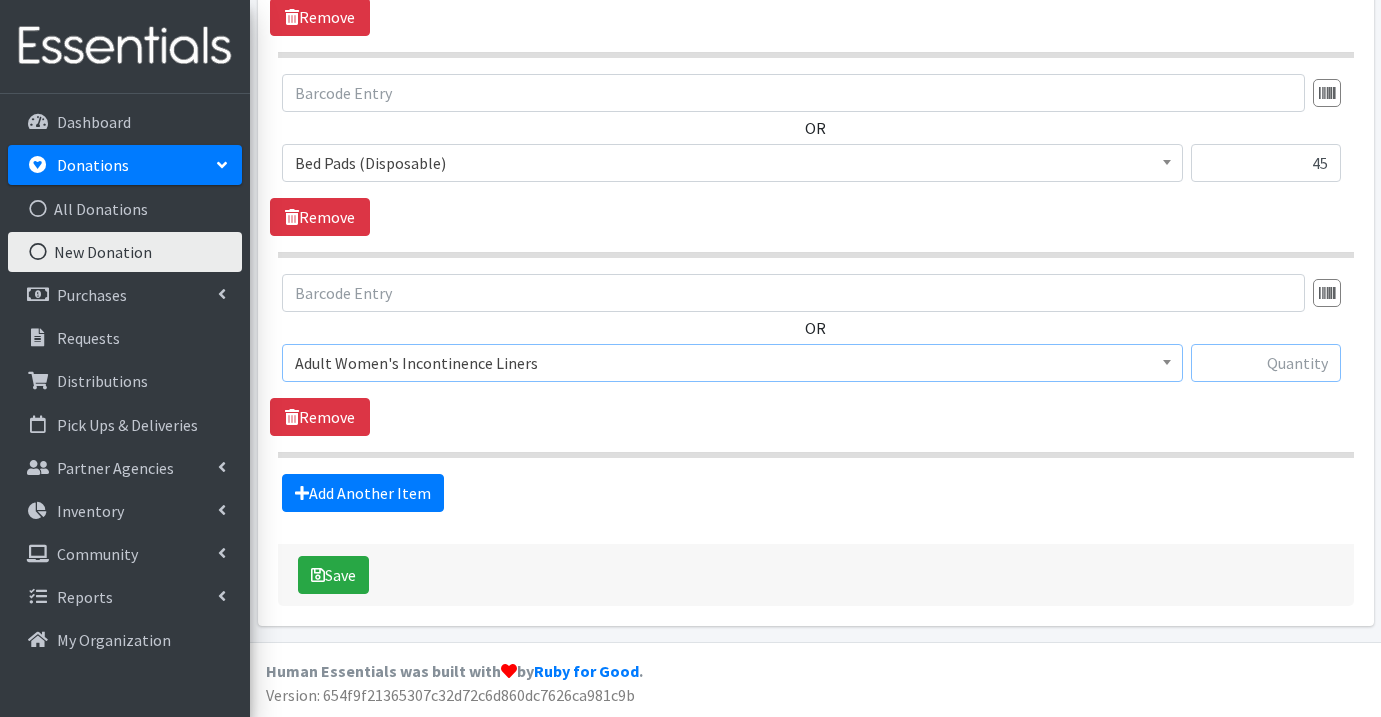 click at bounding box center [1266, 363] 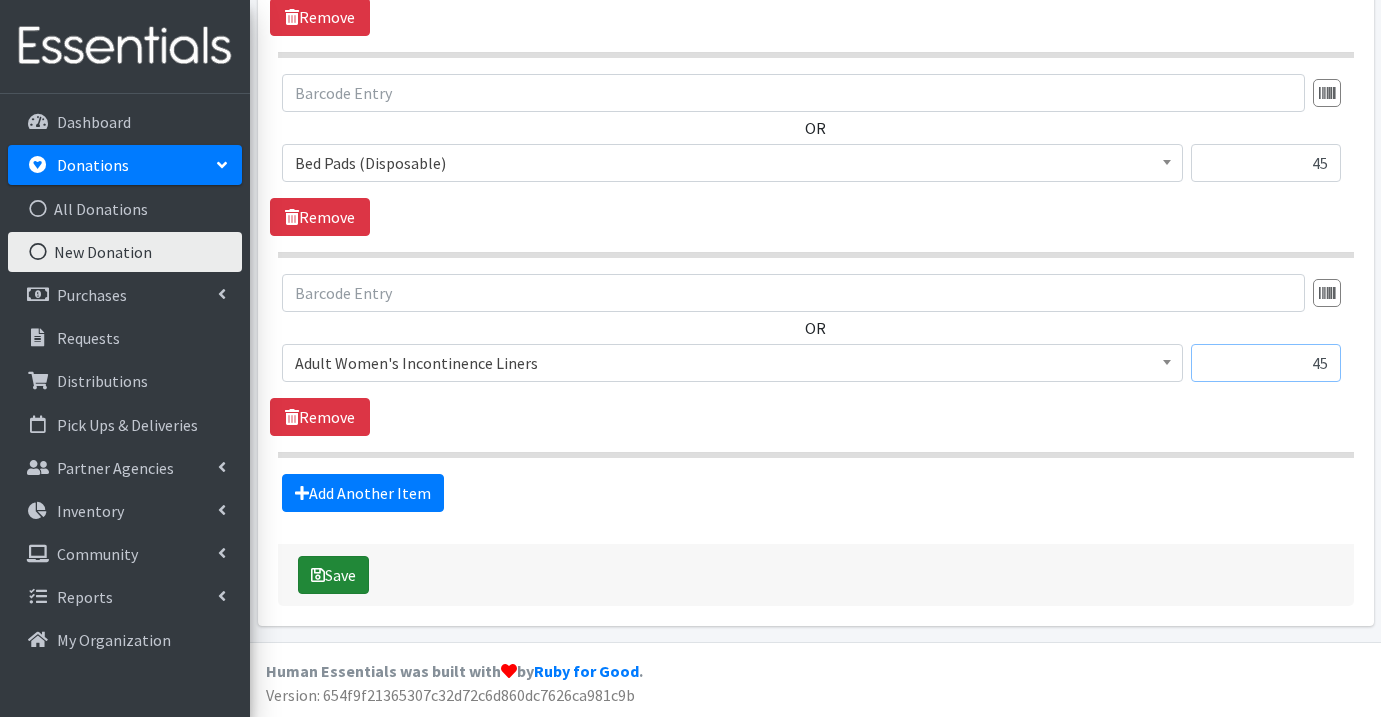 type on "45" 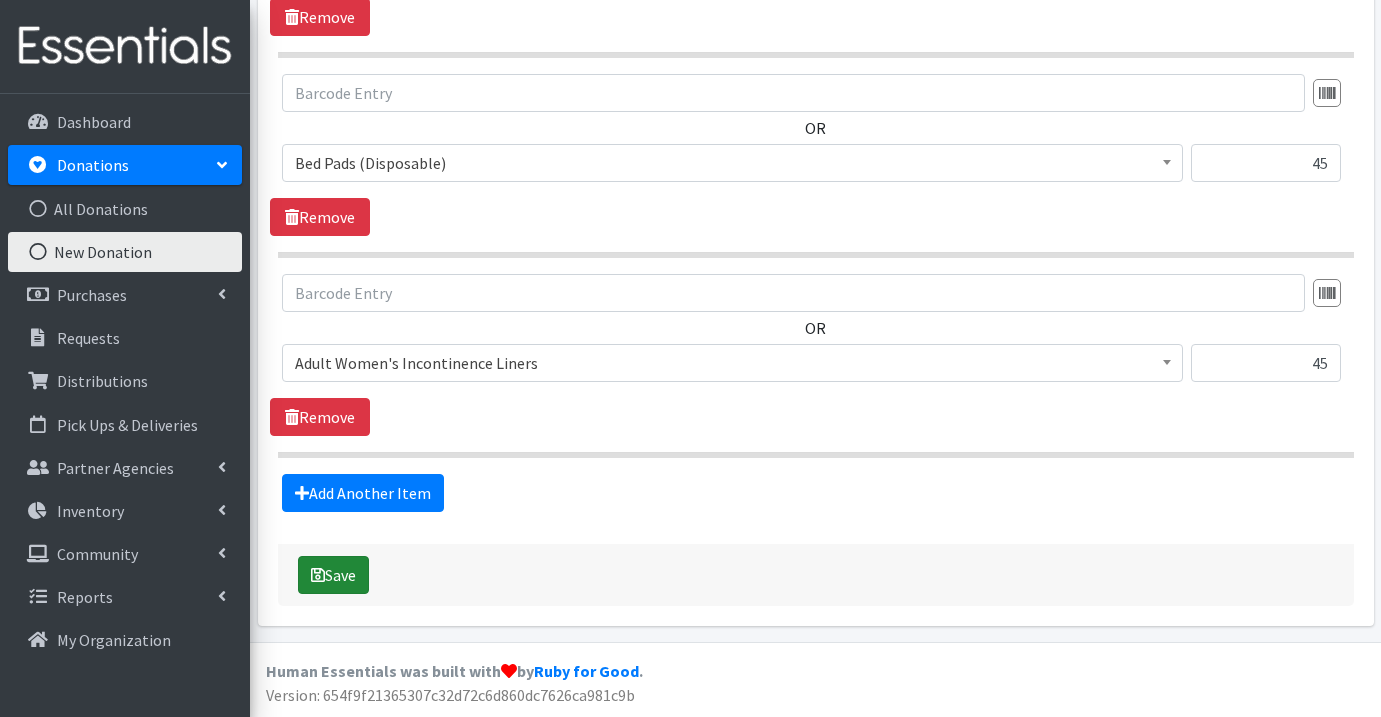click on "Save" at bounding box center (333, 575) 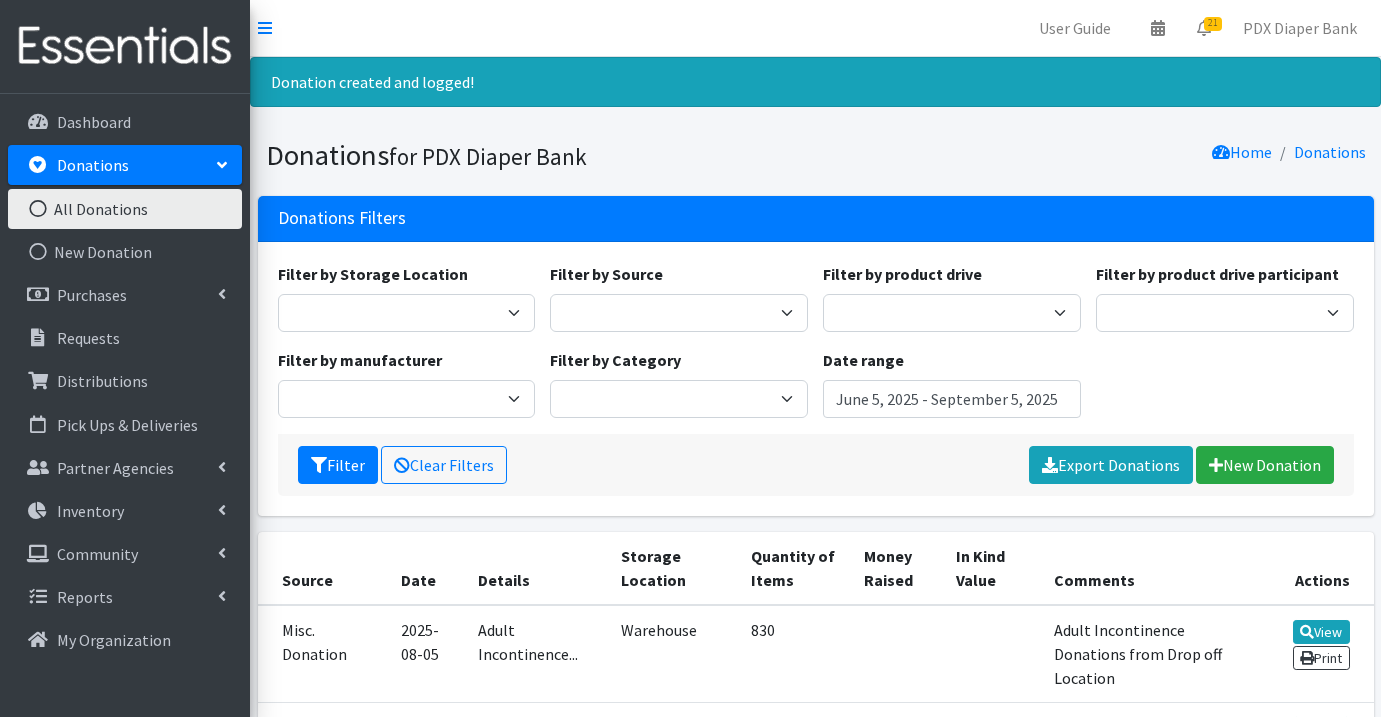 scroll, scrollTop: 0, scrollLeft: 0, axis: both 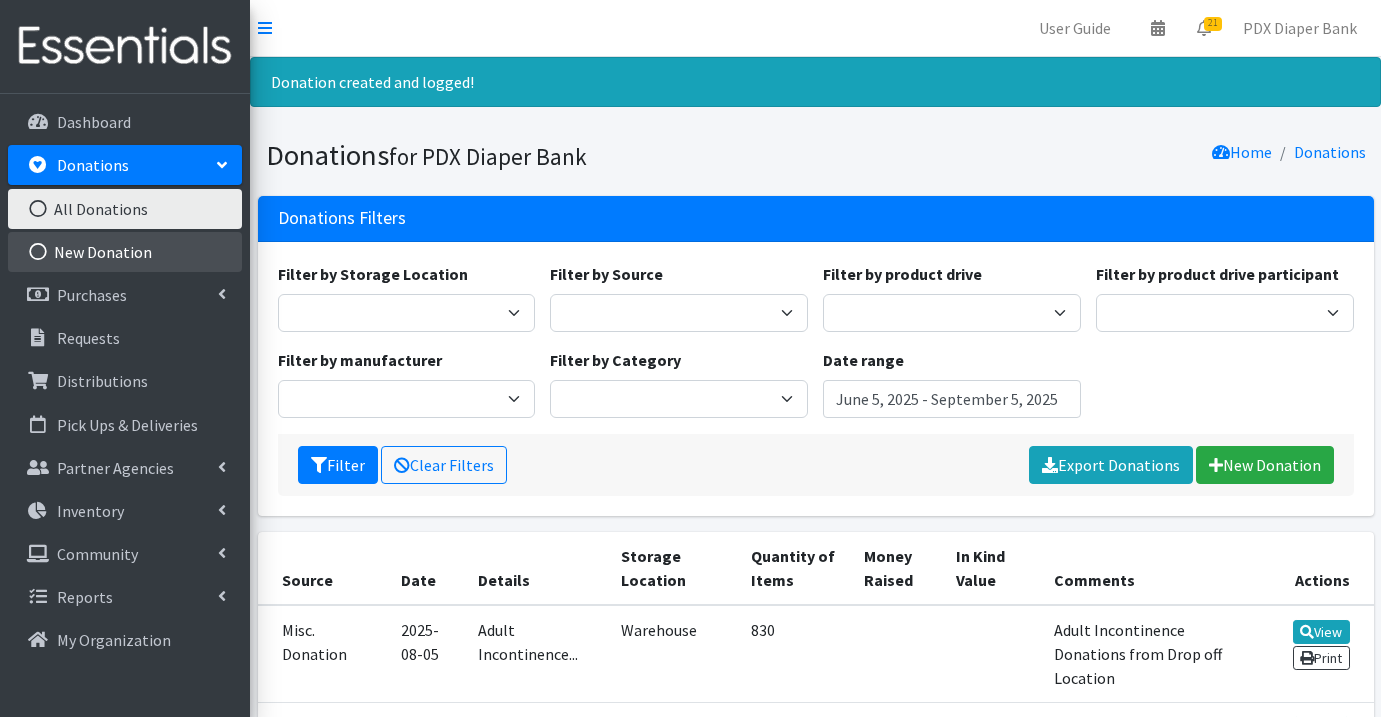 click on "New Donation" at bounding box center (125, 252) 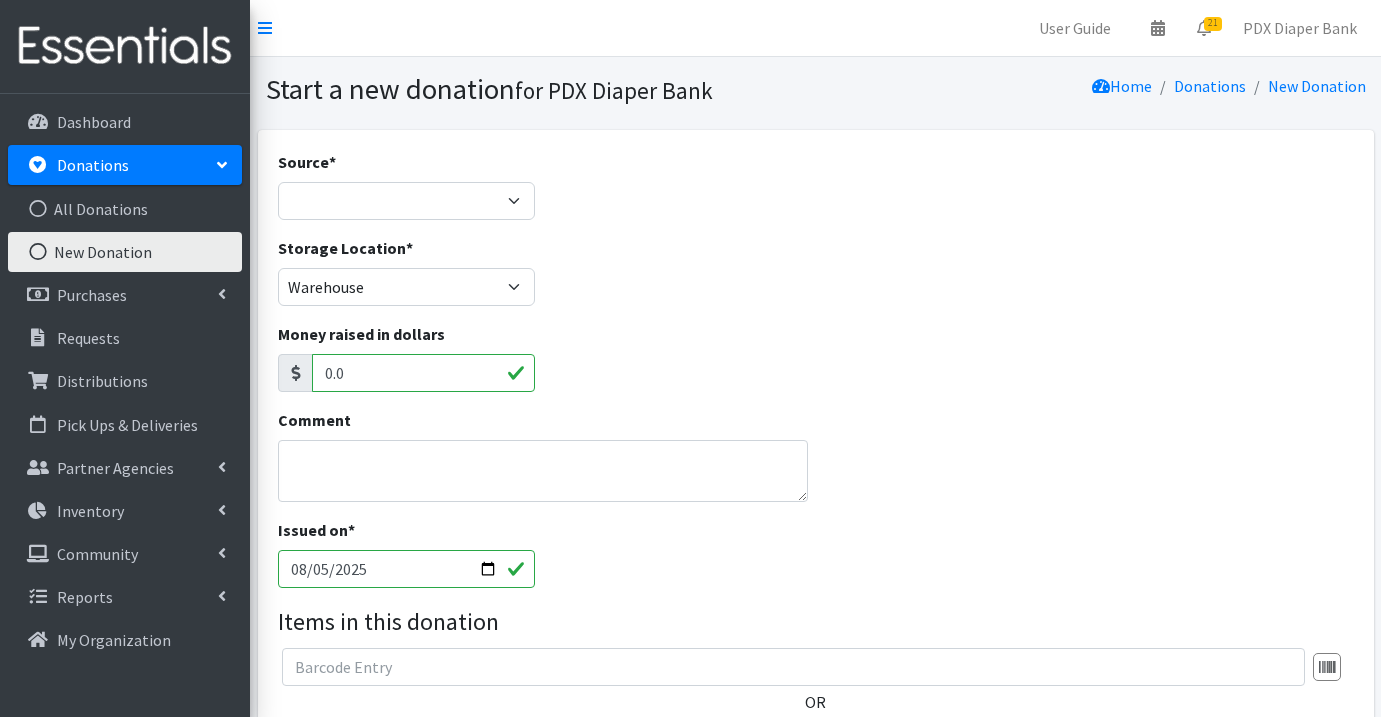 scroll, scrollTop: 0, scrollLeft: 0, axis: both 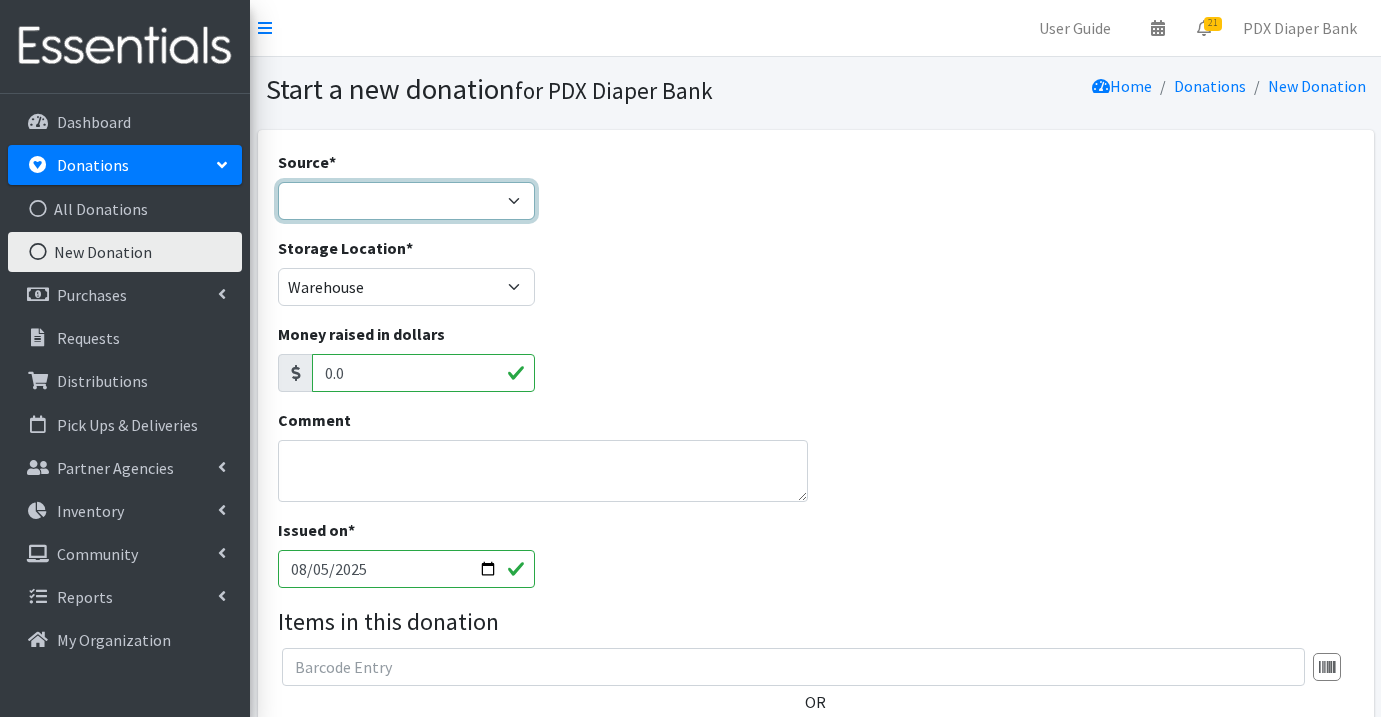click on "Product Drive
Manufacturer
Donation Site
Misc. Donation" at bounding box center [407, 201] 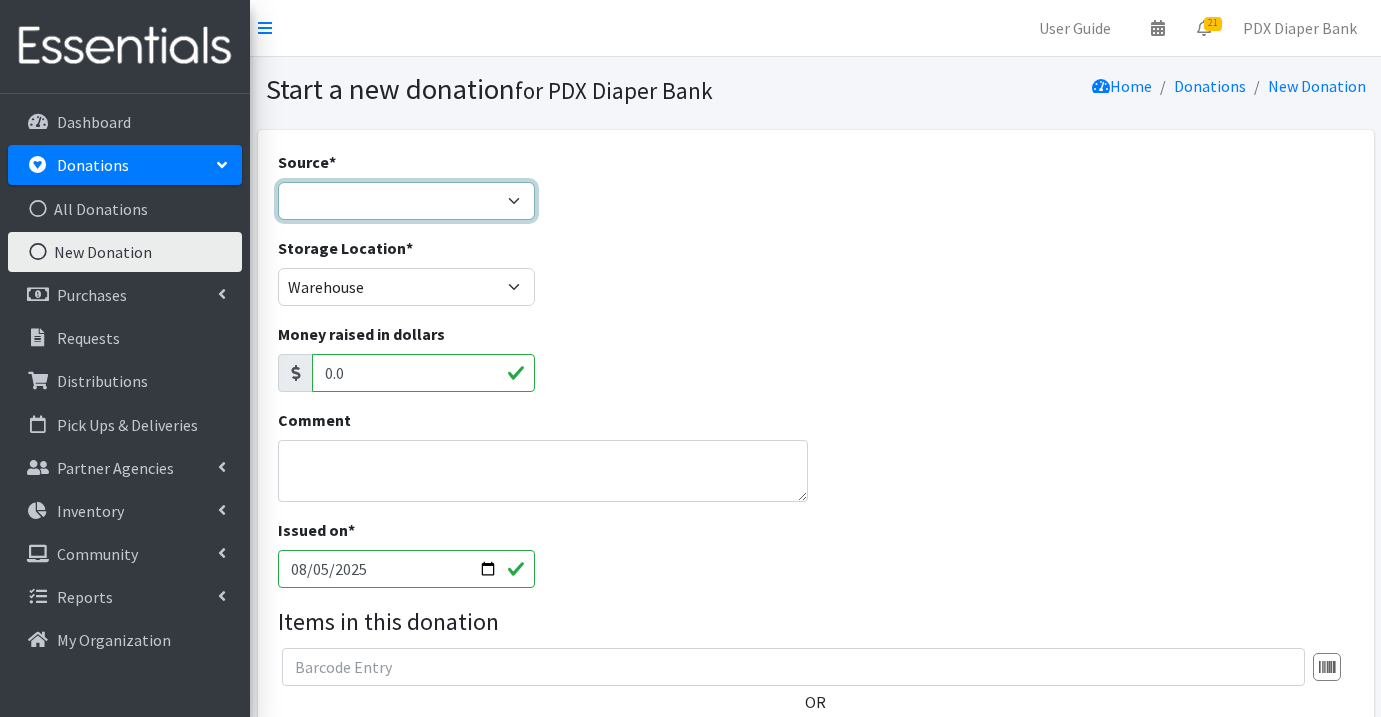 select on "Misc. Donation" 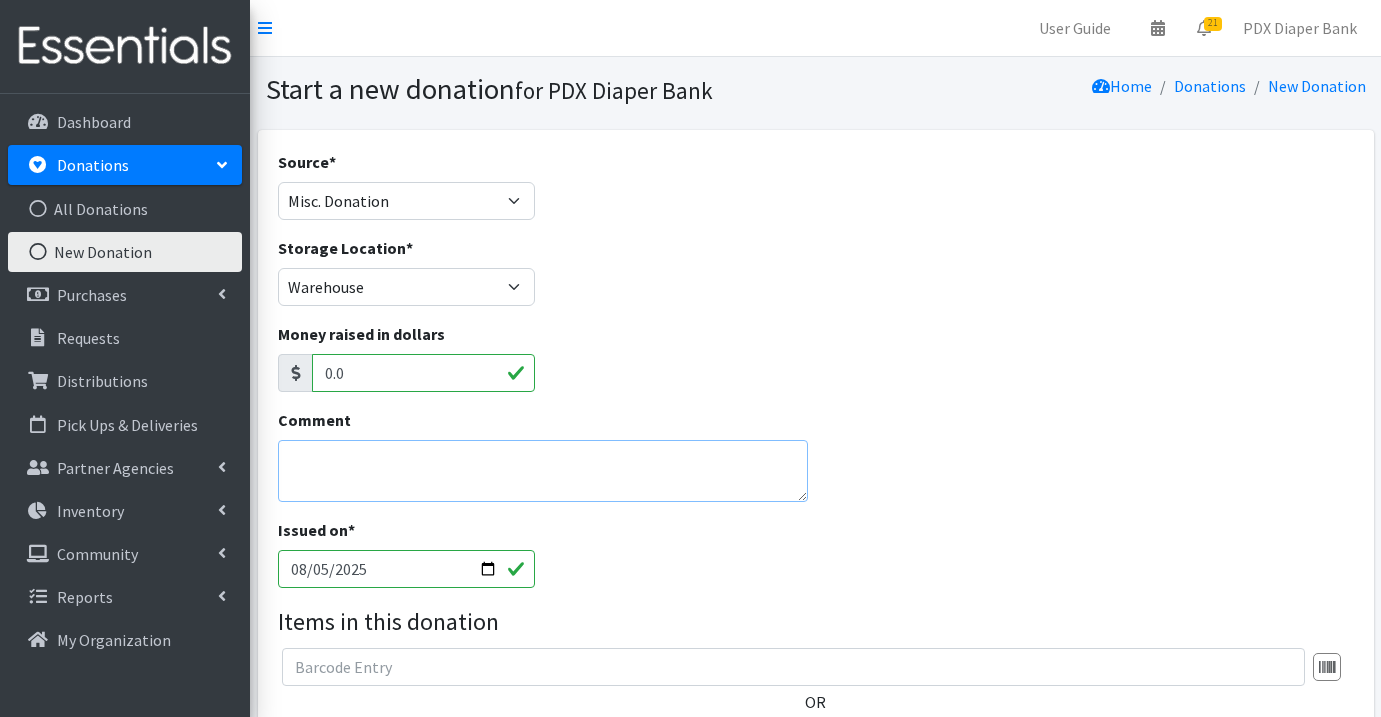 click on "Comment" at bounding box center (543, 471) 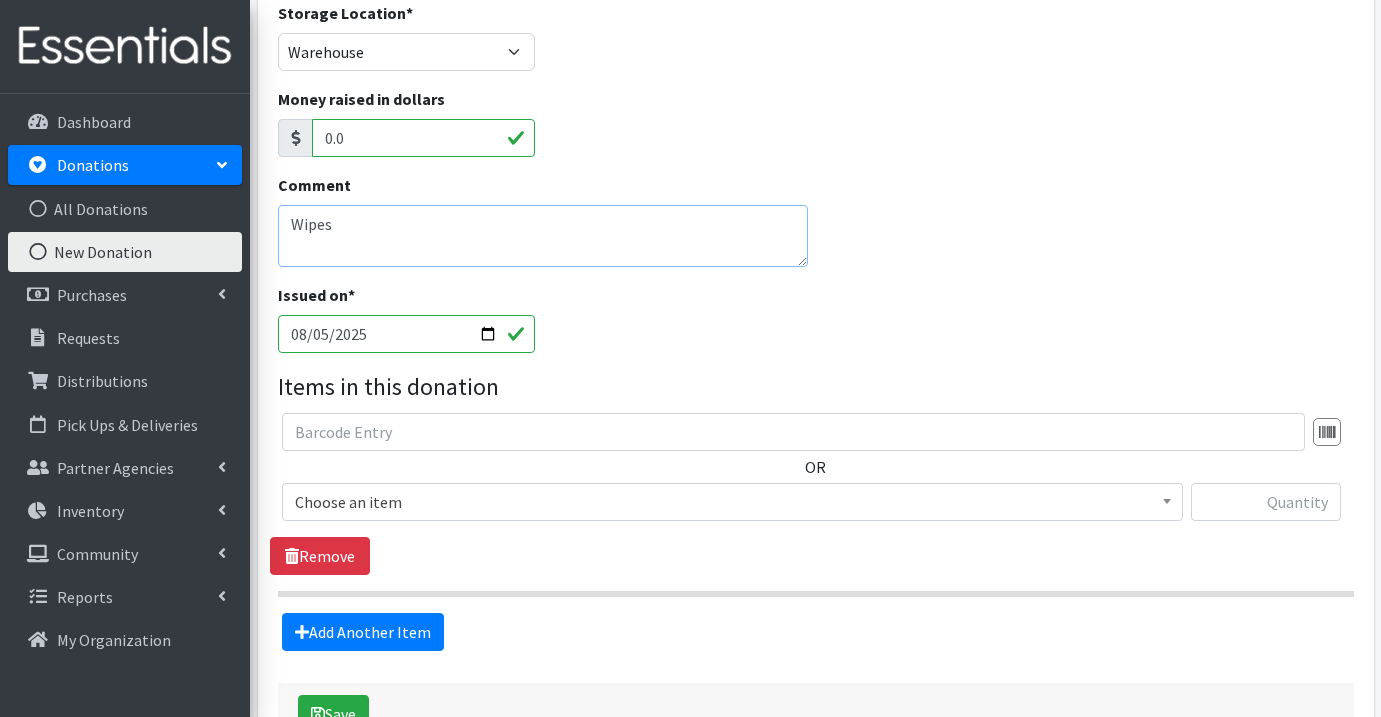 scroll, scrollTop: 239, scrollLeft: 0, axis: vertical 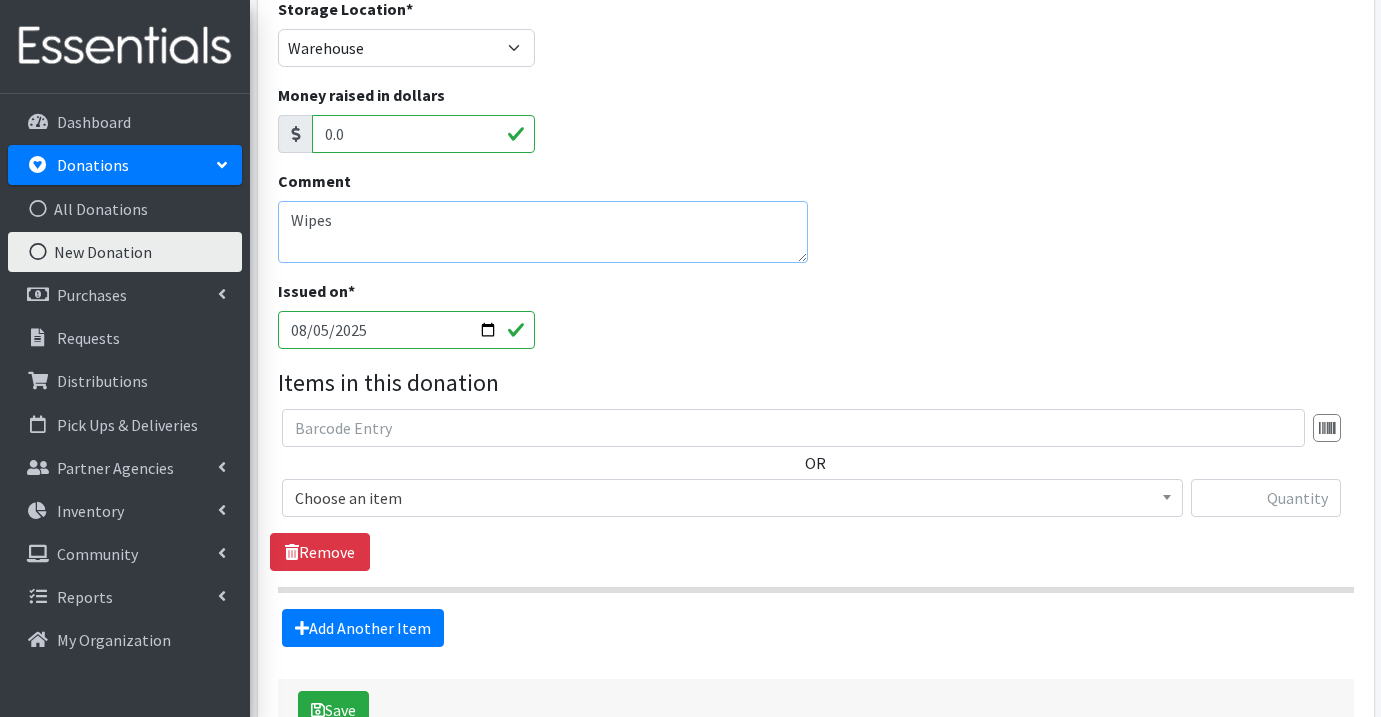 type on "Wipes" 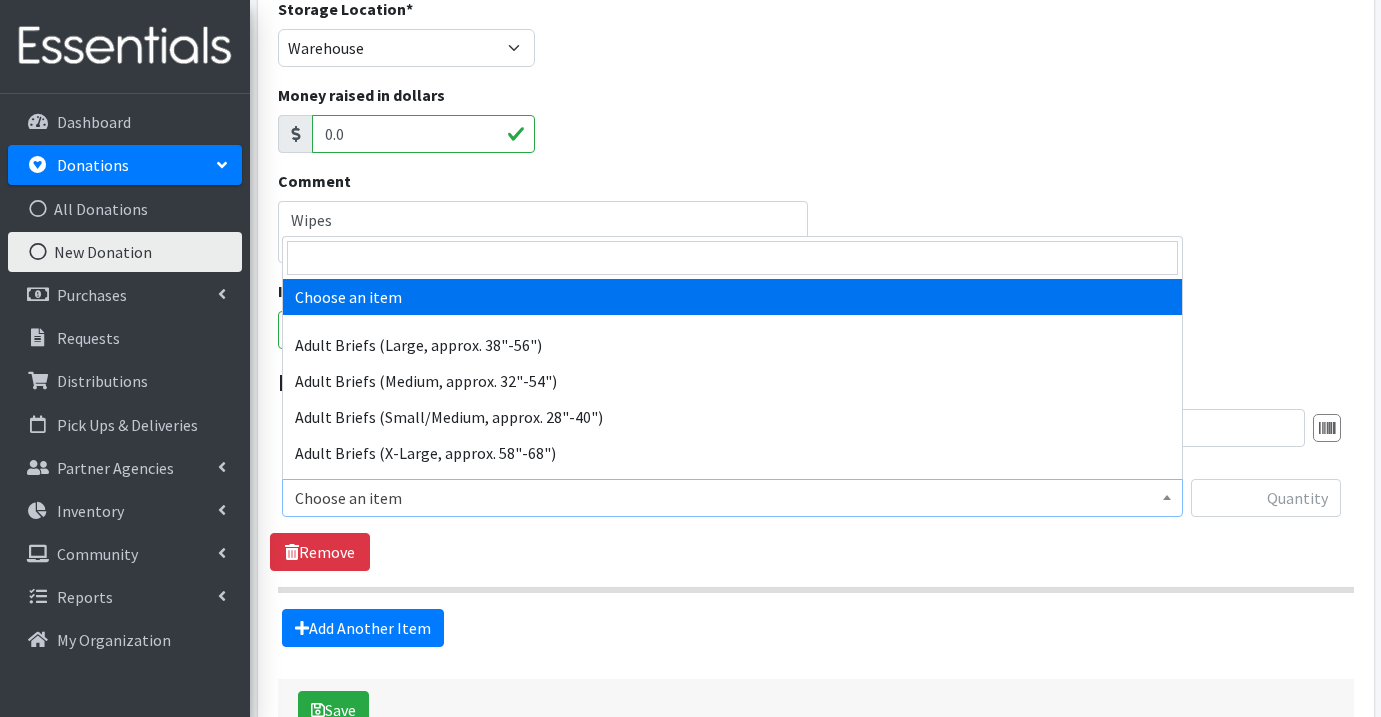 click on "Choose an item" at bounding box center (732, 498) 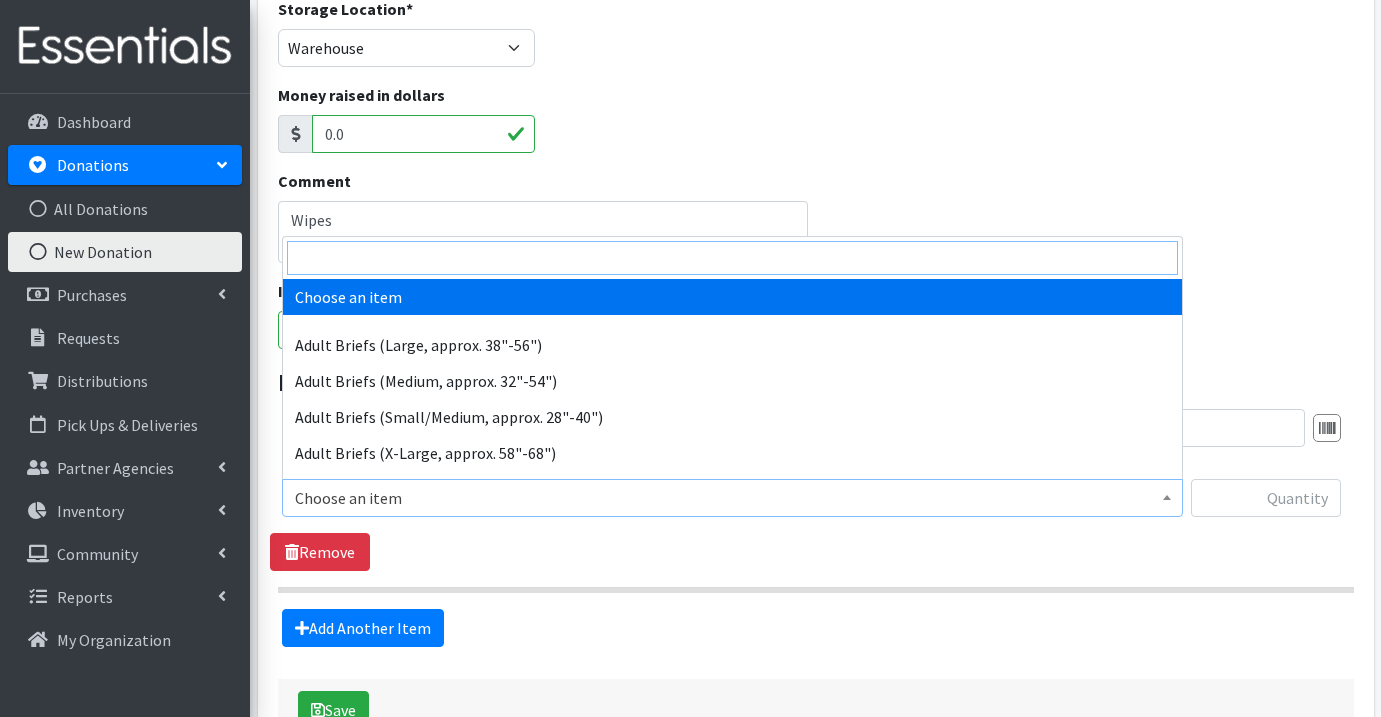 click at bounding box center [732, 258] 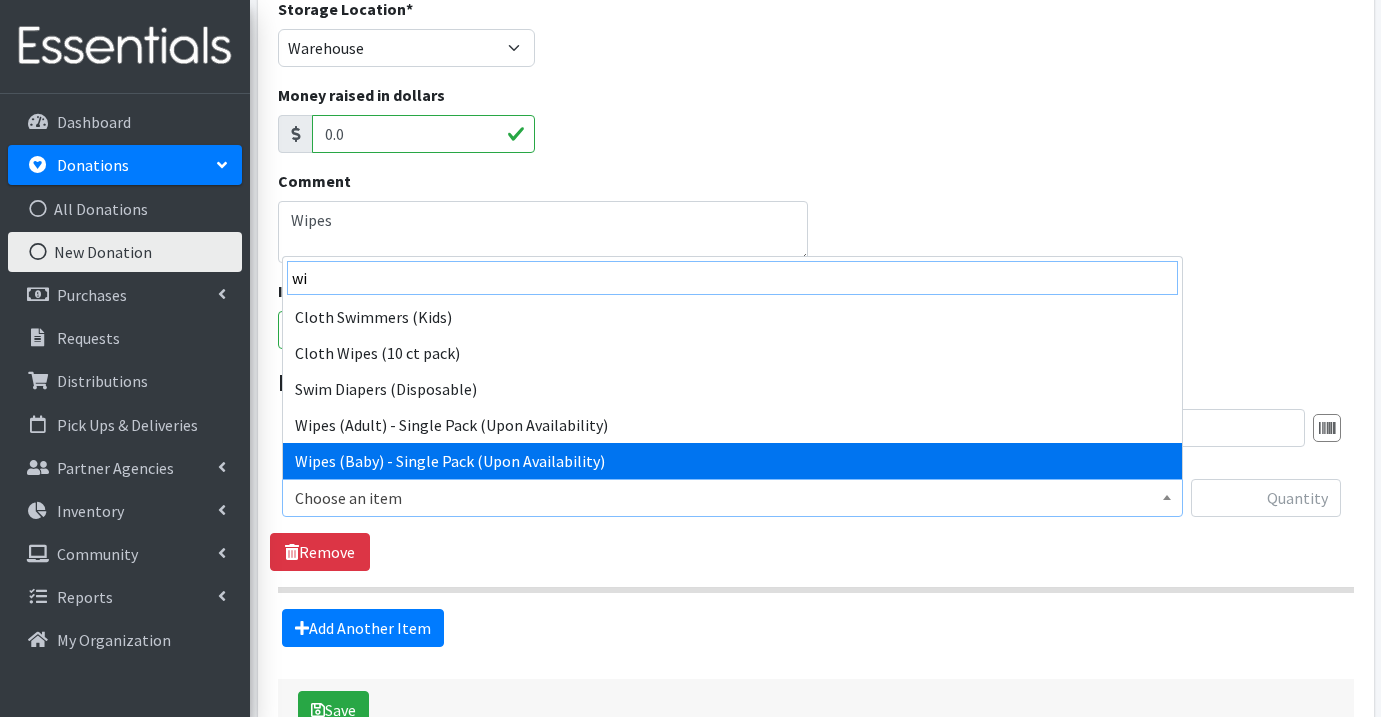 type on "wi" 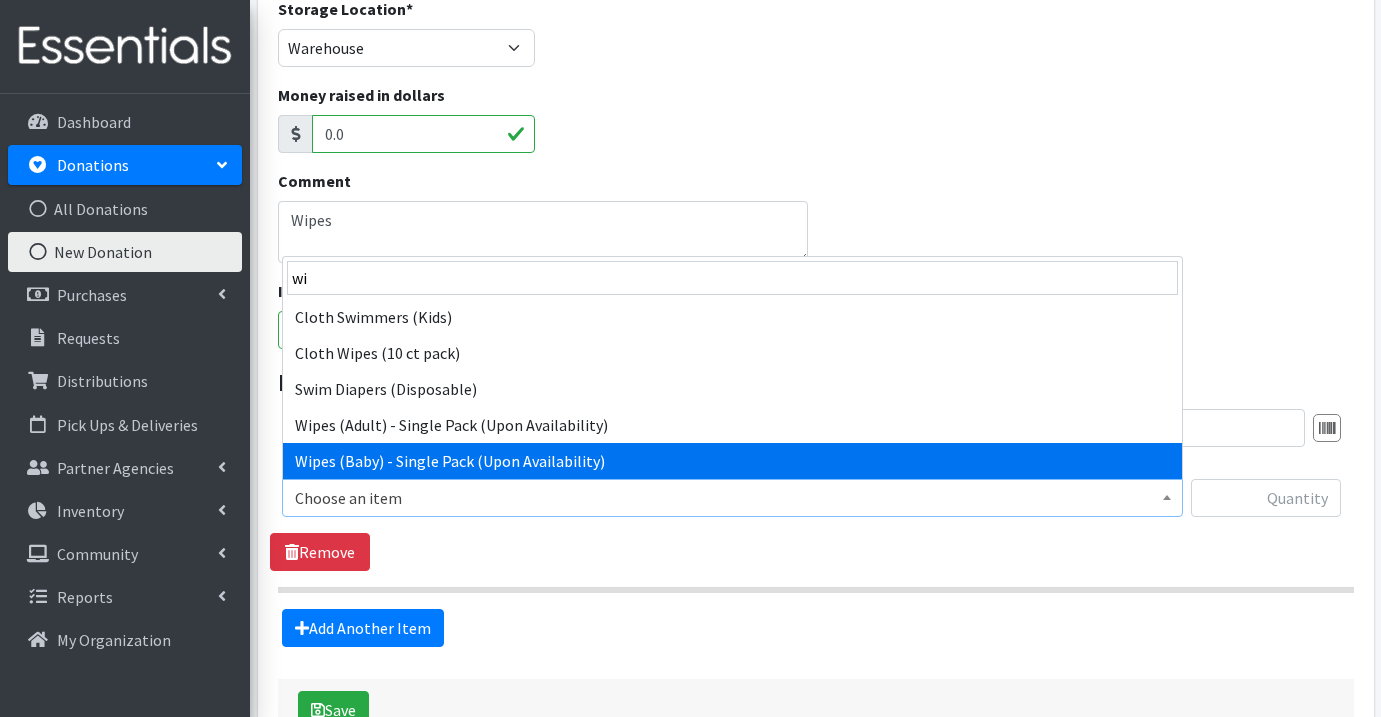 select on "1153" 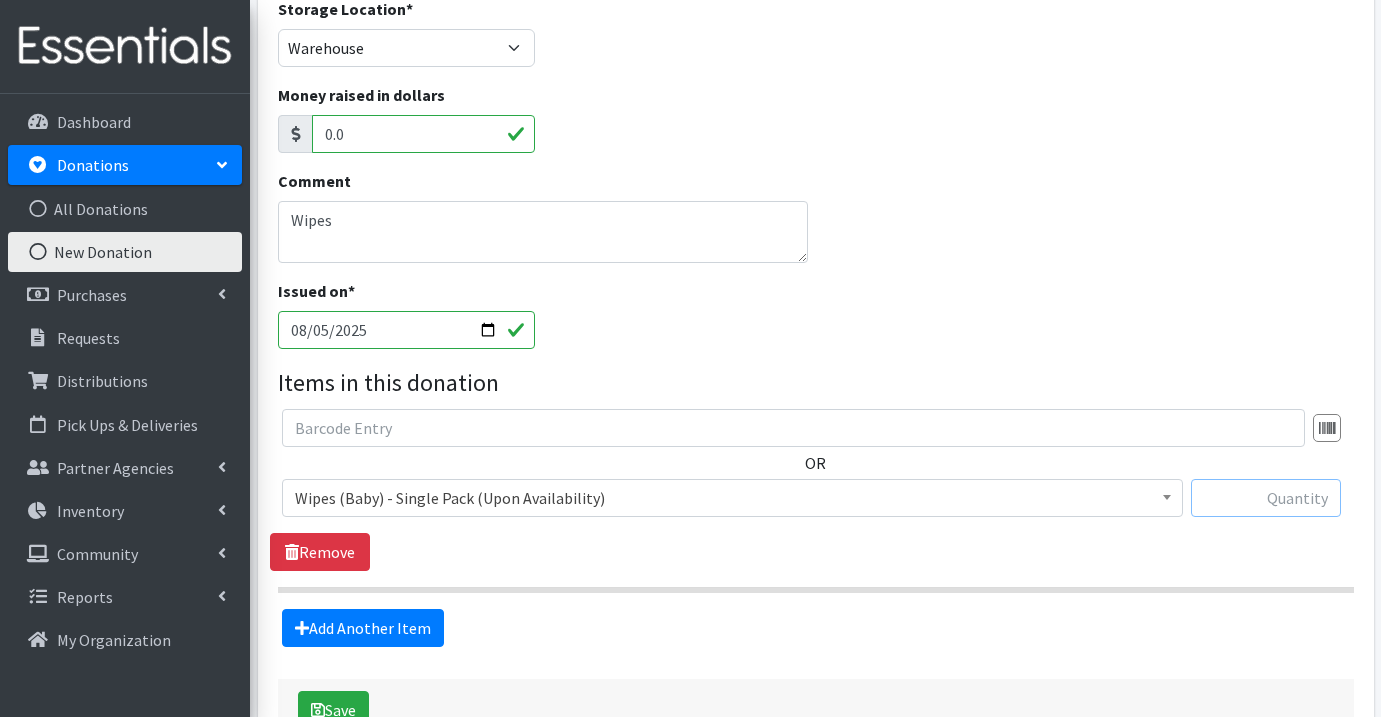 click at bounding box center [1266, 498] 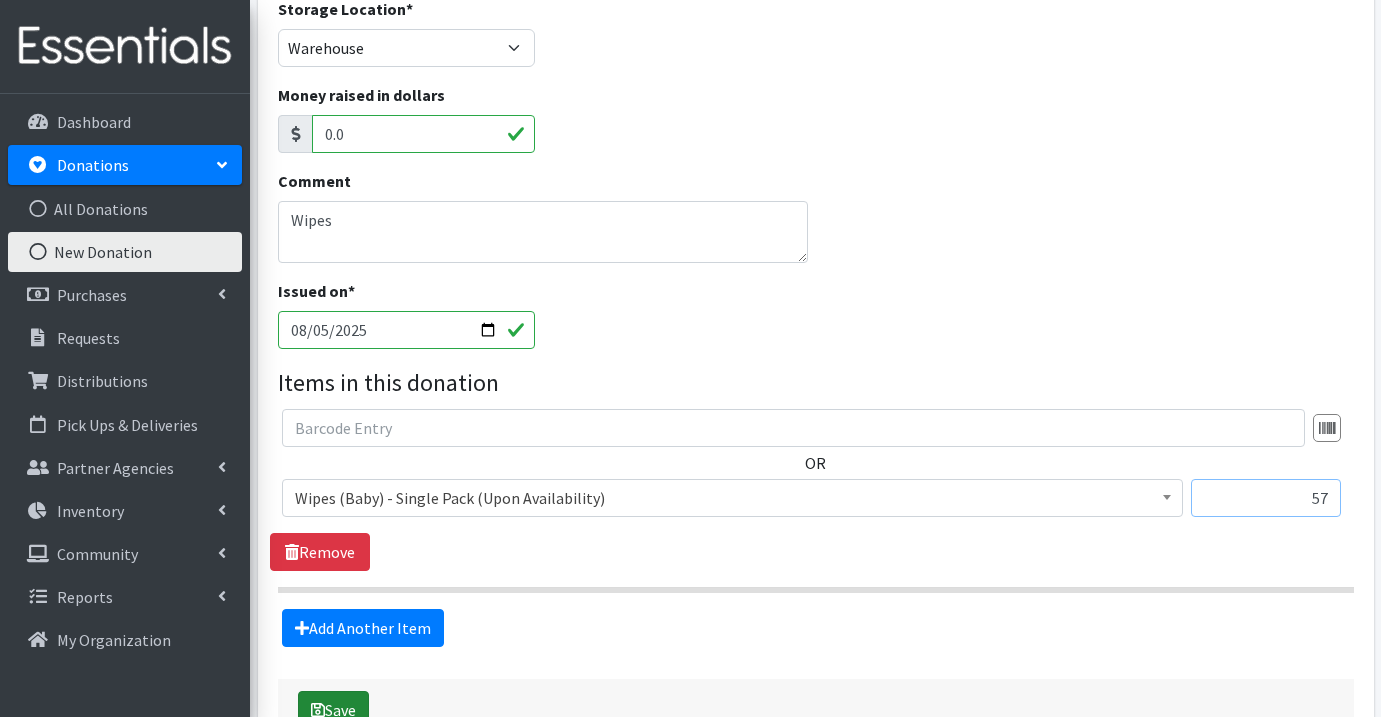 type on "57" 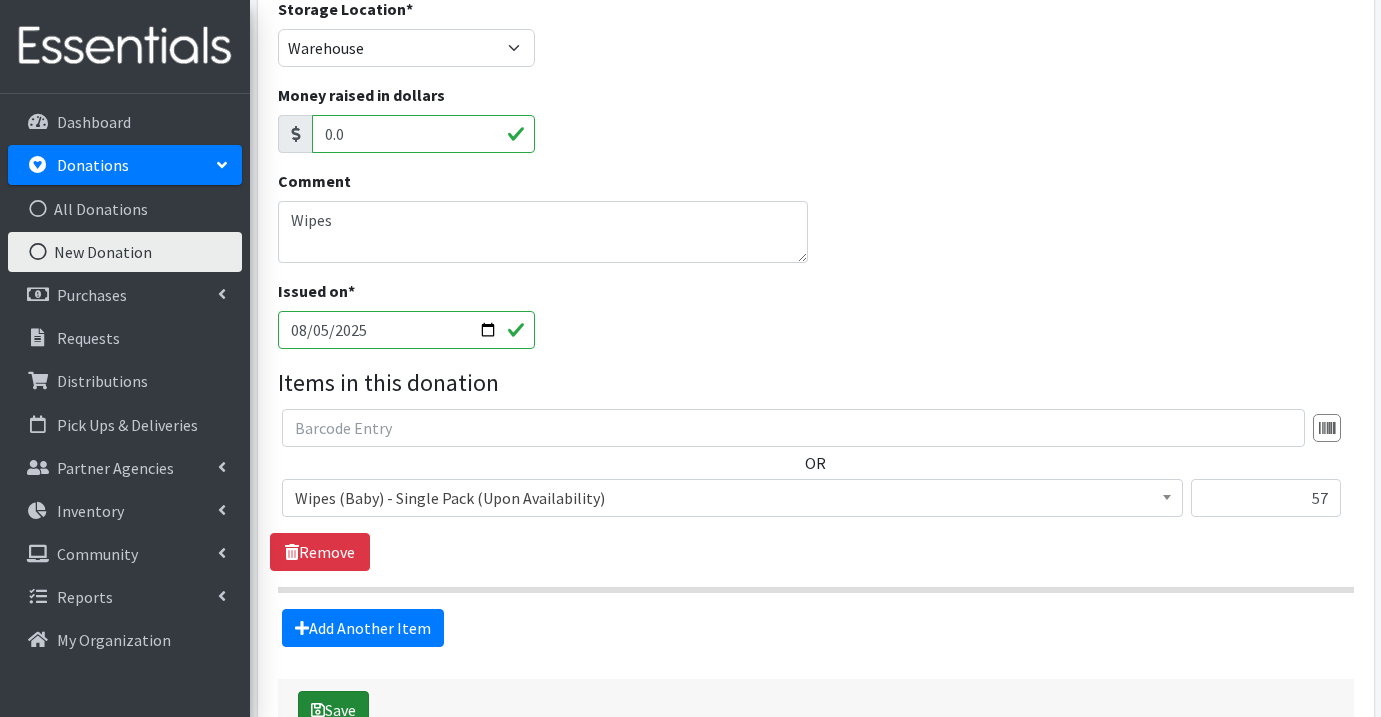 click on "Save" at bounding box center (333, 710) 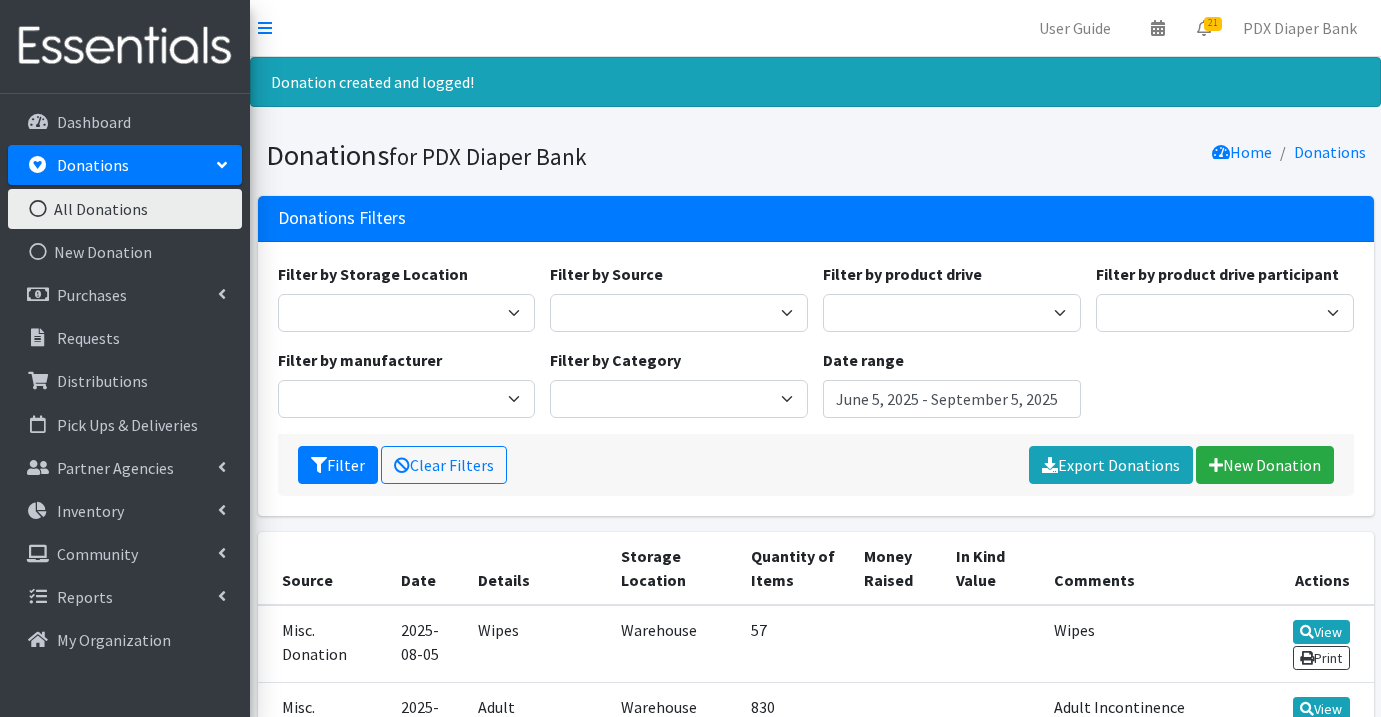 scroll, scrollTop: 0, scrollLeft: 0, axis: both 